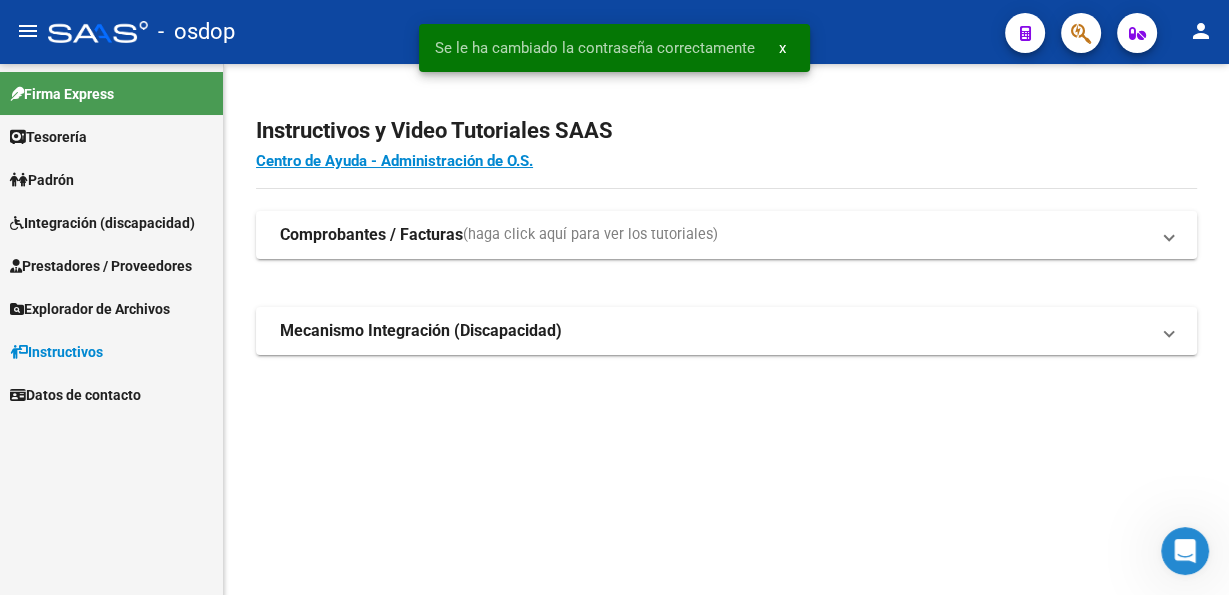 scroll, scrollTop: 0, scrollLeft: 0, axis: both 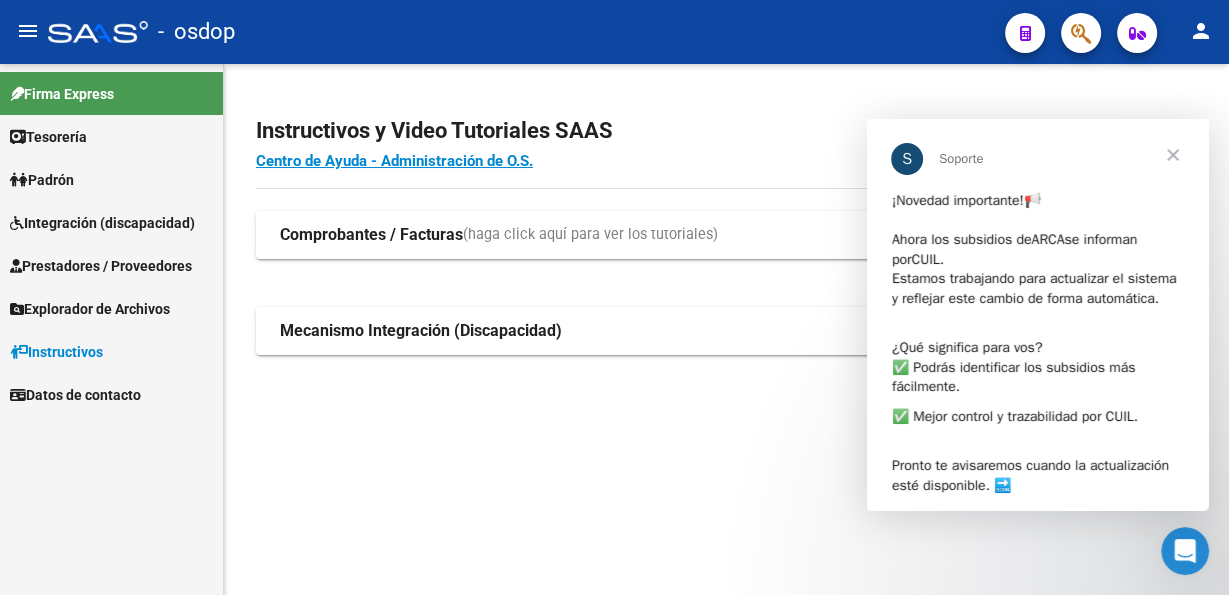 click on "Prestadores / Proveedores" at bounding box center [101, 266] 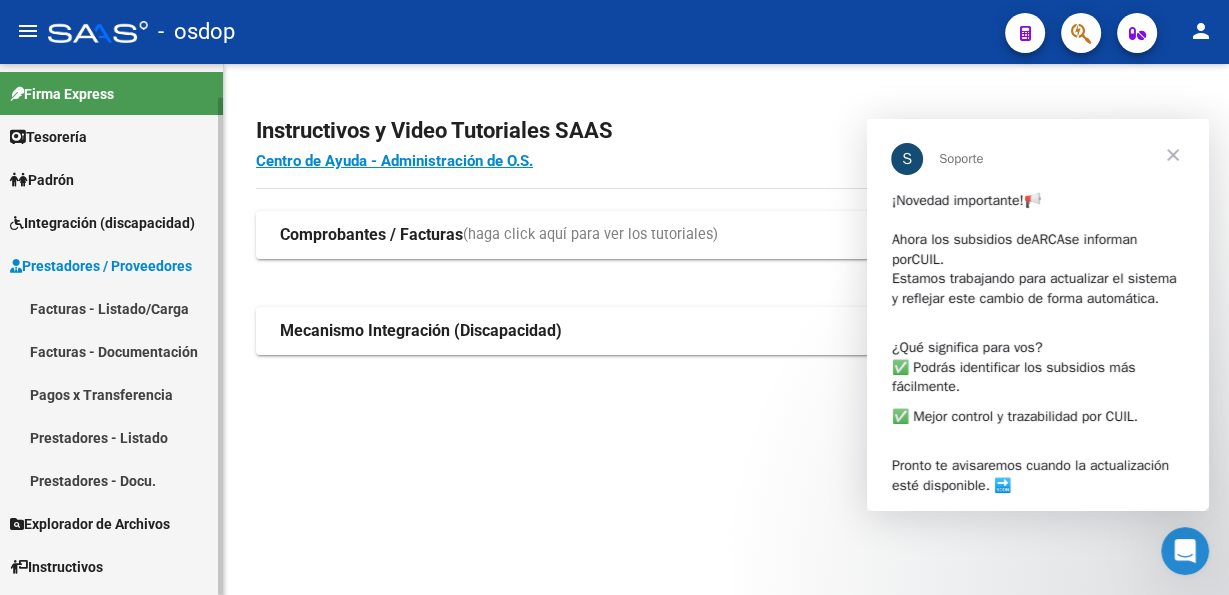 click on "Facturas - Listado/Carga" at bounding box center (111, 308) 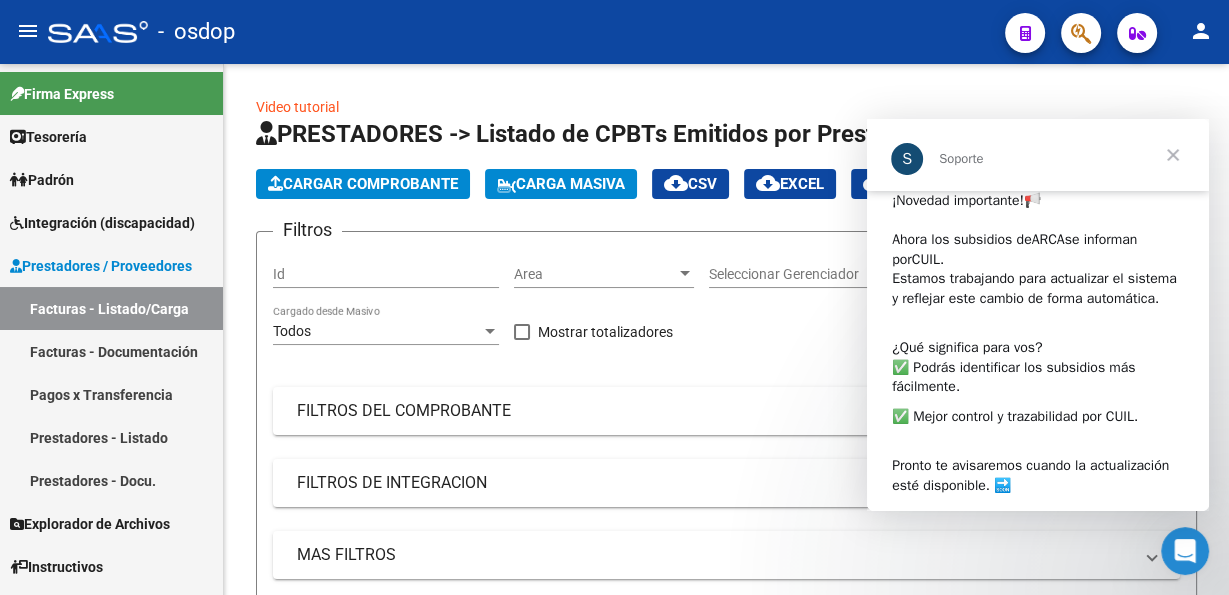 scroll, scrollTop: 10, scrollLeft: 0, axis: vertical 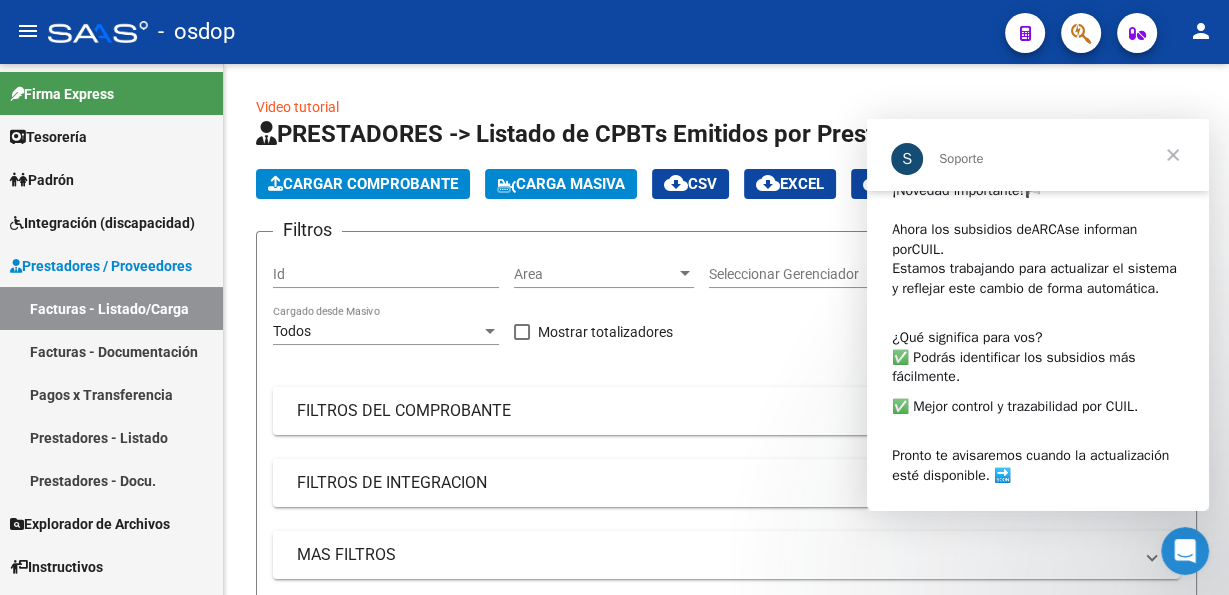 click at bounding box center [1173, 155] 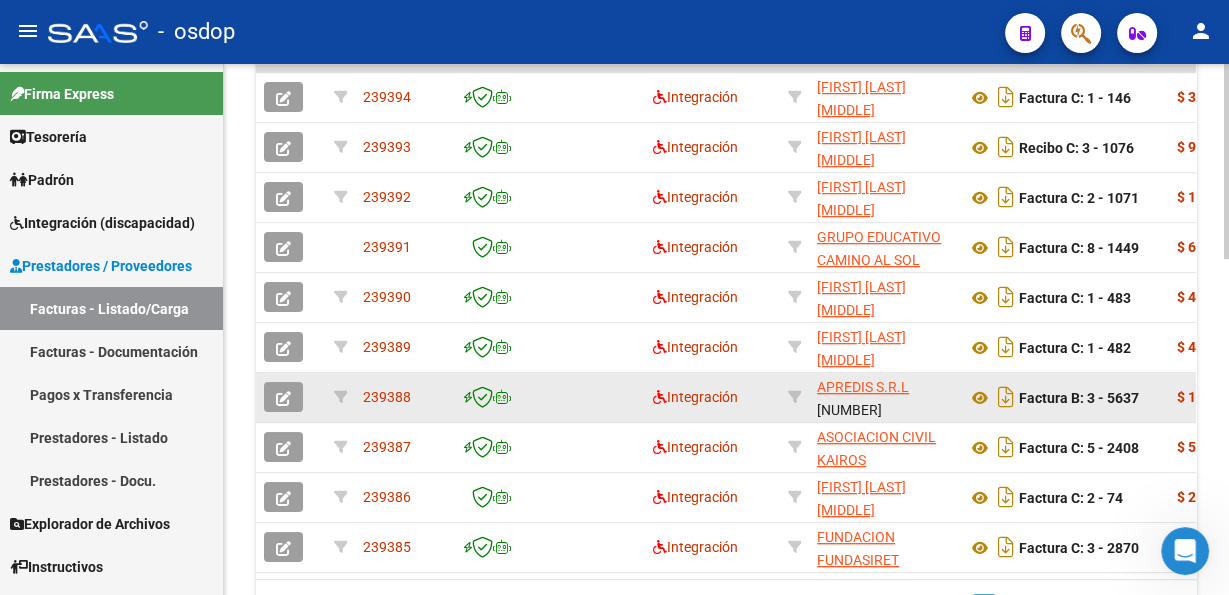 scroll, scrollTop: 504, scrollLeft: 0, axis: vertical 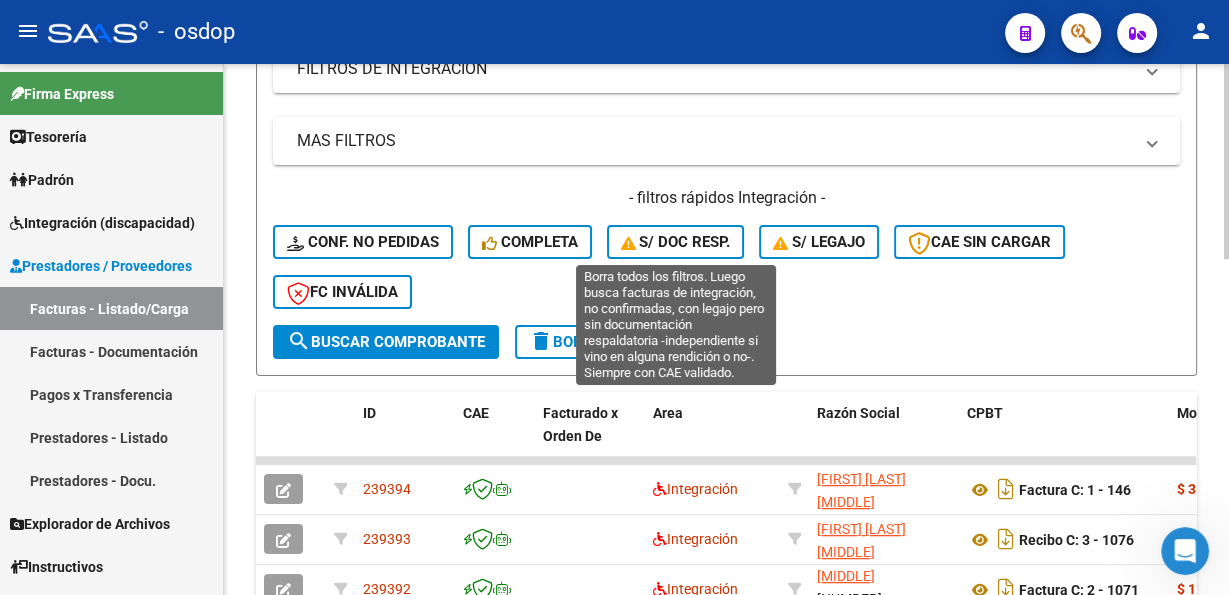 click on "S/ Doc Resp." 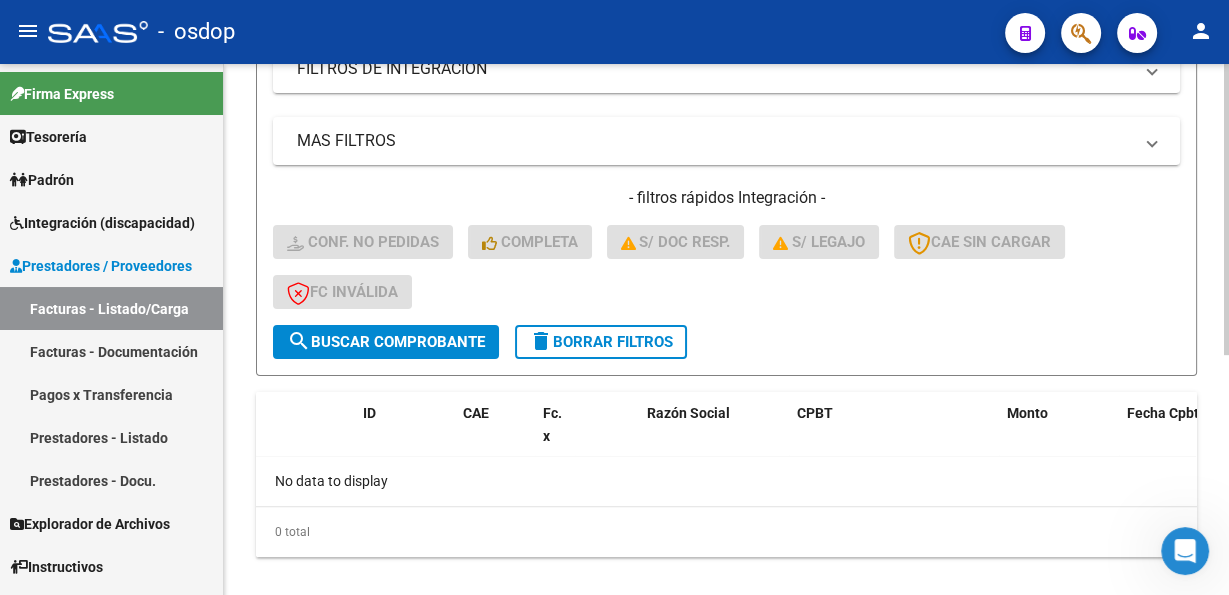 scroll, scrollTop: 436, scrollLeft: 0, axis: vertical 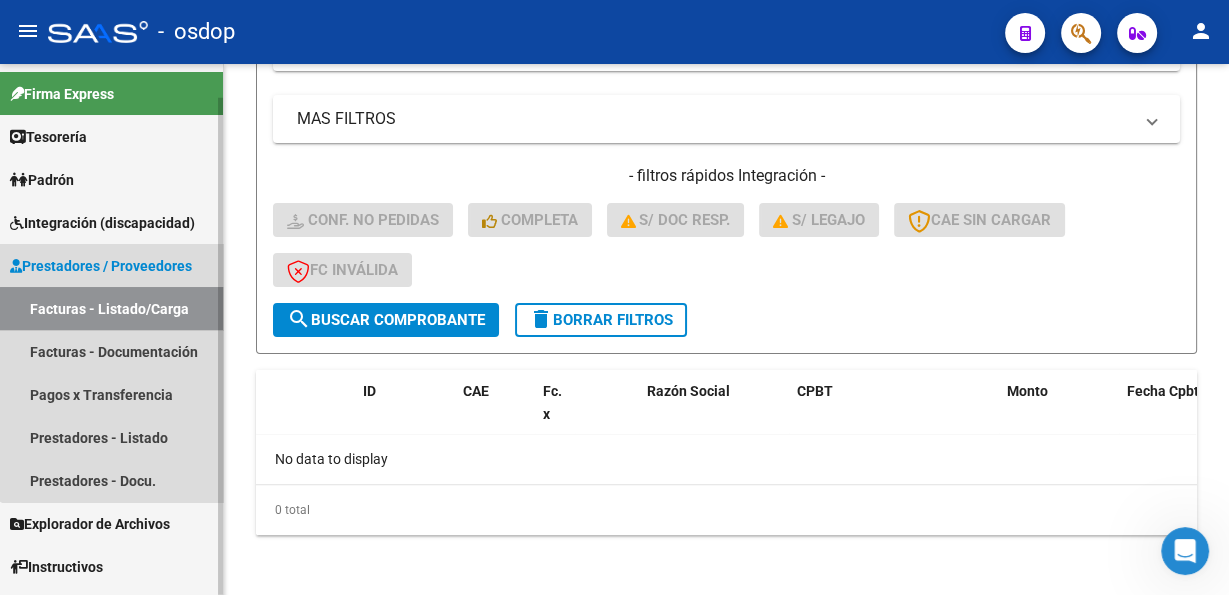 click on "Facturas - Listado/Carga" at bounding box center (111, 308) 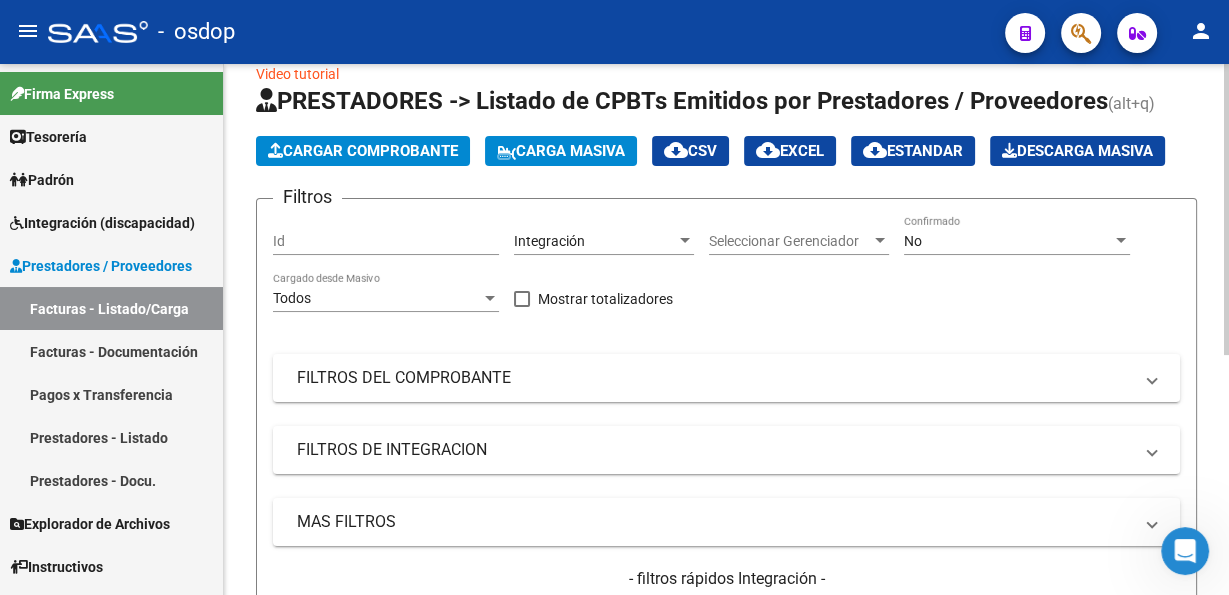 scroll, scrollTop: 0, scrollLeft: 0, axis: both 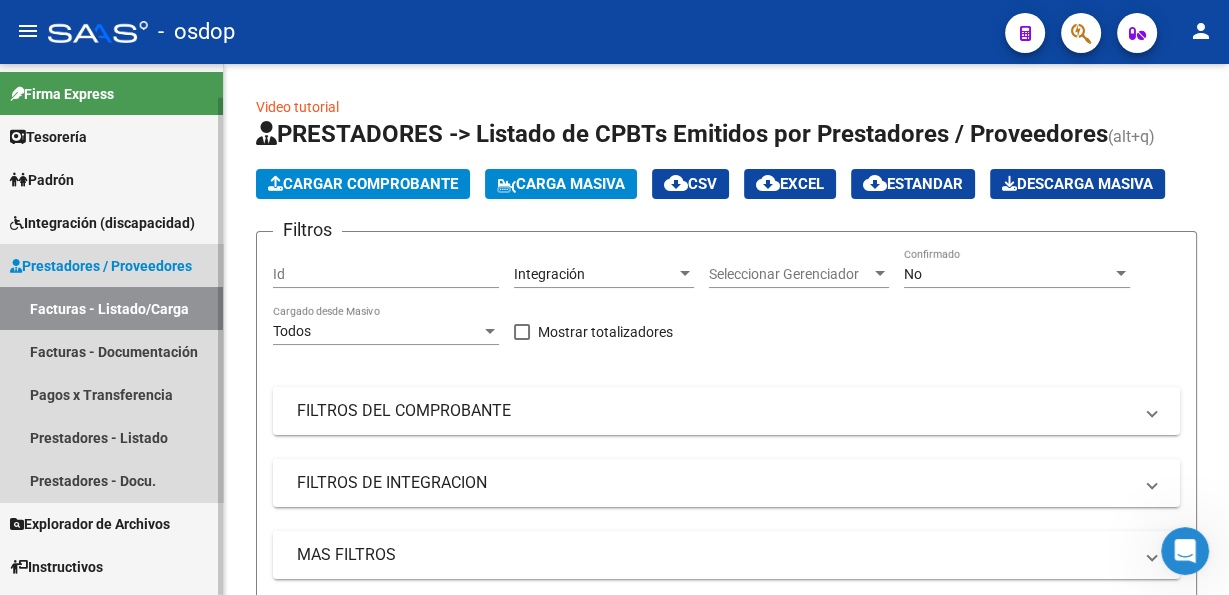 click on "Prestadores / Proveedores" at bounding box center [101, 266] 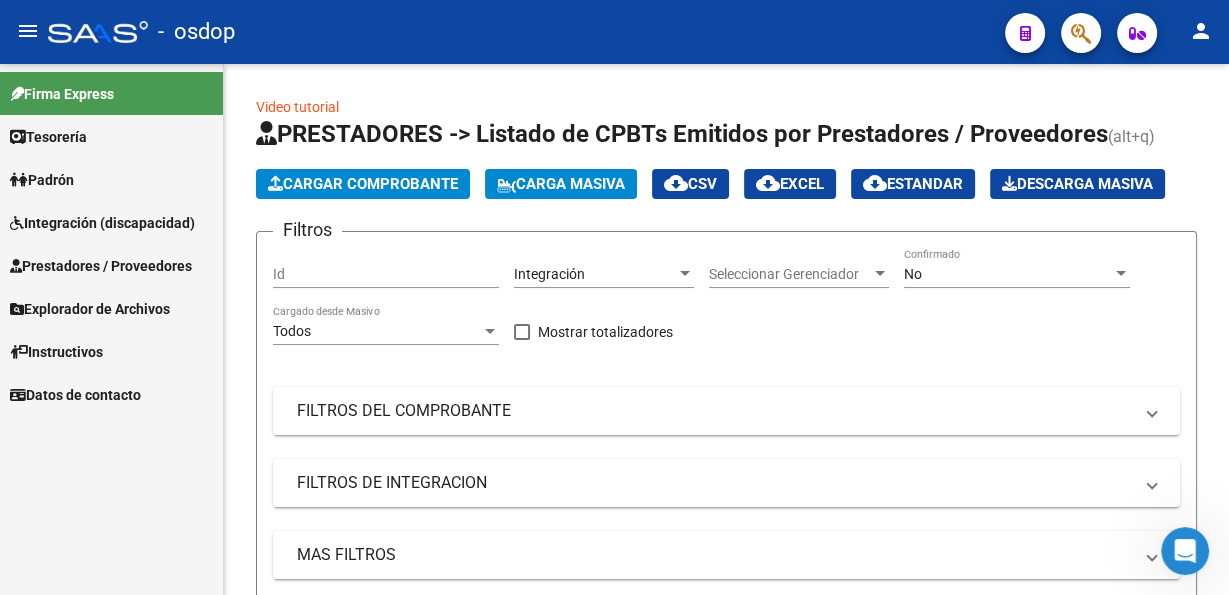 click on "Prestadores / Proveedores" at bounding box center [101, 266] 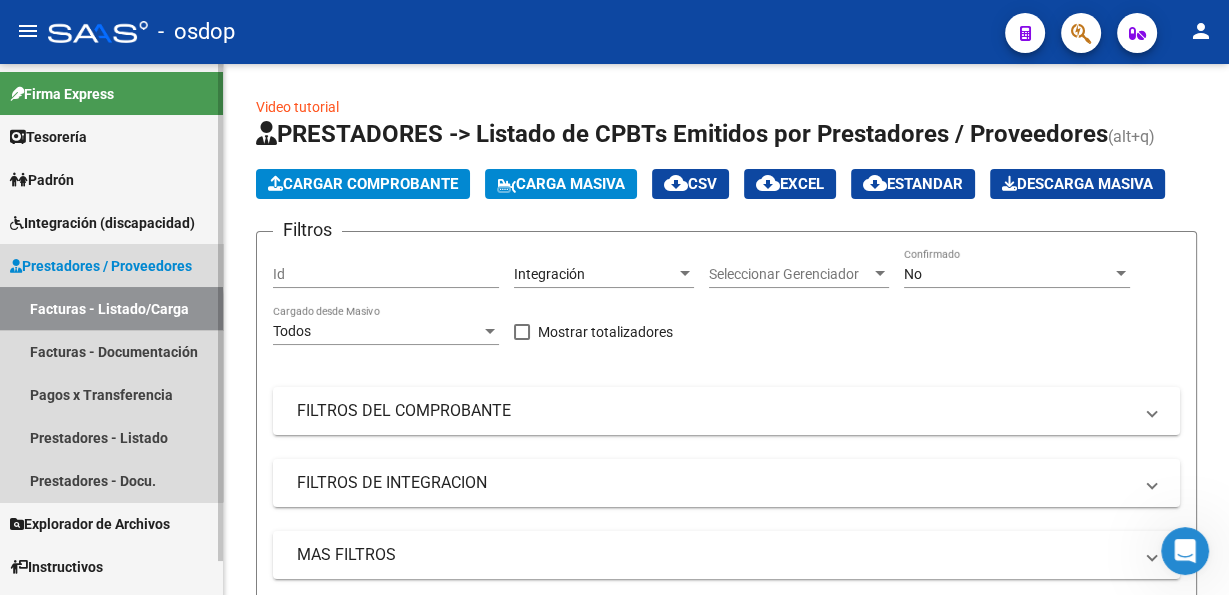 click on "Facturas - Listado/Carga" at bounding box center [111, 308] 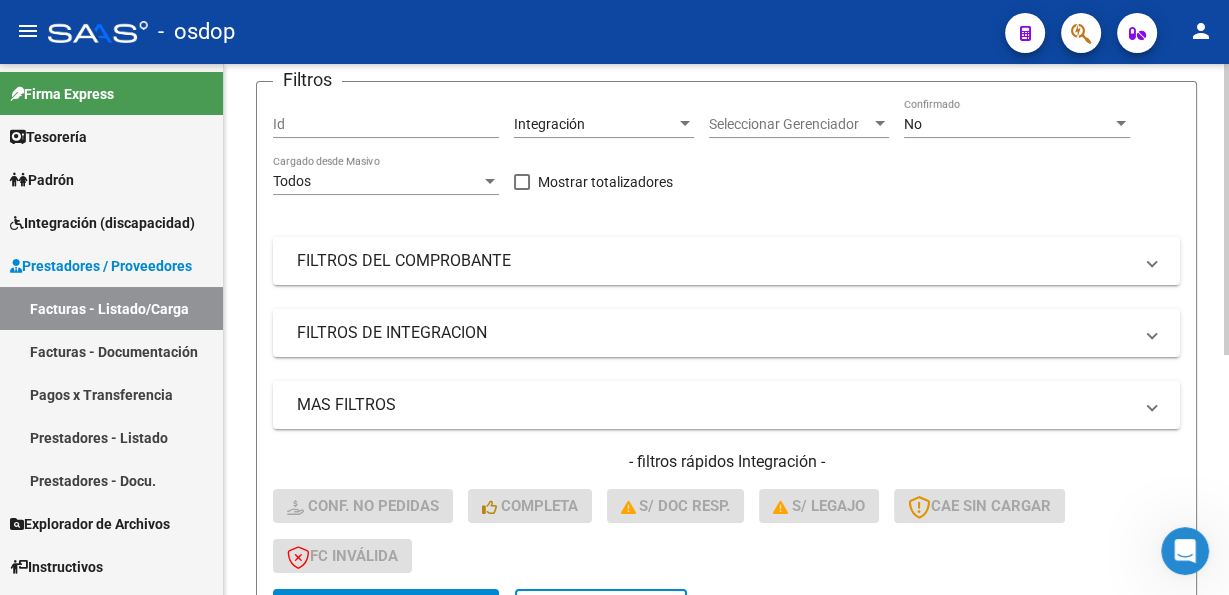 scroll, scrollTop: 436, scrollLeft: 0, axis: vertical 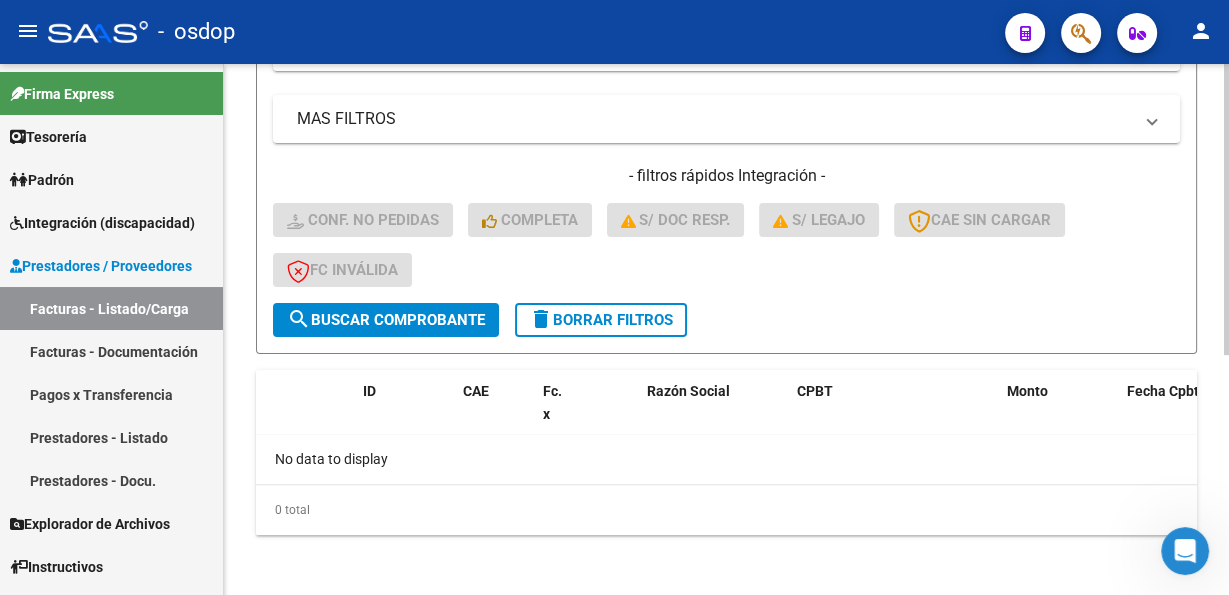 click on "delete  Borrar Filtros" 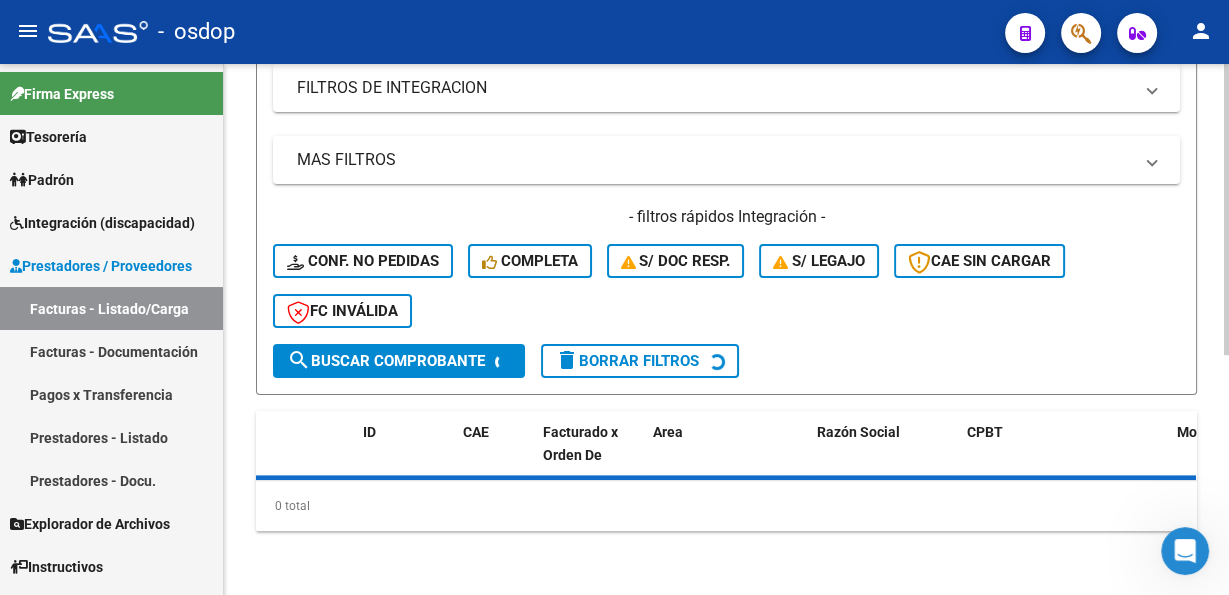 scroll, scrollTop: 392, scrollLeft: 0, axis: vertical 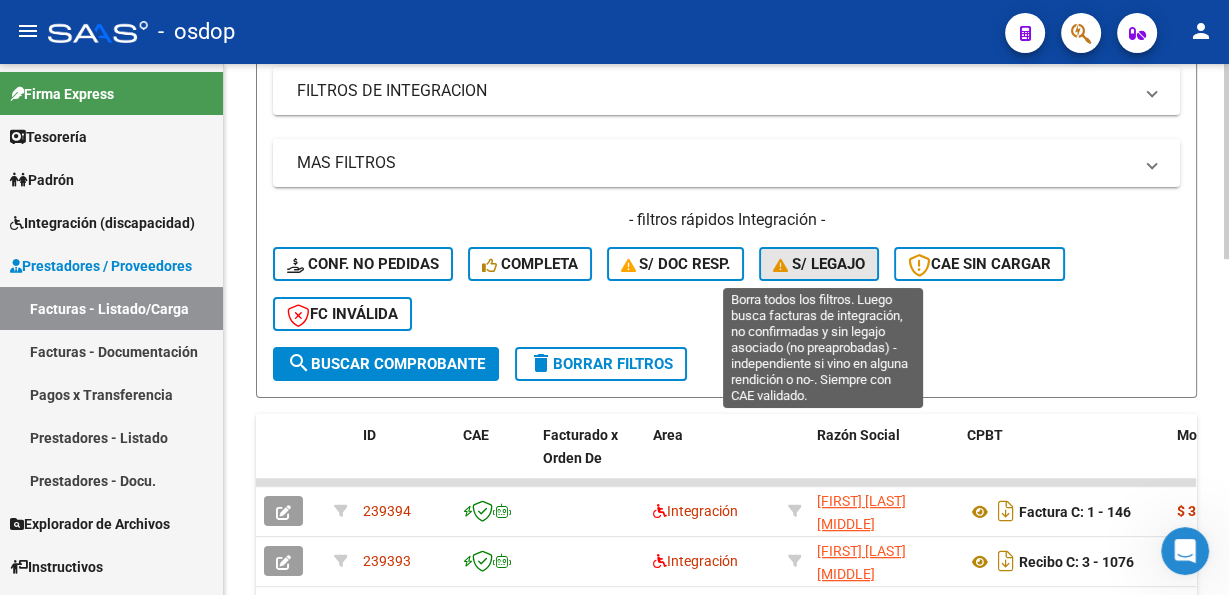 click on "S/ legajo" 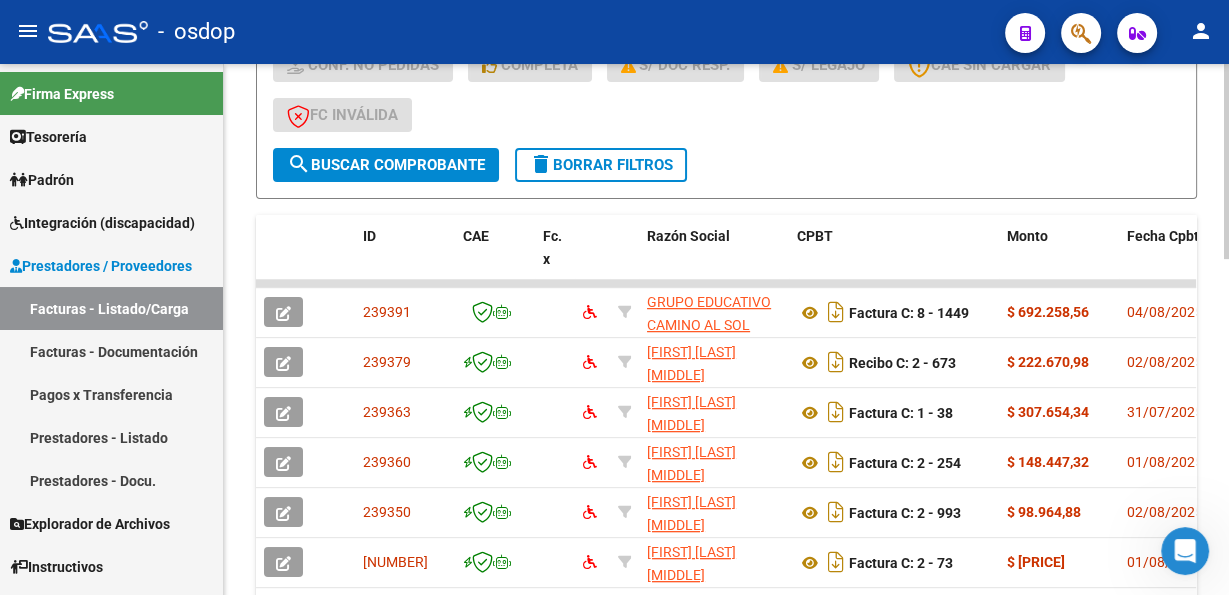 scroll, scrollTop: 593, scrollLeft: 0, axis: vertical 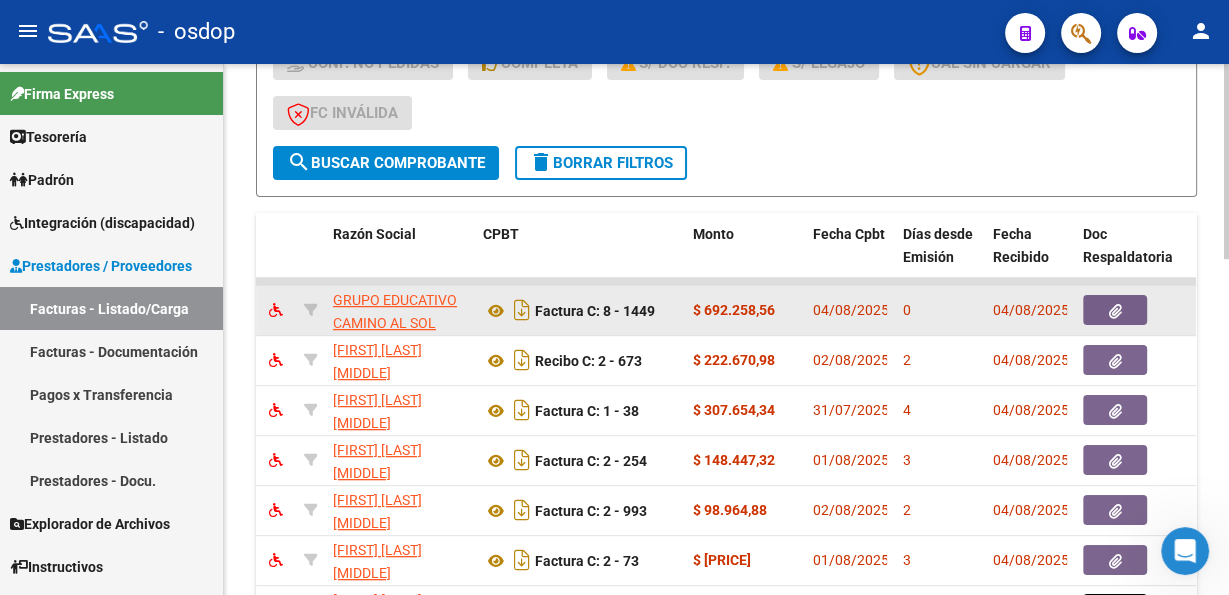 click 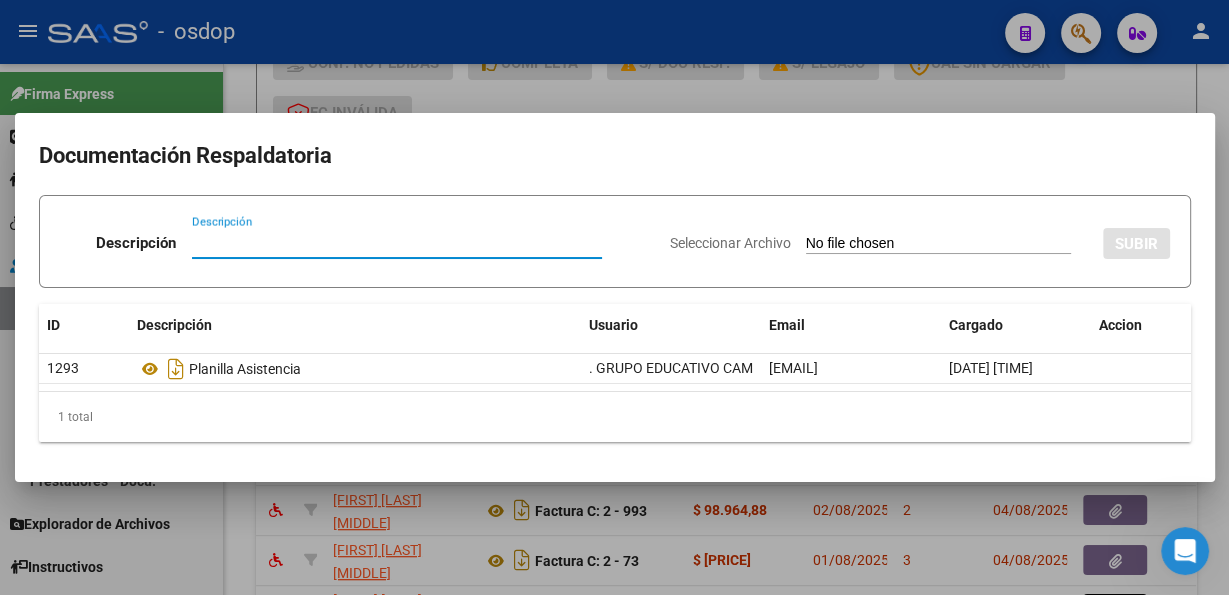 click at bounding box center [614, 297] 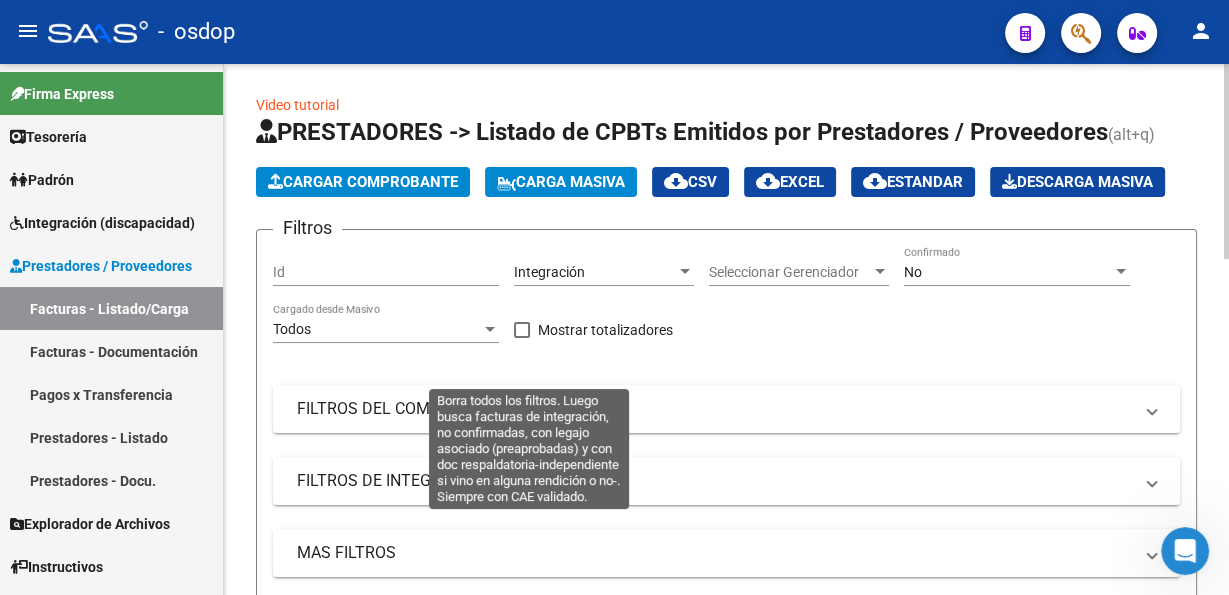scroll, scrollTop: 0, scrollLeft: 0, axis: both 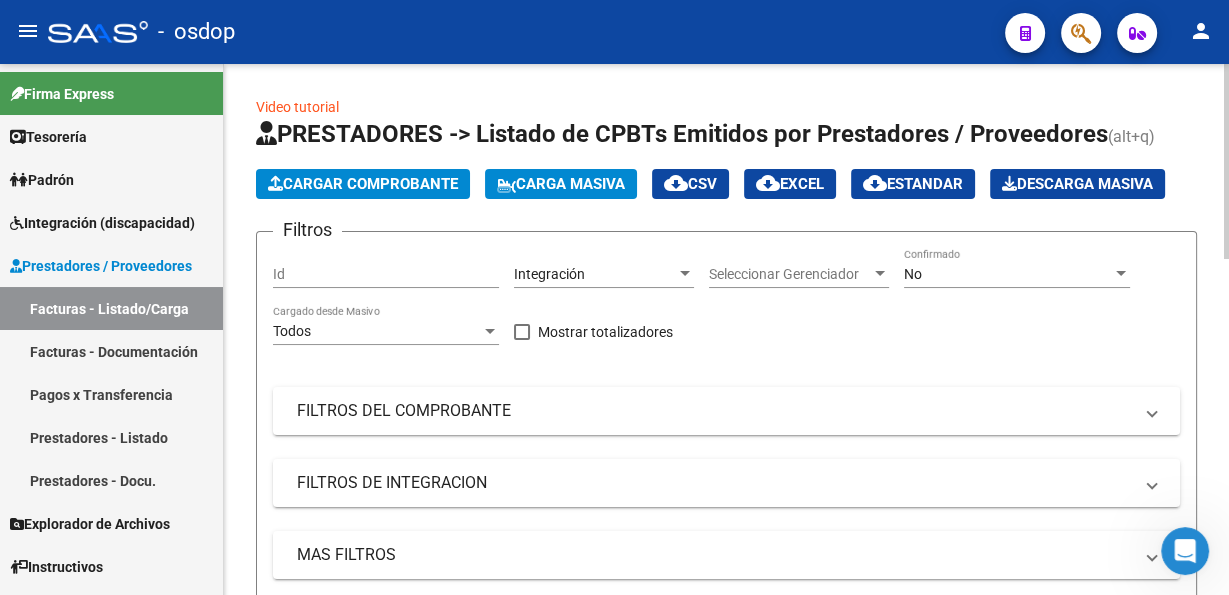 click on "Video tutorial" 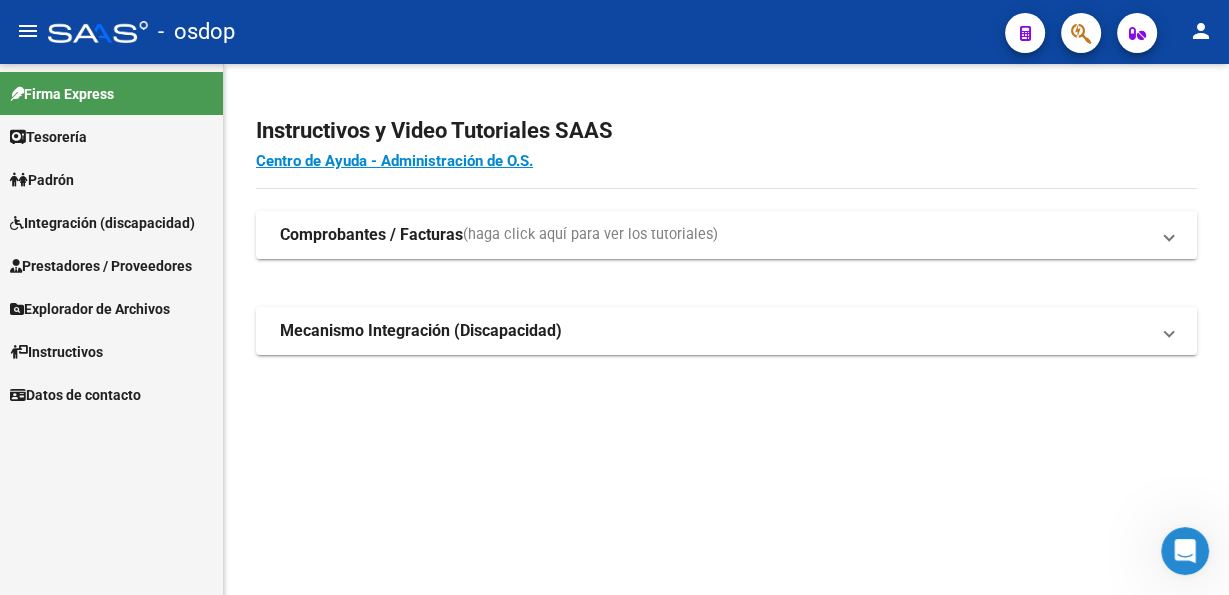 click on "Comprobantes / Facturas" at bounding box center (371, 235) 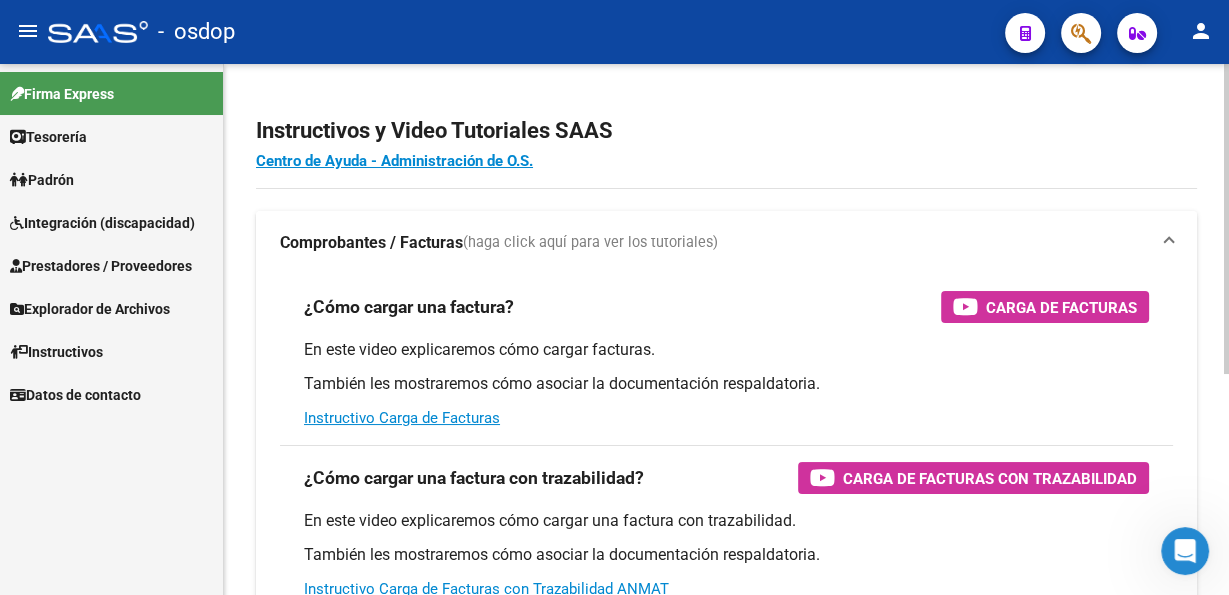 scroll, scrollTop: 100, scrollLeft: 0, axis: vertical 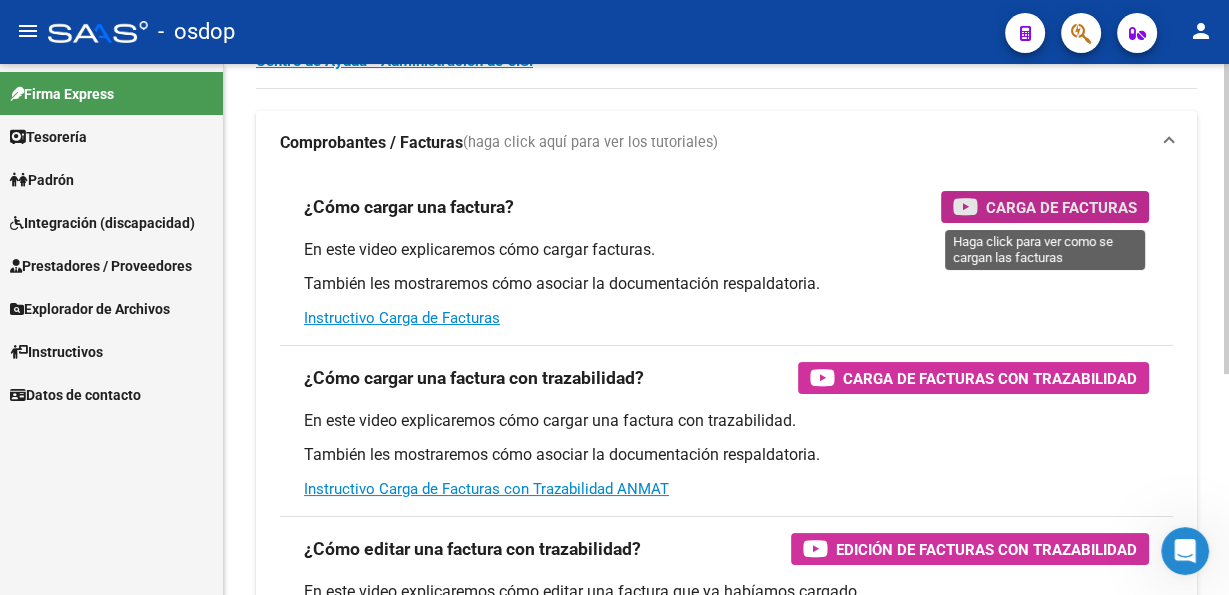 click on "Carga de Facturas" at bounding box center (1061, 207) 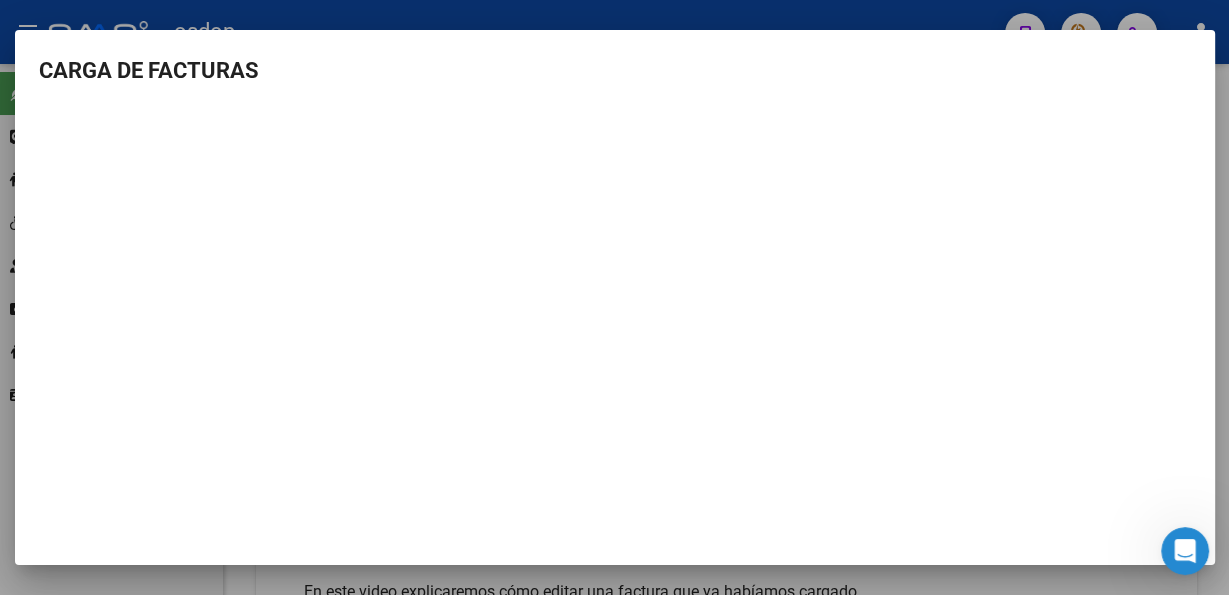 click at bounding box center [614, 297] 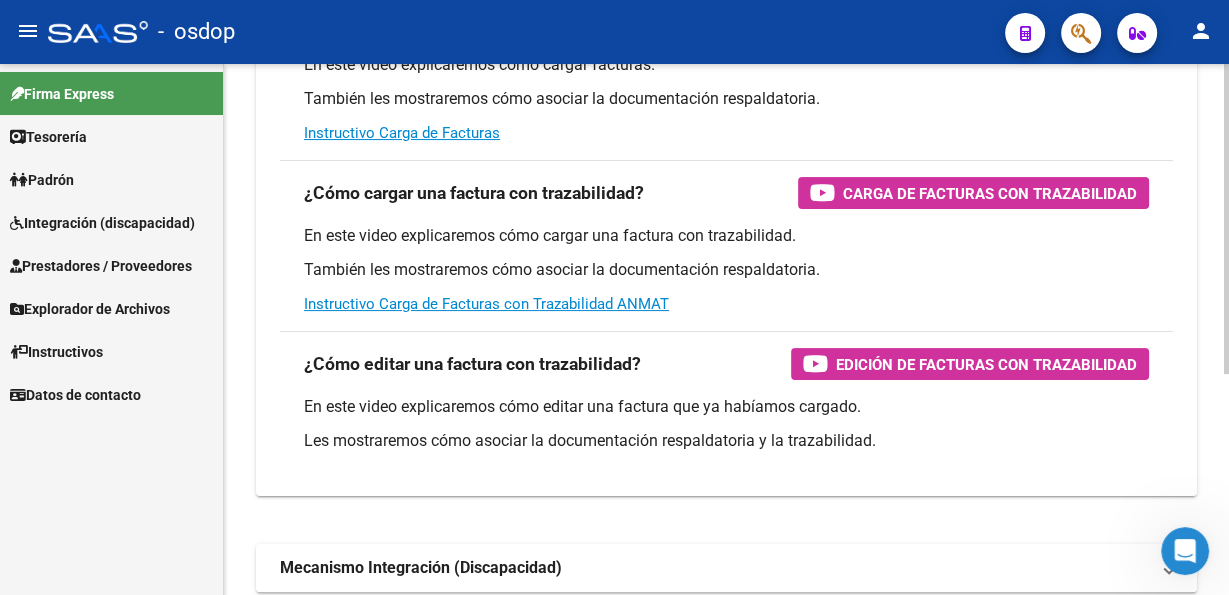 scroll, scrollTop: 302, scrollLeft: 0, axis: vertical 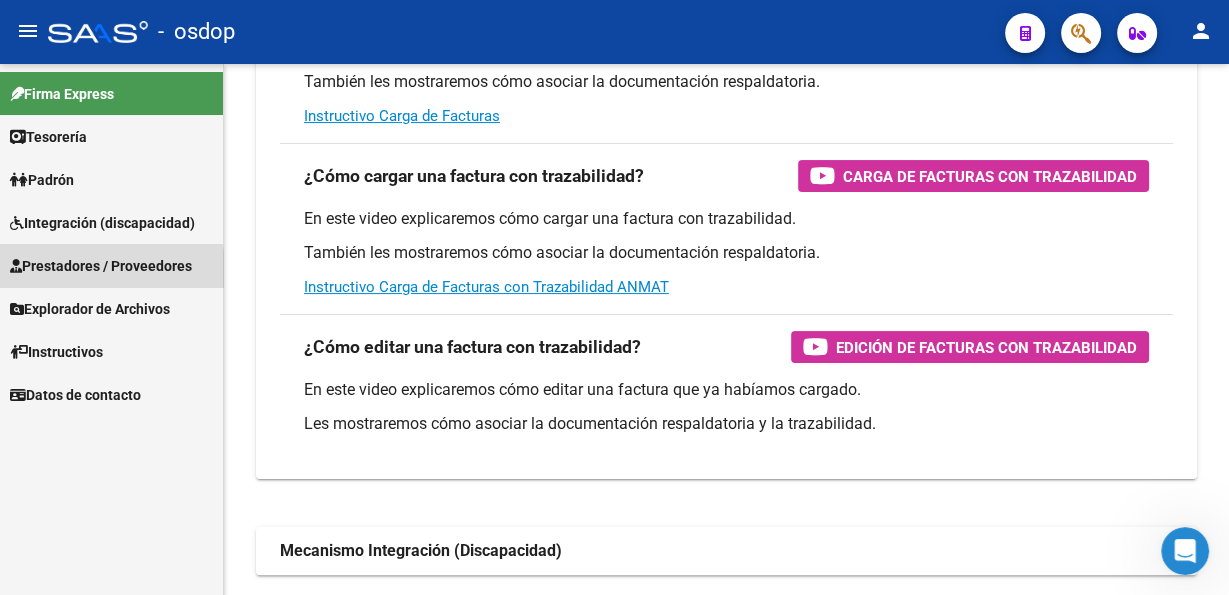 click on "Prestadores / Proveedores" at bounding box center (101, 266) 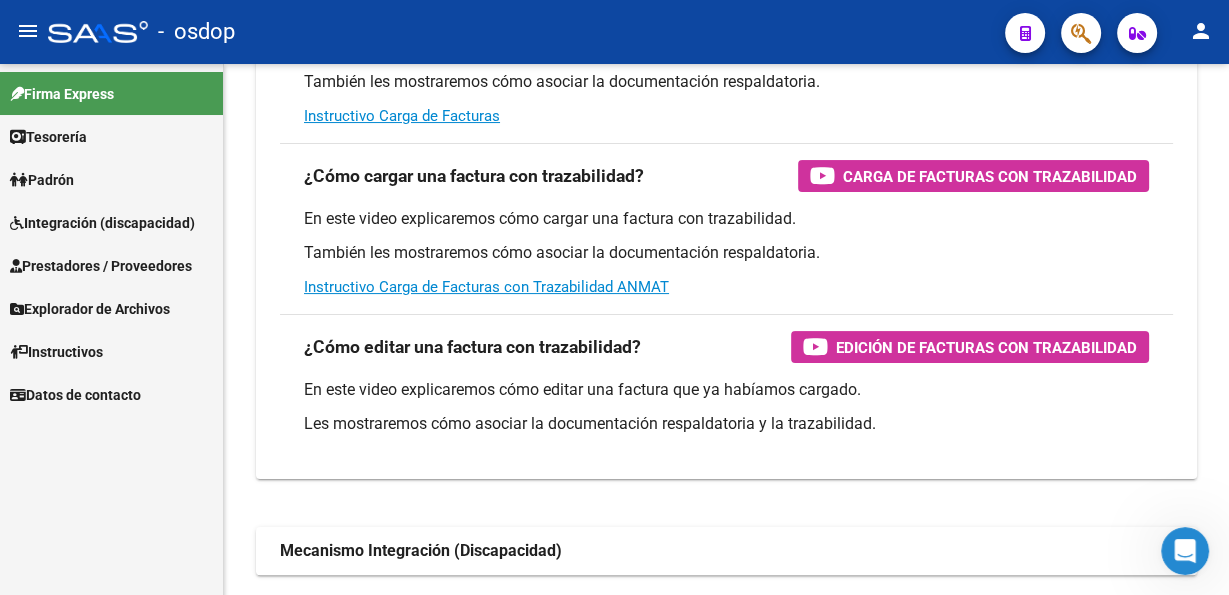 click on "Prestadores / Proveedores" at bounding box center (111, 265) 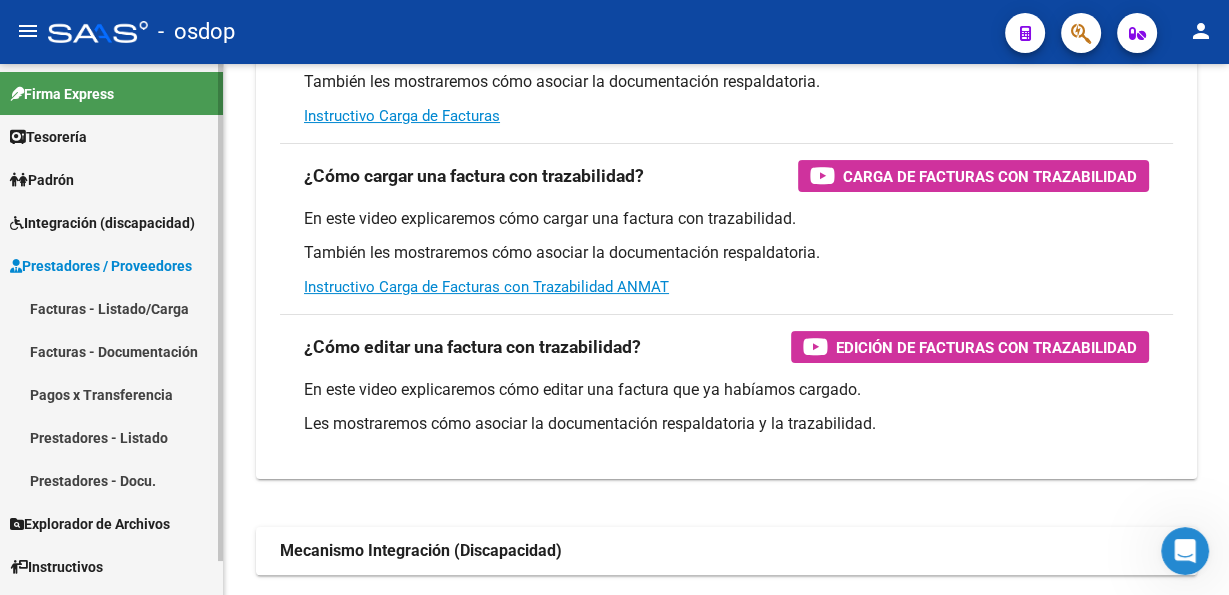 click on "Facturas - Listado/Carga" at bounding box center [111, 308] 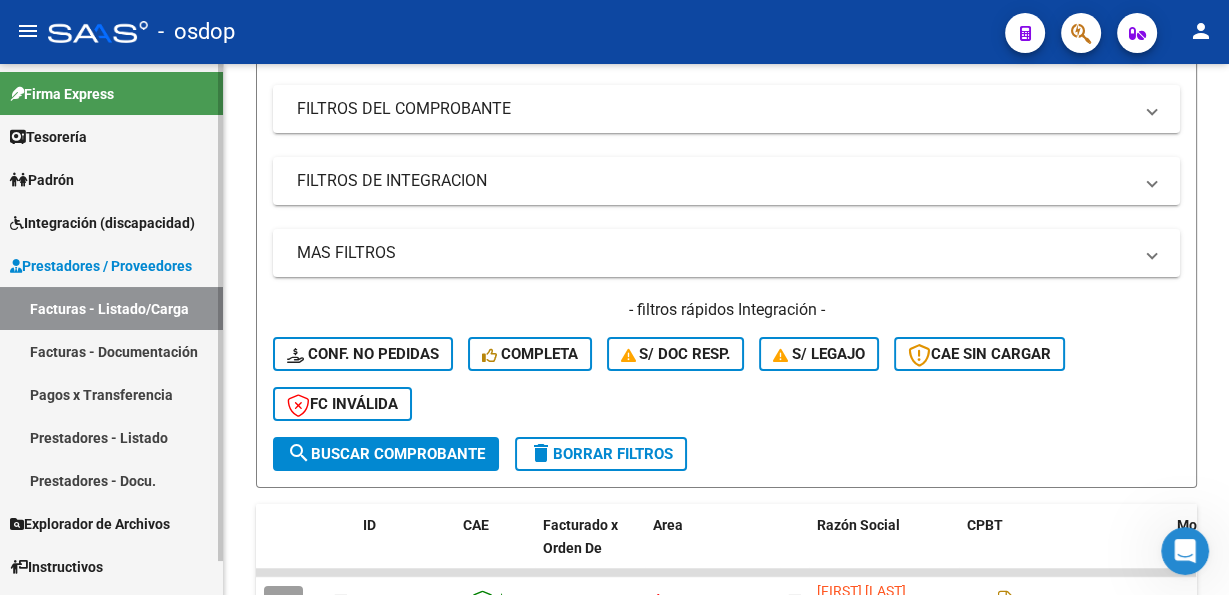 scroll, scrollTop: 0, scrollLeft: 0, axis: both 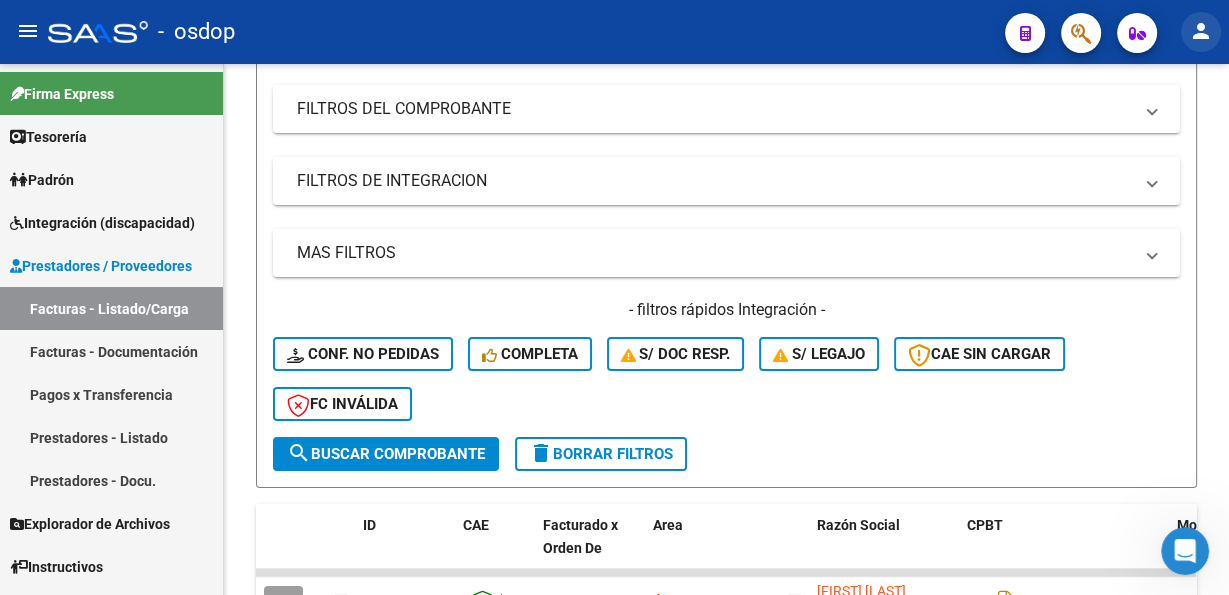 click on "person" 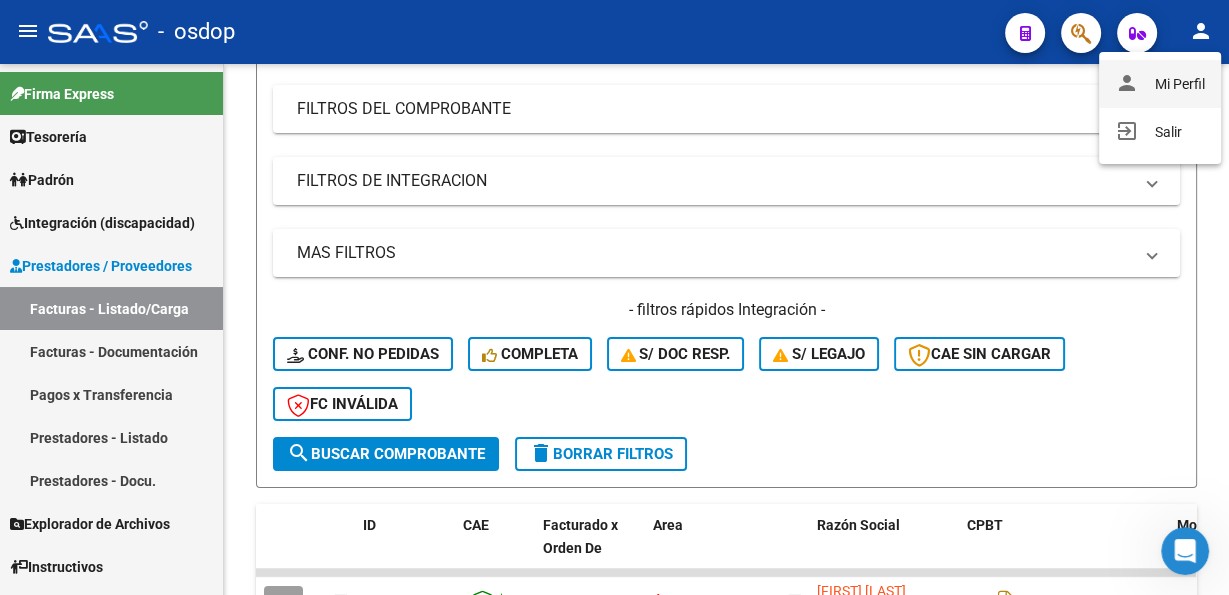 click on "person  Mi Perfil" at bounding box center [1160, 84] 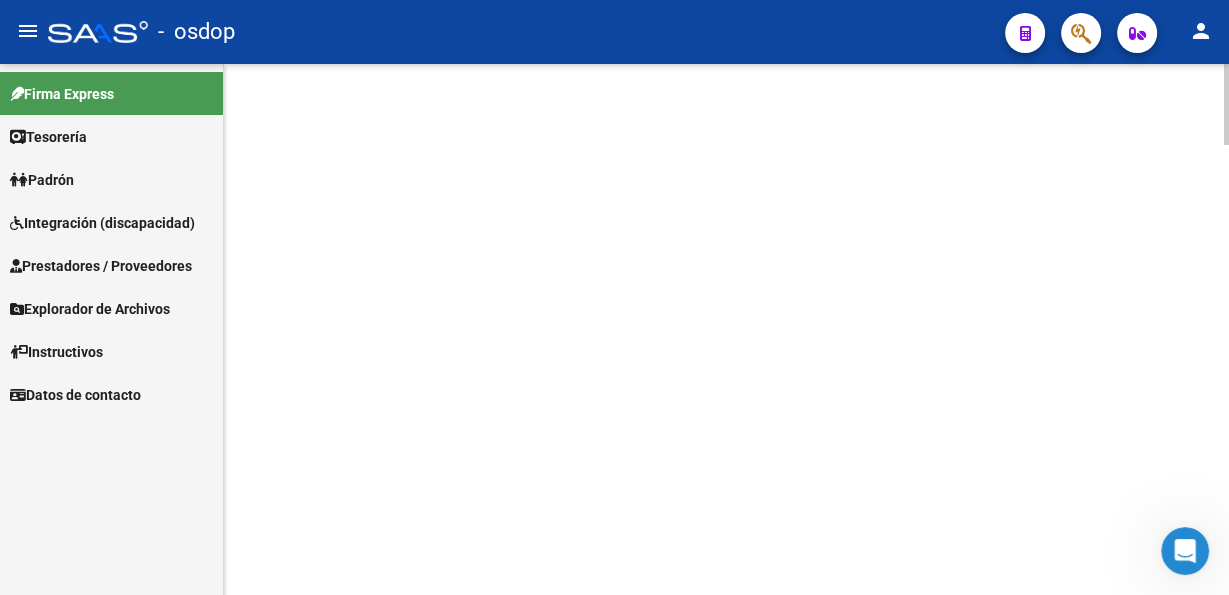 scroll, scrollTop: 0, scrollLeft: 0, axis: both 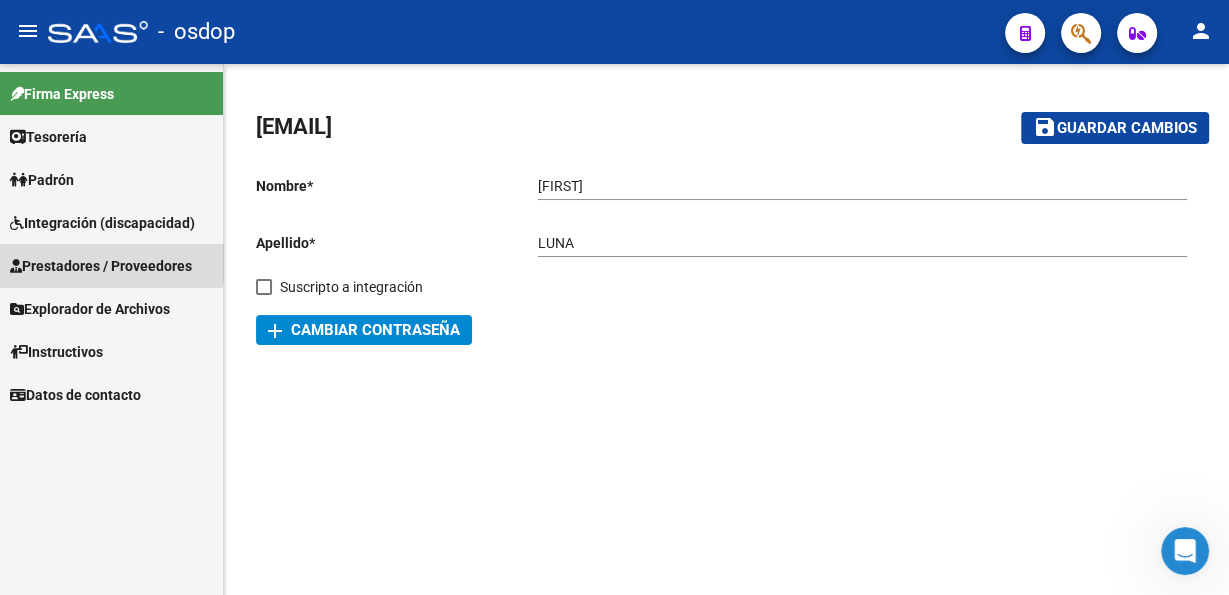 click on "Prestadores / Proveedores" at bounding box center [101, 266] 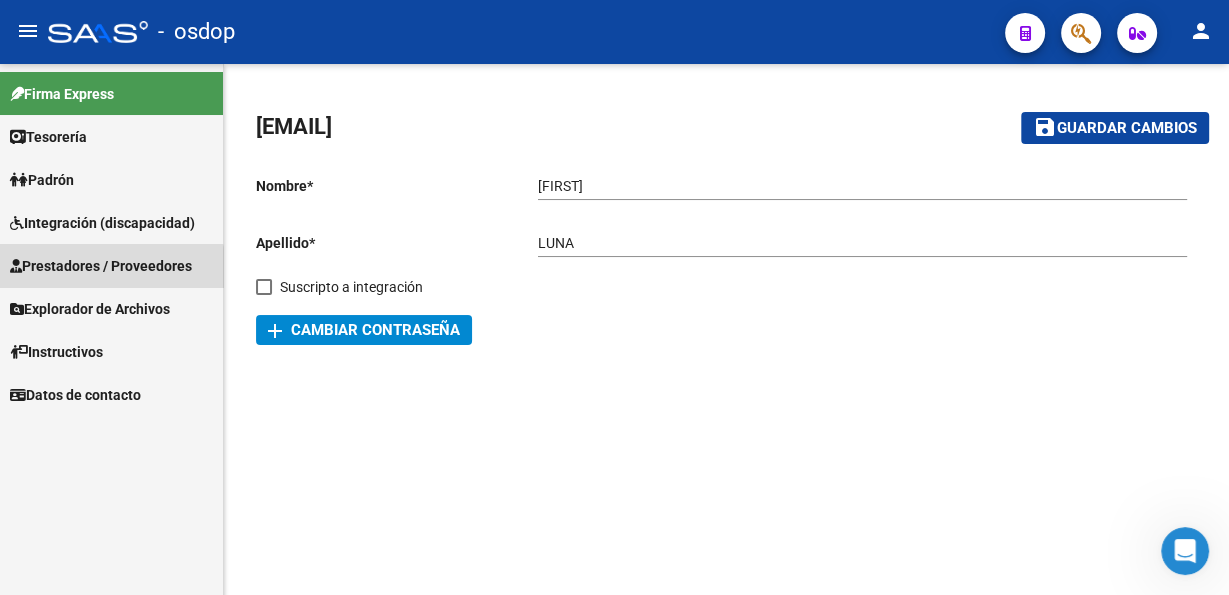 click on "Prestadores / Proveedores" at bounding box center [101, 266] 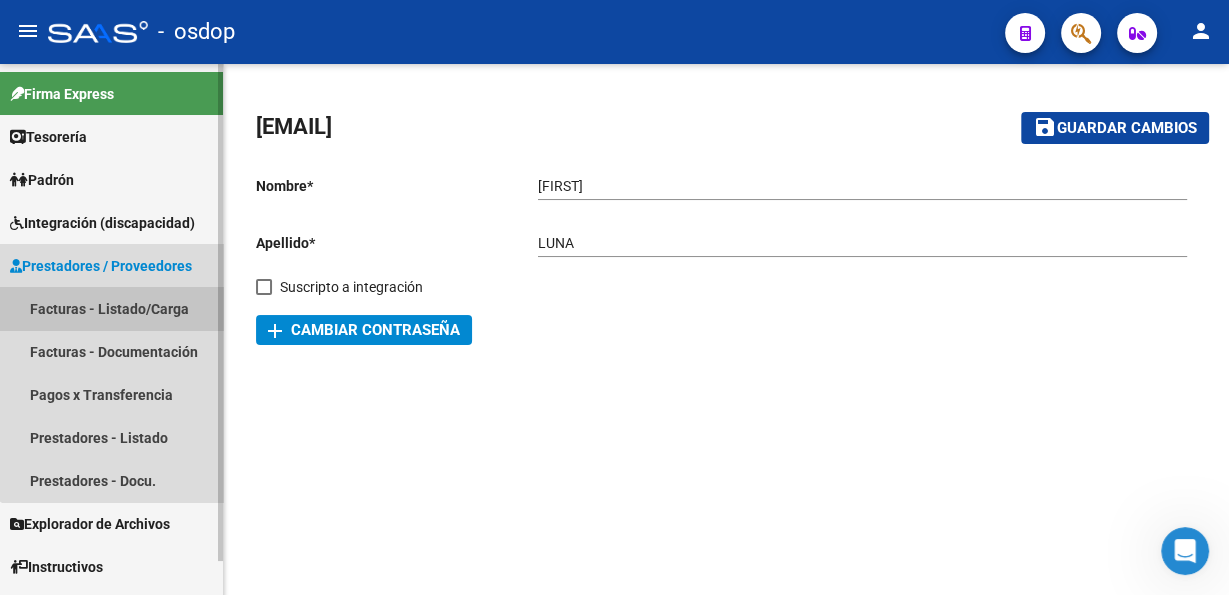 click on "Facturas - Listado/Carga" at bounding box center [111, 308] 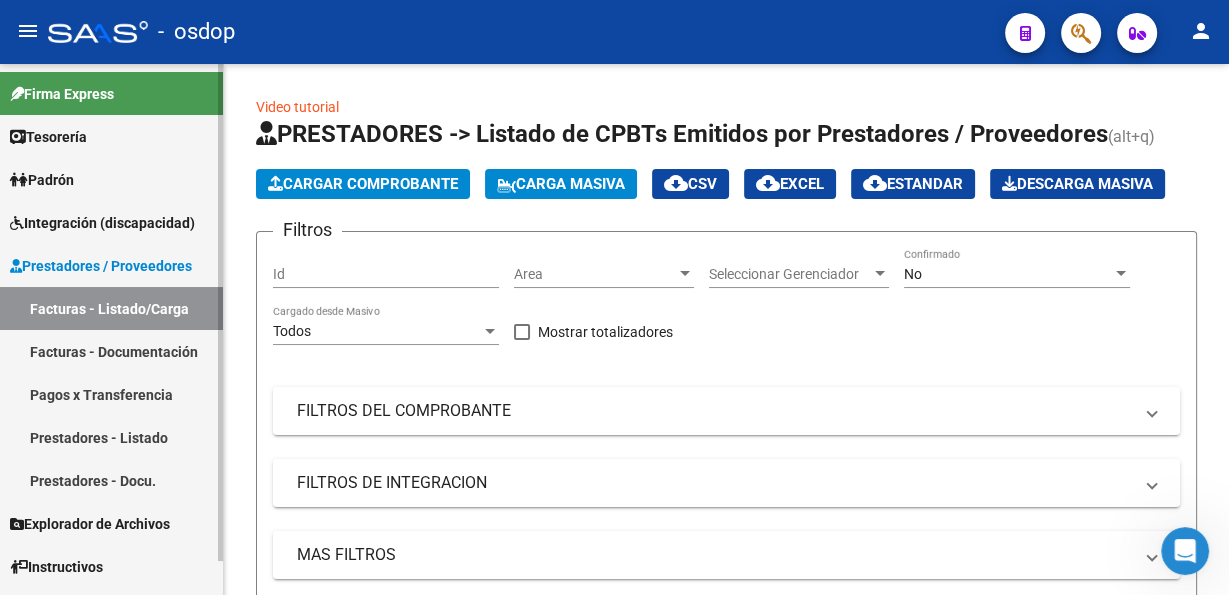 scroll, scrollTop: 0, scrollLeft: 0, axis: both 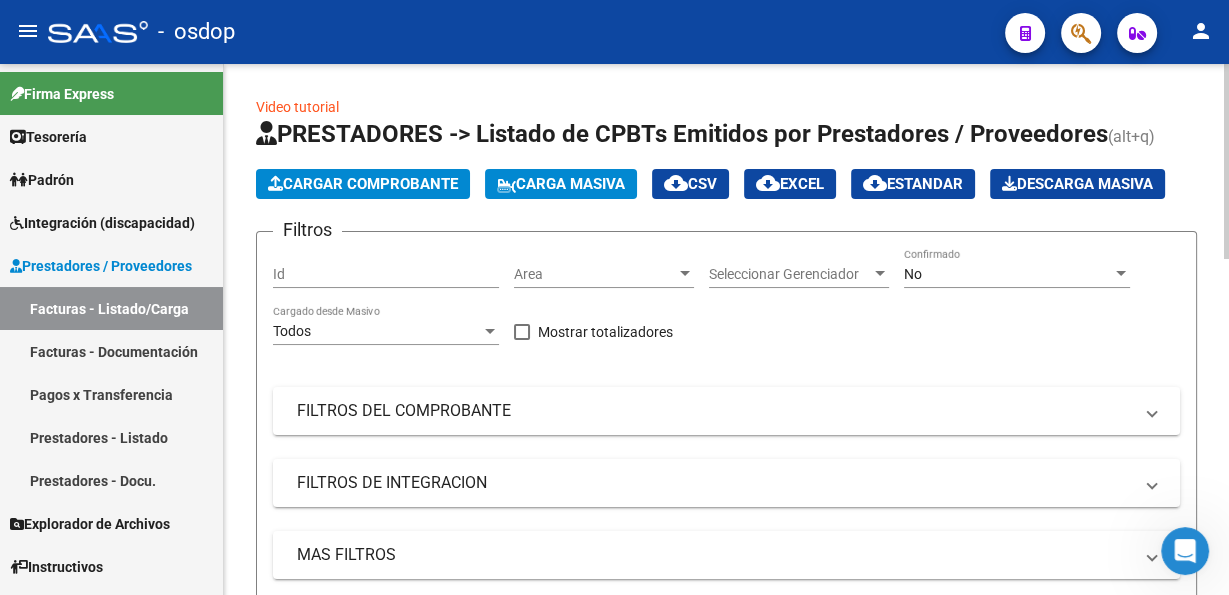 click on "Cargar Comprobante" 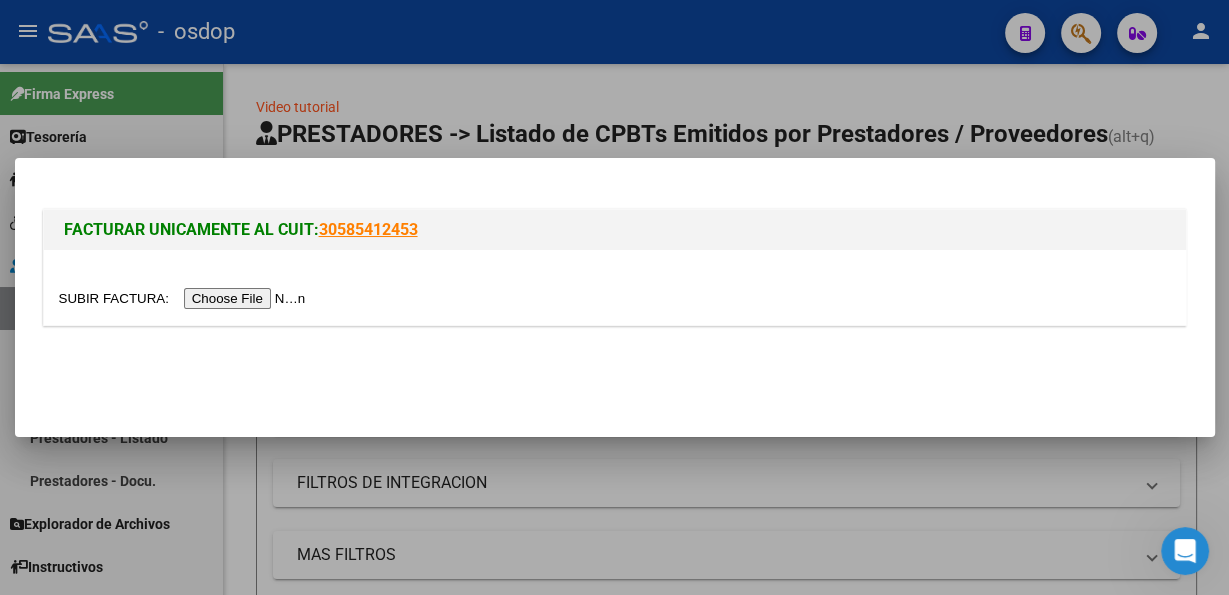 click at bounding box center (185, 298) 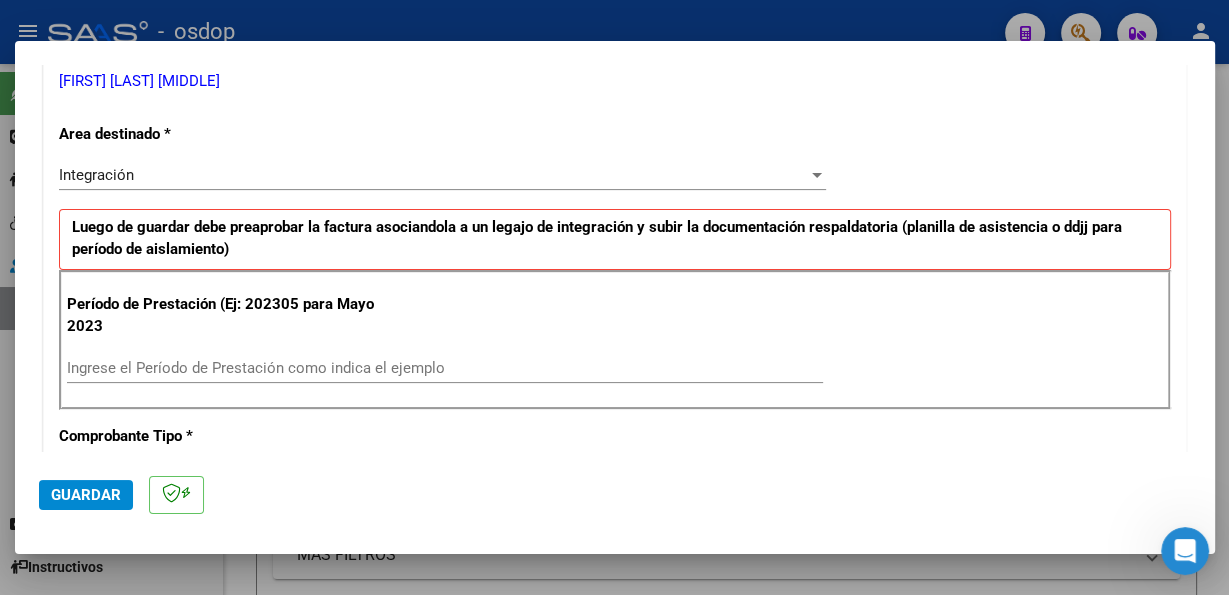 scroll, scrollTop: 441, scrollLeft: 0, axis: vertical 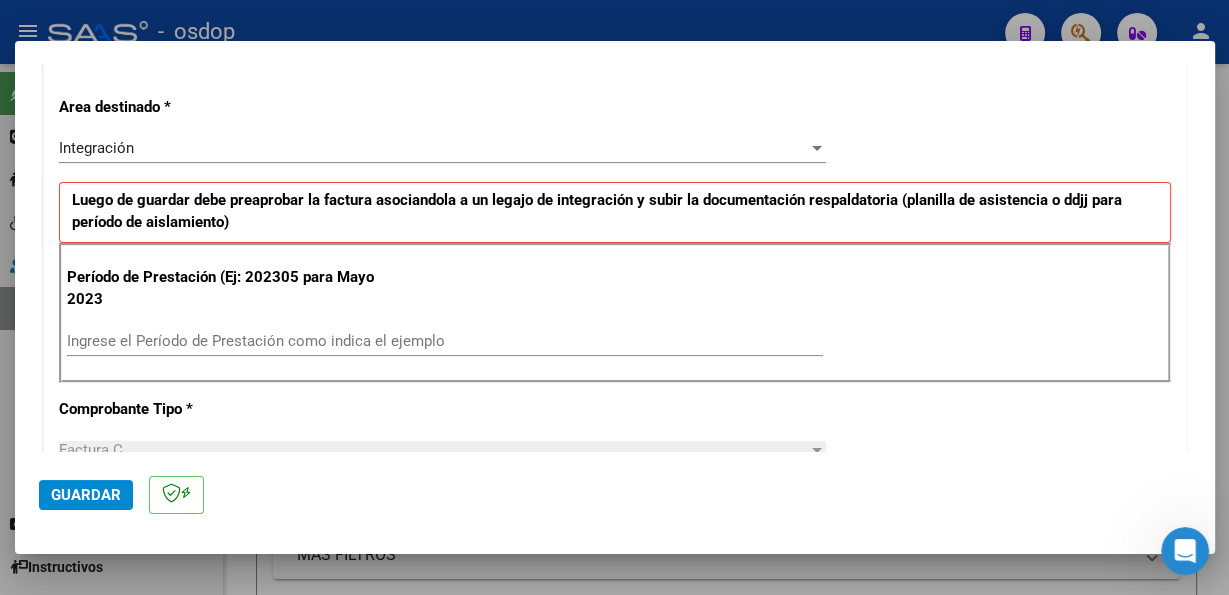 click on "Ingrese el Período de Prestación como indica el ejemplo" at bounding box center [445, 341] 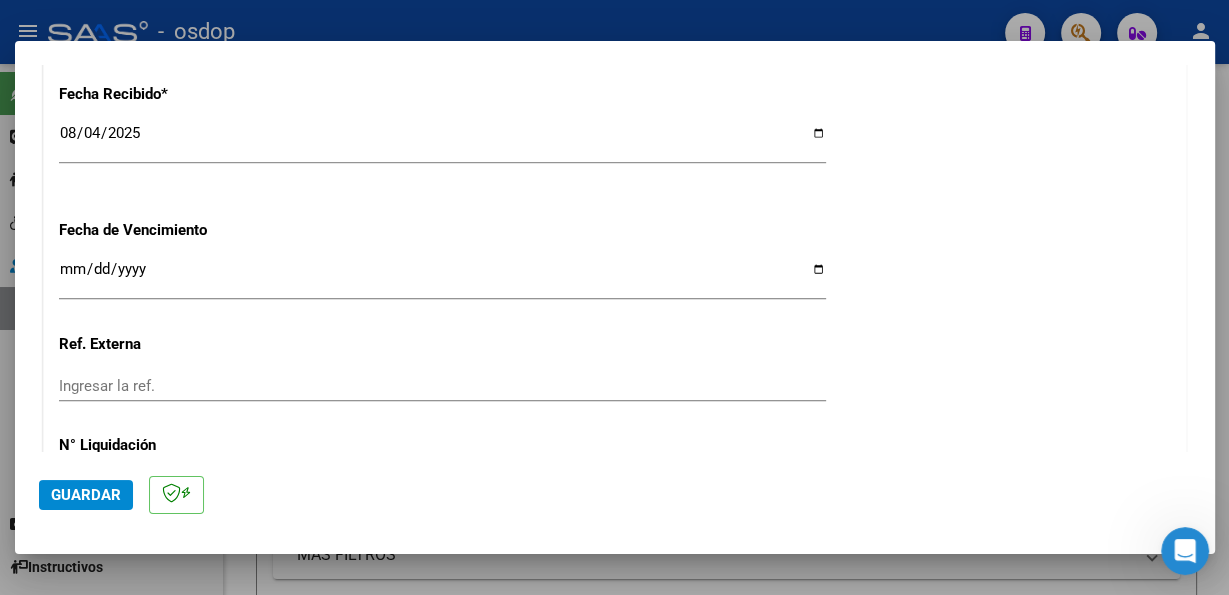 scroll, scrollTop: 1508, scrollLeft: 0, axis: vertical 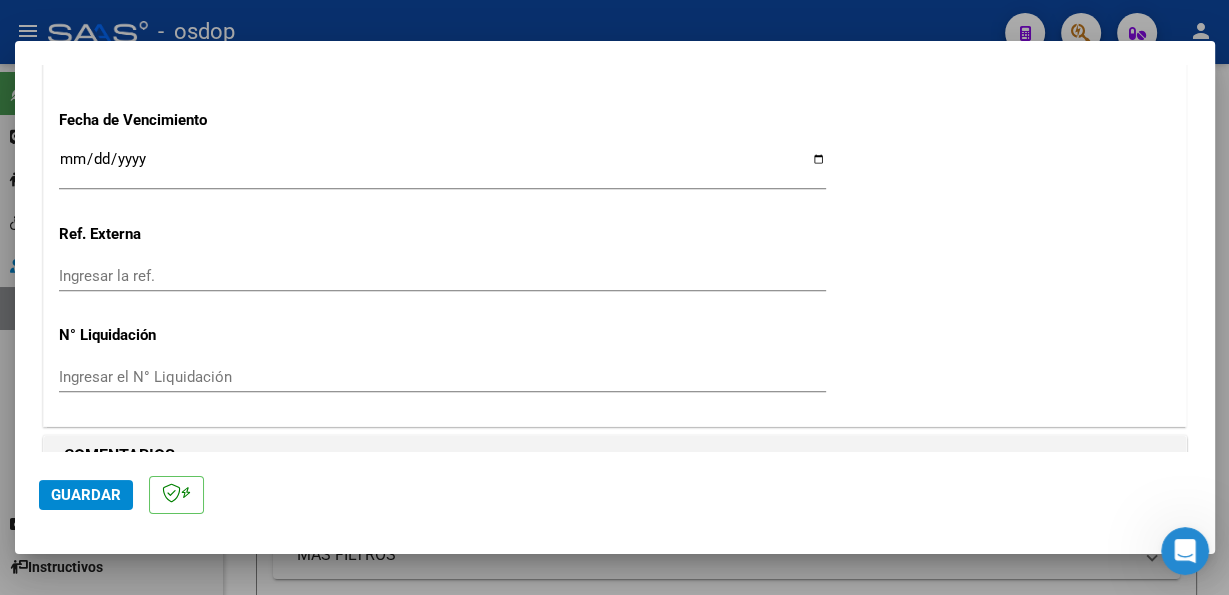 type on "202507" 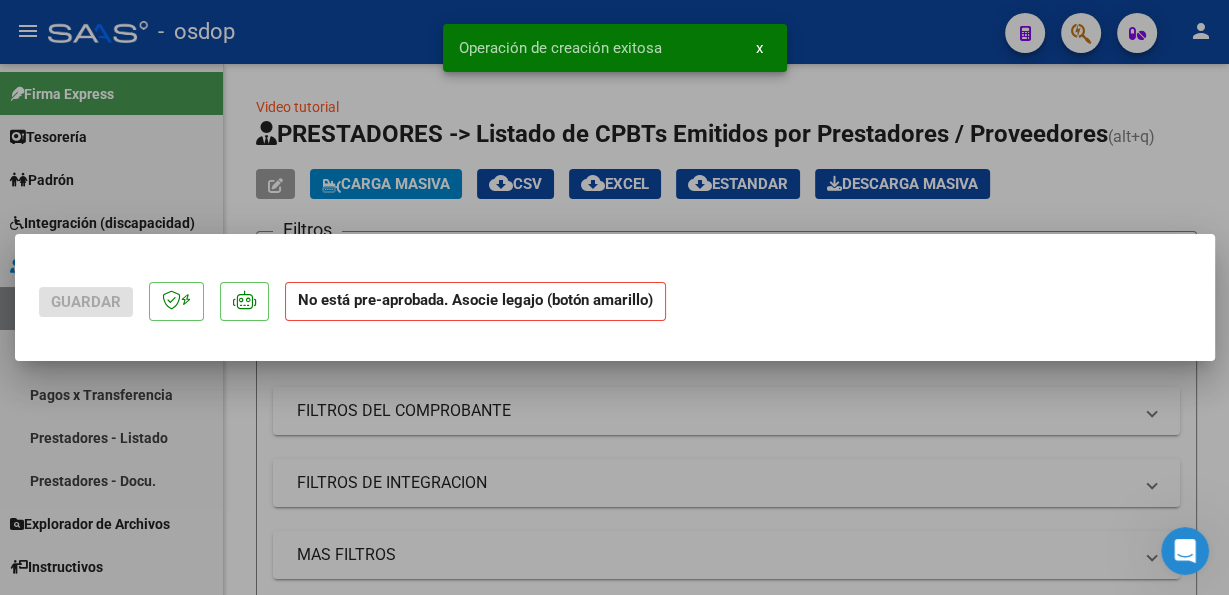 scroll, scrollTop: 0, scrollLeft: 0, axis: both 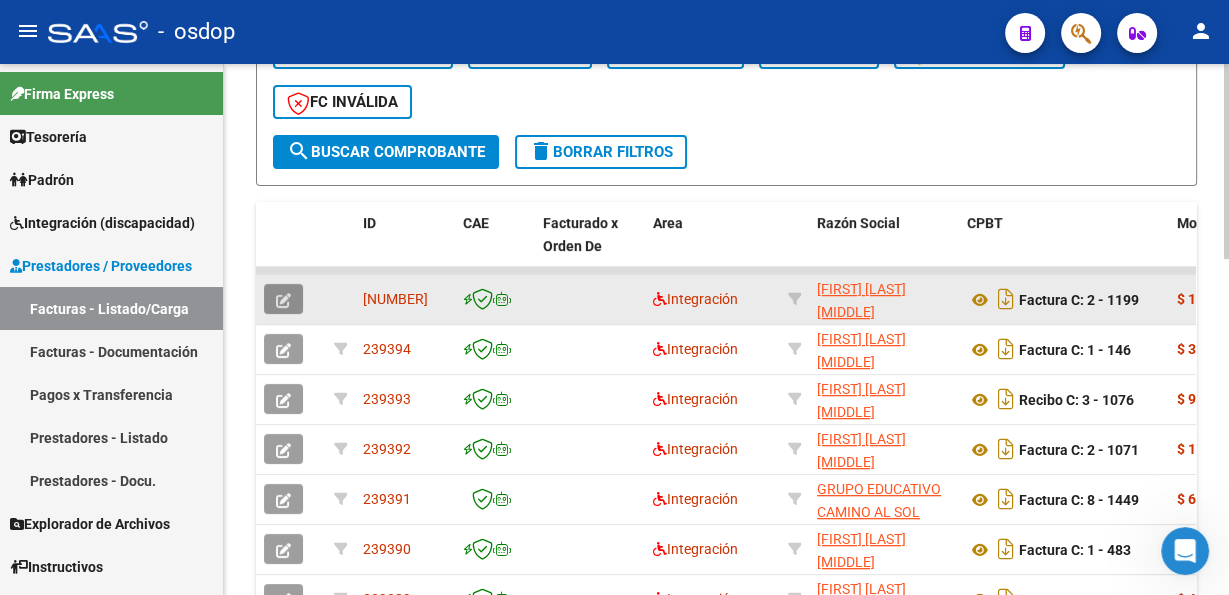 click 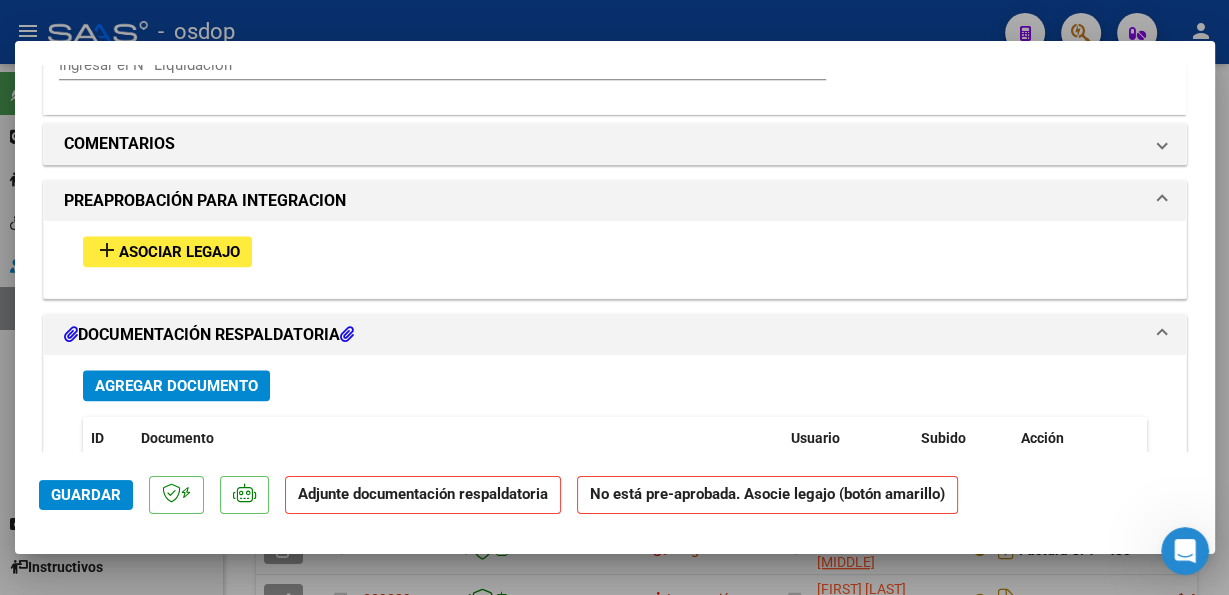 scroll, scrollTop: 1766, scrollLeft: 0, axis: vertical 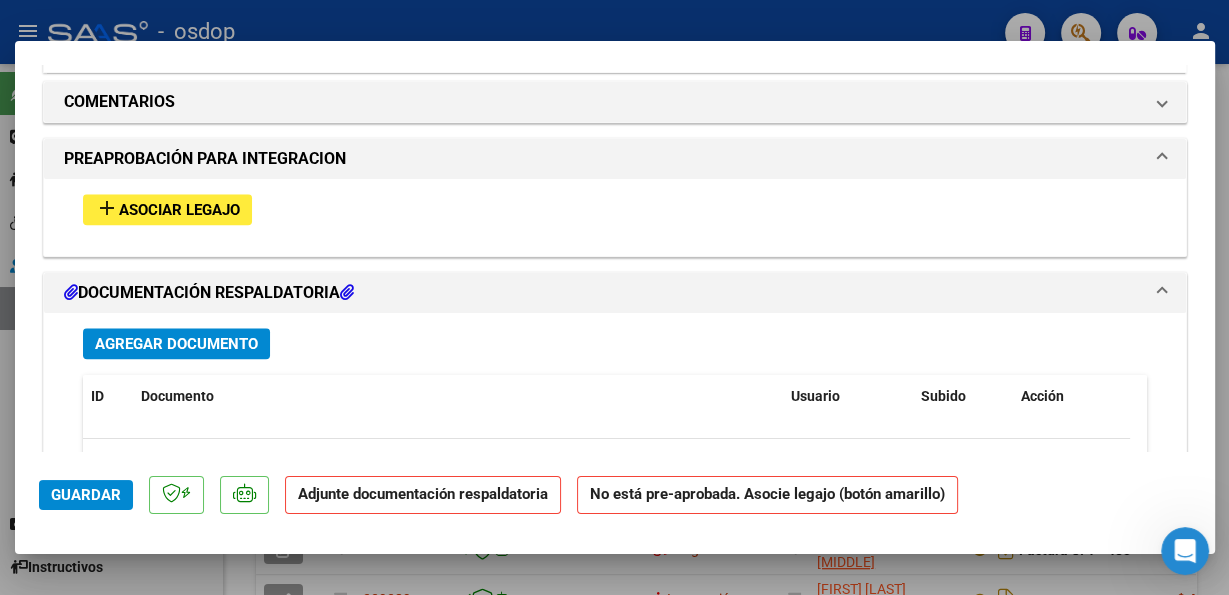 click on "Asociar Legajo" at bounding box center (179, 210) 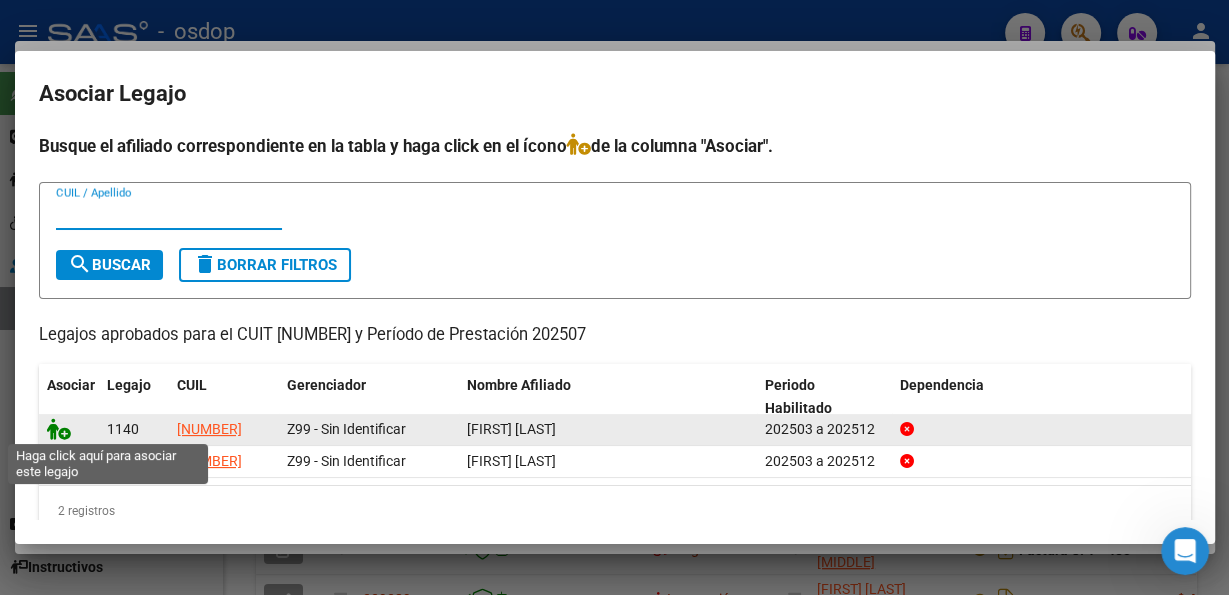 click 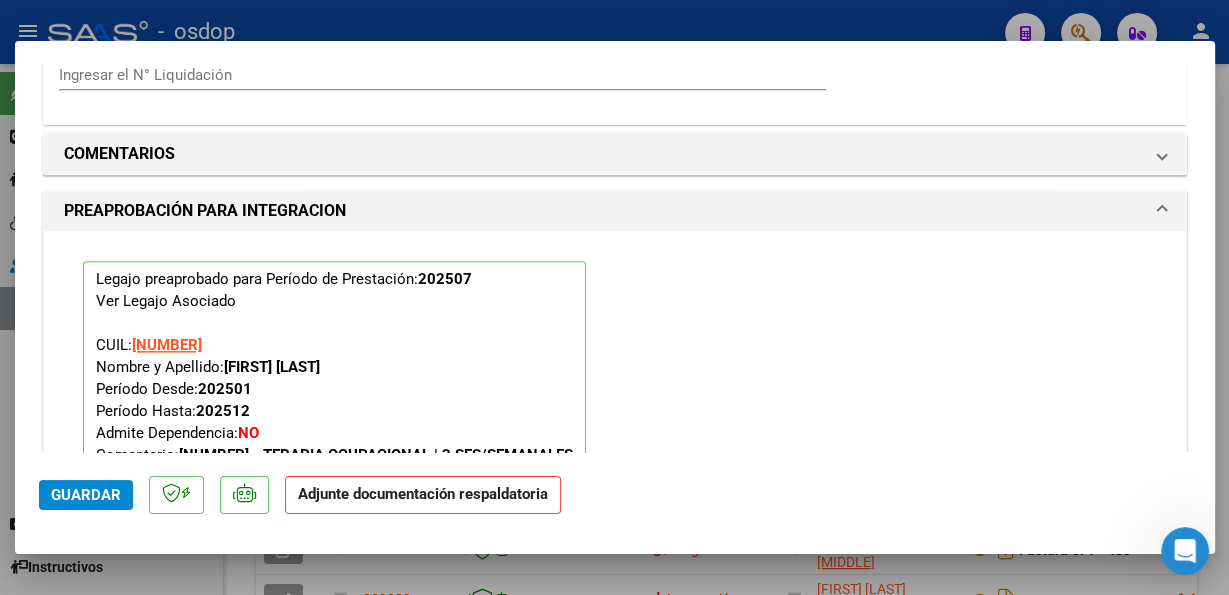 scroll, scrollTop: 1818, scrollLeft: 0, axis: vertical 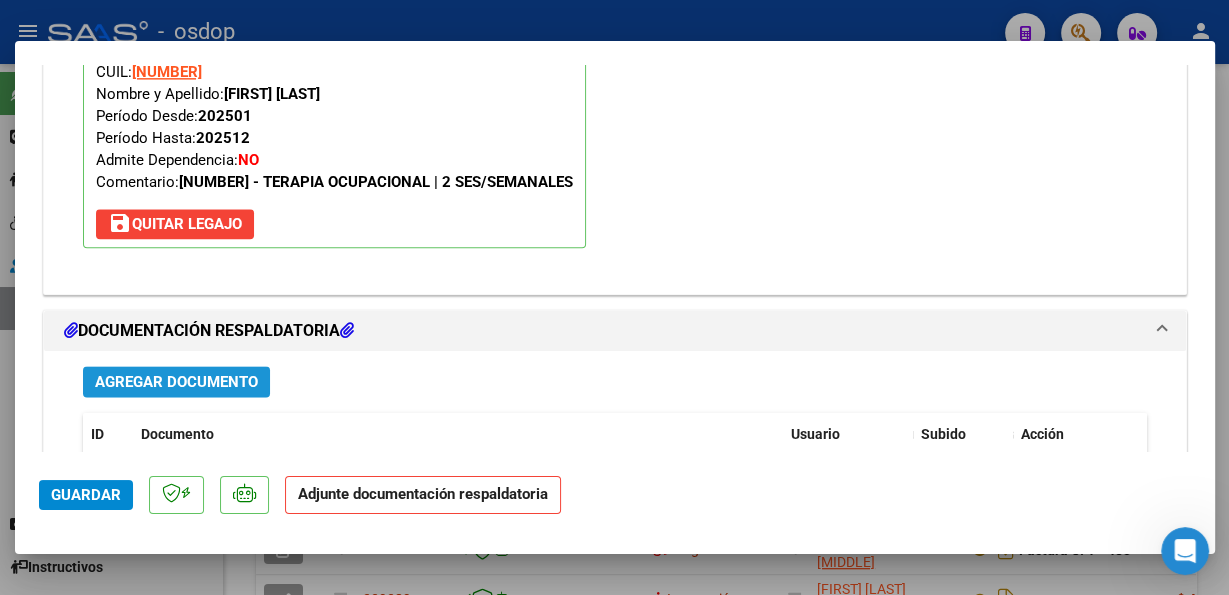 click on "Agregar Documento" at bounding box center [176, 382] 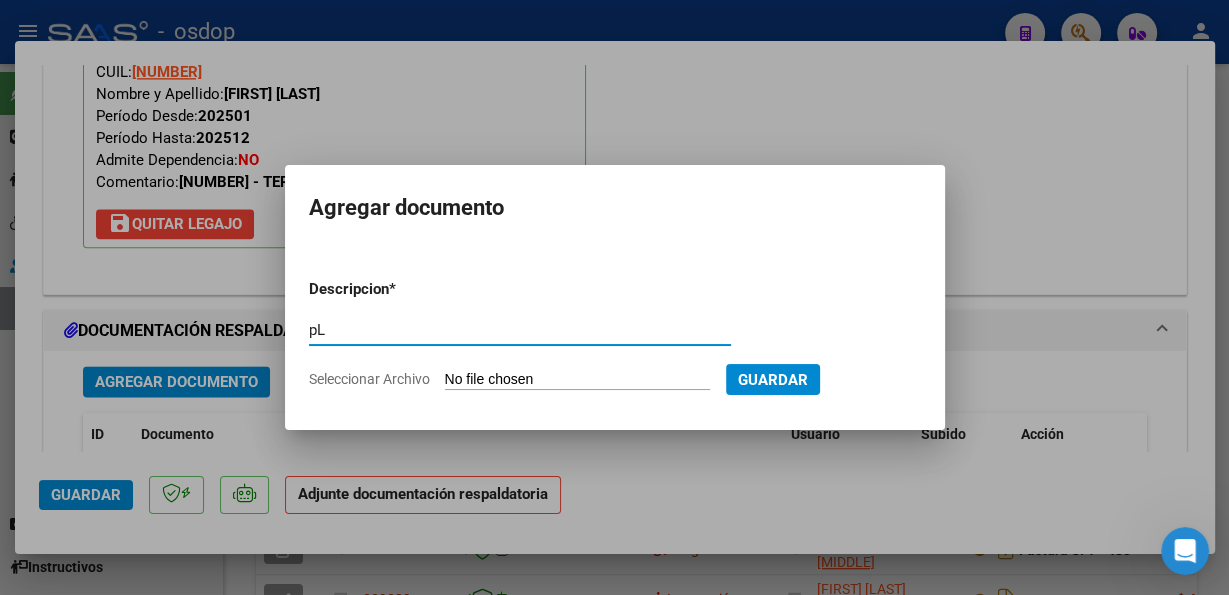 type on "p" 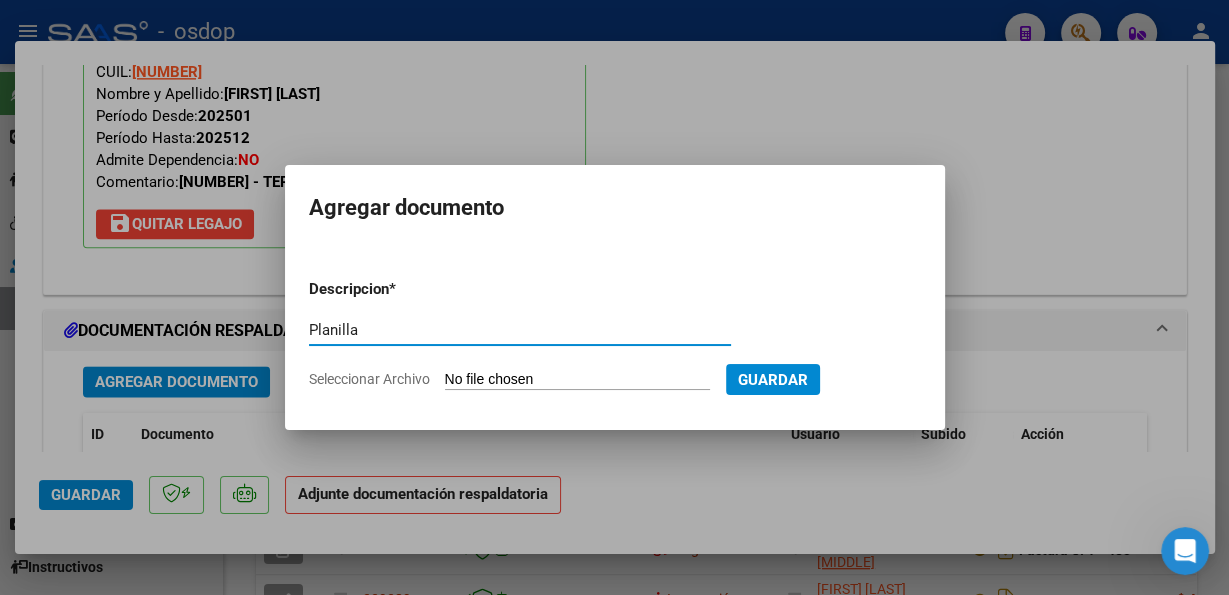 type on "Planilla" 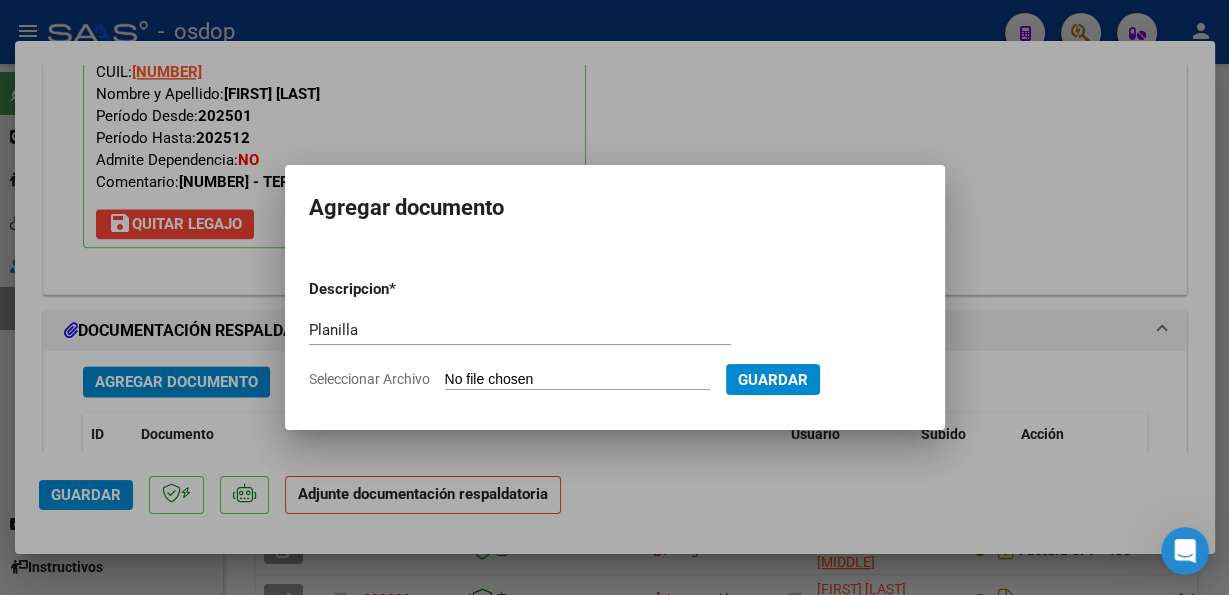 click on "Seleccionar Archivo" at bounding box center [577, 380] 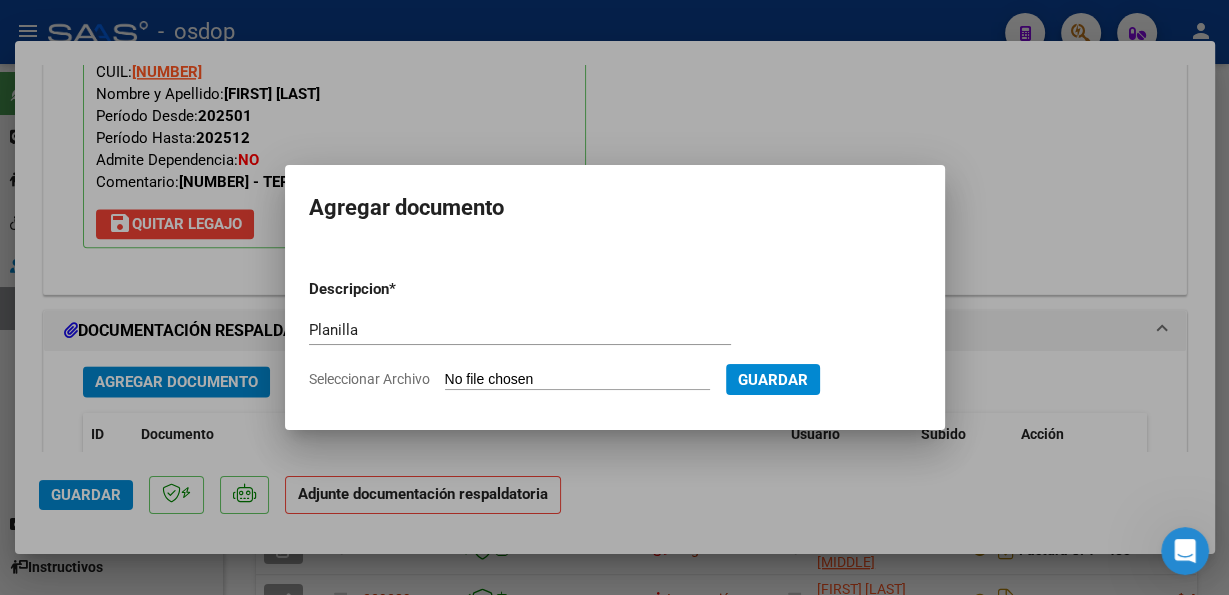 type on "C:\fakepath\Asistencia TO Julio Cassanello L.pdf" 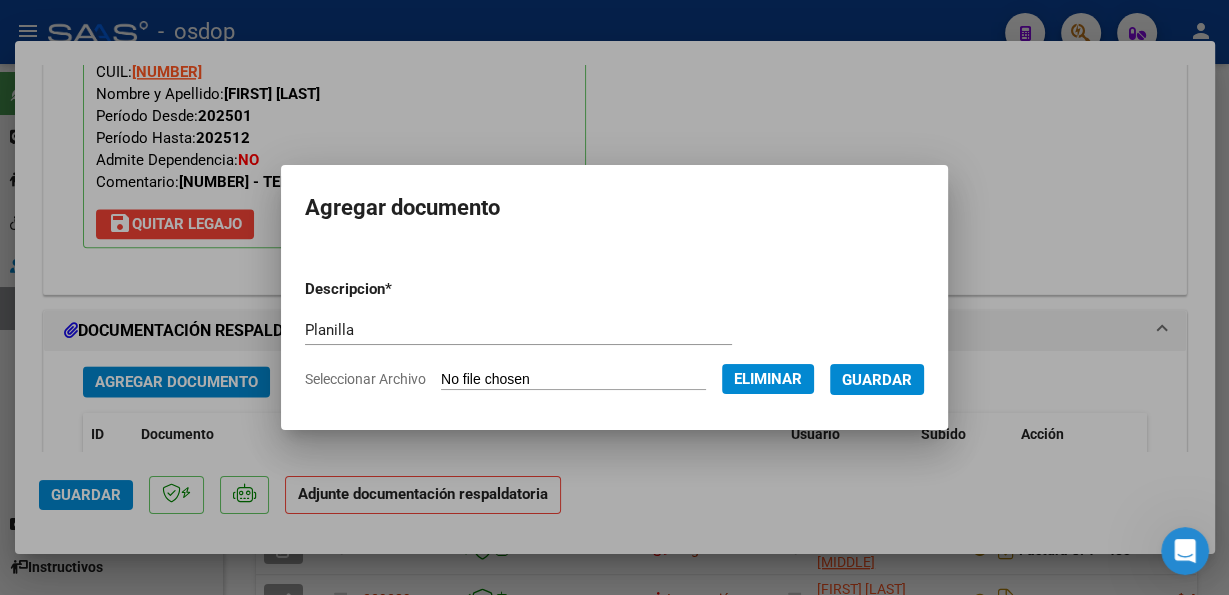 click on "Guardar" at bounding box center [877, 380] 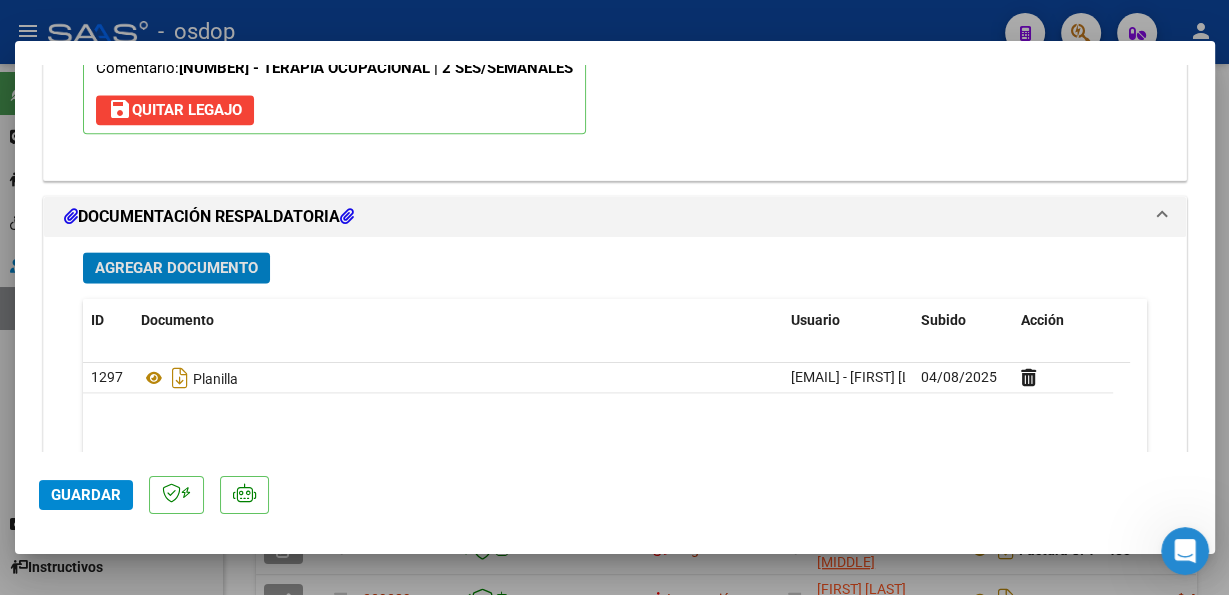 scroll, scrollTop: 2324, scrollLeft: 0, axis: vertical 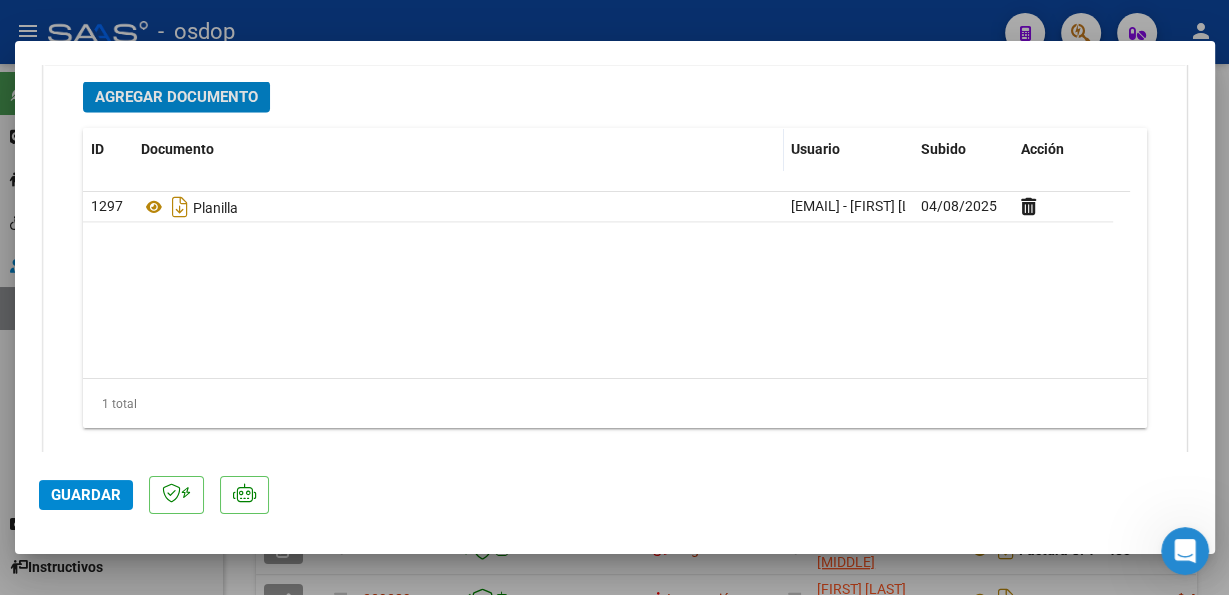click on "Guardar" 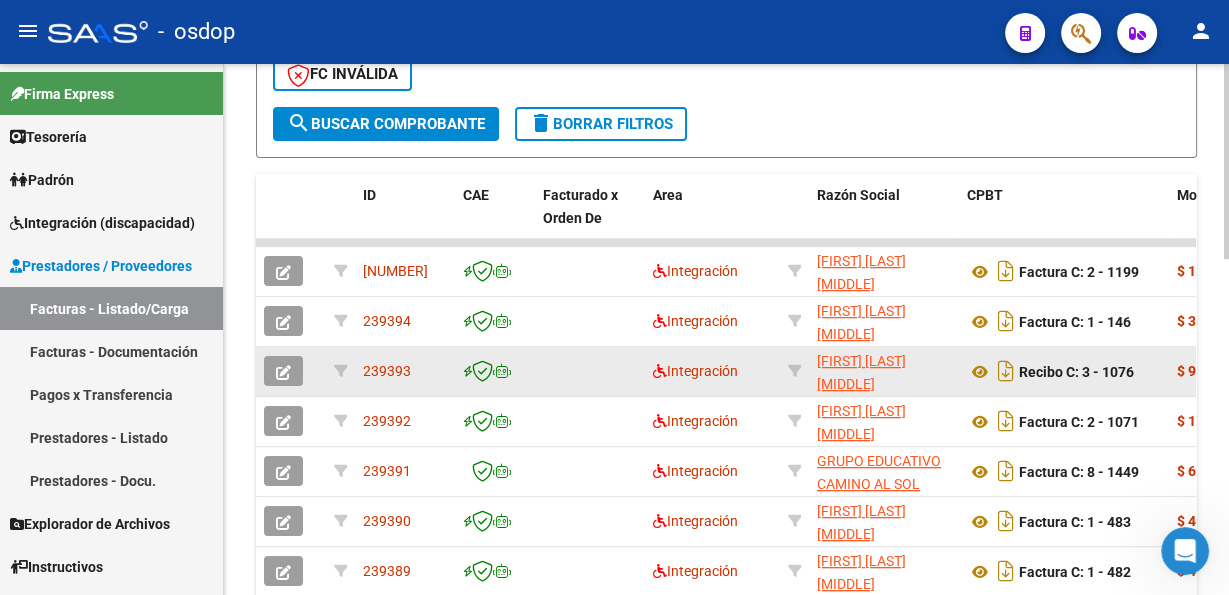 scroll, scrollTop: 616, scrollLeft: 0, axis: vertical 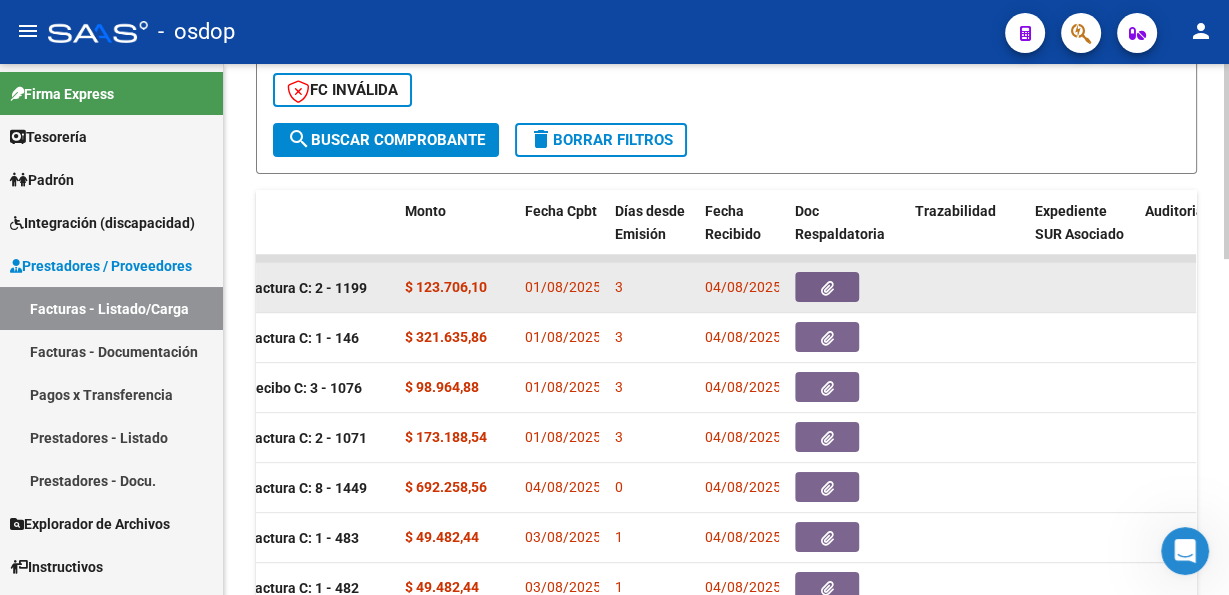 click 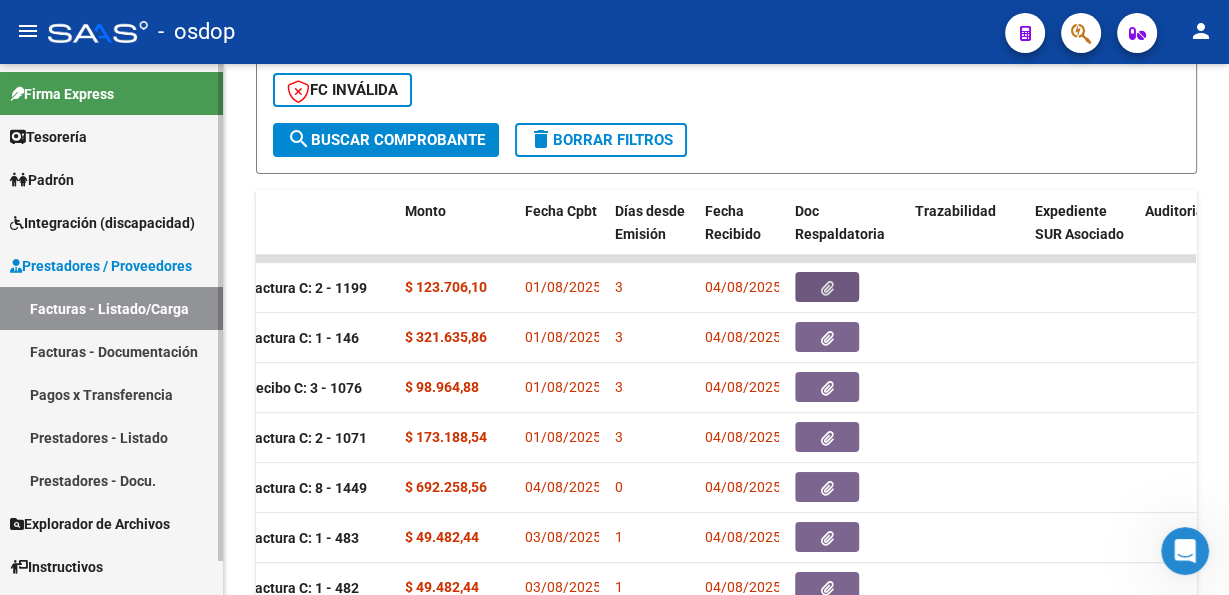 type 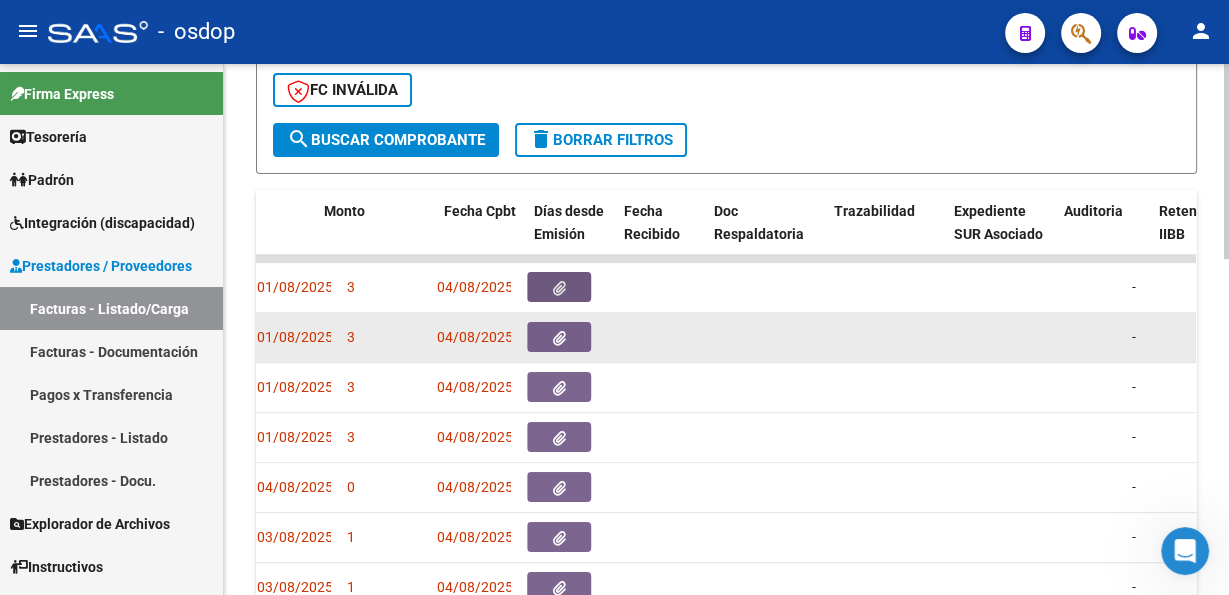 scroll, scrollTop: 0, scrollLeft: 734, axis: horizontal 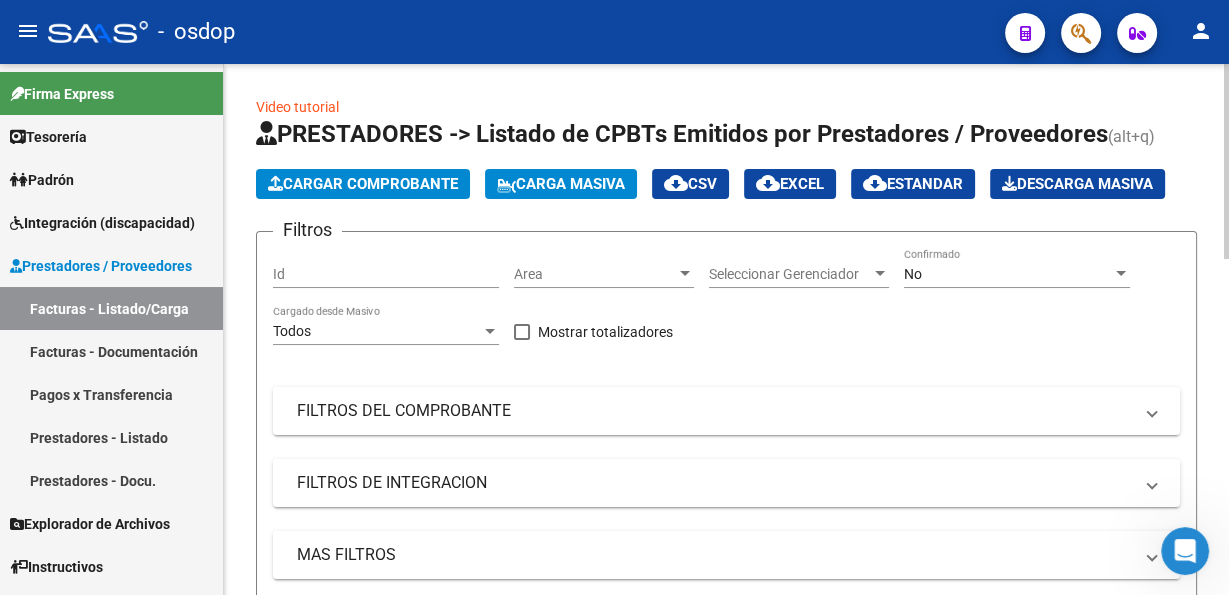 click on "Cargar Comprobante" 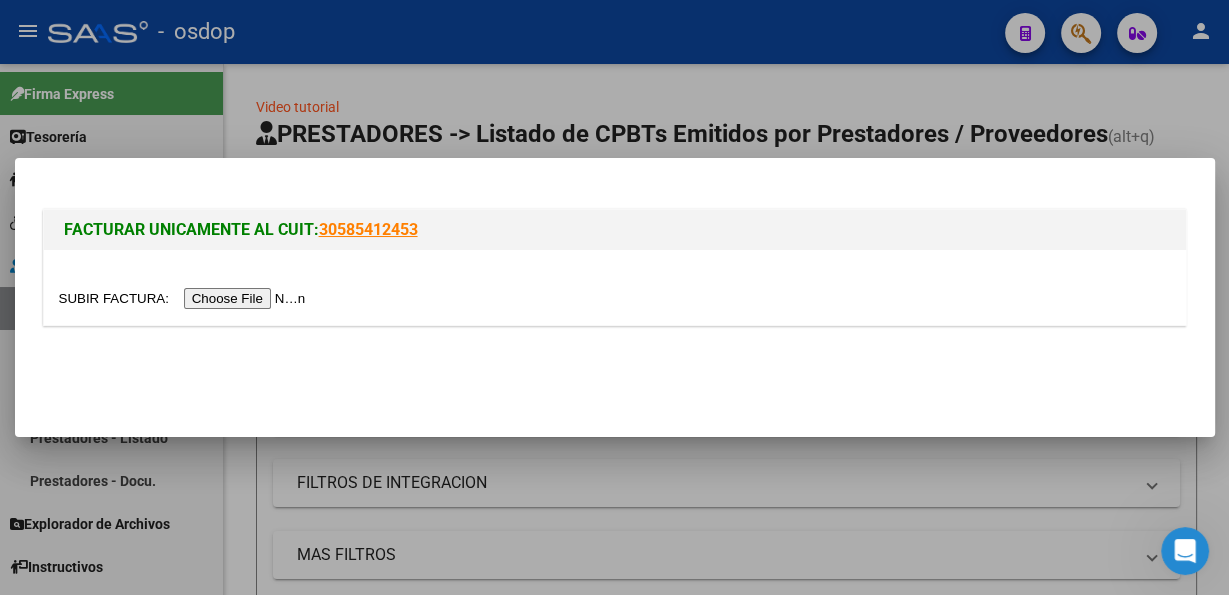 click at bounding box center (185, 298) 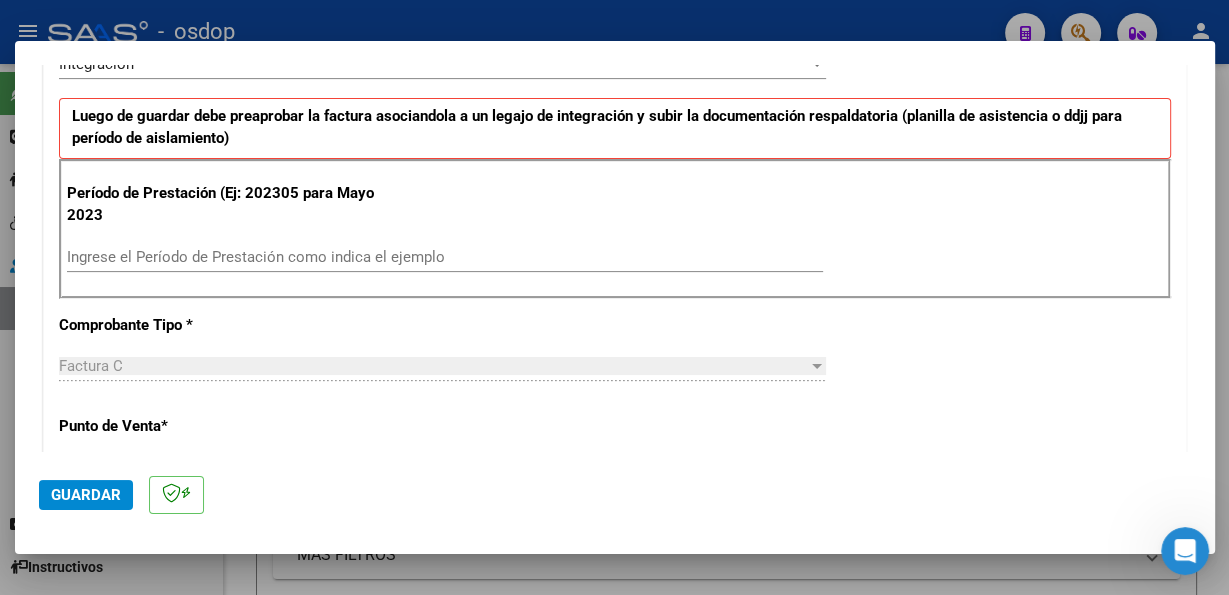 scroll, scrollTop: 552, scrollLeft: 0, axis: vertical 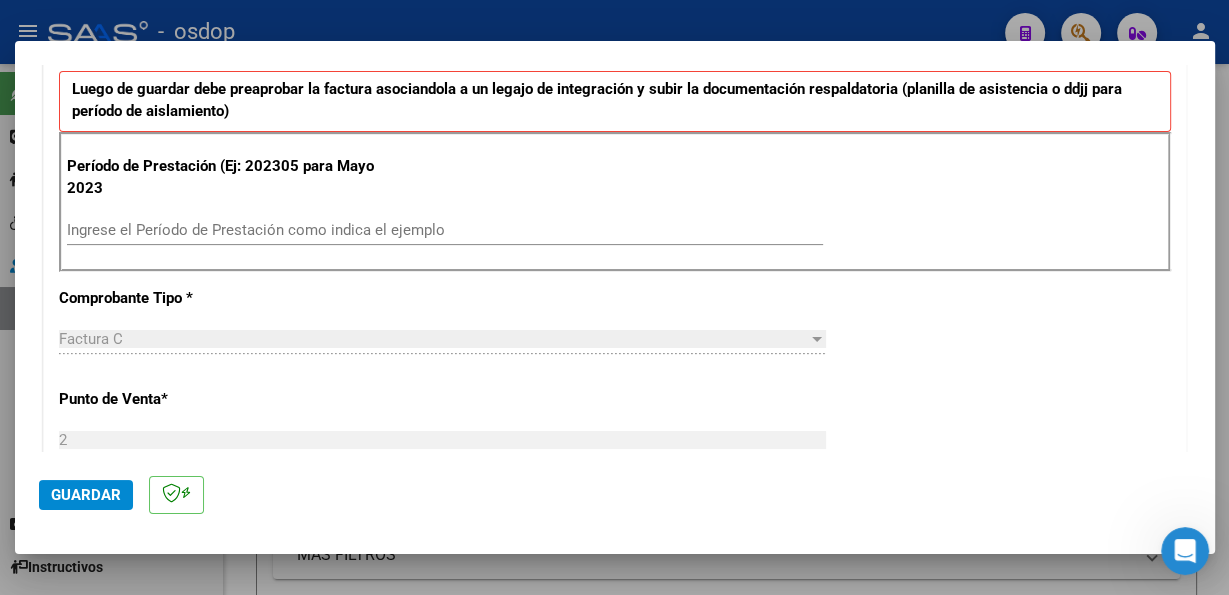 click on "Ingrese el Período de Prestación como indica el ejemplo" at bounding box center (445, 230) 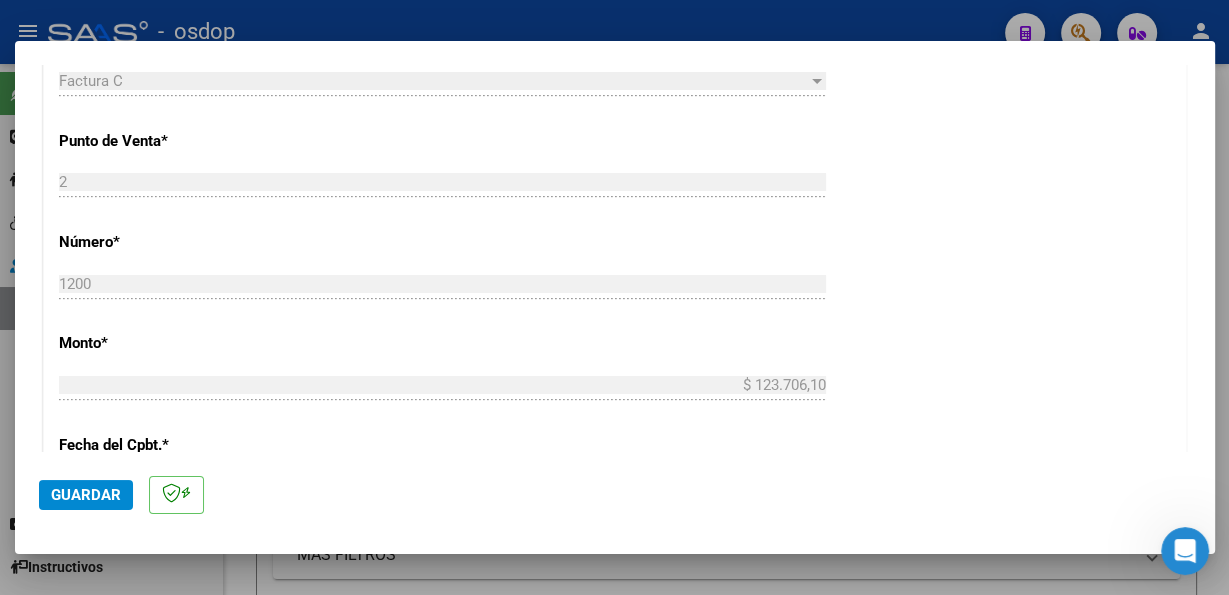 scroll, scrollTop: 846, scrollLeft: 0, axis: vertical 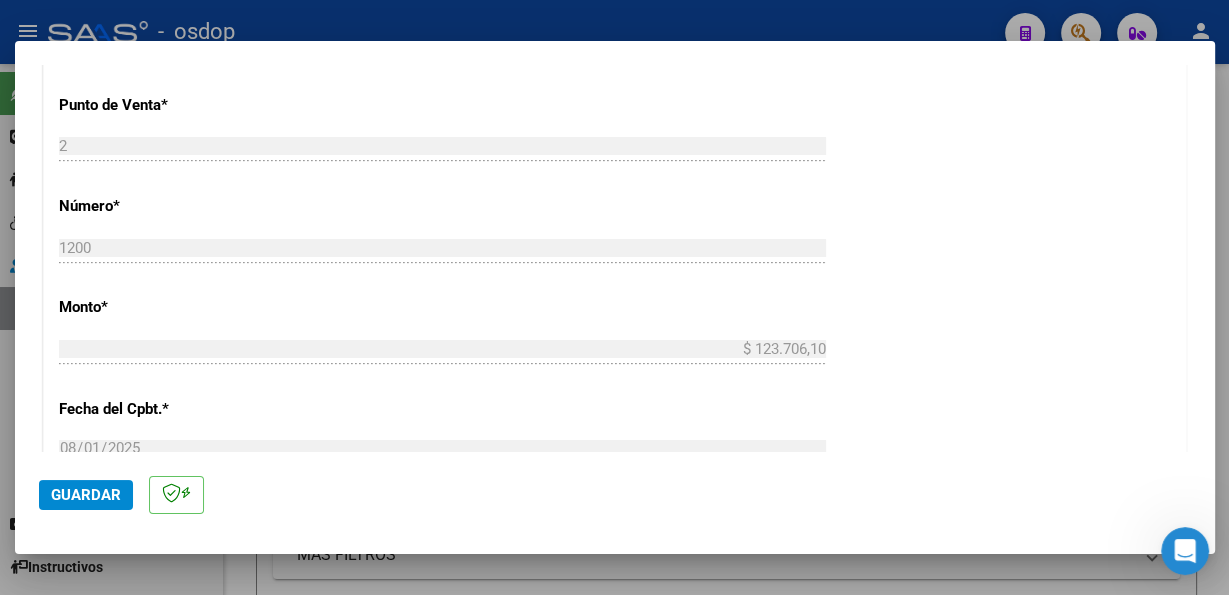 type on "202507" 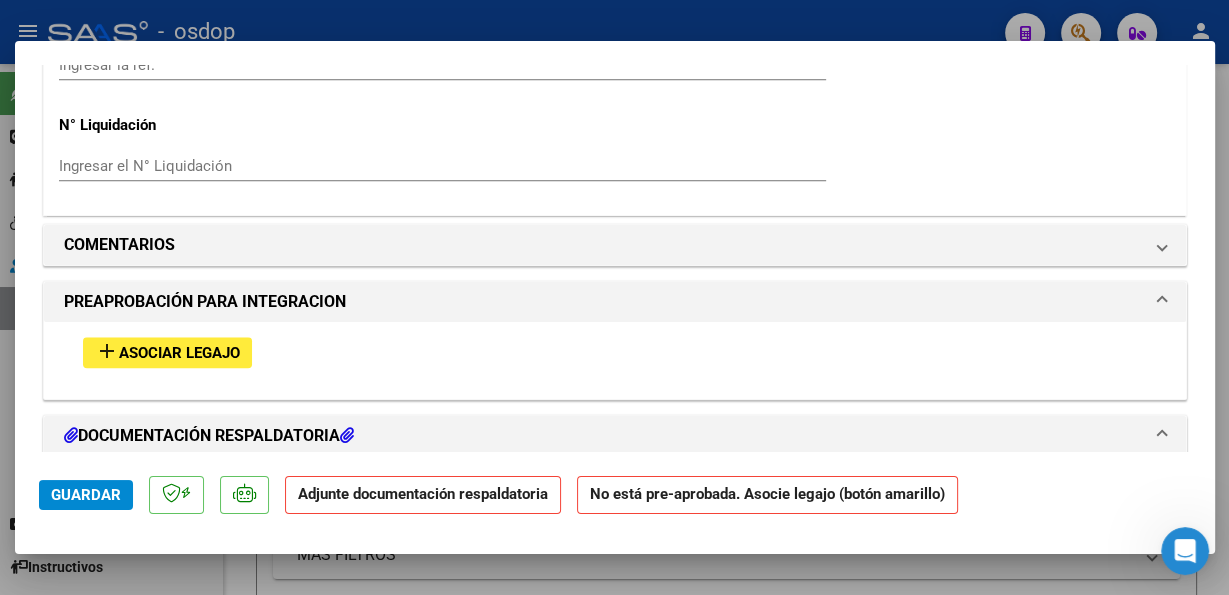 scroll, scrollTop: 1766, scrollLeft: 0, axis: vertical 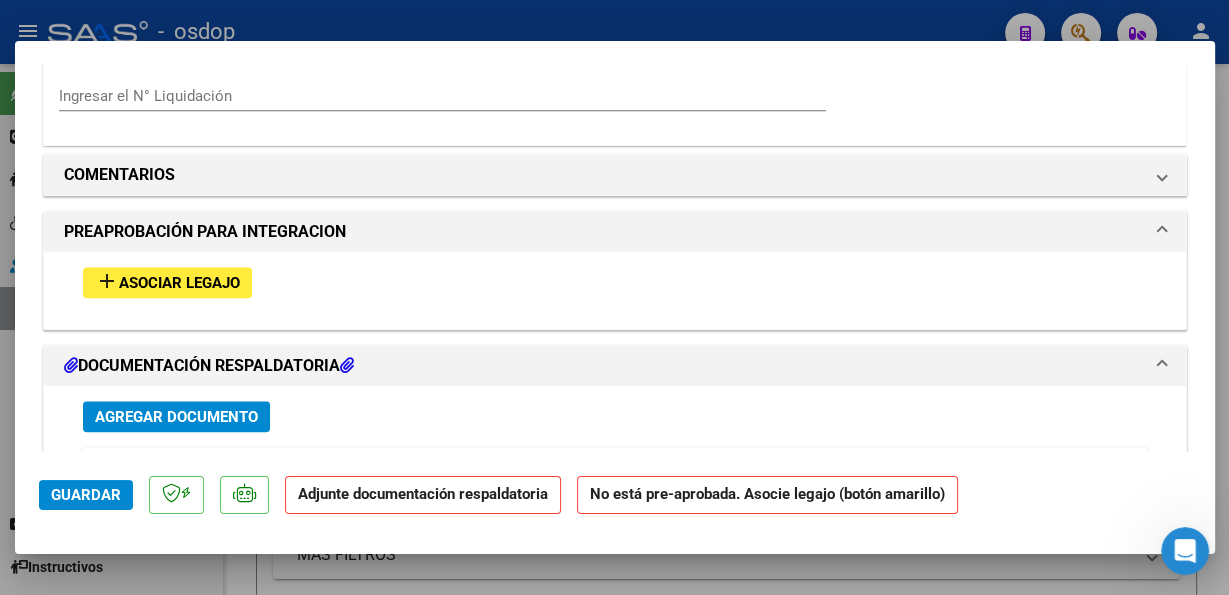 click on "Asociar Legajo" at bounding box center [179, 283] 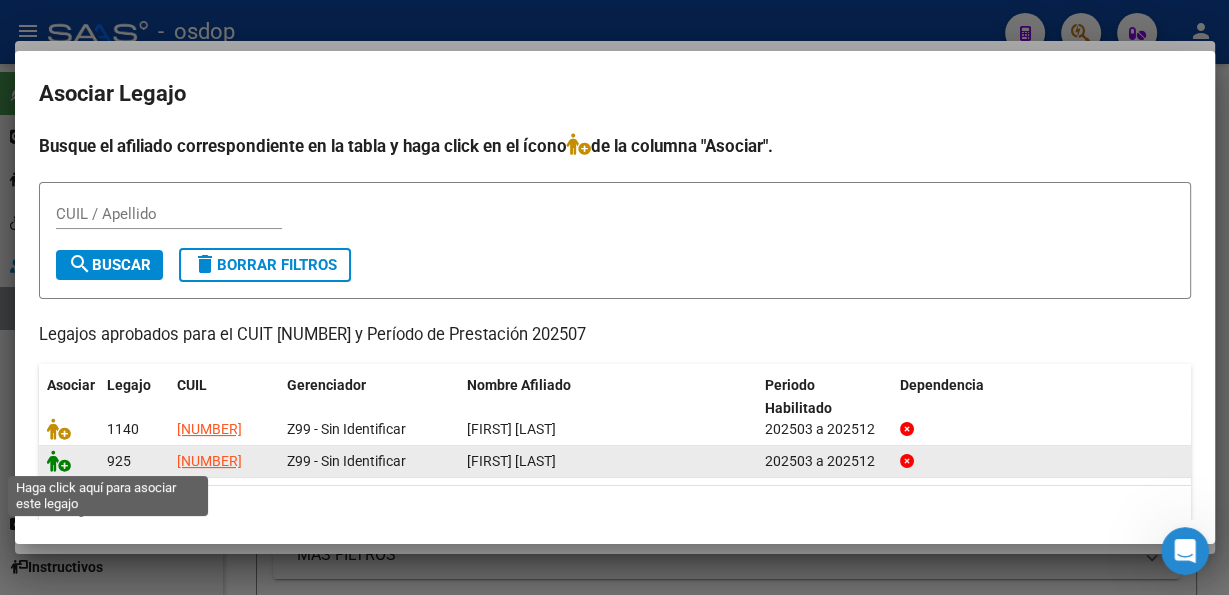 click 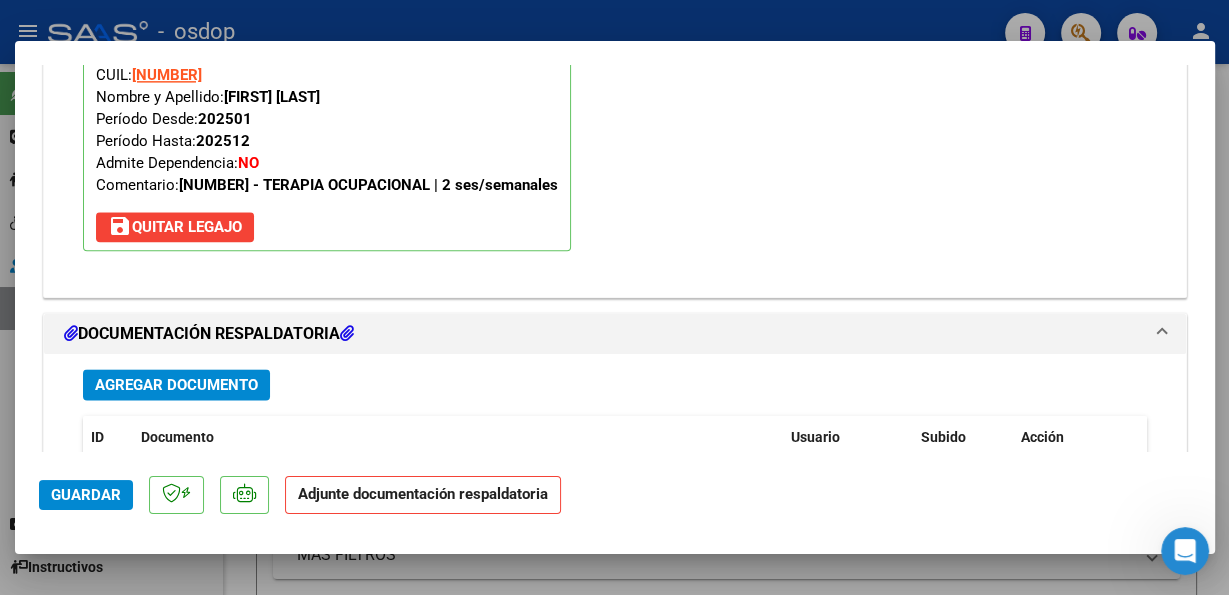 scroll, scrollTop: 2150, scrollLeft: 0, axis: vertical 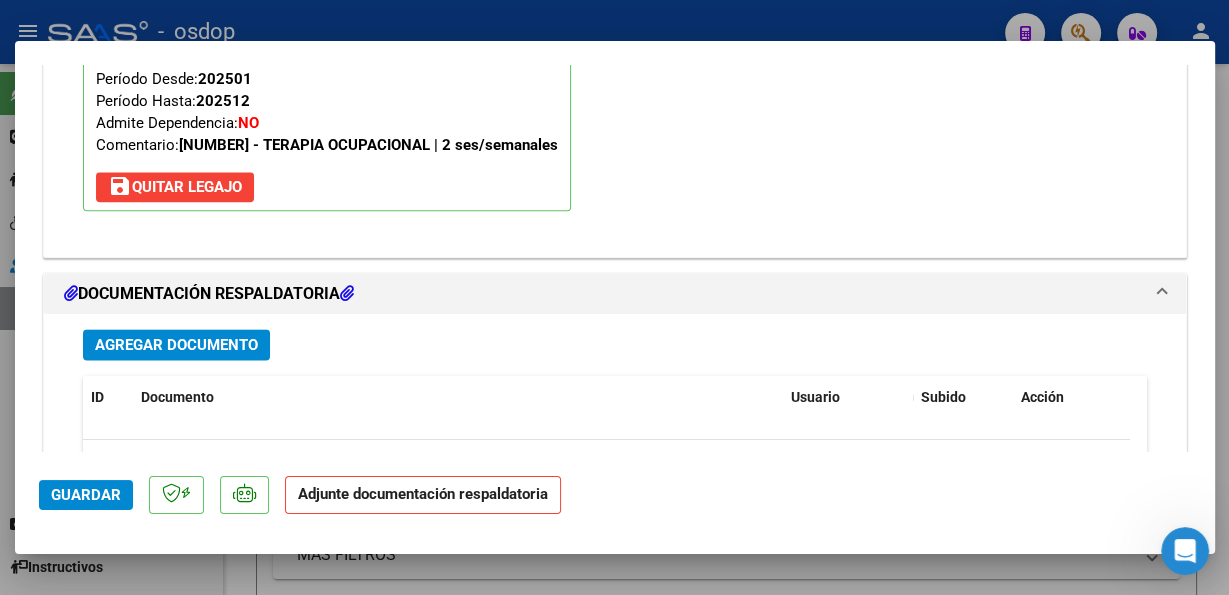 click on "Agregar Documento" at bounding box center [176, 345] 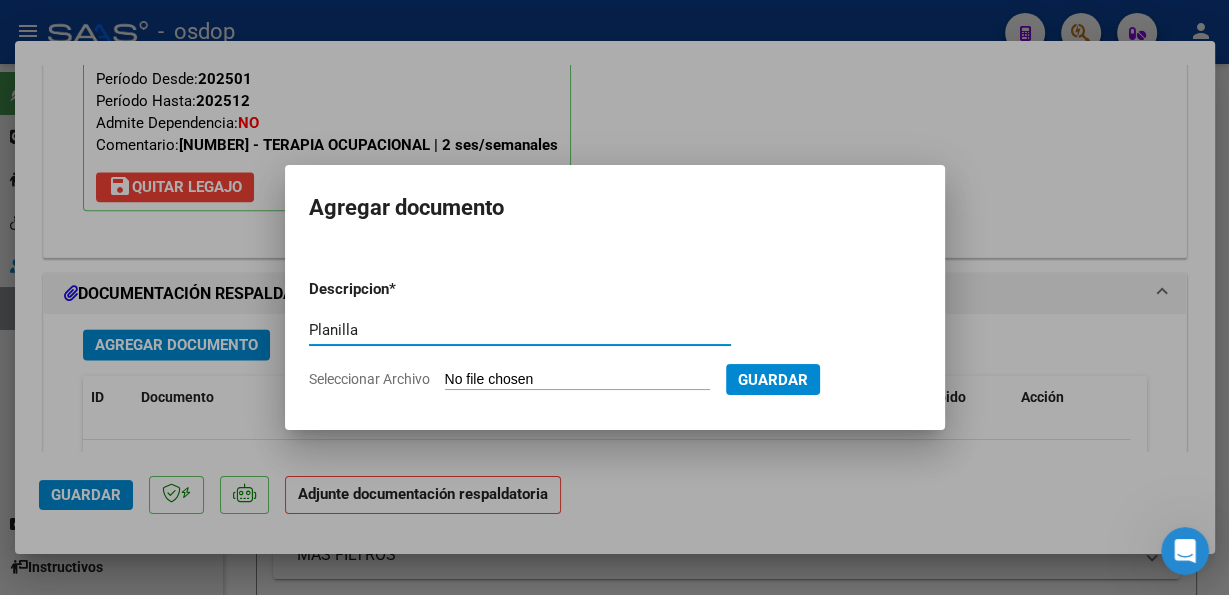 type on "Planilla" 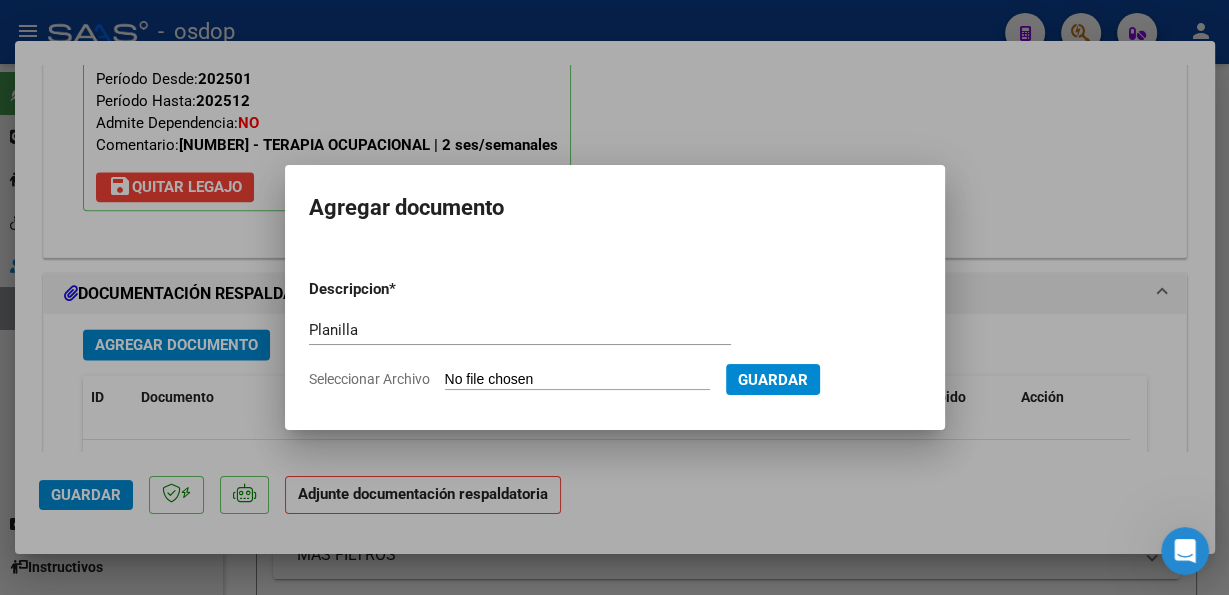 type on "C:\fakepath\Asistencia TO Julio Rubio L.pdf" 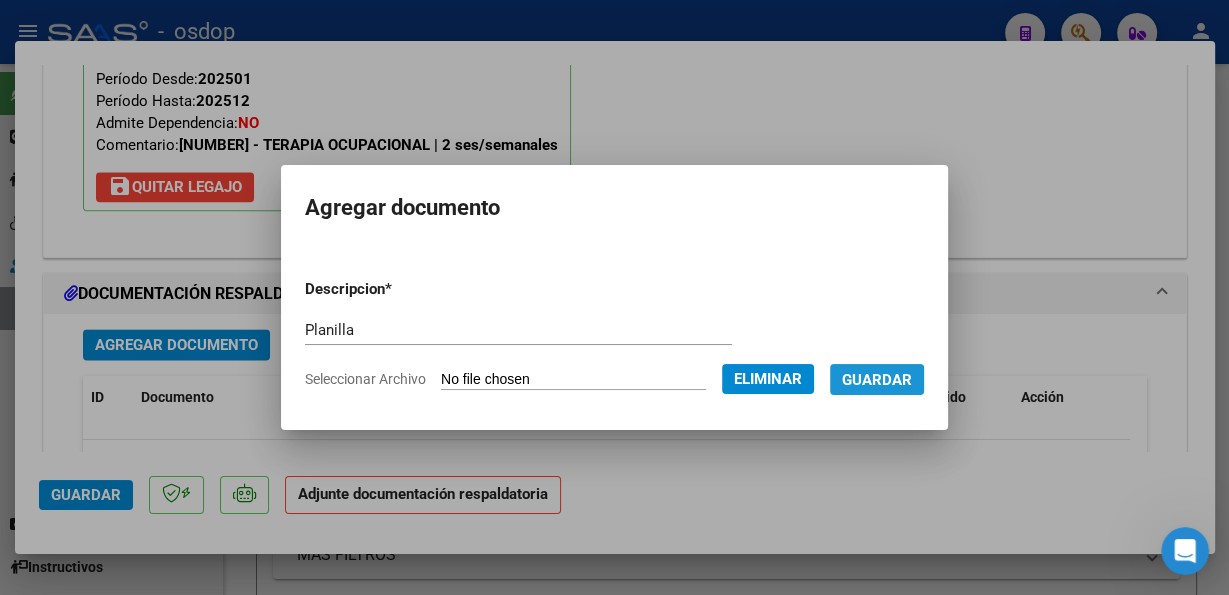 click on "Guardar" at bounding box center (877, 380) 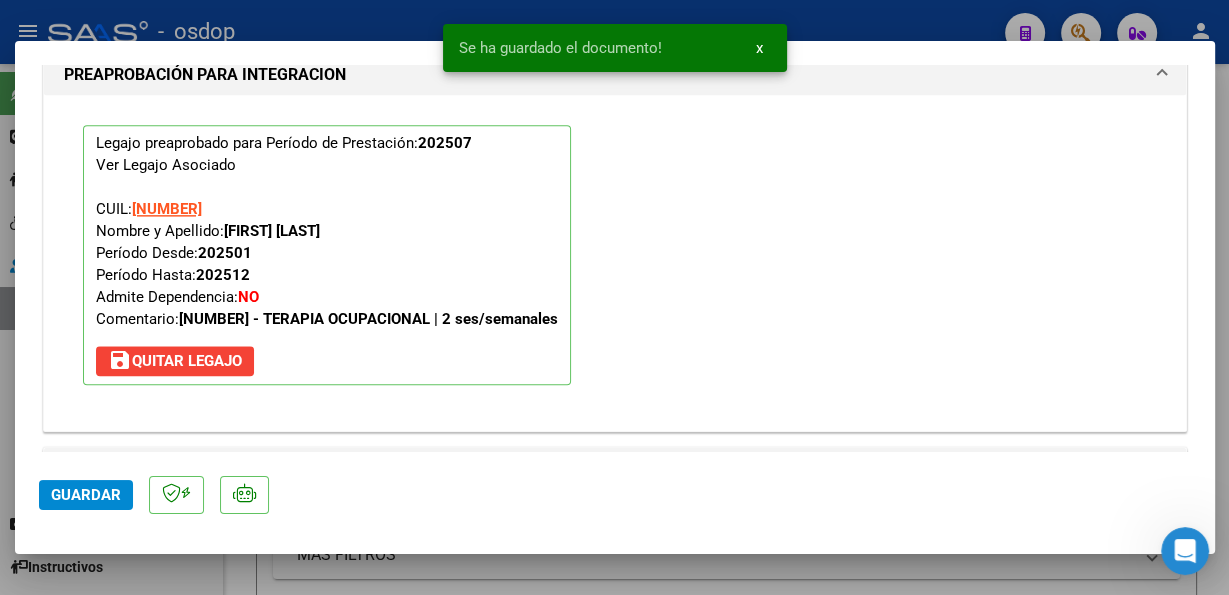 scroll, scrollTop: 1844, scrollLeft: 0, axis: vertical 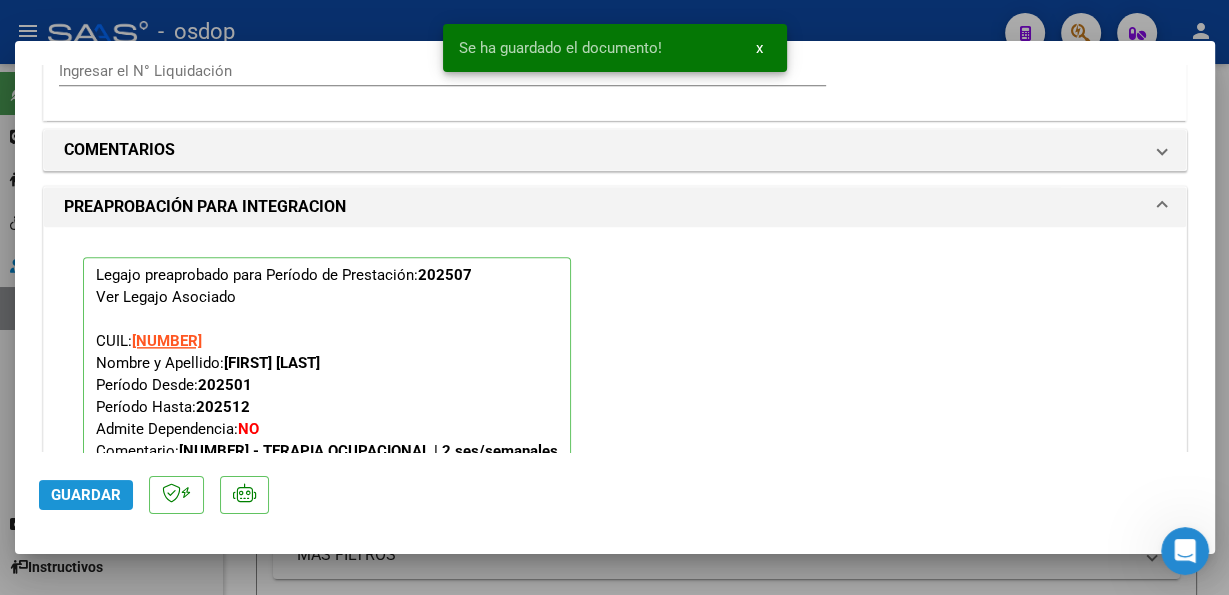 click on "Guardar" 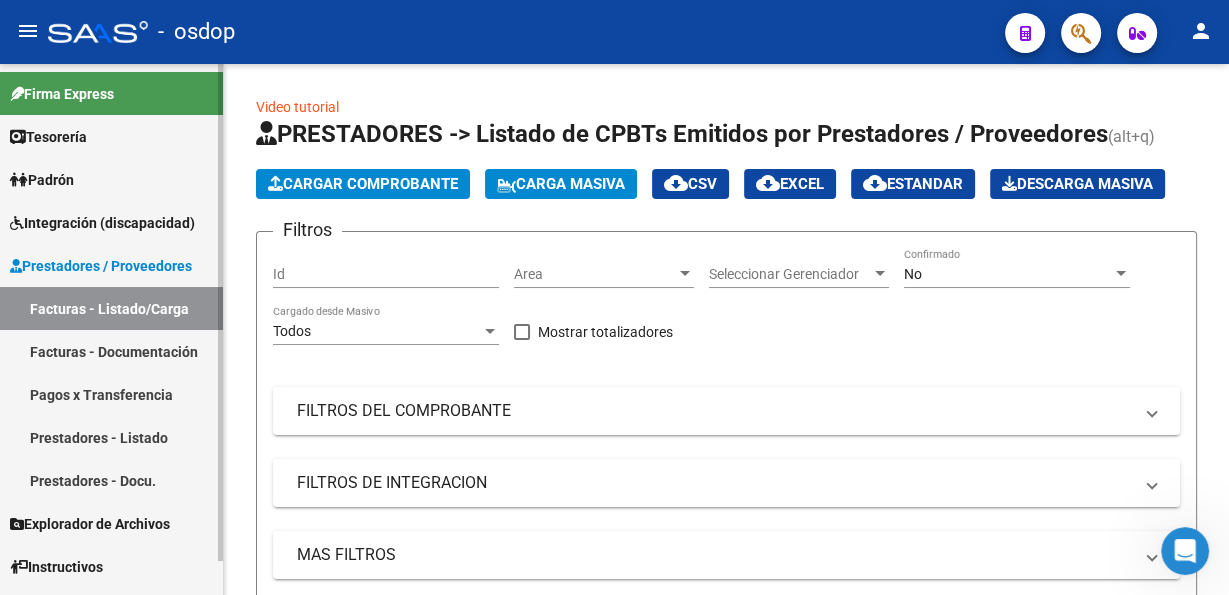 scroll, scrollTop: 0, scrollLeft: 675, axis: horizontal 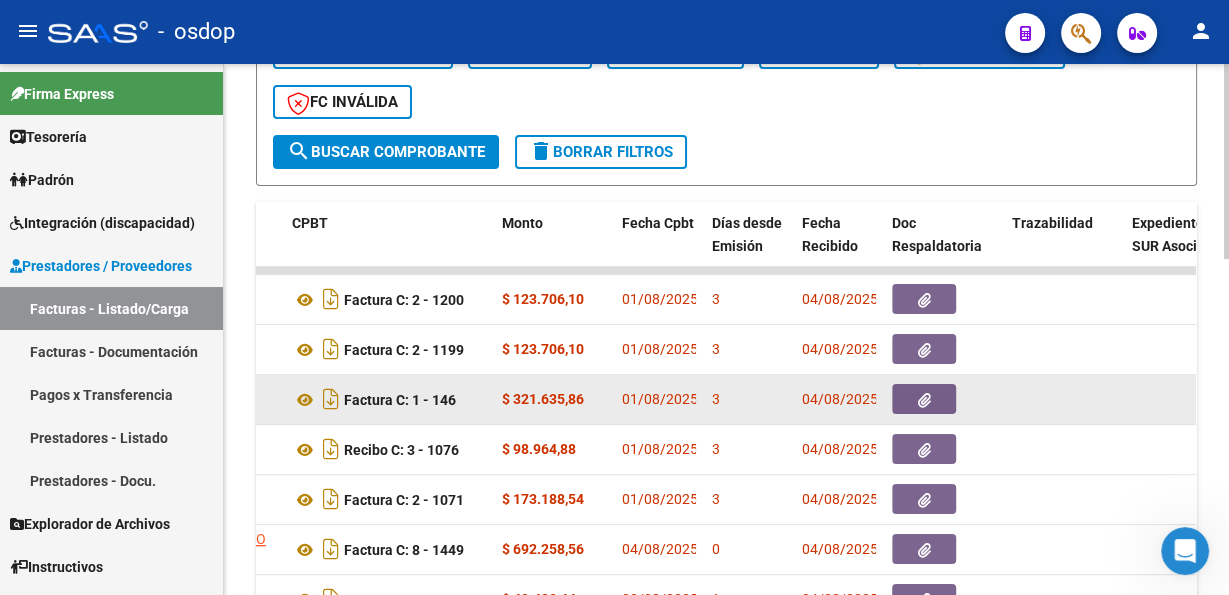 click 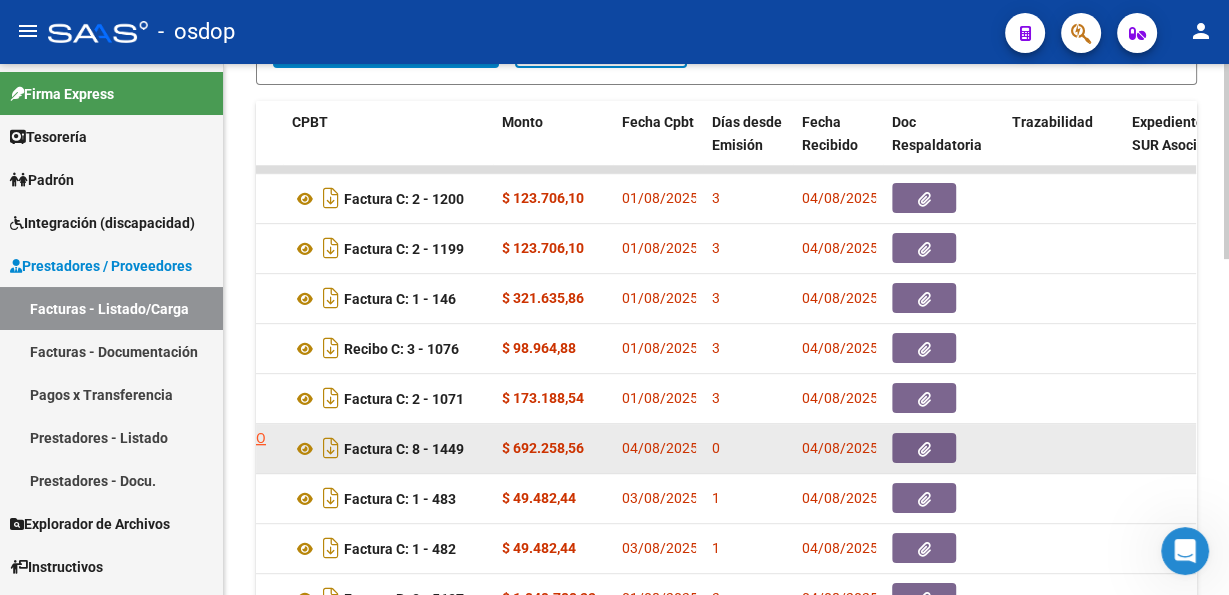 scroll, scrollTop: 918, scrollLeft: 0, axis: vertical 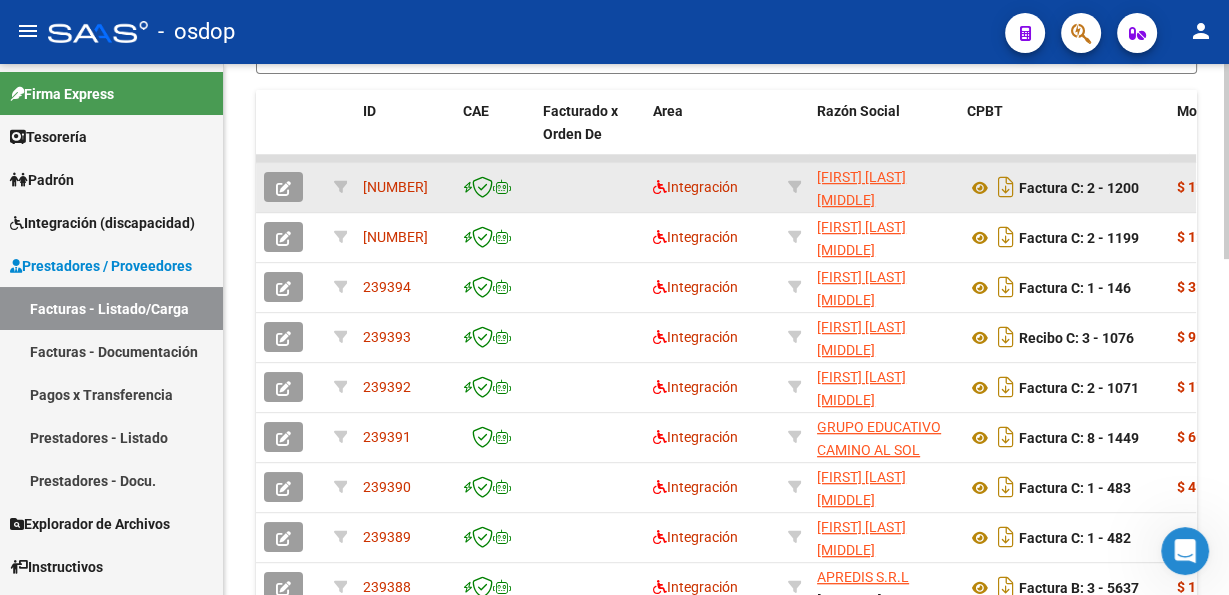 click on "239396" 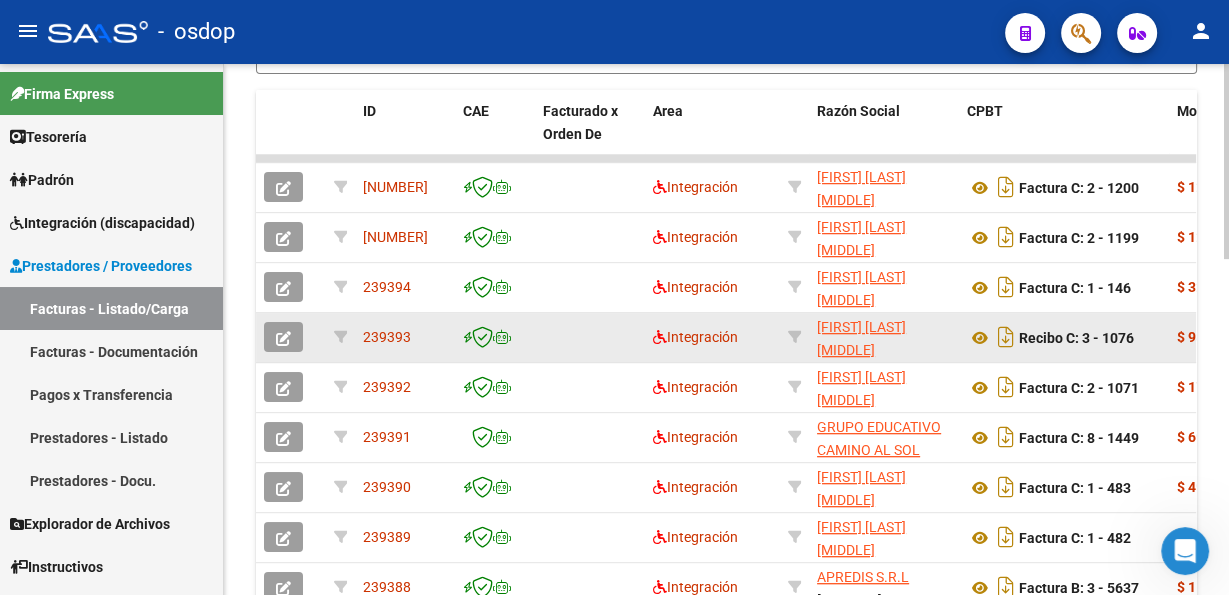 scroll, scrollTop: 616, scrollLeft: 0, axis: vertical 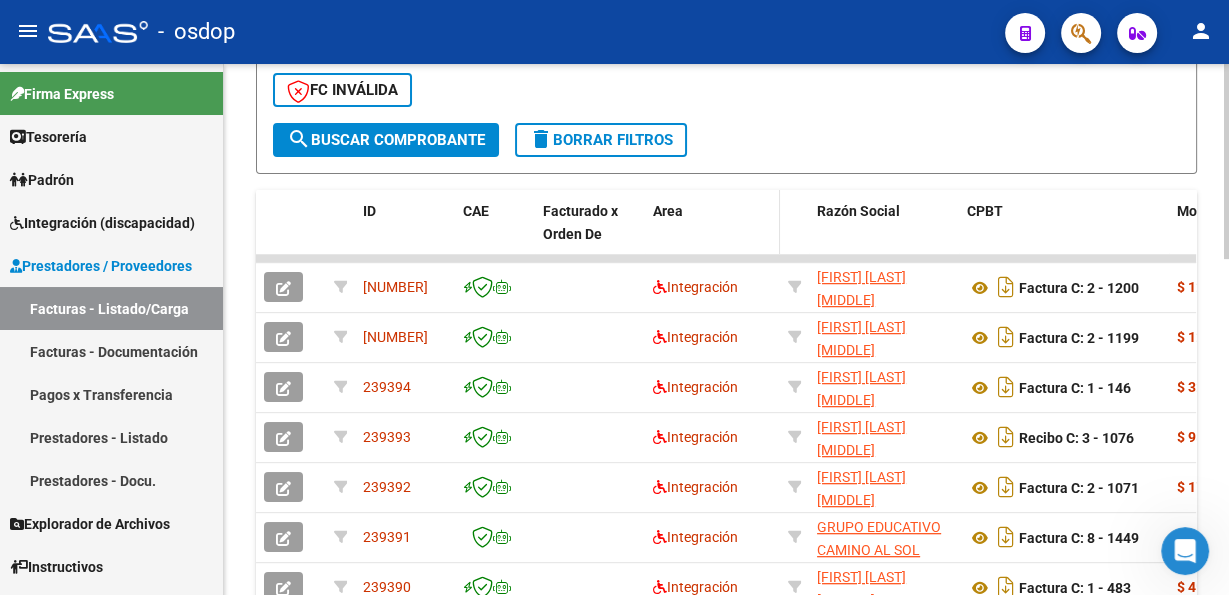 click on "Area" 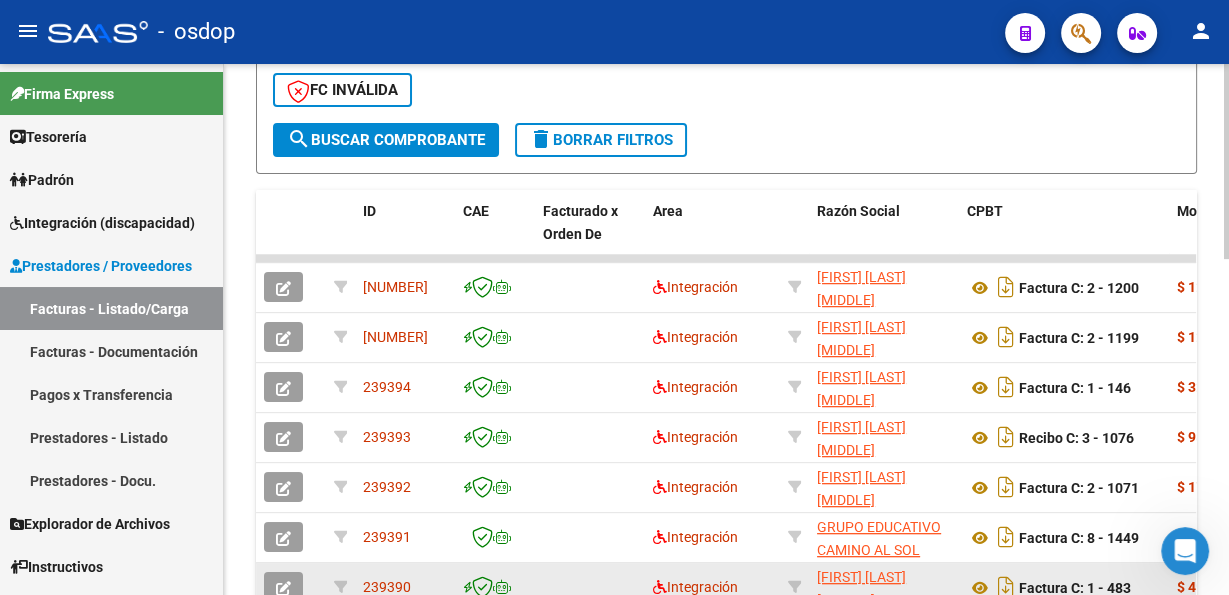 scroll, scrollTop: 817, scrollLeft: 0, axis: vertical 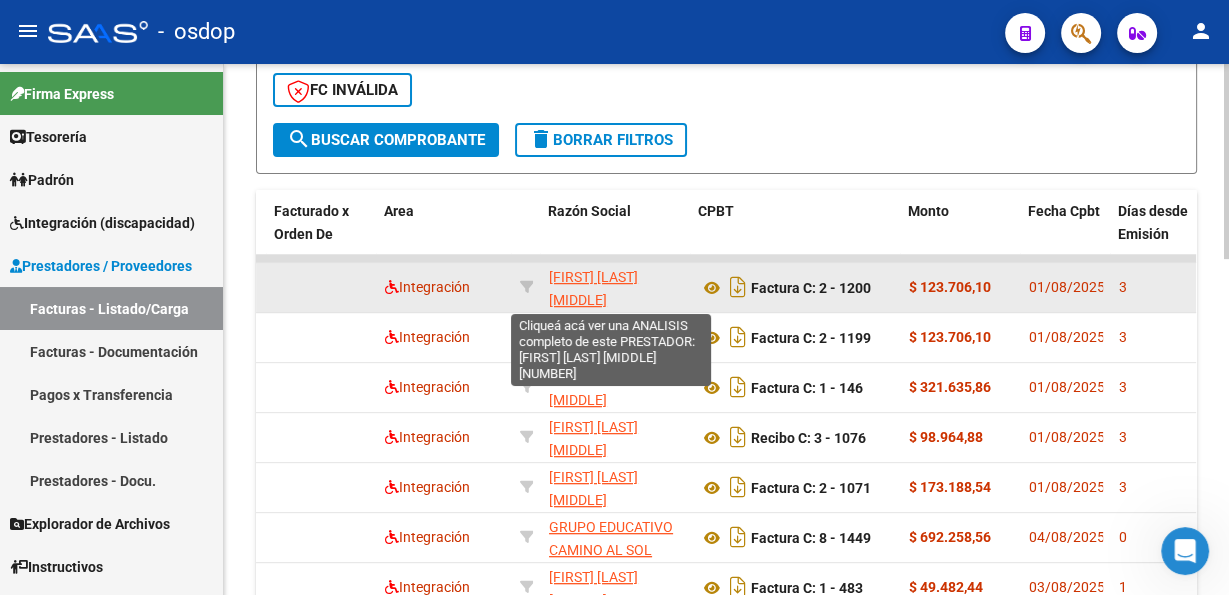 click on "[FIRST] [LAST]" 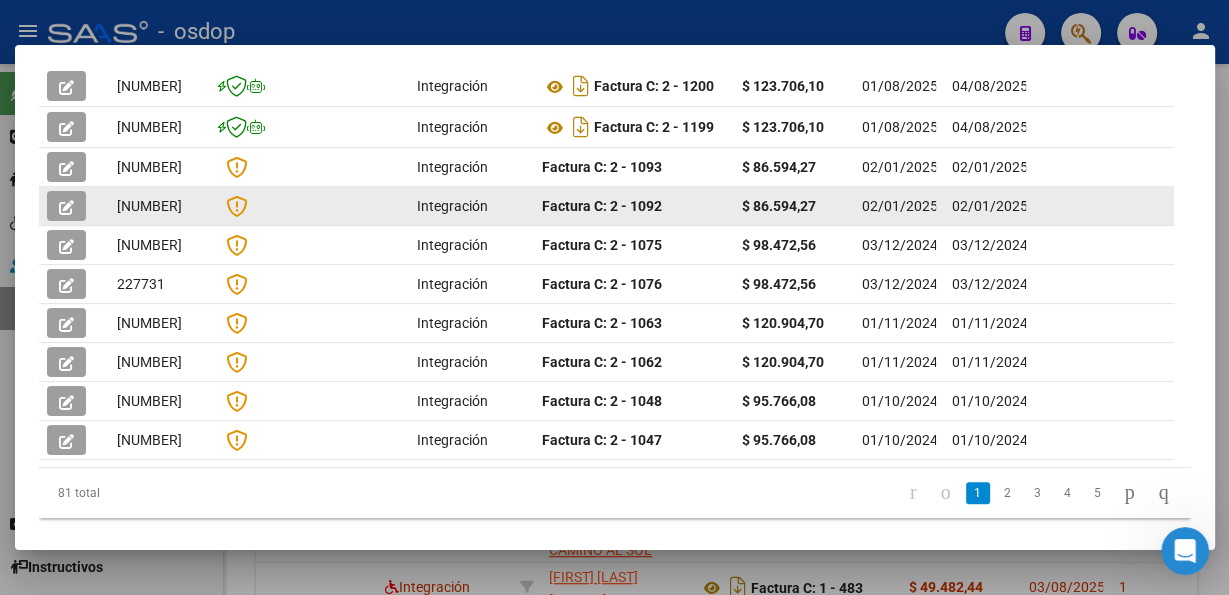 scroll, scrollTop: 552, scrollLeft: 0, axis: vertical 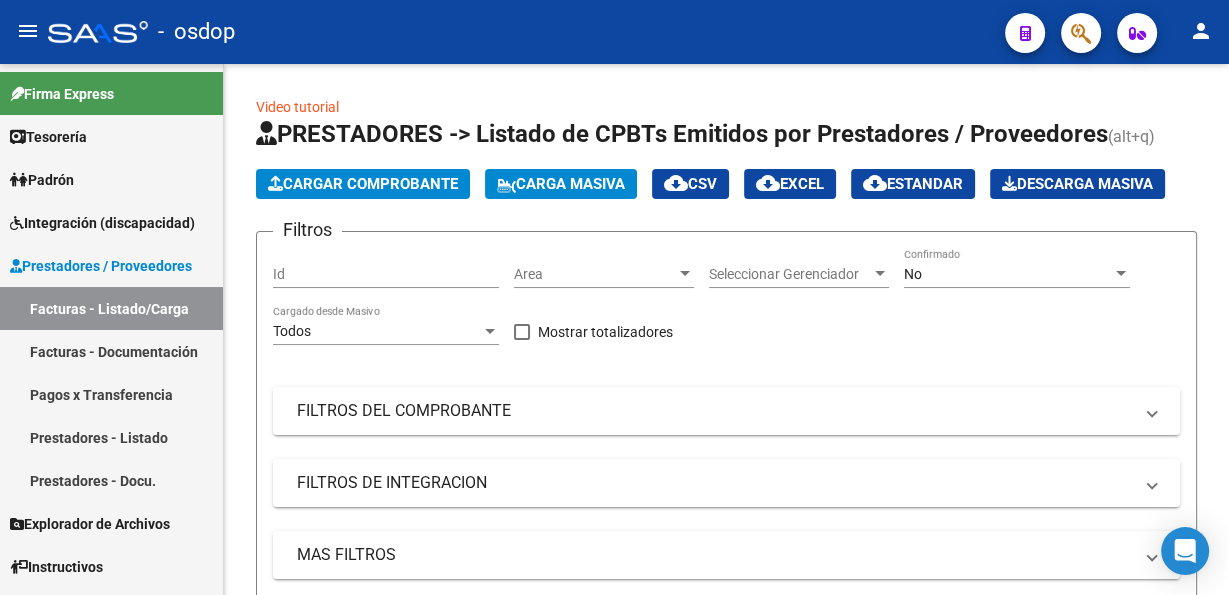 click on "person" 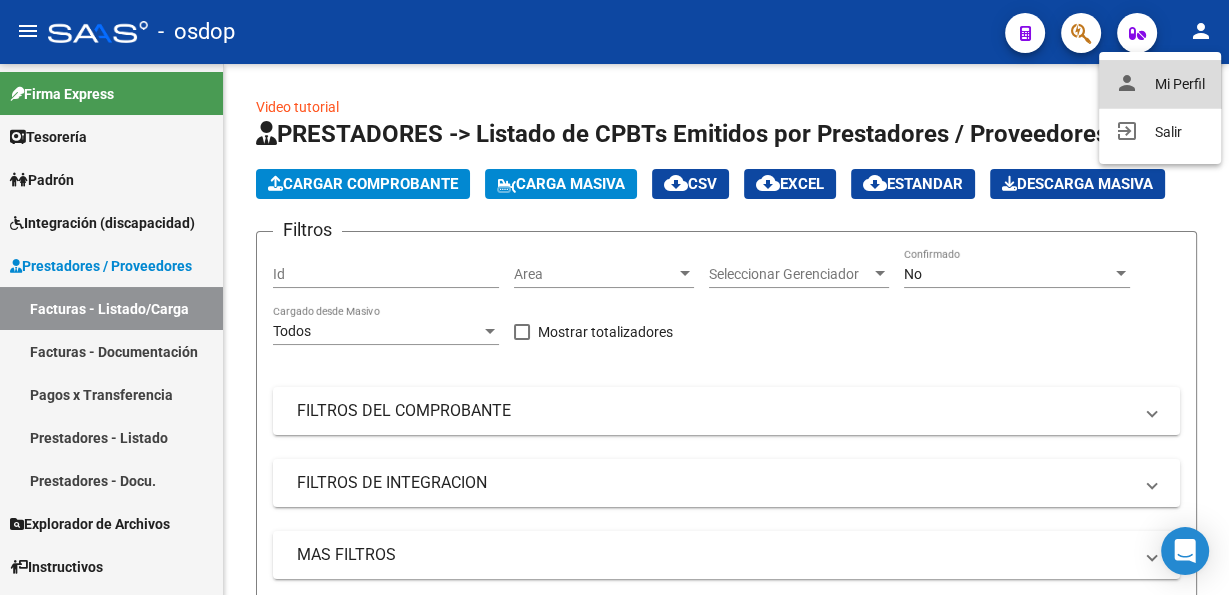 click on "person  Mi Perfil" at bounding box center [1160, 84] 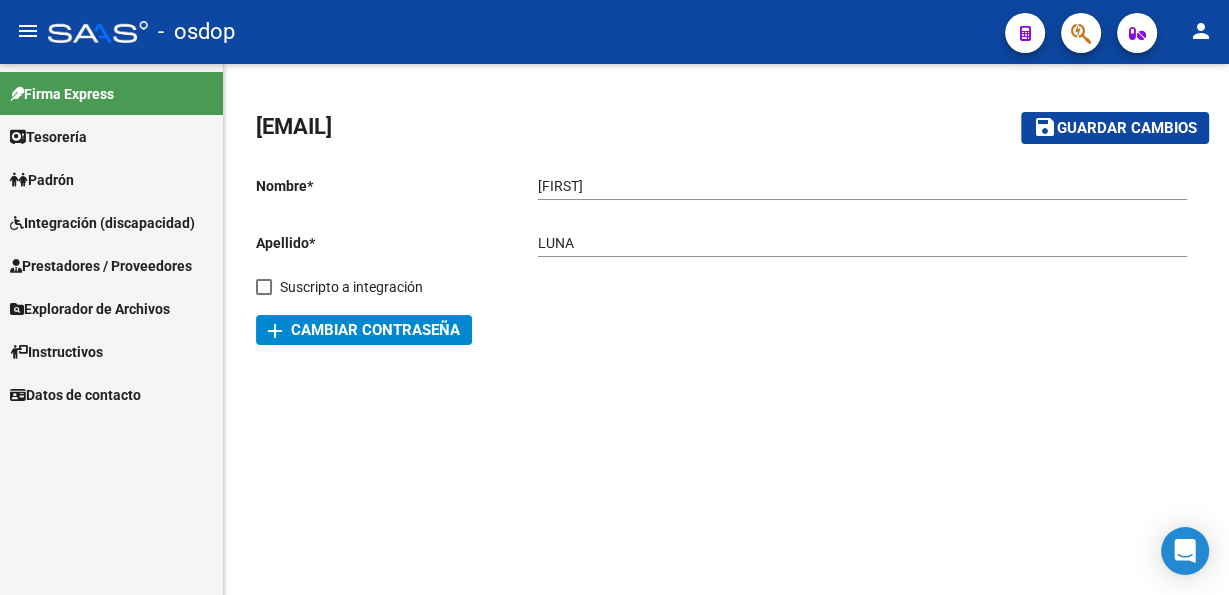 click on "Firma Express     Tesorería Extractos Procesados (csv) Extractos Originales (pdf)    Padrón Afiliados Empadronados Análisis Afiliado Doc. Respaldatoria    Integración (discapacidad) Estado Presentaciones SSS Rendición Certificado Discapacidad Pedido Integración a SSS Datos Contables de Facturas Facturas Liquidadas x SSS Legajos Legajos Documentación    Prestadores / Proveedores Facturas - Listado/Carga Facturas - Documentación Pagos x Transferencia Prestadores - Listado Prestadores - Docu.    Explorador de Archivos Integración DS.SUBSIDIO DR.ENVIO DS.DEVERR DS.DEVOK    Instructivos    Datos de contacto" at bounding box center [111, 329] 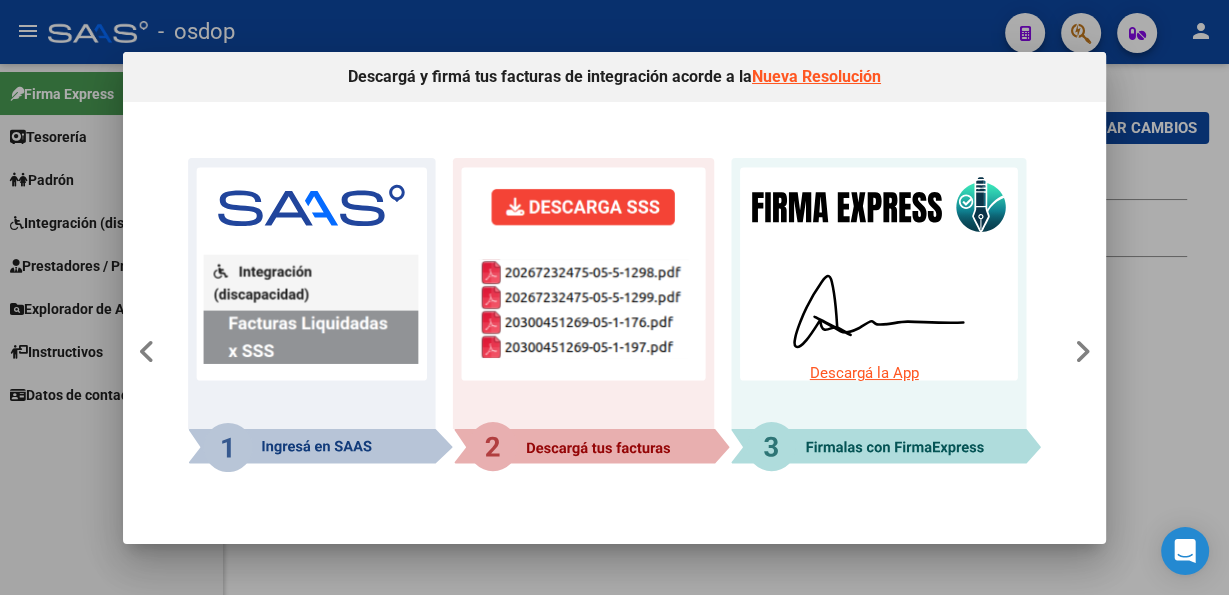 click at bounding box center [614, 297] 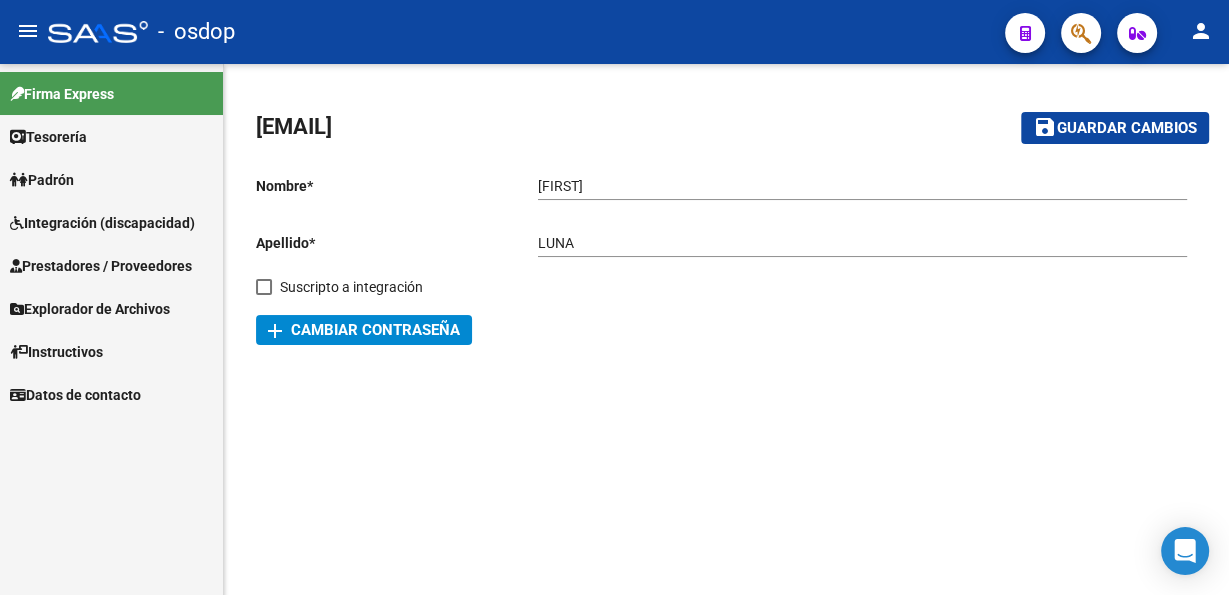 click on "Integración (discapacidad)" at bounding box center [102, 223] 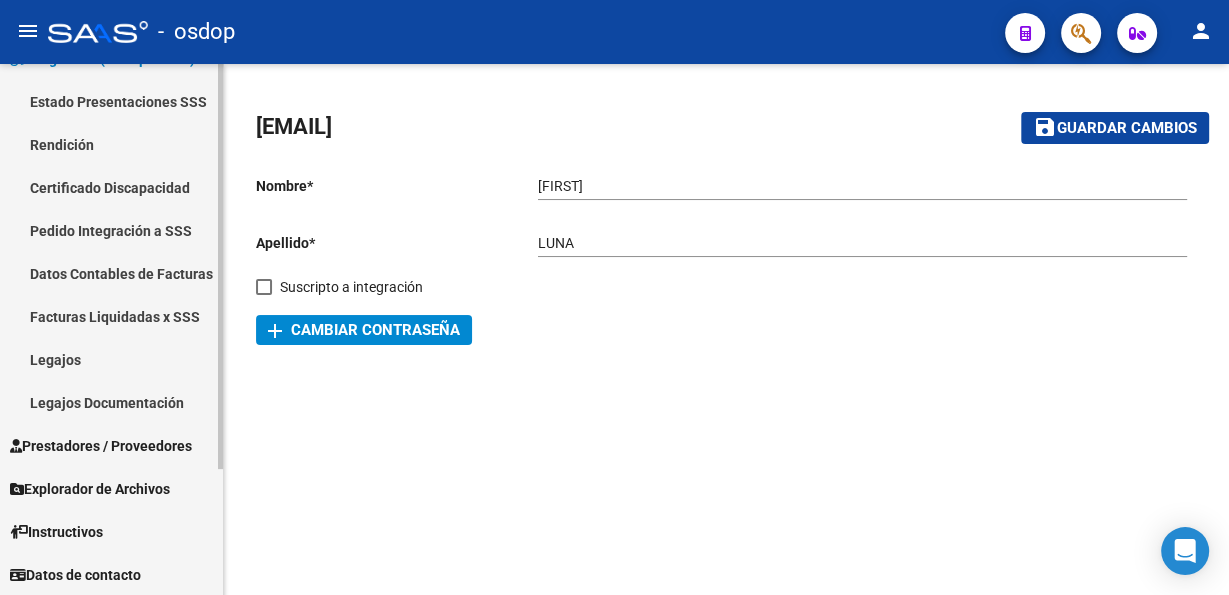 scroll, scrollTop: 0, scrollLeft: 0, axis: both 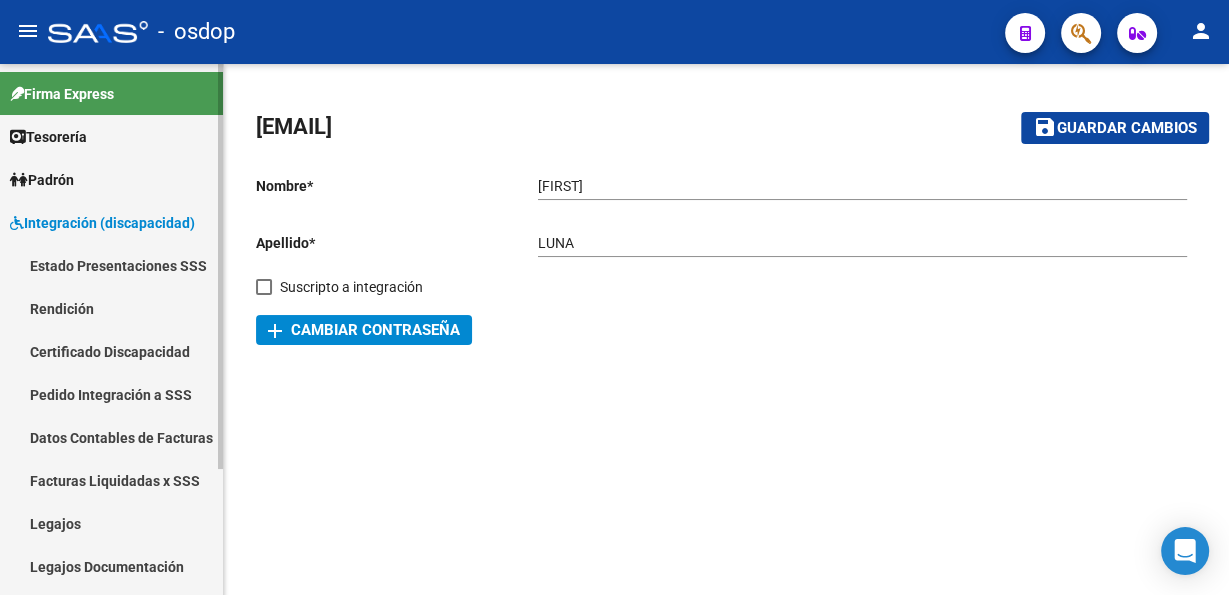 click on "Integración (discapacidad)" at bounding box center [102, 223] 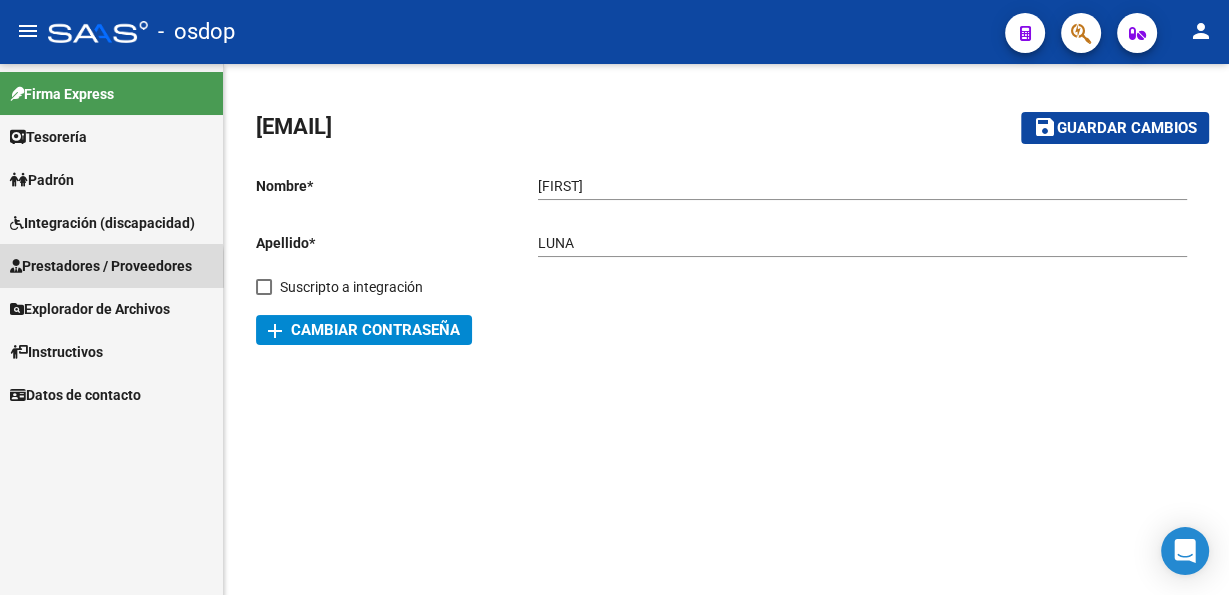 click on "Prestadores / Proveedores" at bounding box center [101, 266] 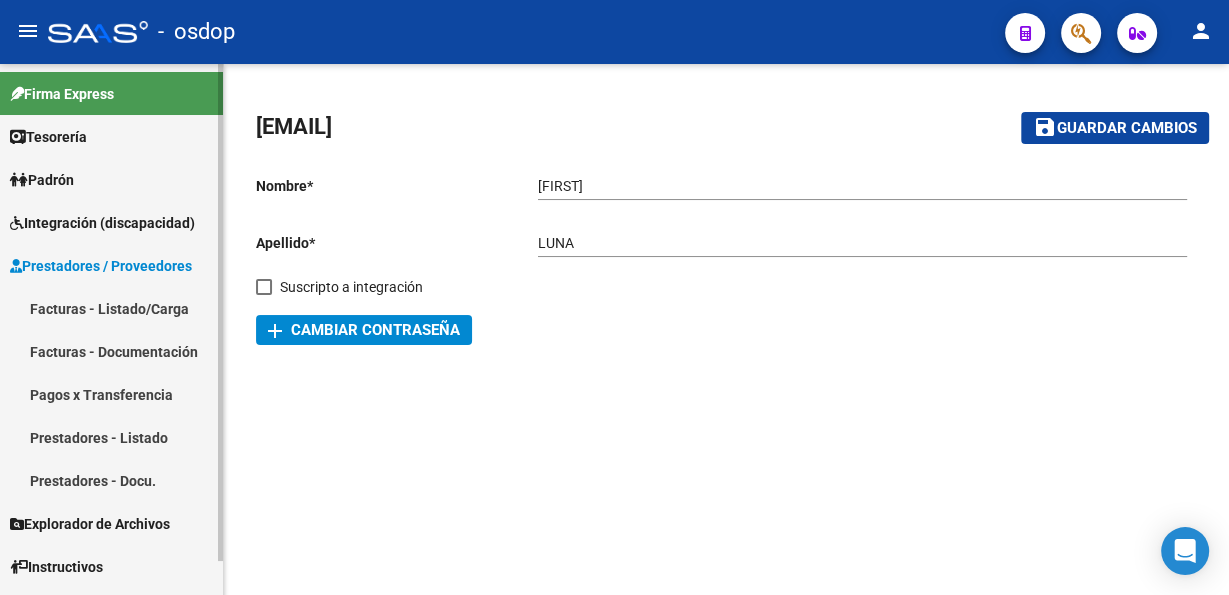 click on "Facturas - Listado/Carga" at bounding box center (111, 308) 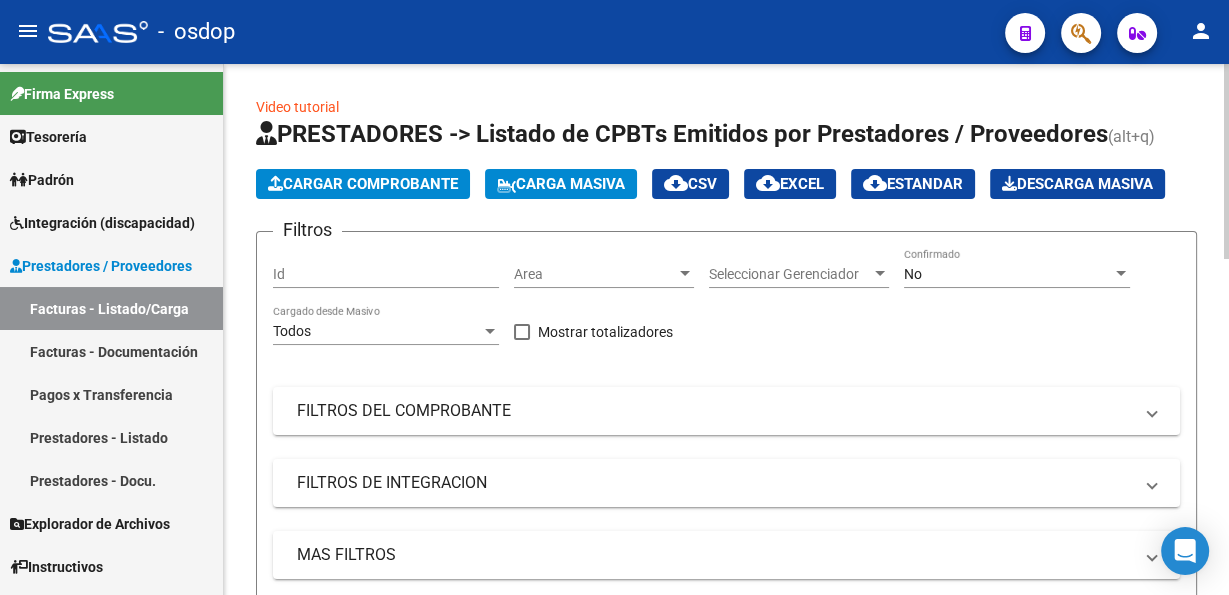 click on "Cargar Comprobante" 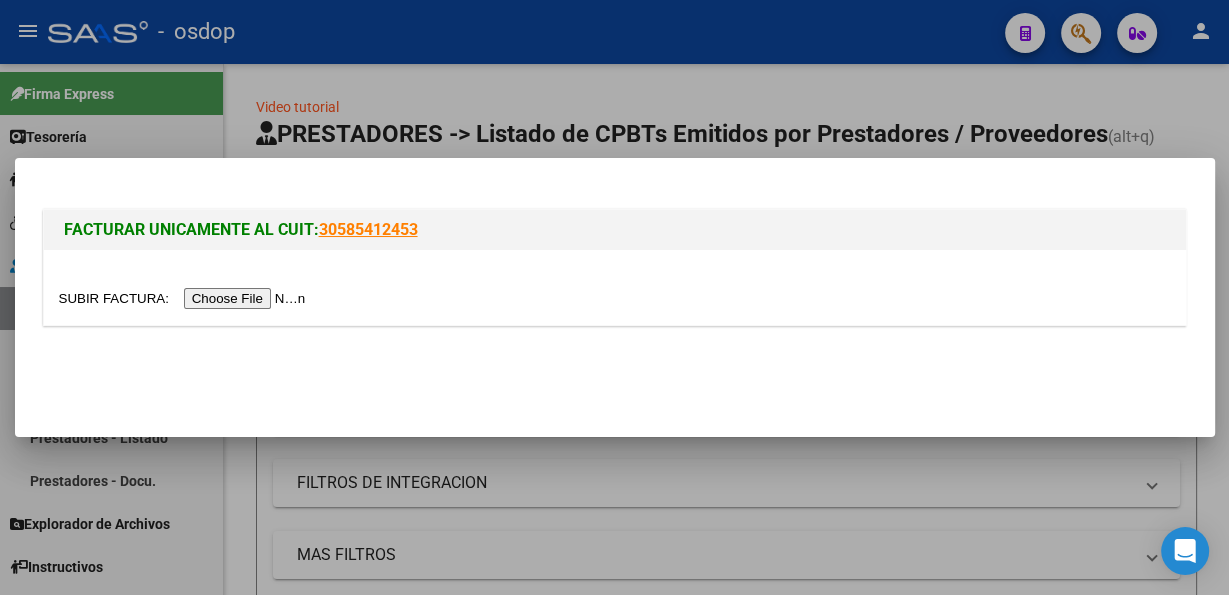 click at bounding box center [185, 298] 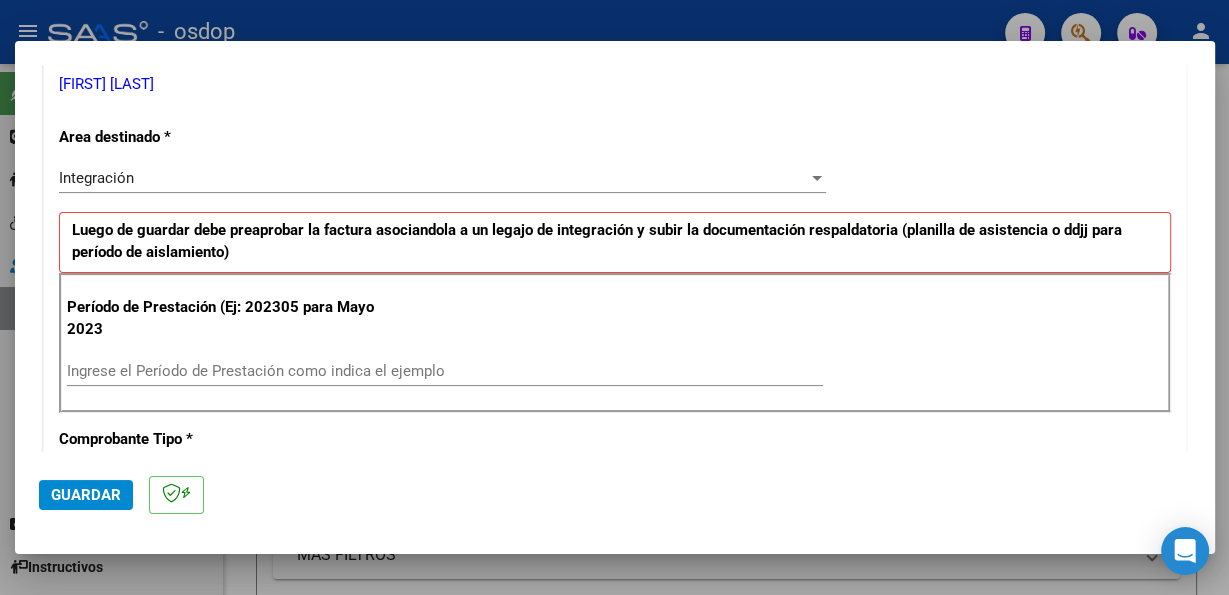 scroll, scrollTop: 441, scrollLeft: 0, axis: vertical 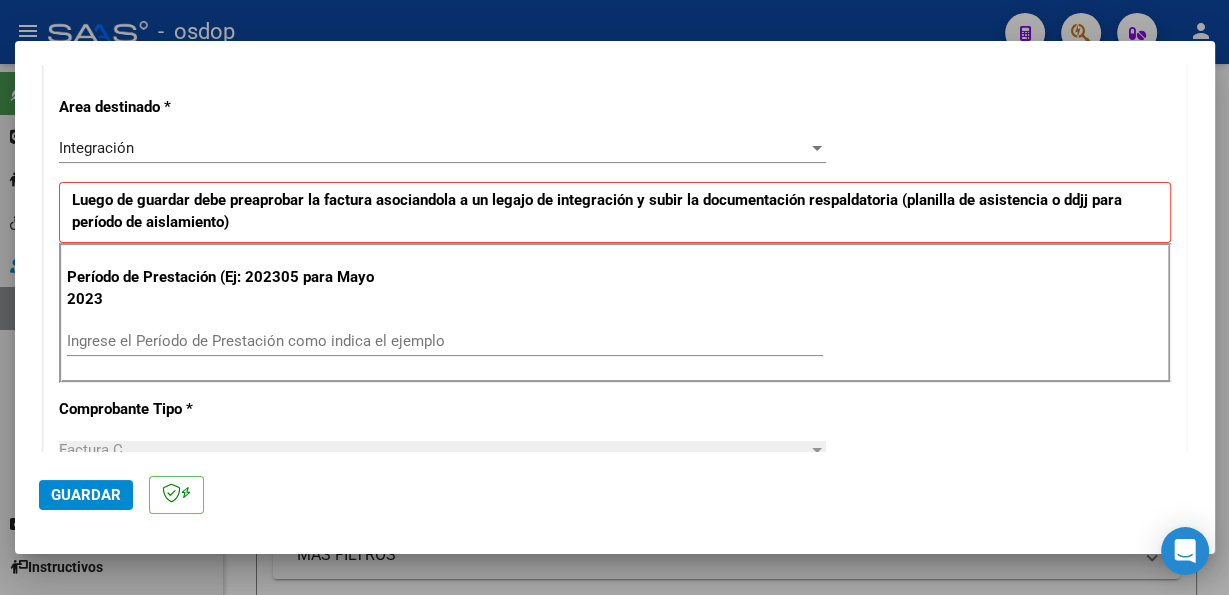 click on "Ingrese el Período de Prestación como indica el ejemplo" at bounding box center (445, 341) 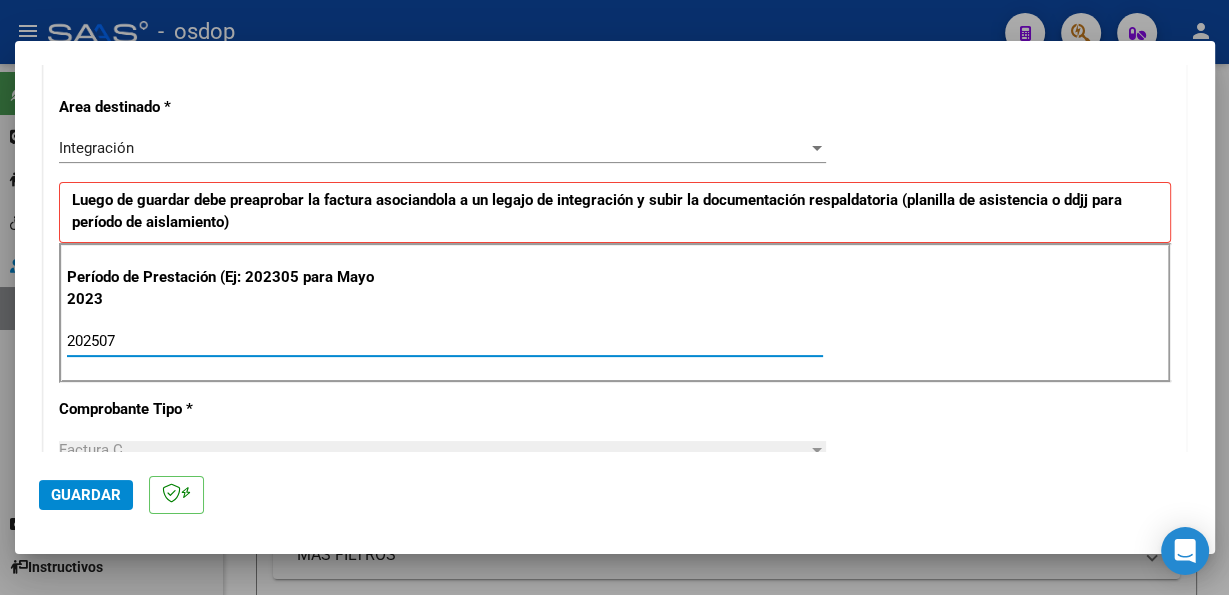 type on "202507" 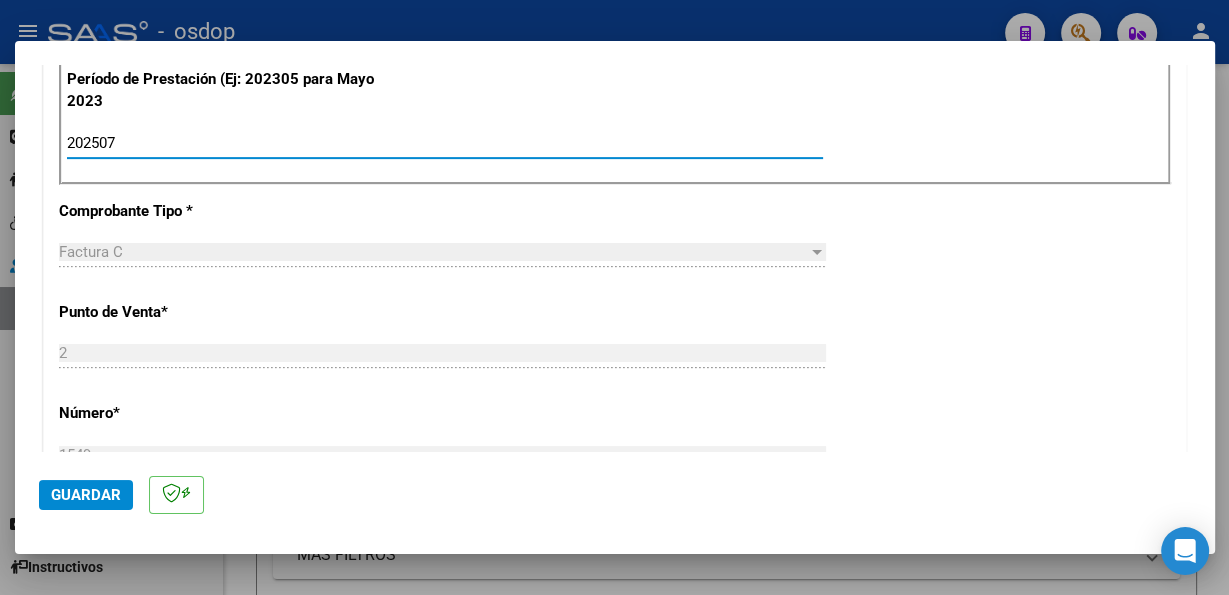scroll, scrollTop: 662, scrollLeft: 0, axis: vertical 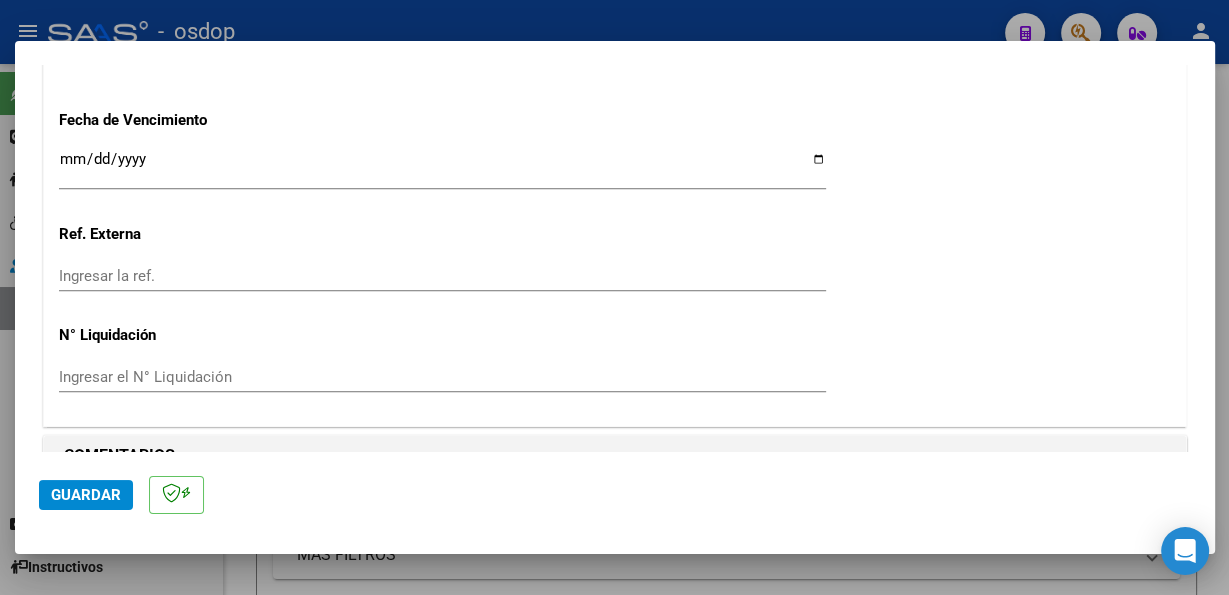 click on "Guardar" 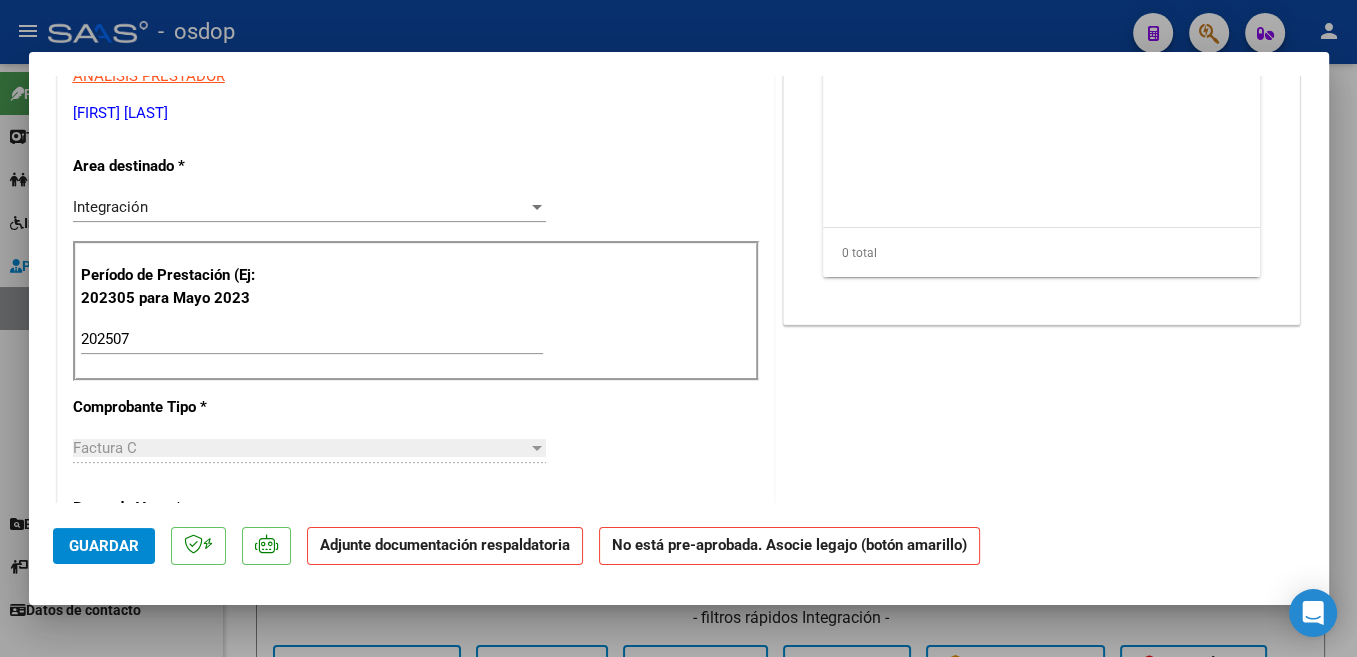 scroll, scrollTop: 0, scrollLeft: 0, axis: both 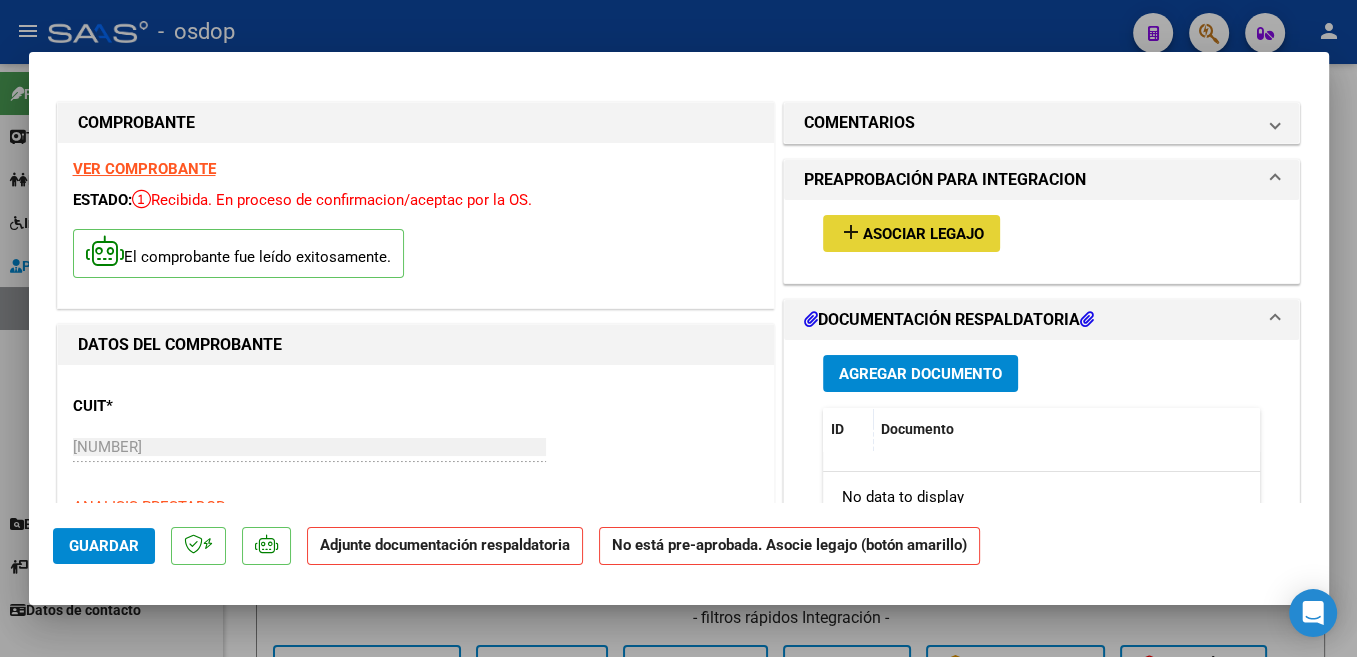 click on "Asociar Legajo" at bounding box center [923, 234] 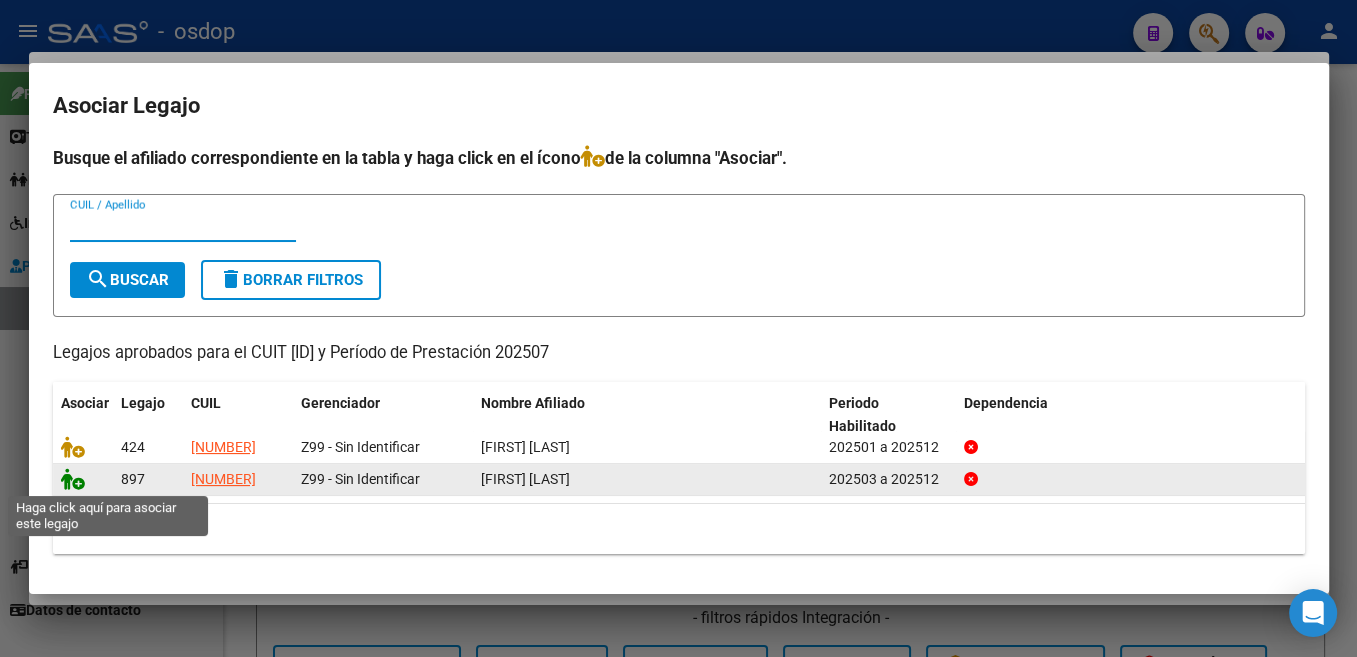 click 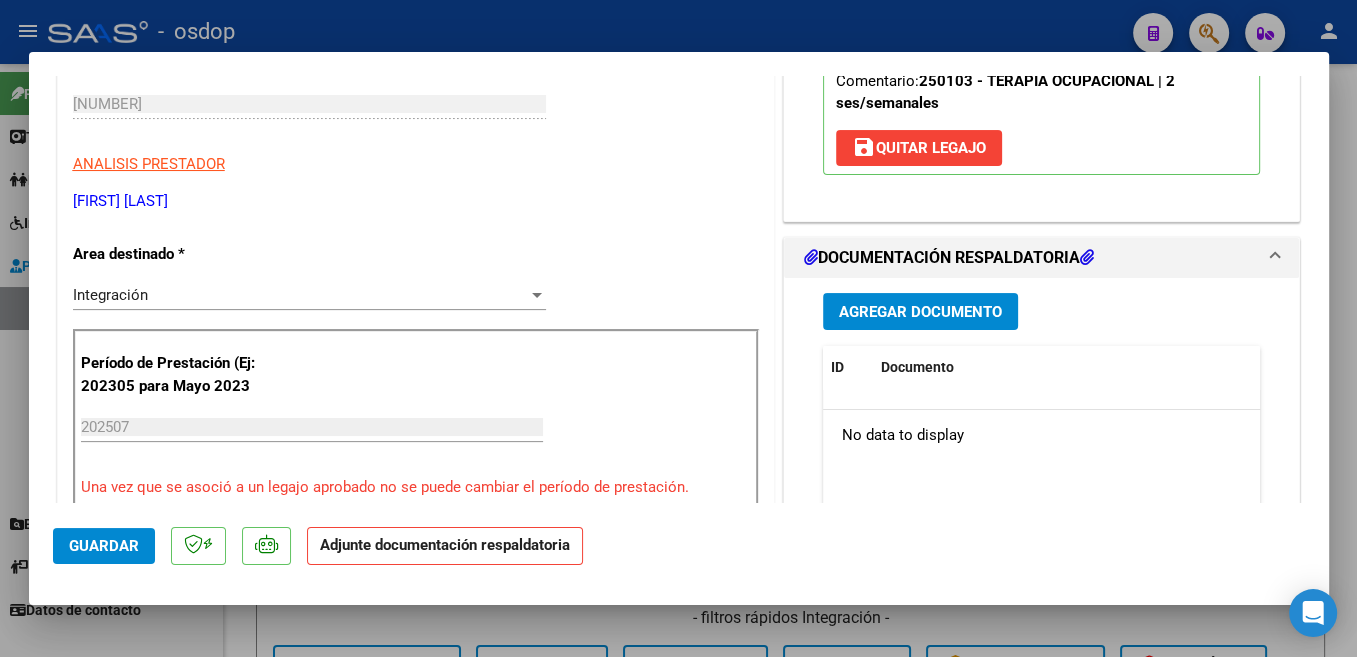 scroll, scrollTop: 424, scrollLeft: 0, axis: vertical 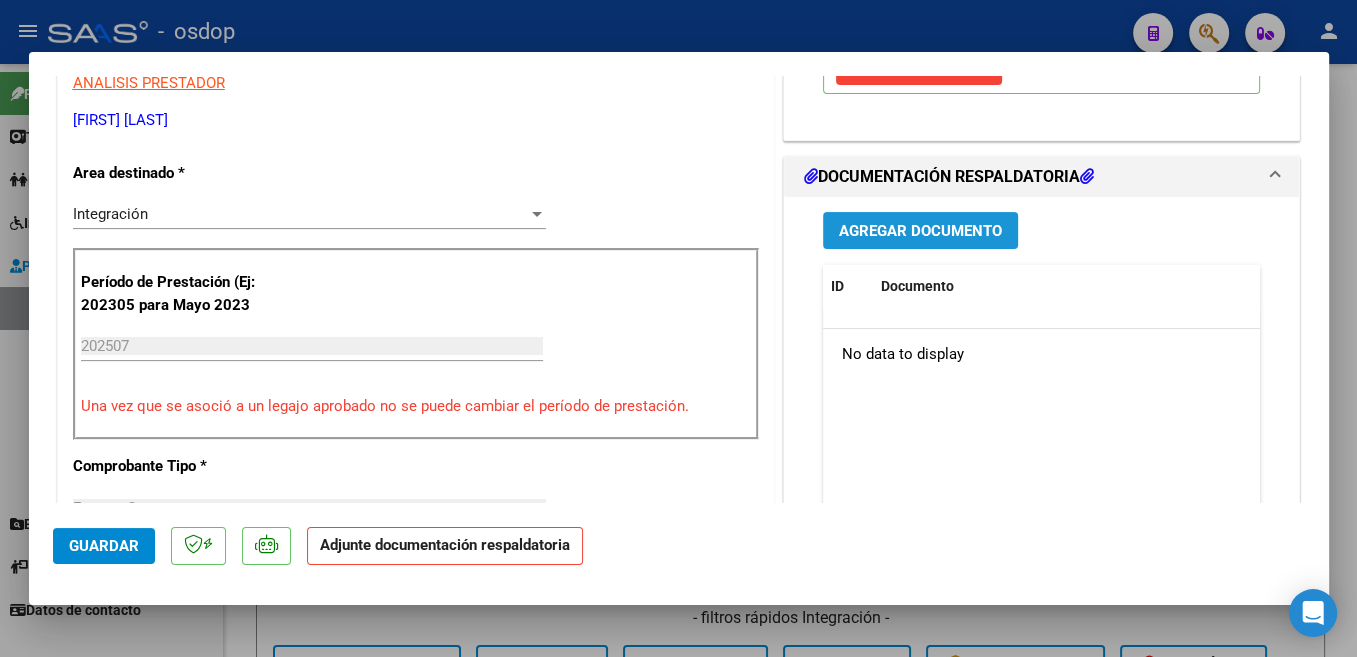click on "Agregar Documento" at bounding box center [920, 231] 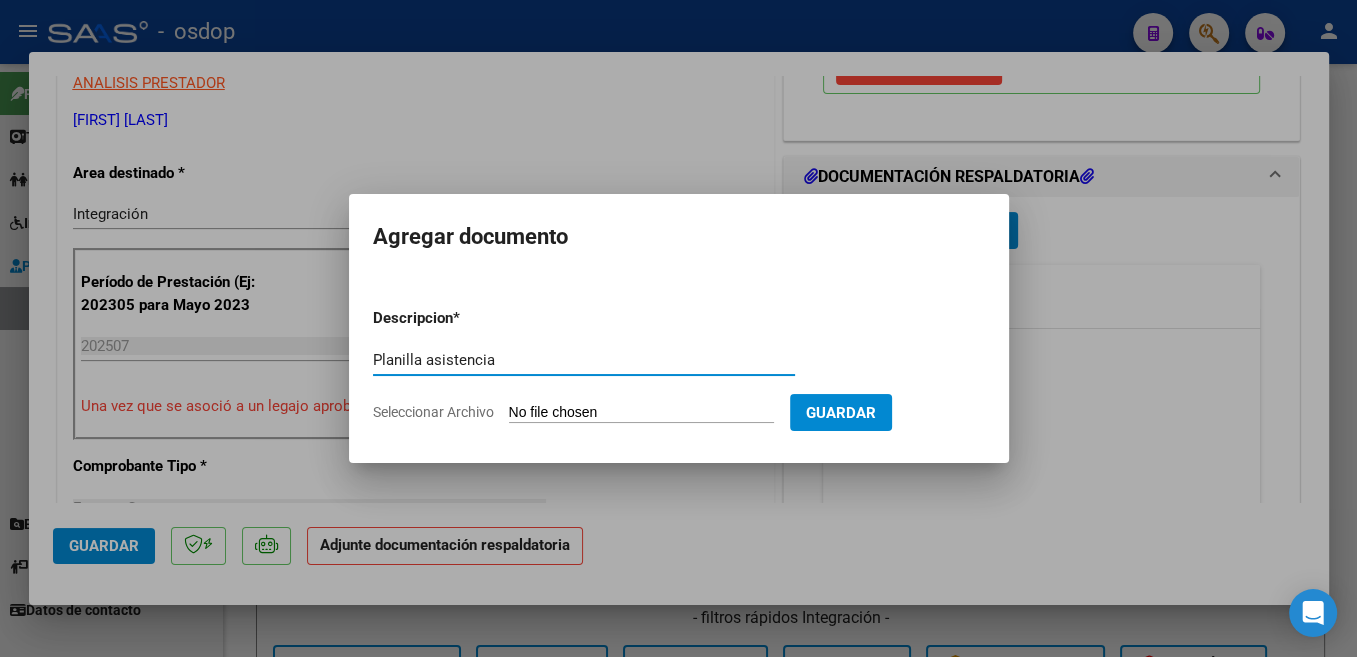 type on "Planilla asistencia" 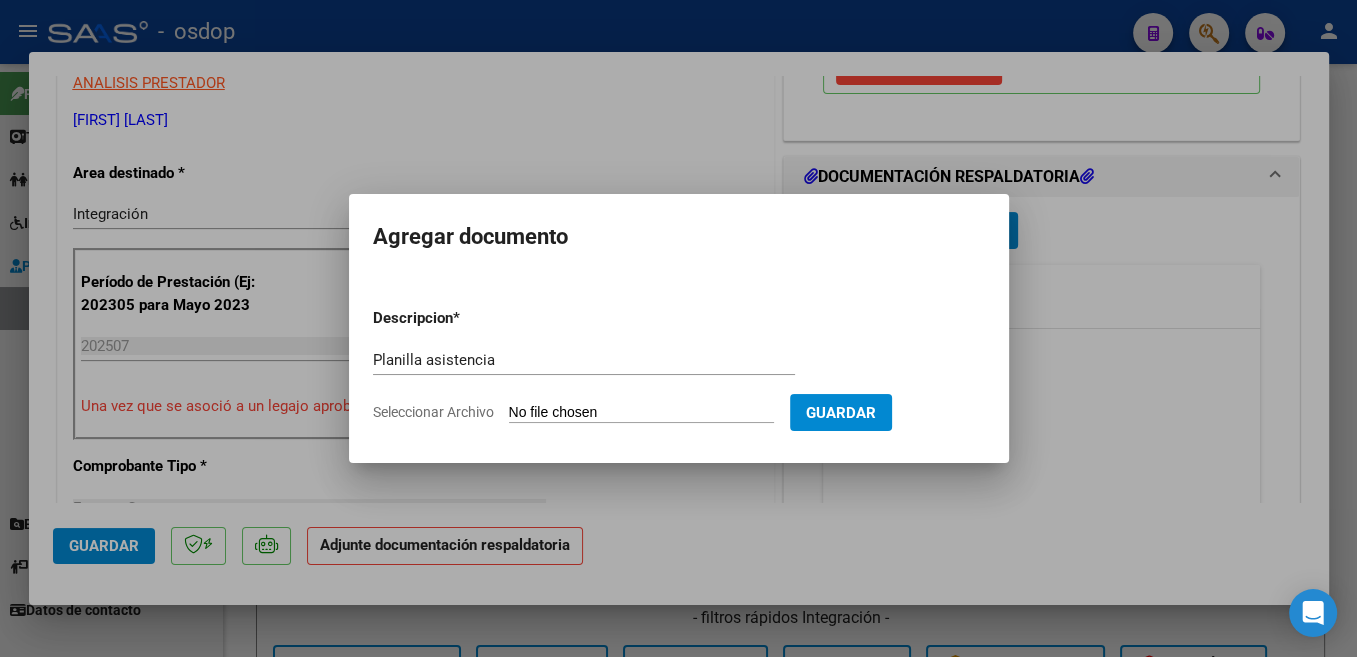 click on "Seleccionar Archivo" at bounding box center (641, 413) 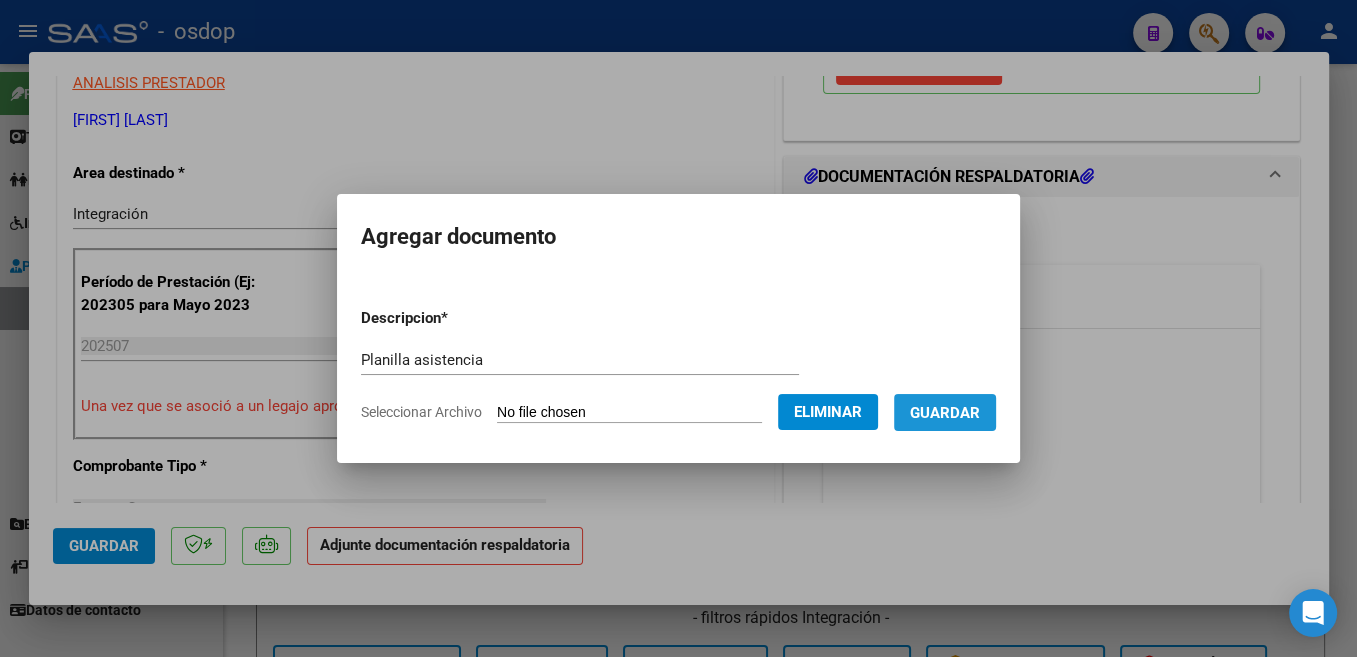 click on "Guardar" at bounding box center [945, 413] 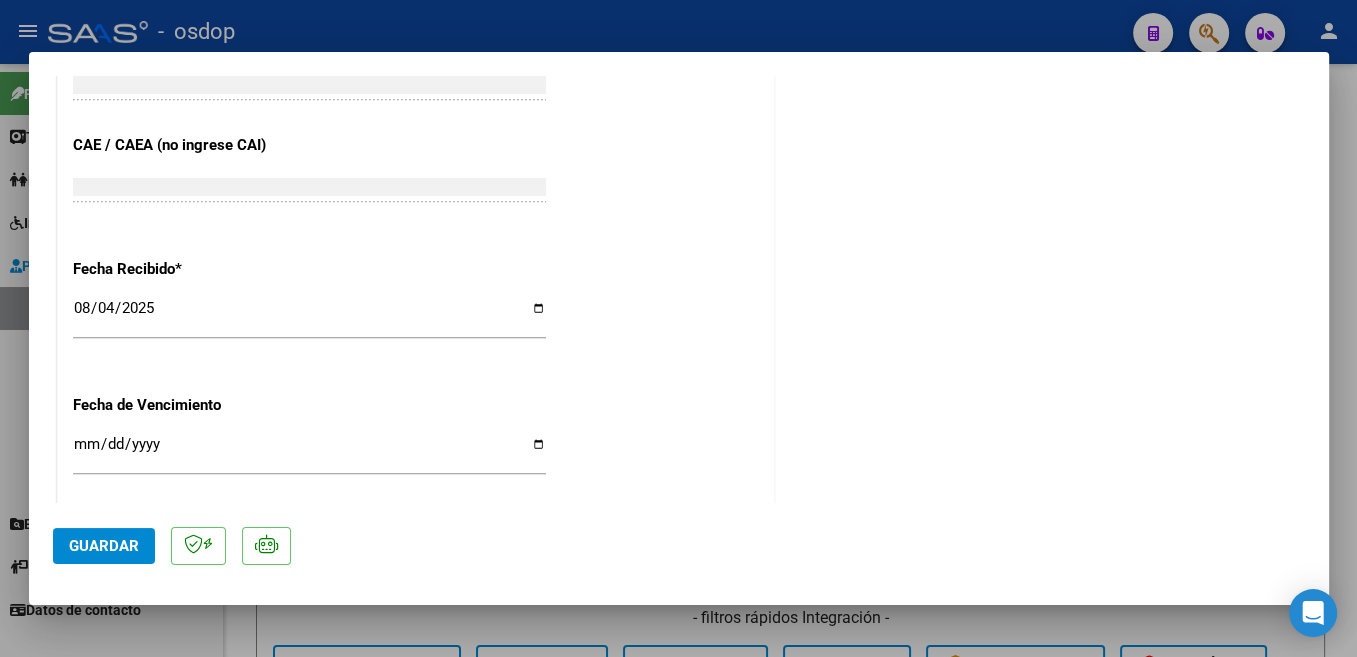 scroll, scrollTop: 1272, scrollLeft: 0, axis: vertical 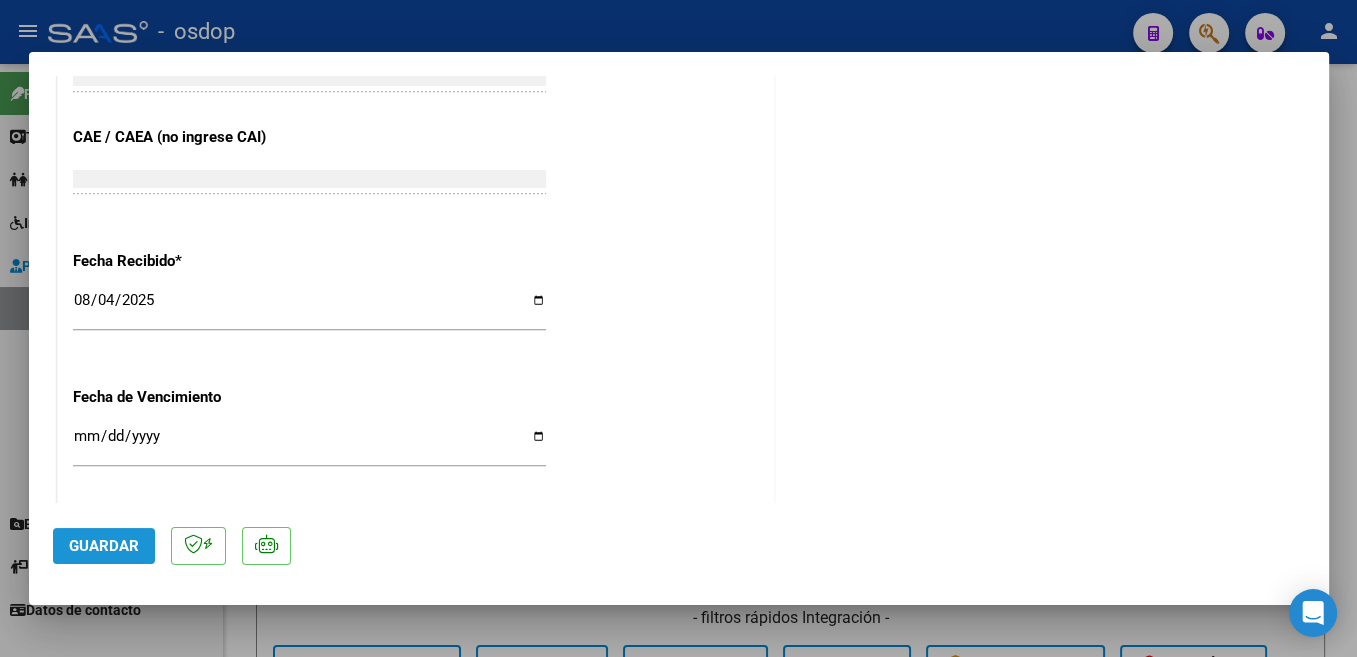 click on "Guardar" 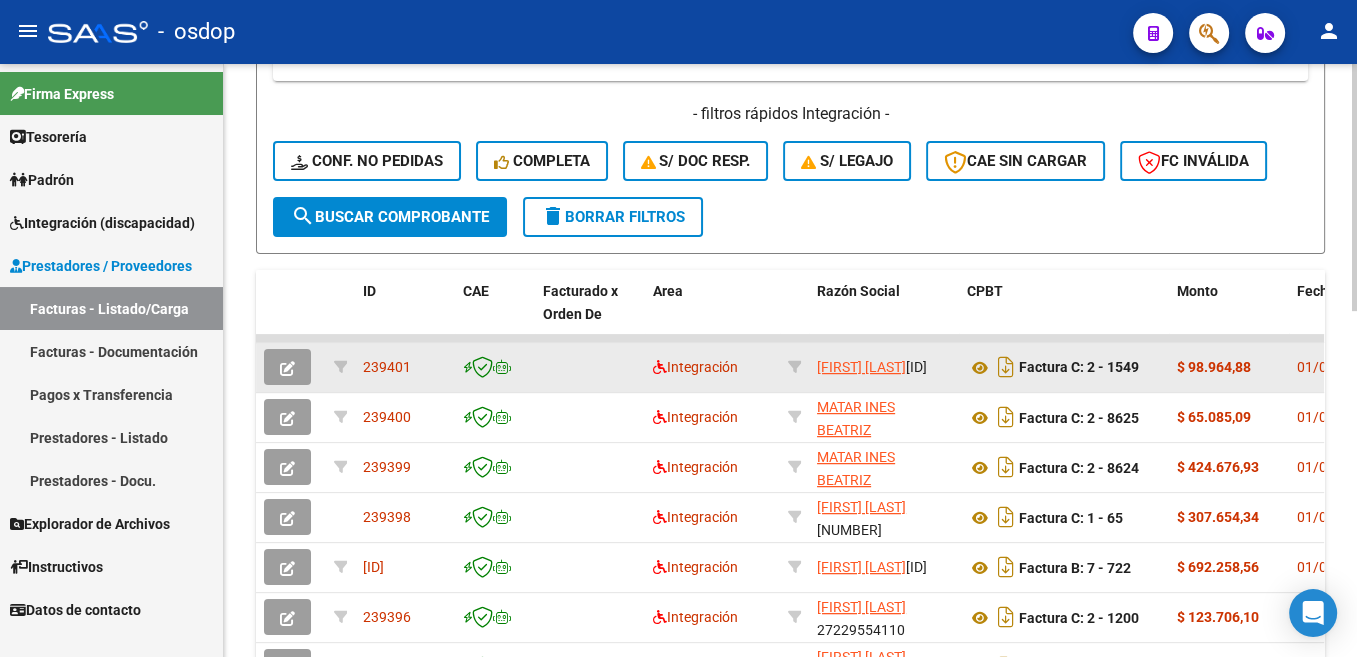 scroll, scrollTop: 503, scrollLeft: 0, axis: vertical 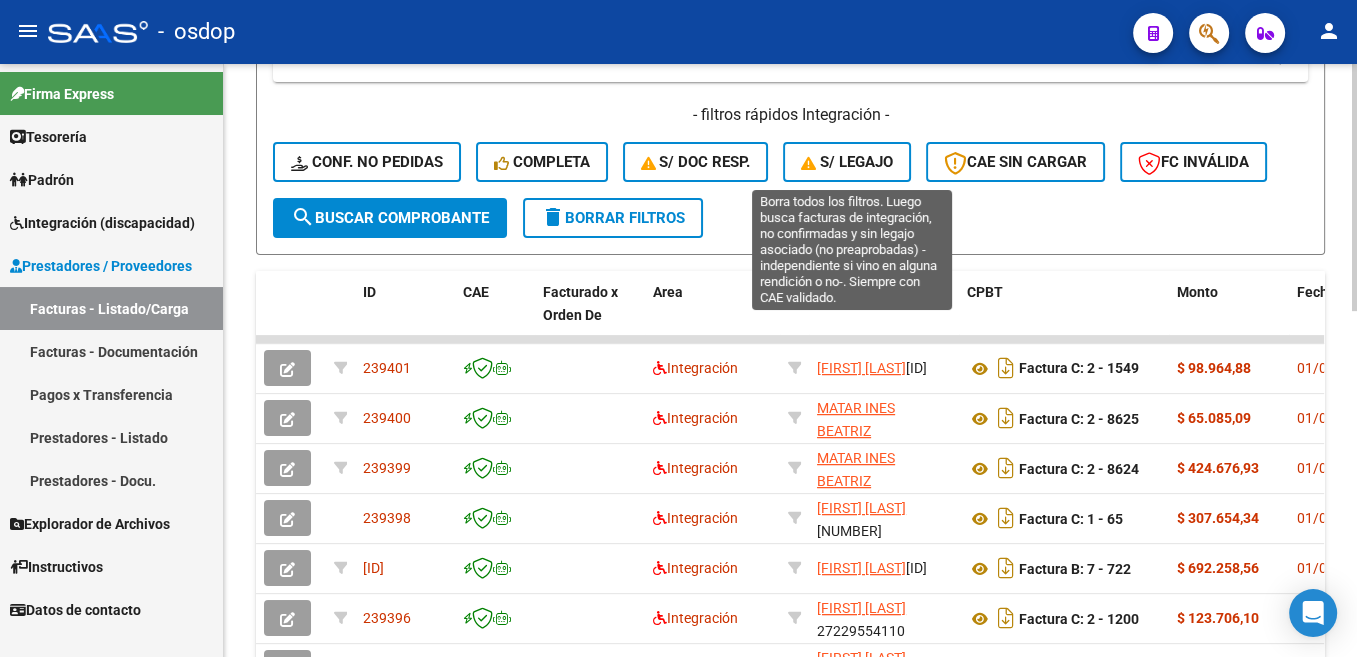 click on "S/ legajo" 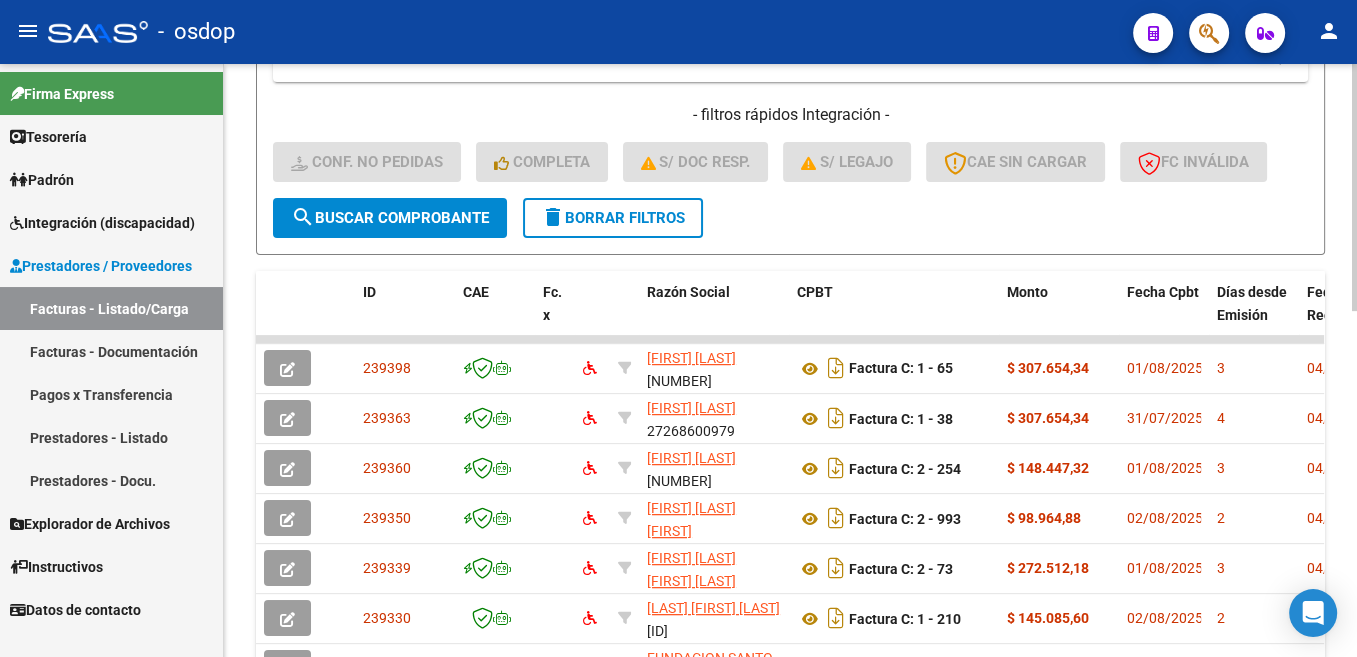 click on "delete  Borrar Filtros" 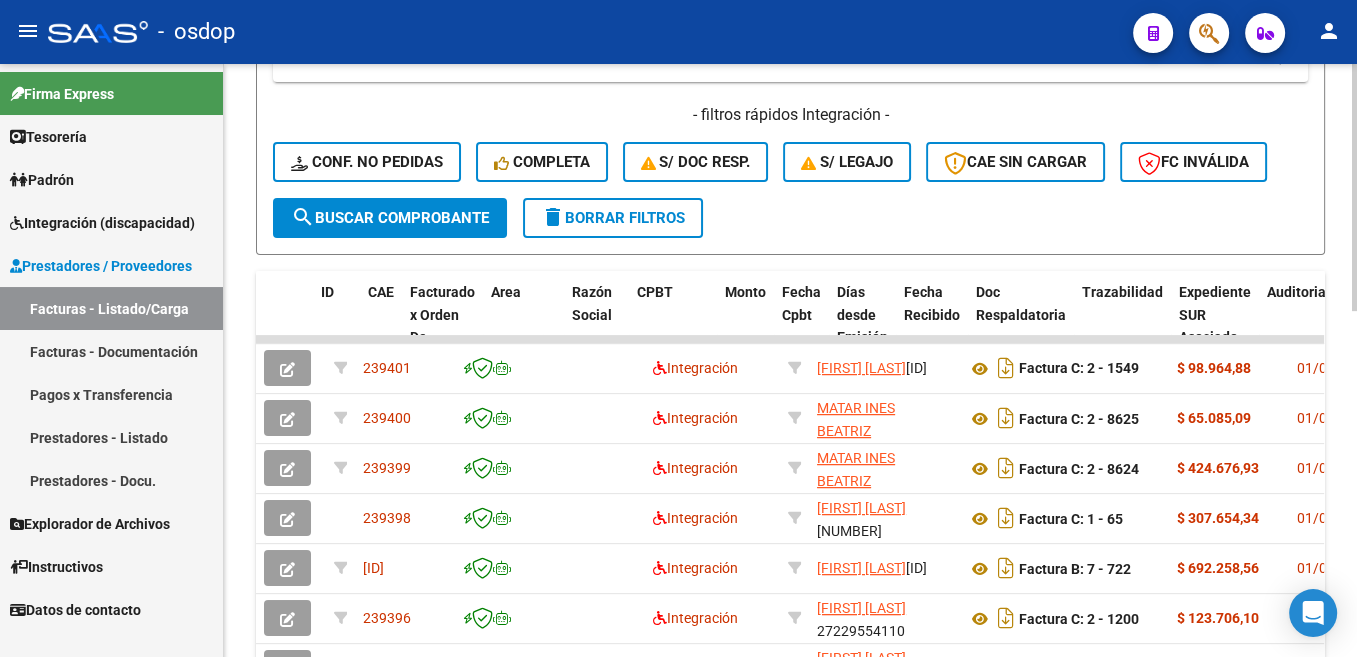 scroll, scrollTop: 340, scrollLeft: 0, axis: vertical 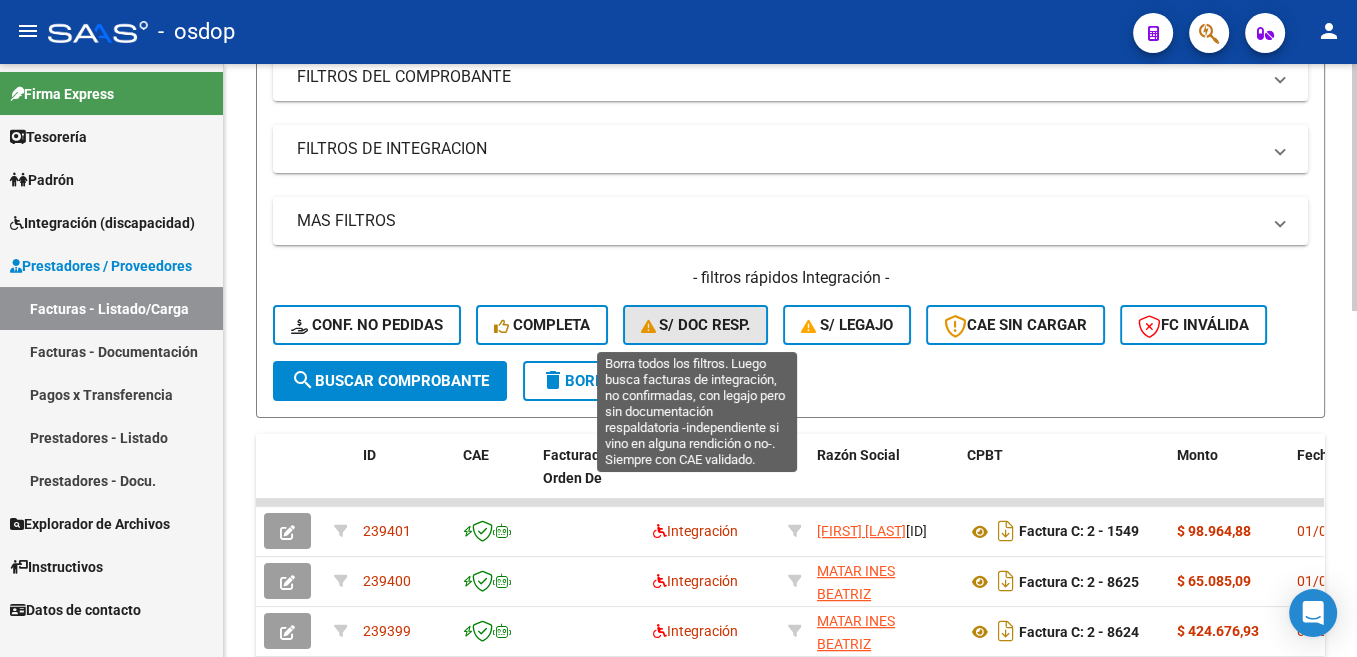 click on "S/ Doc Resp." 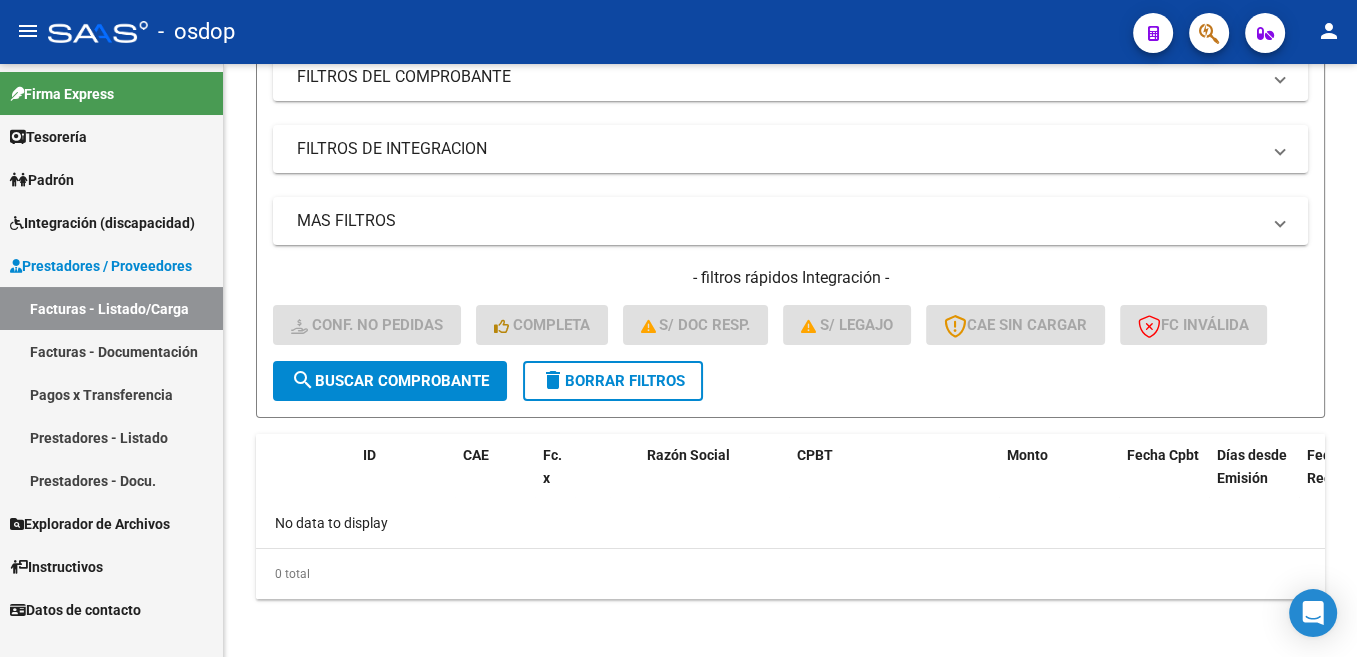 click on "Prestadores / Proveedores" at bounding box center [101, 266] 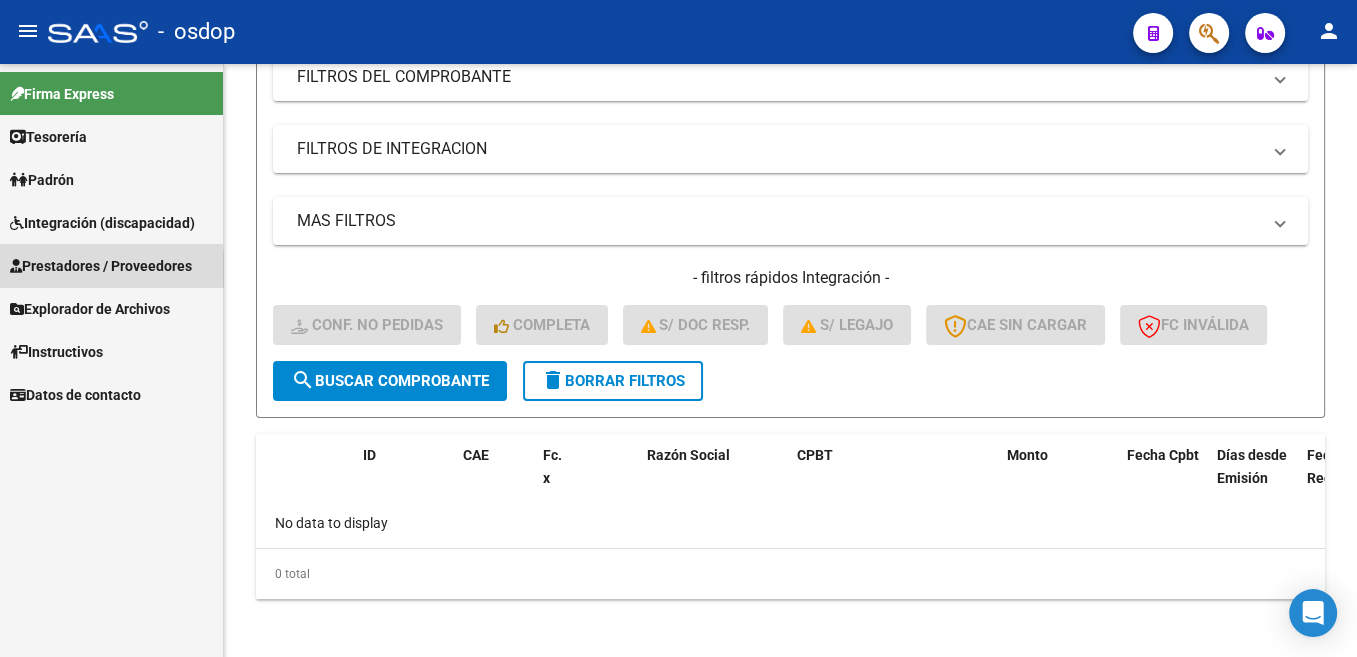 click on "Prestadores / Proveedores" at bounding box center [101, 266] 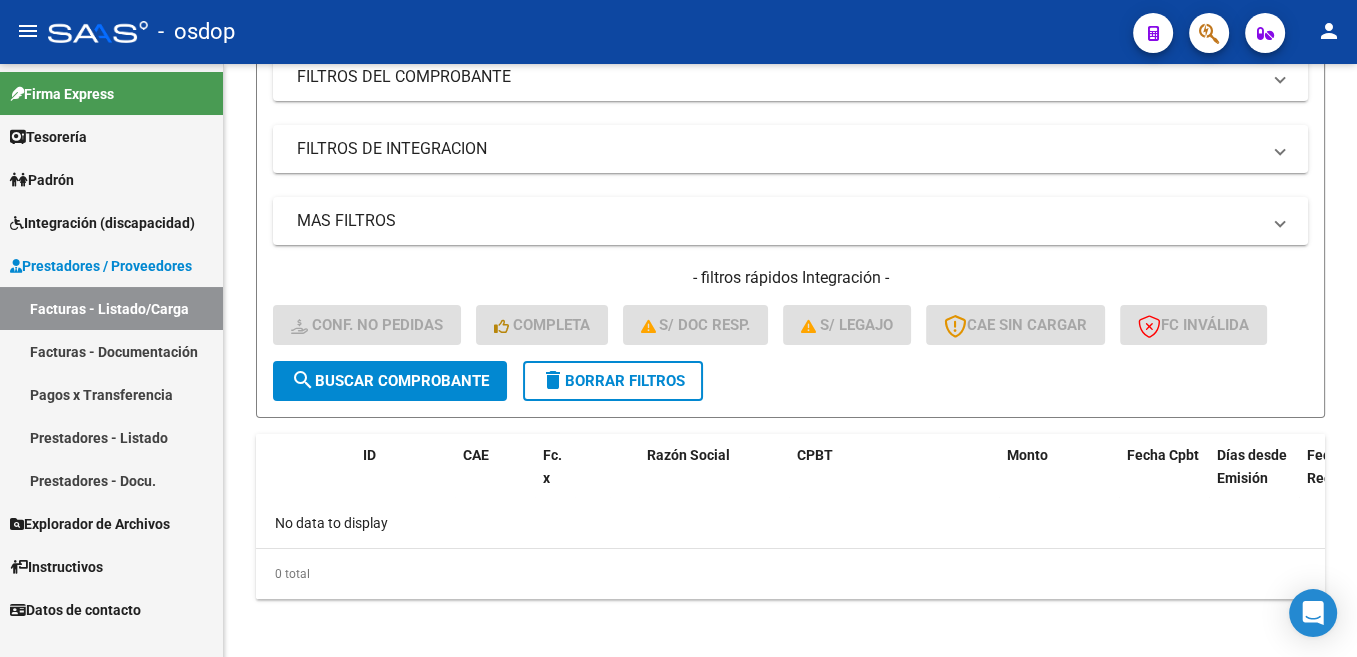 click on "Facturas - Listado/Carga" at bounding box center [111, 308] 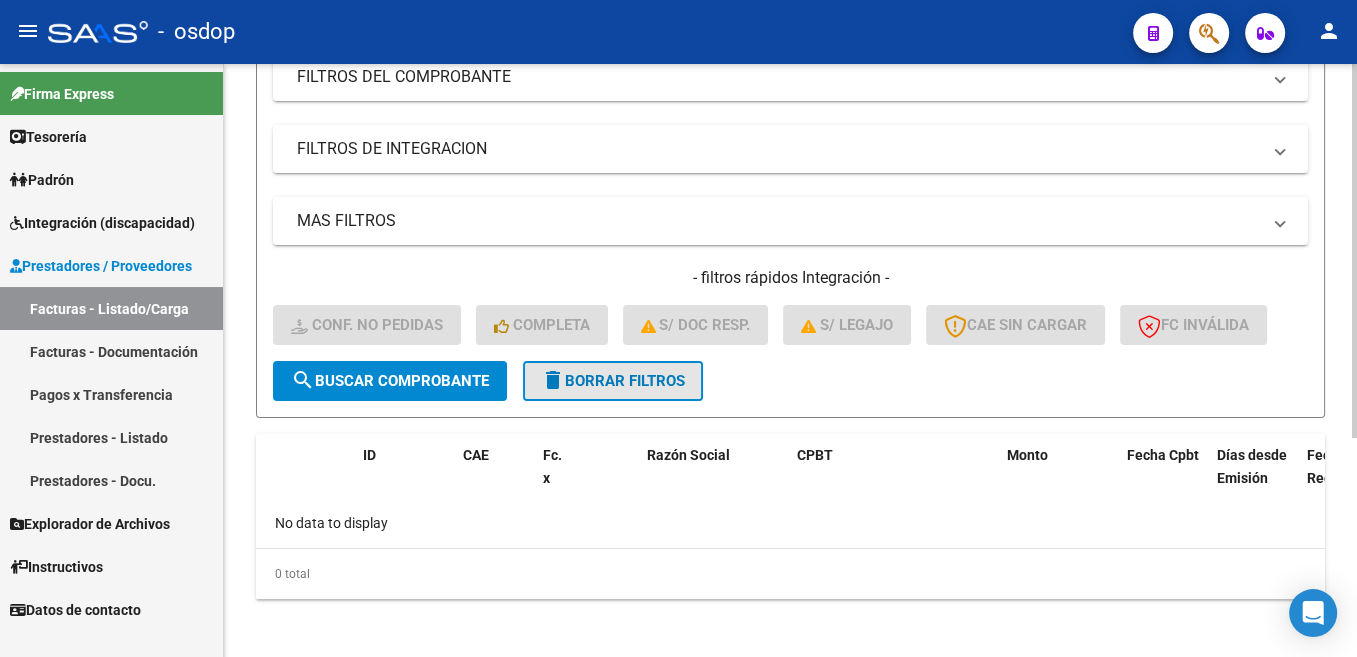 click on "delete  Borrar Filtros" 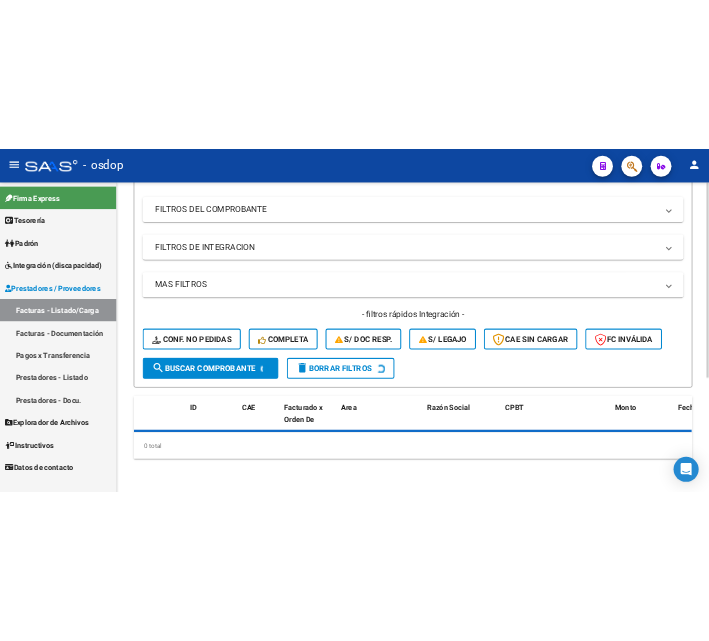 scroll, scrollTop: 300, scrollLeft: 0, axis: vertical 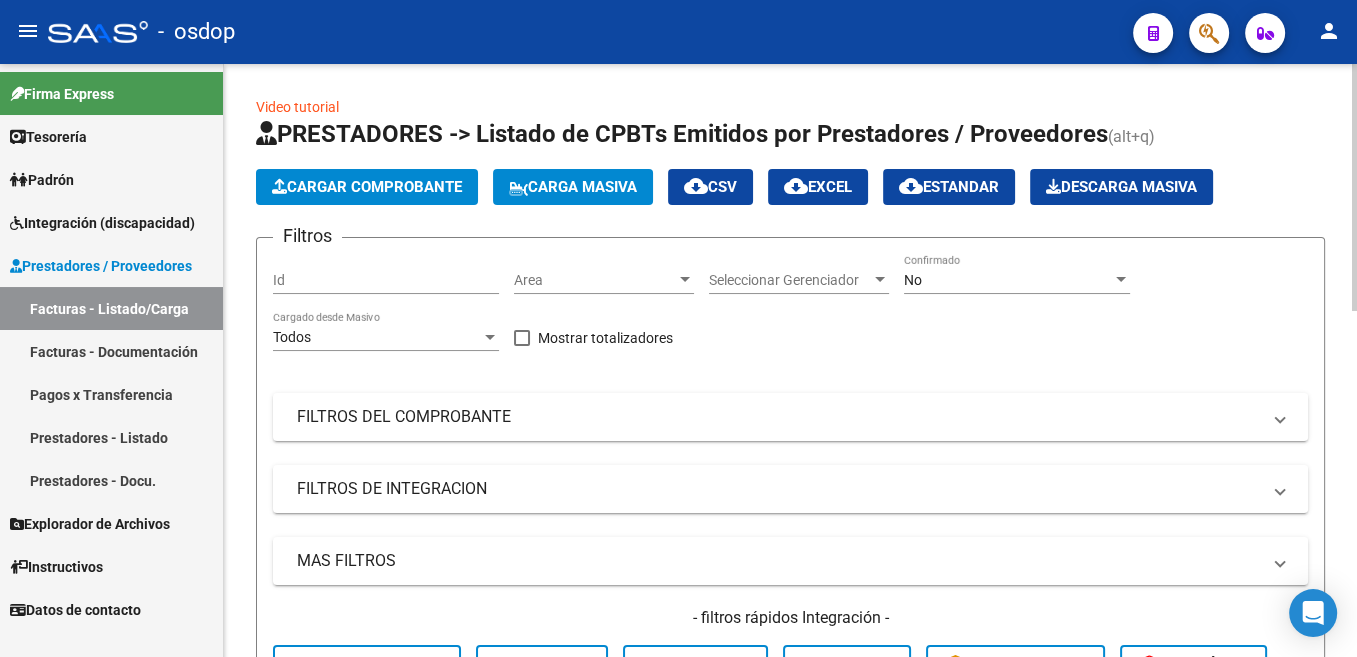 click on "Cargar Comprobante" 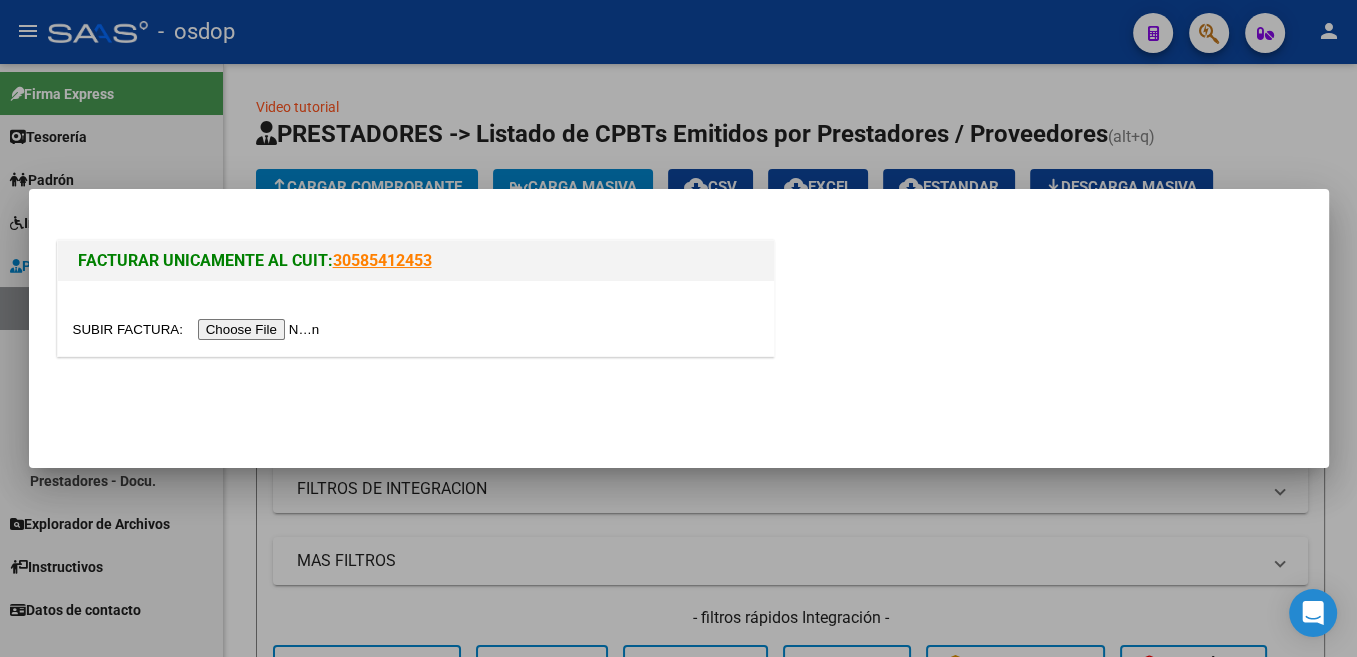 click at bounding box center (199, 329) 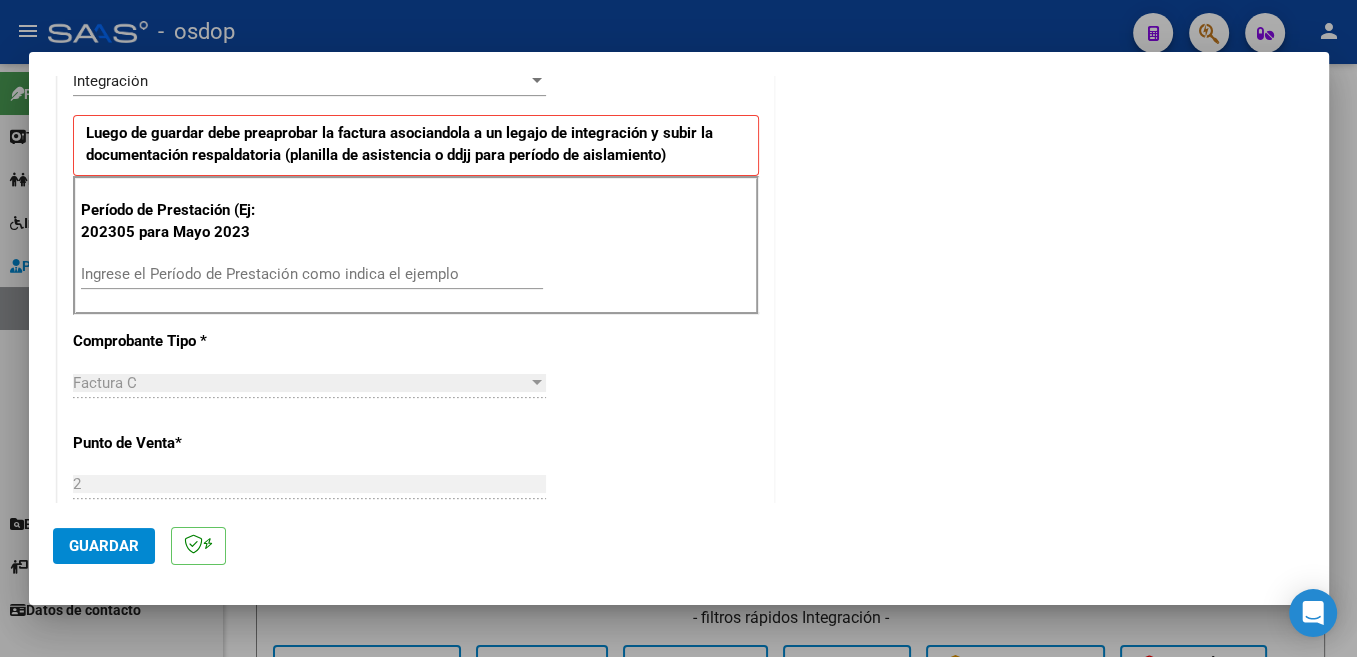 scroll, scrollTop: 530, scrollLeft: 0, axis: vertical 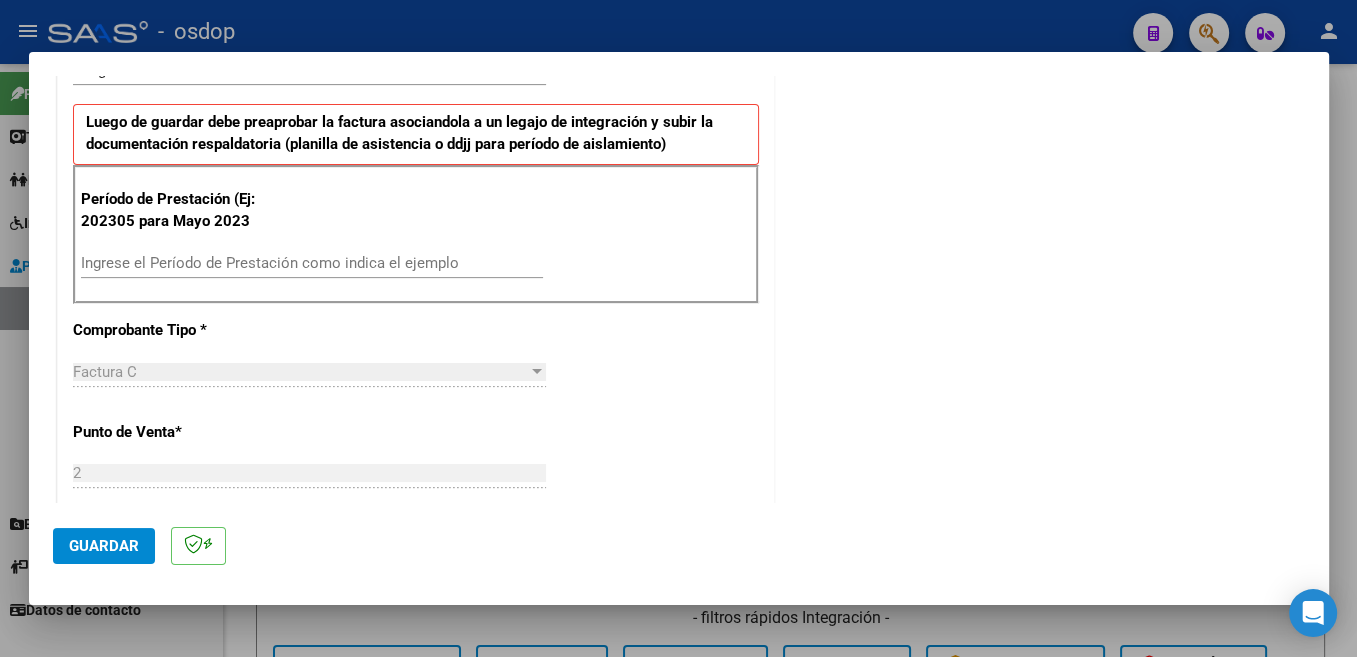 click on "Ingrese el Período de Prestación como indica el ejemplo" at bounding box center (312, 263) 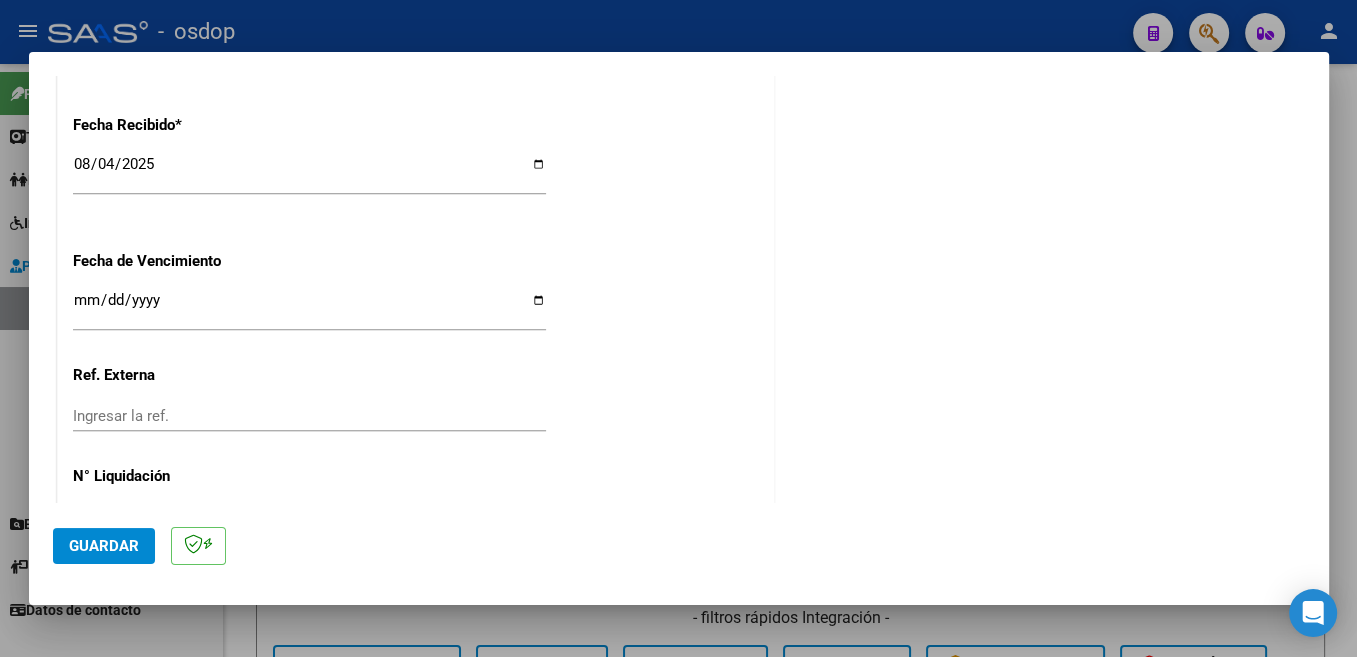 scroll, scrollTop: 1408, scrollLeft: 0, axis: vertical 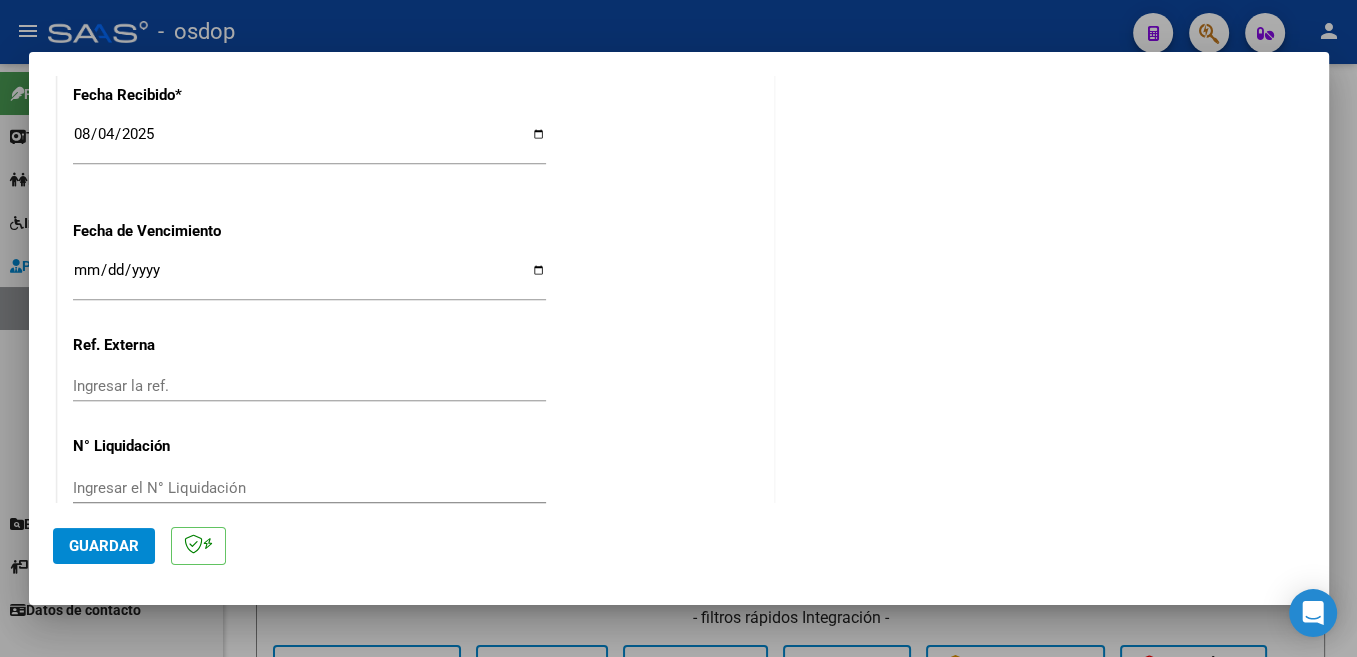 type on "202507" 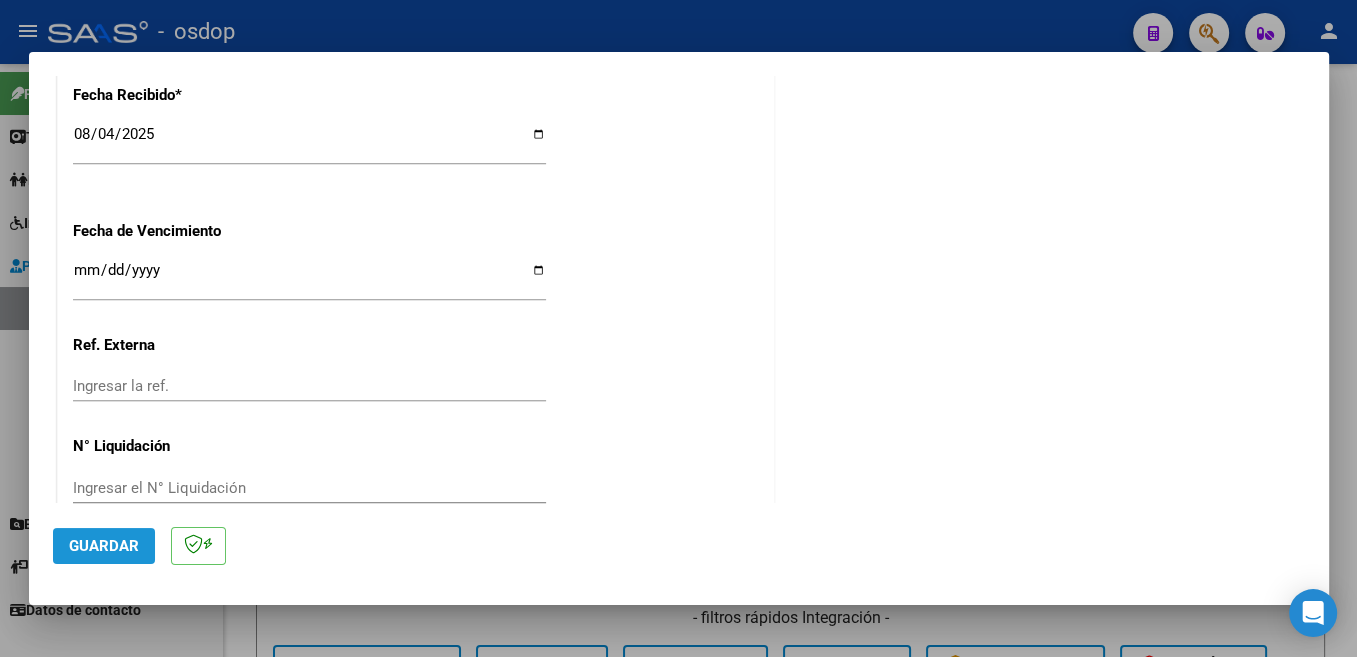 click on "Guardar" 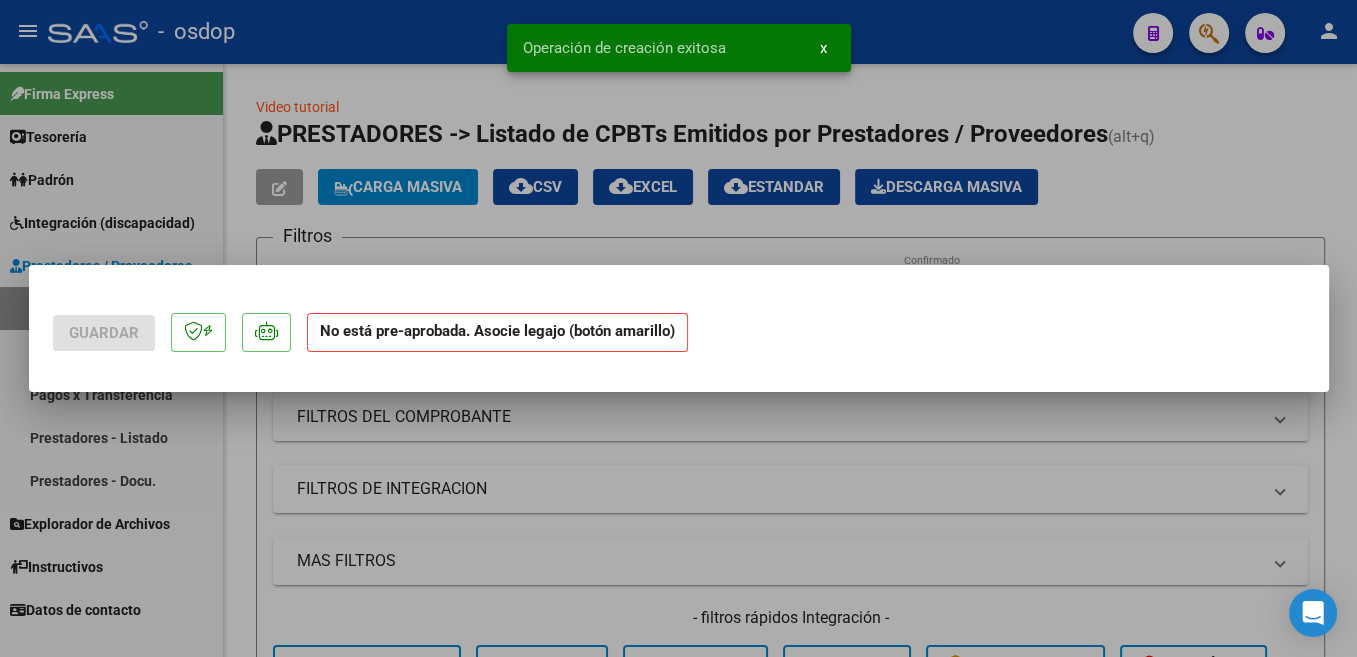 scroll, scrollTop: 0, scrollLeft: 0, axis: both 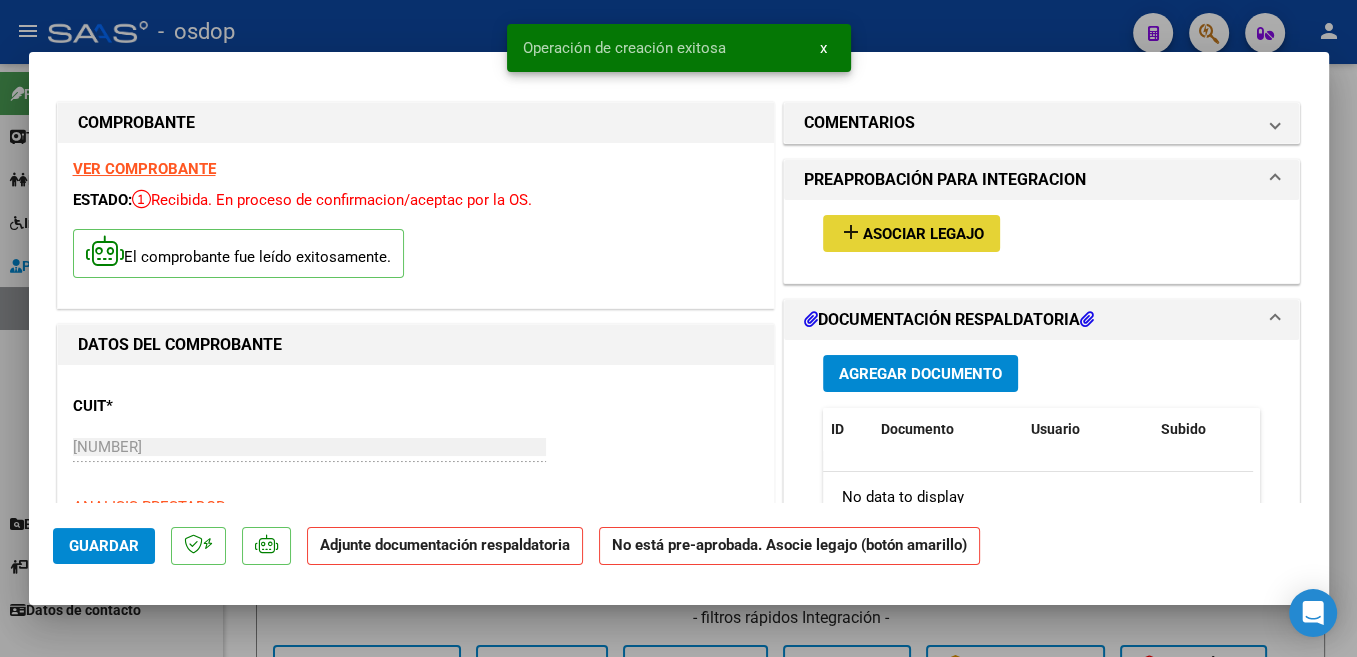 click on "Asociar Legajo" at bounding box center (923, 234) 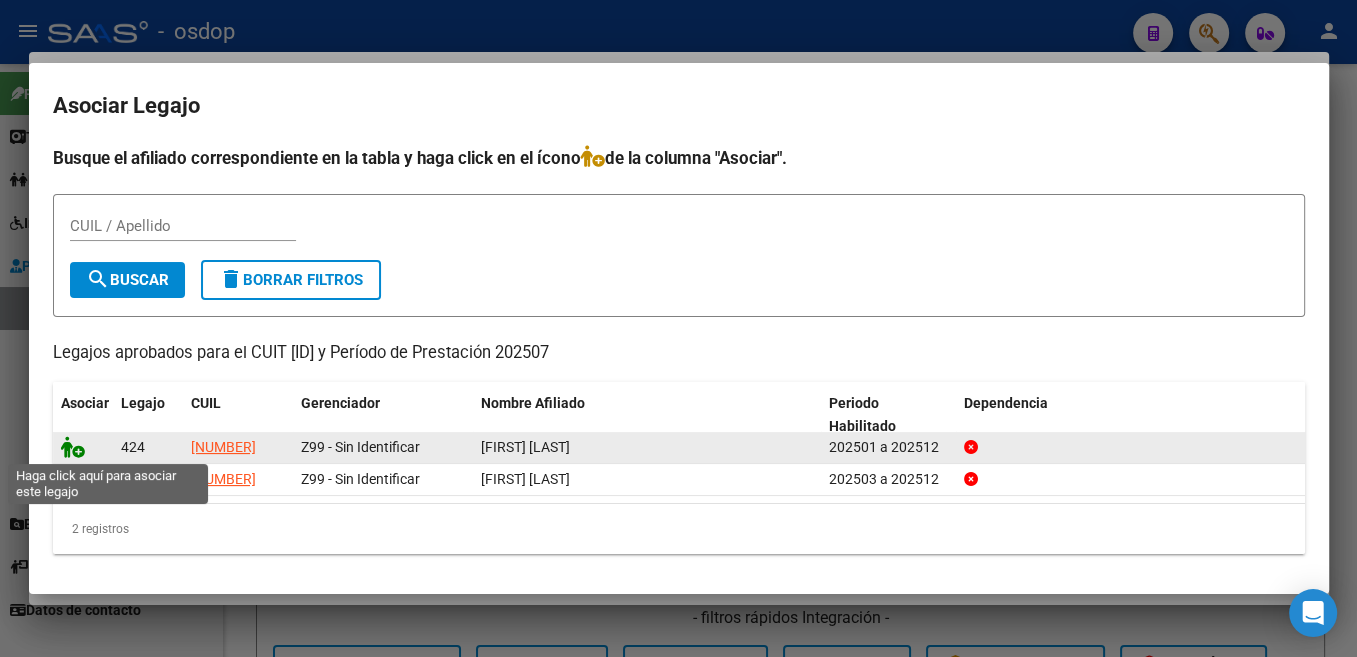 click 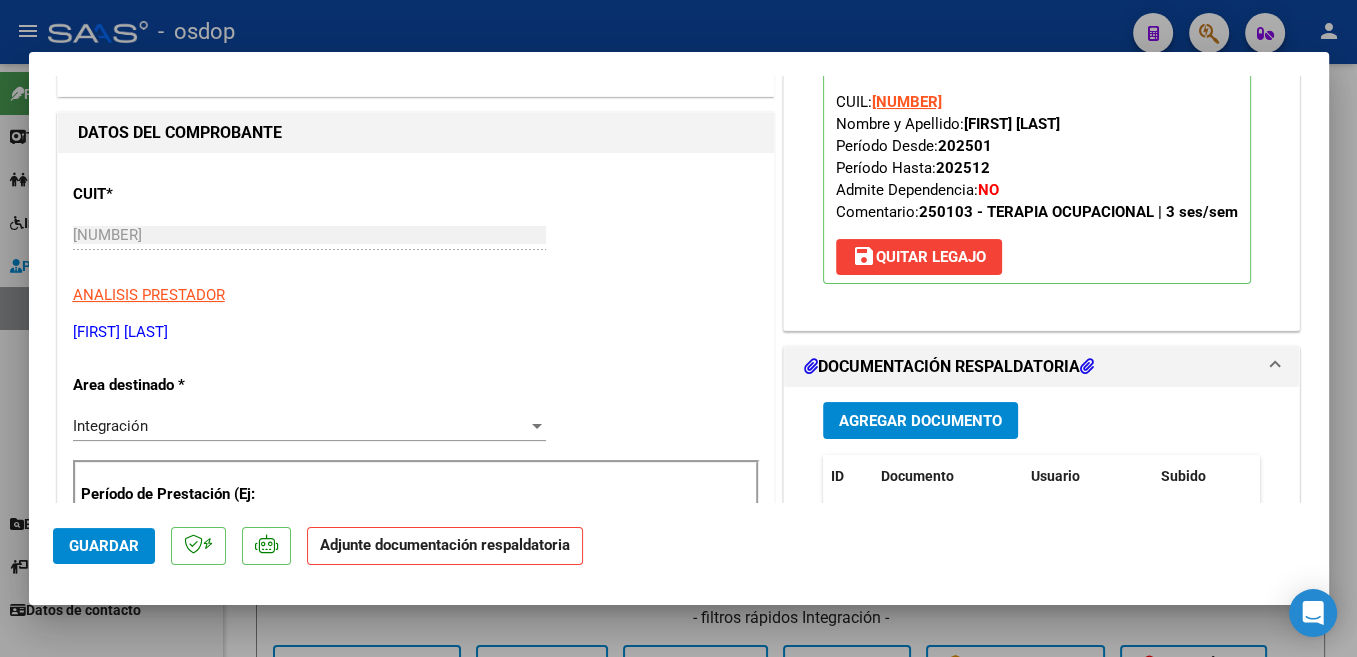 scroll, scrollTop: 318, scrollLeft: 0, axis: vertical 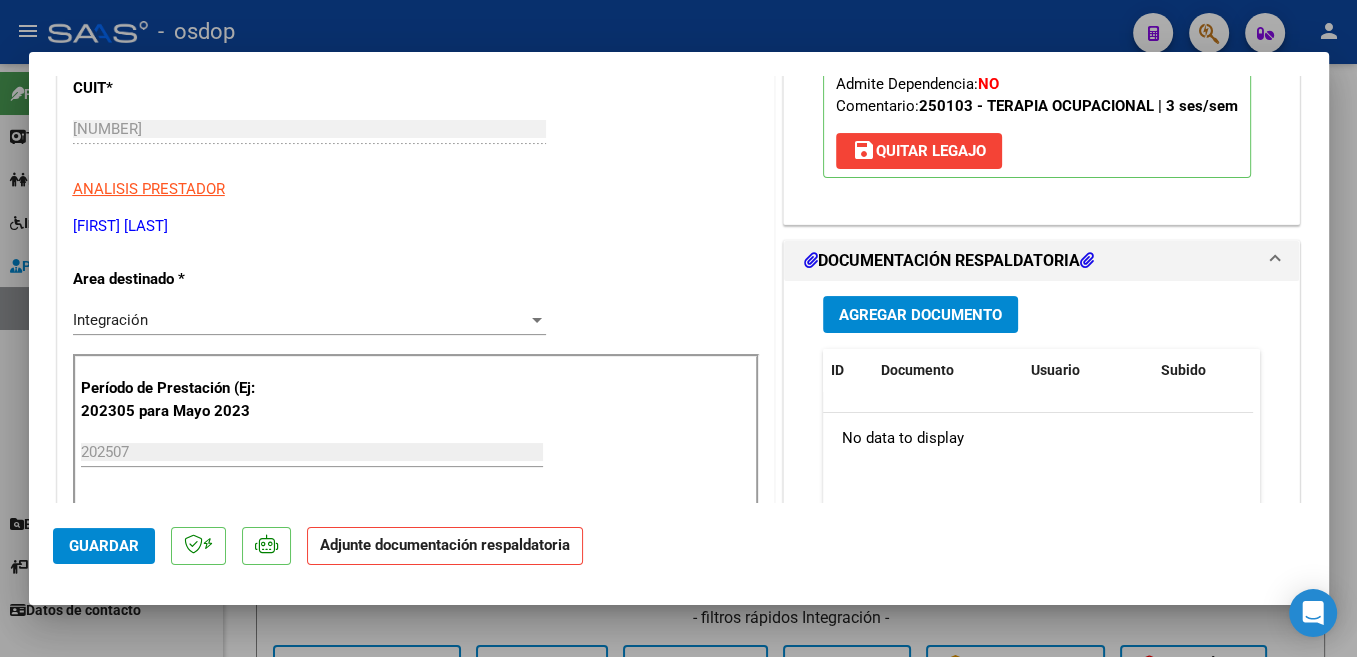 click on "Agregar Documento" at bounding box center (920, 315) 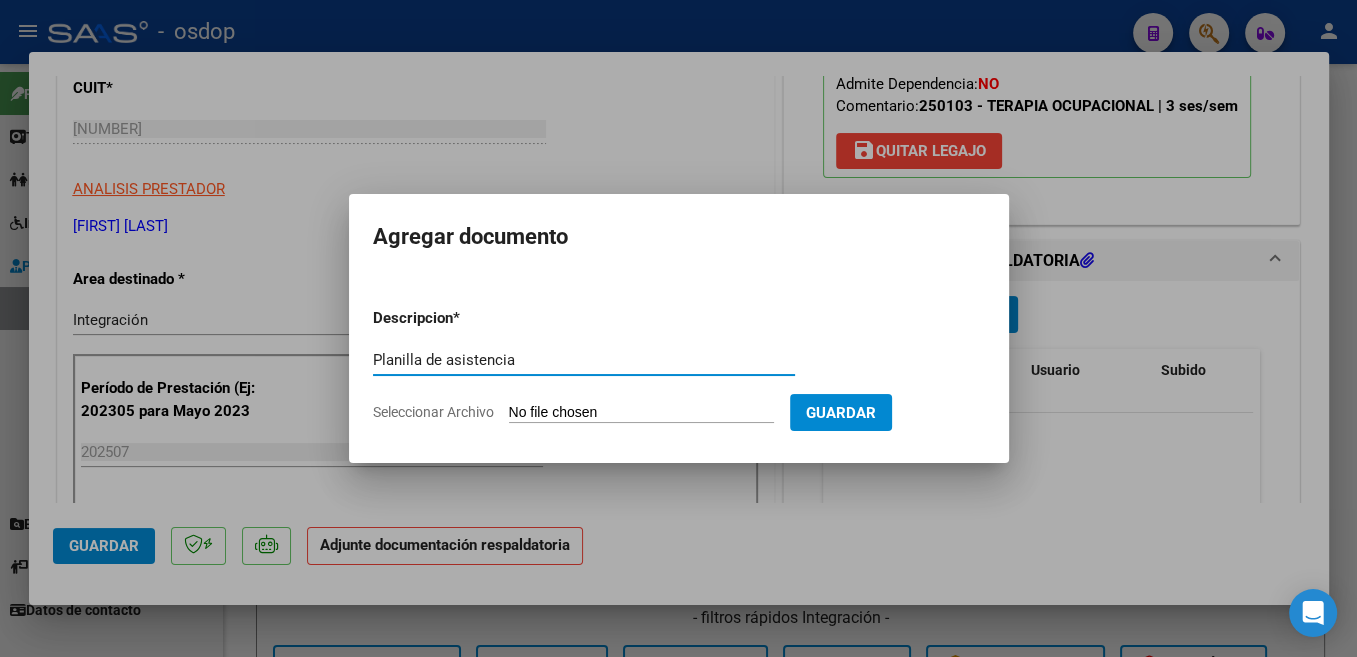 type on "Planilla de asistencia" 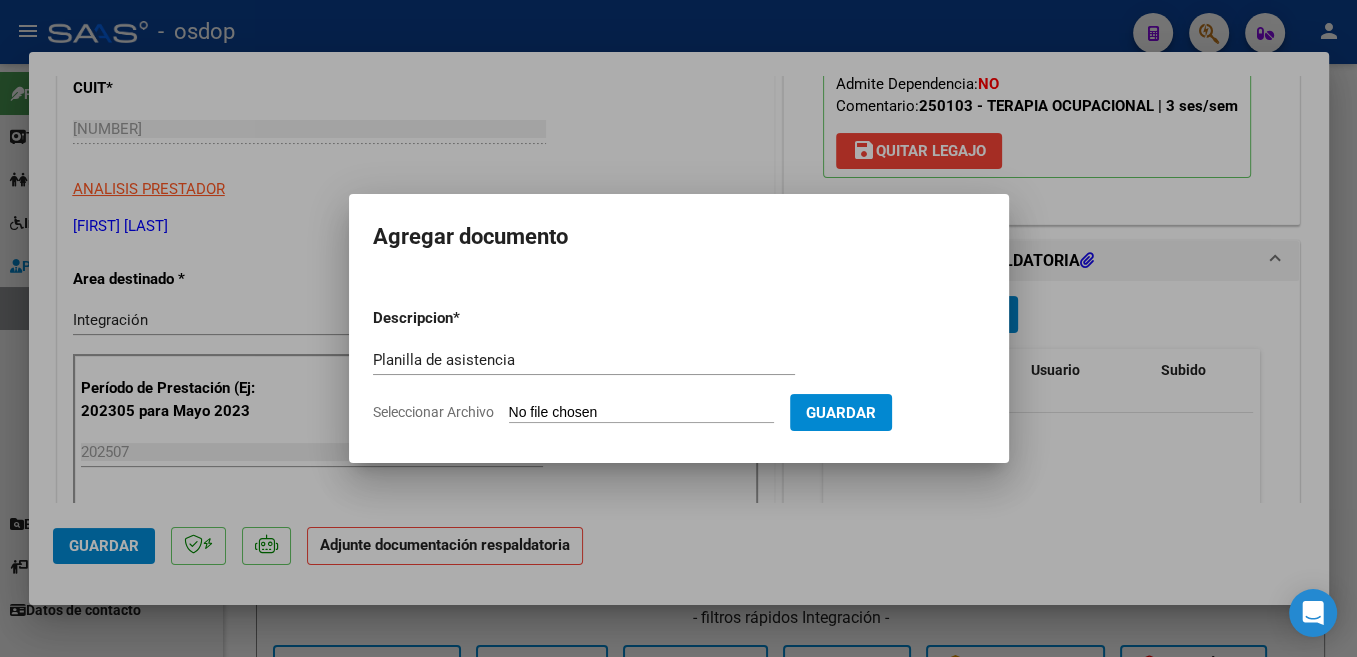 type on "C:\fakepath\Asistencia TO julio [FIRST] [LAST].pdf" 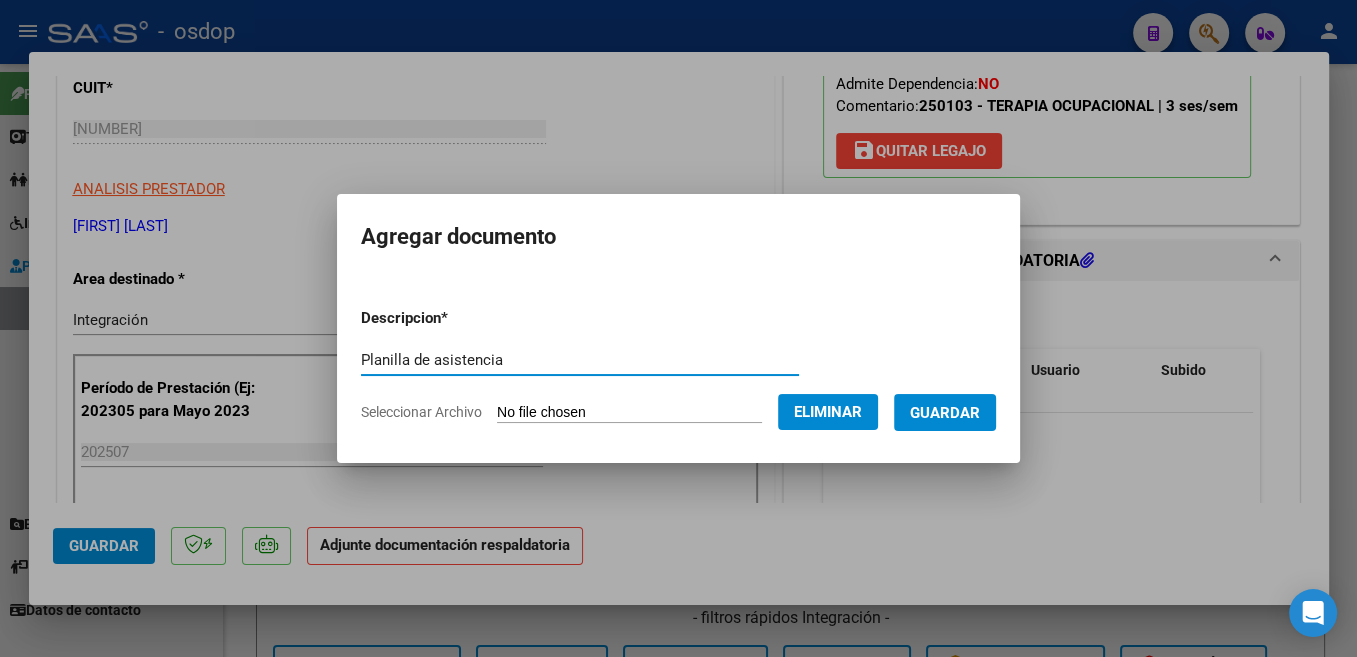 drag, startPoint x: 470, startPoint y: 360, endPoint x: 314, endPoint y: 354, distance: 156.11534 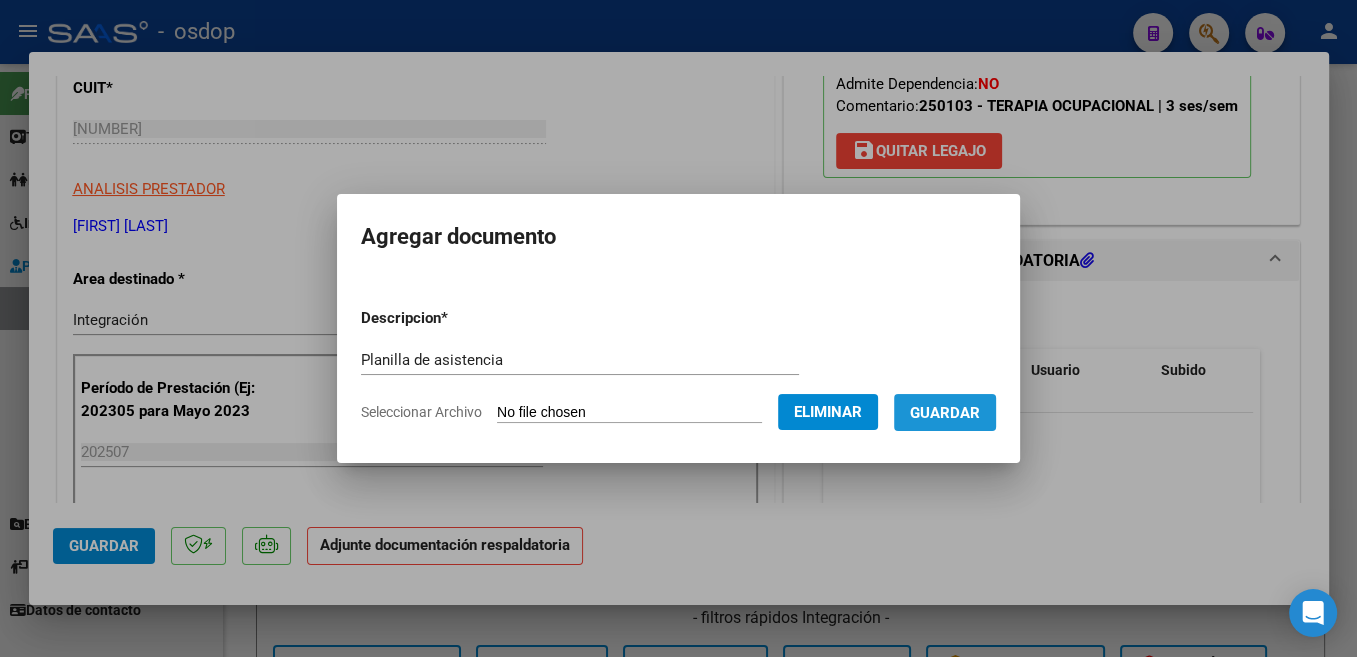 click on "Guardar" at bounding box center [945, 412] 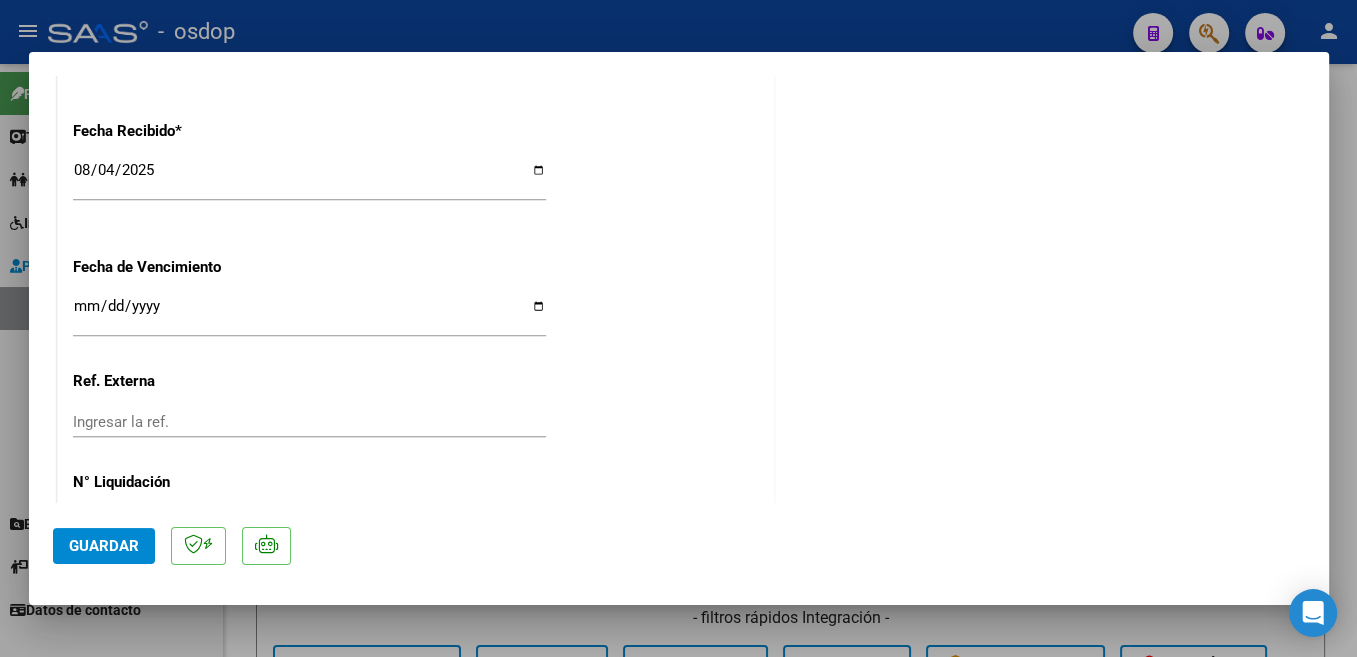 scroll, scrollTop: 1438, scrollLeft: 0, axis: vertical 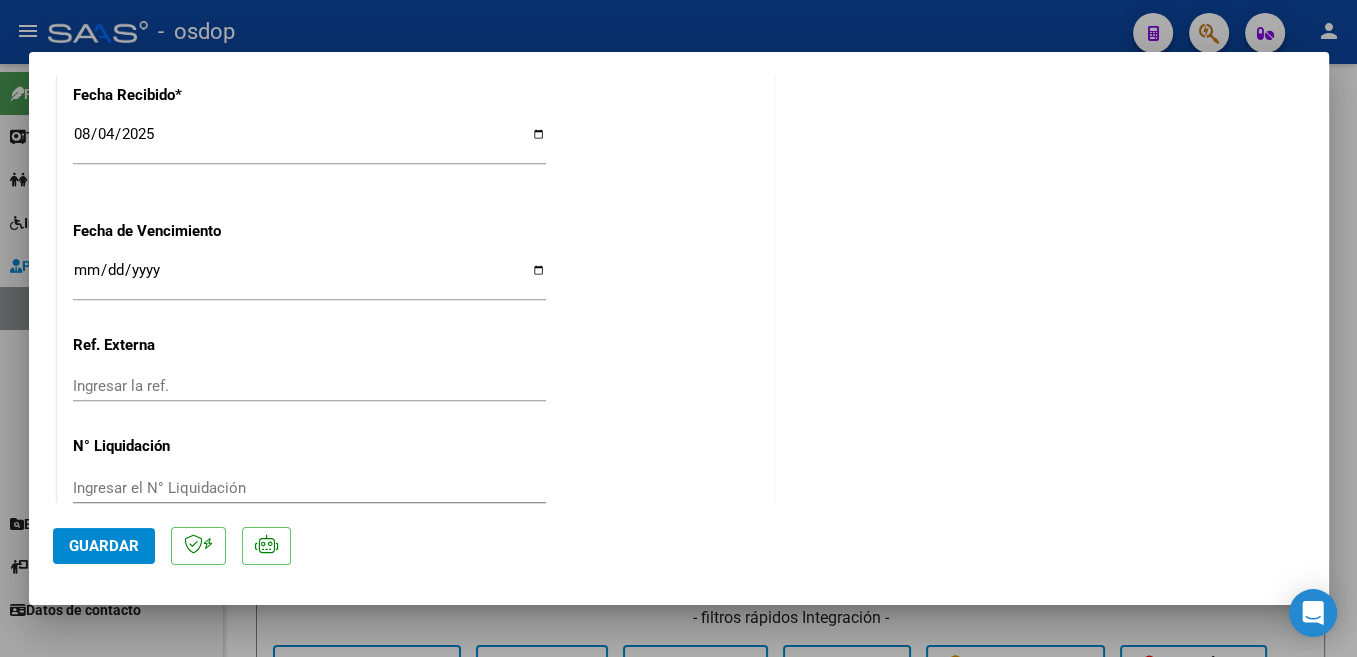 click on "Guardar" 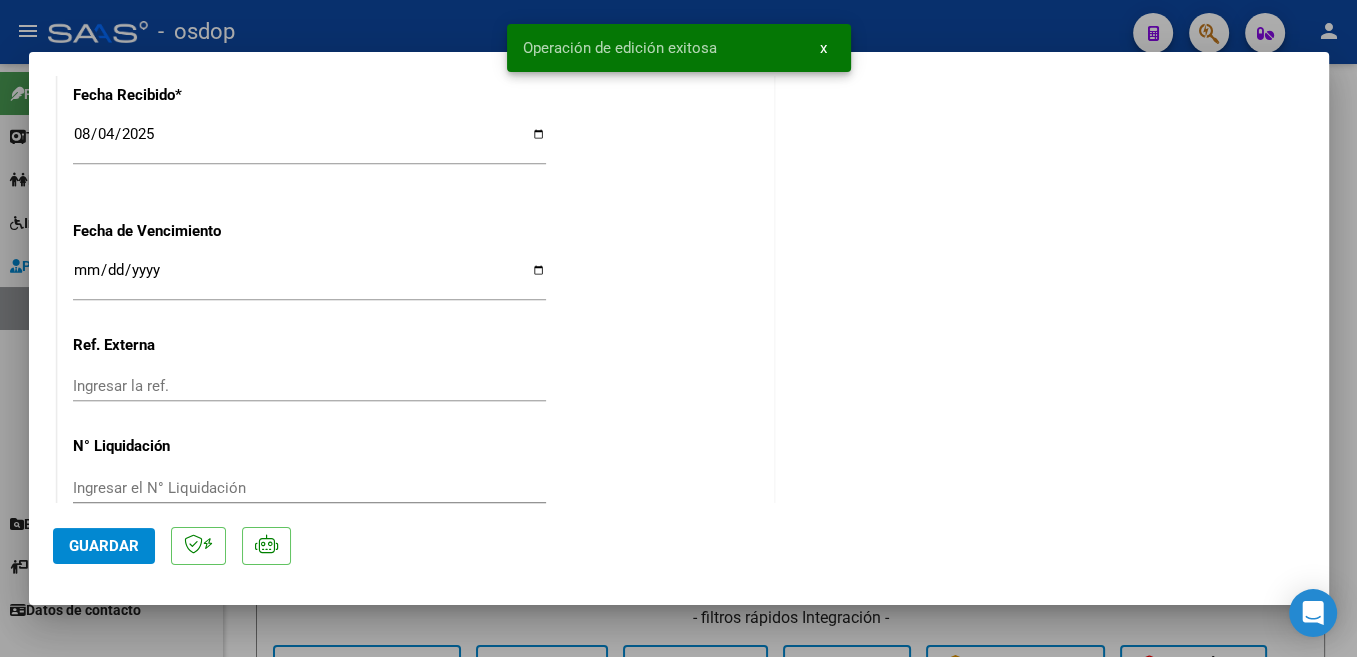click at bounding box center [678, 328] 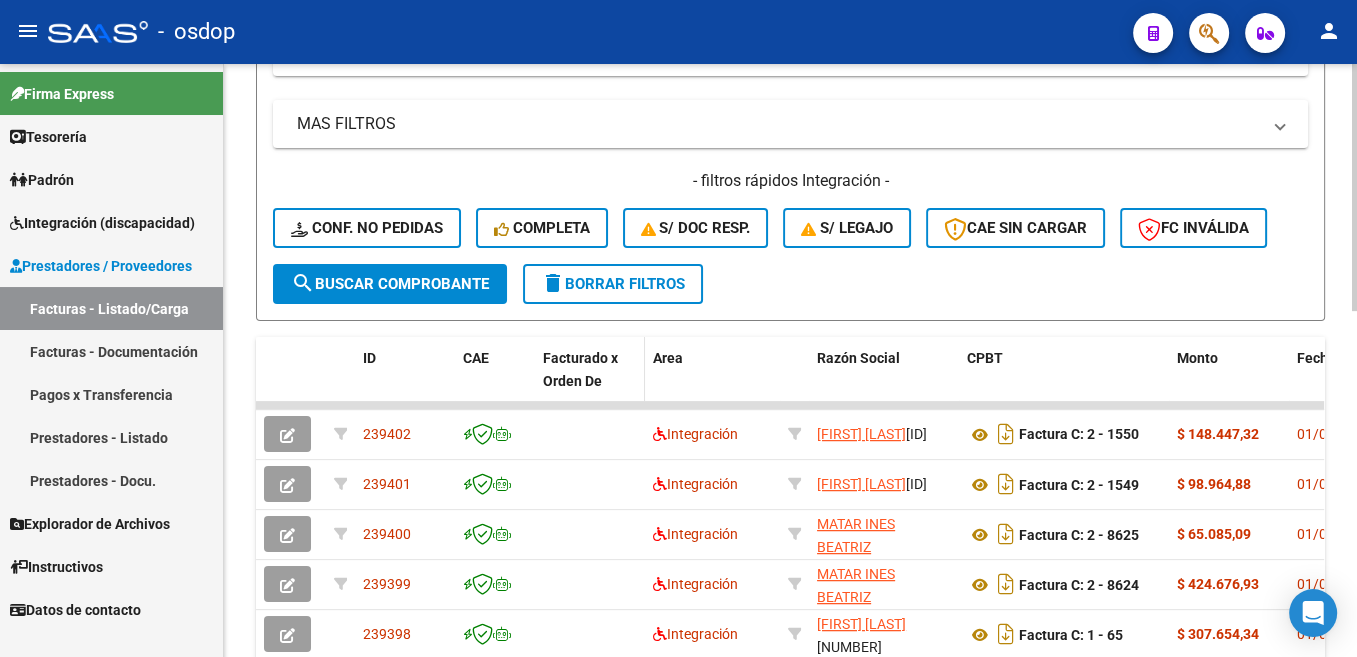 scroll, scrollTop: 503, scrollLeft: 0, axis: vertical 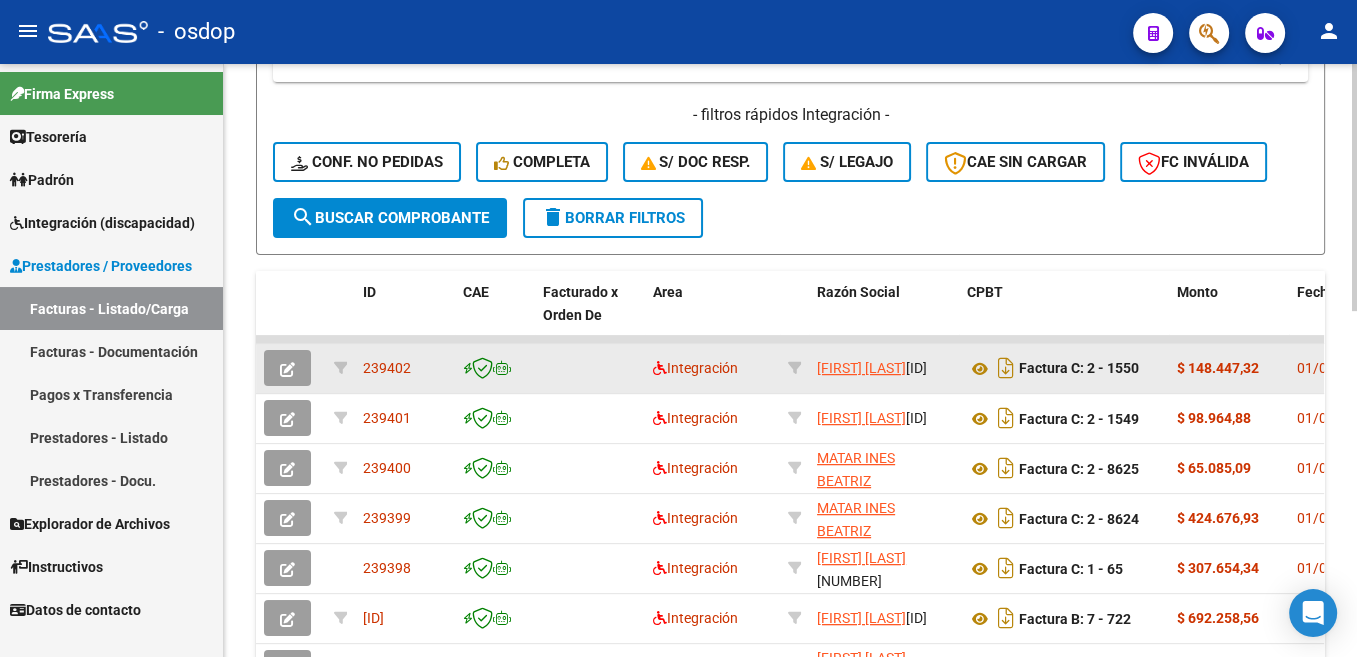 click on "Factura C: 2 - 1550" 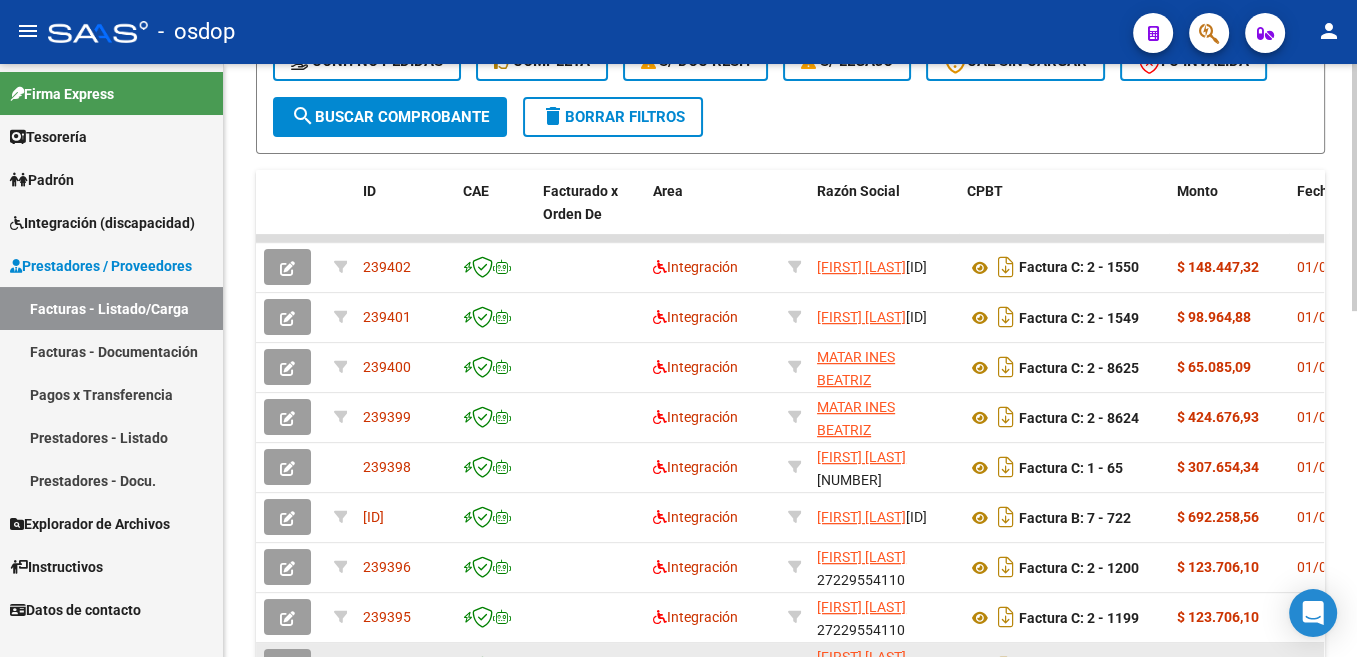 scroll, scrollTop: 805, scrollLeft: 0, axis: vertical 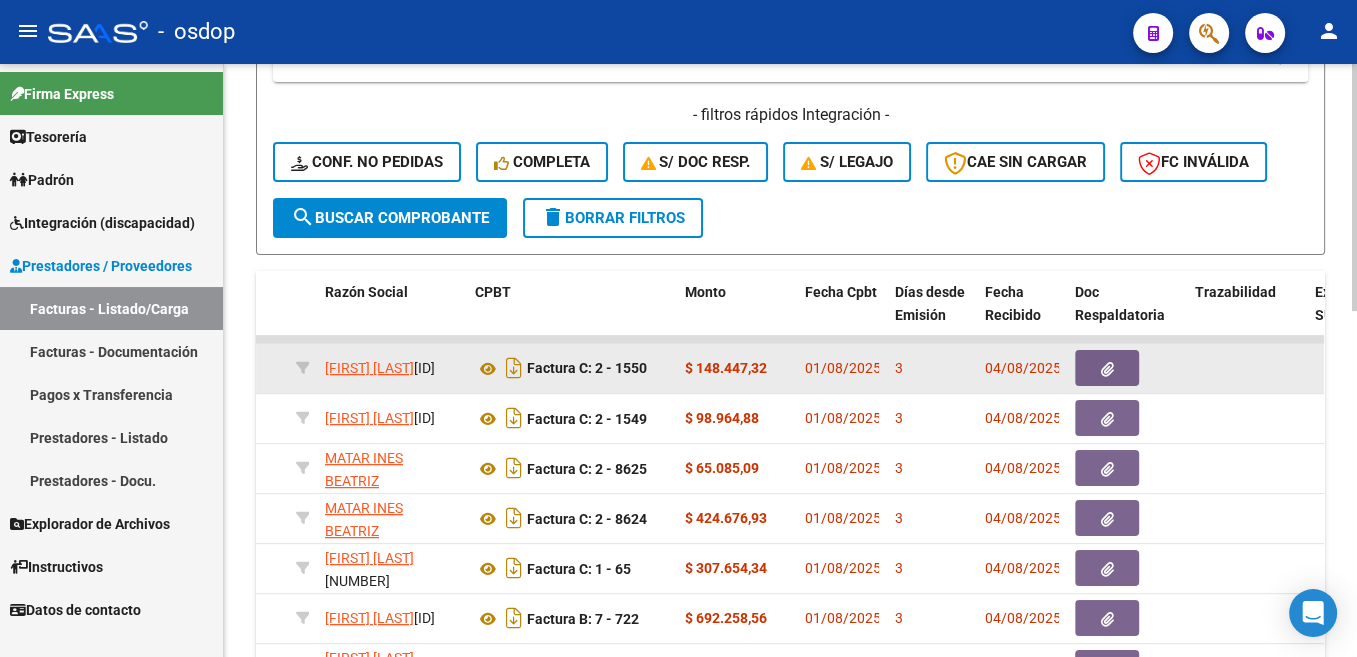 click 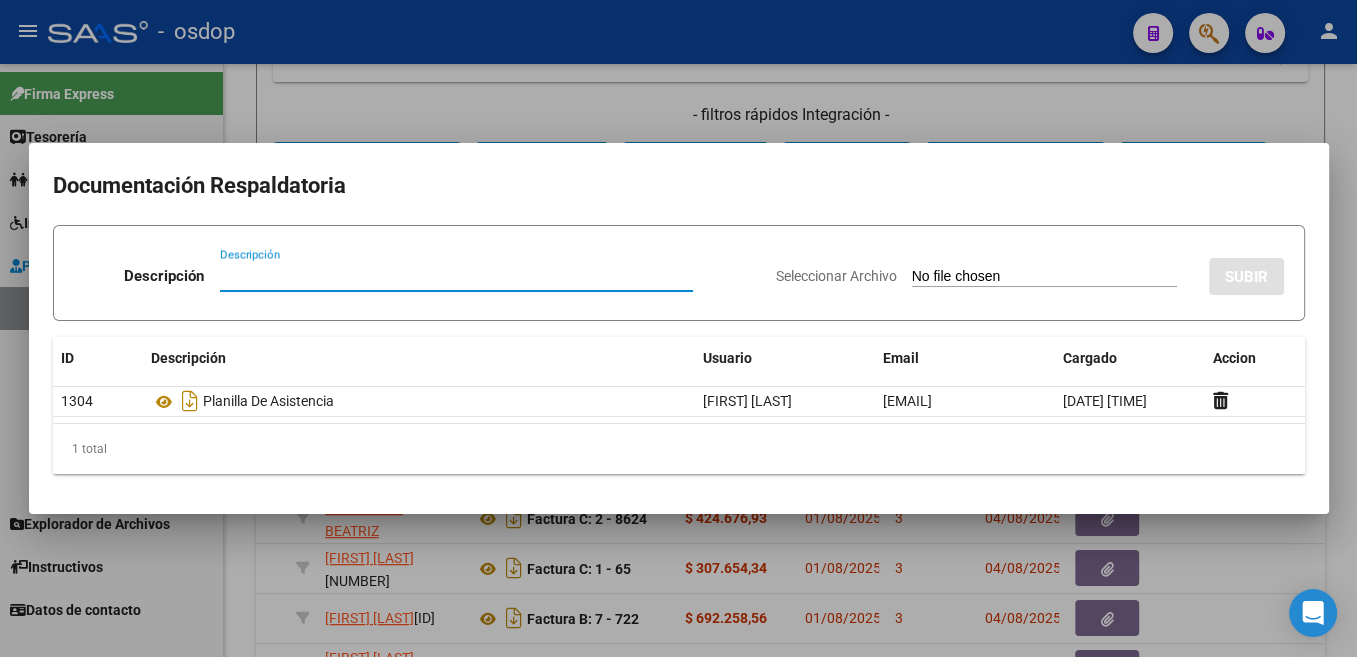 click at bounding box center (678, 328) 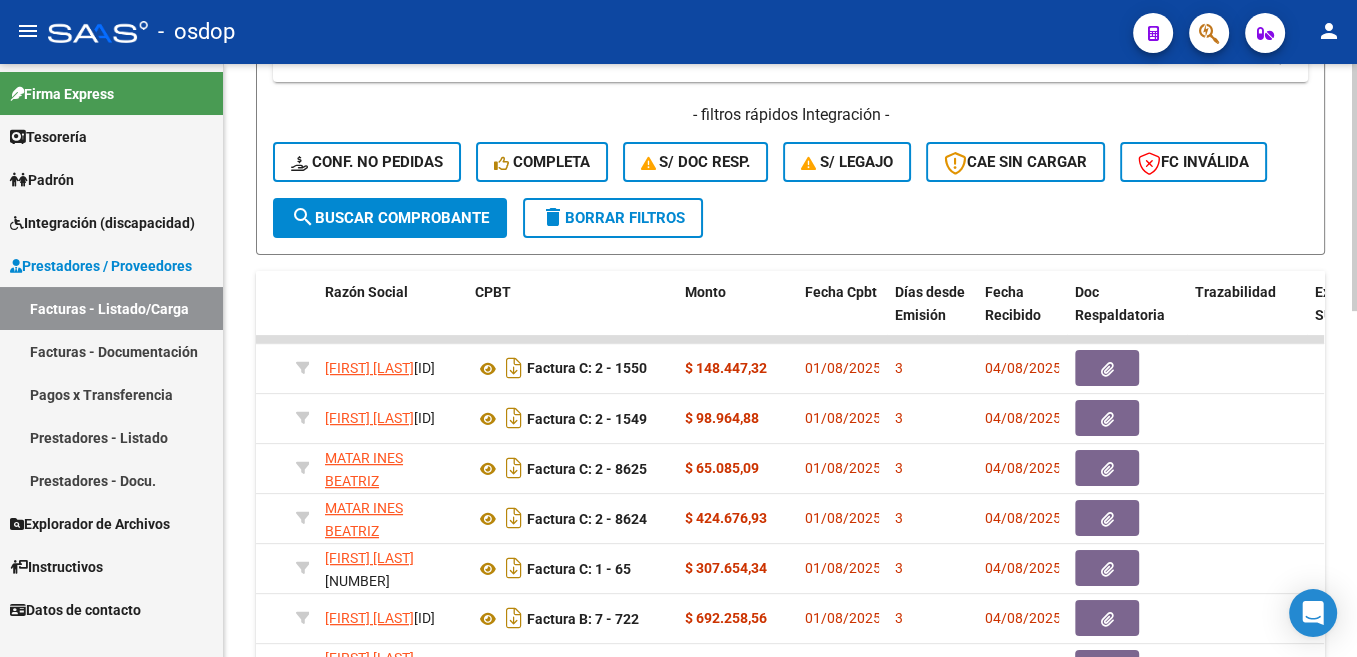 scroll, scrollTop: 0, scrollLeft: 0, axis: both 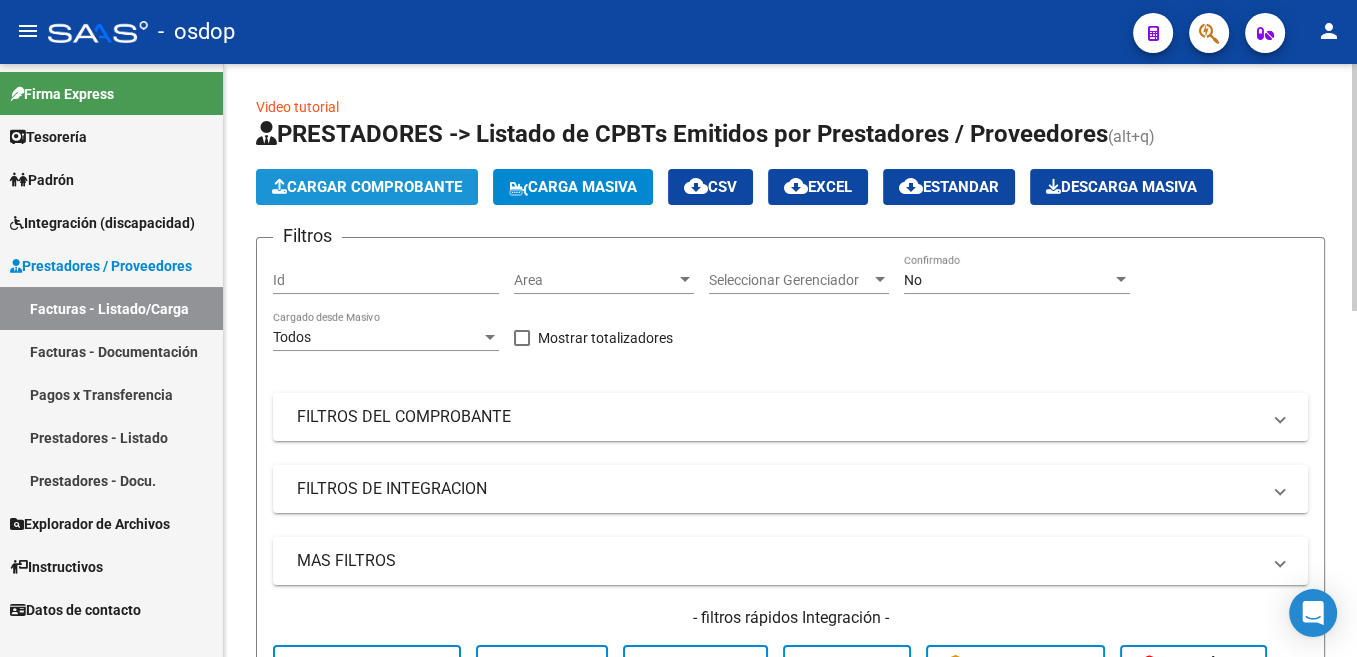 click on "Cargar Comprobante" 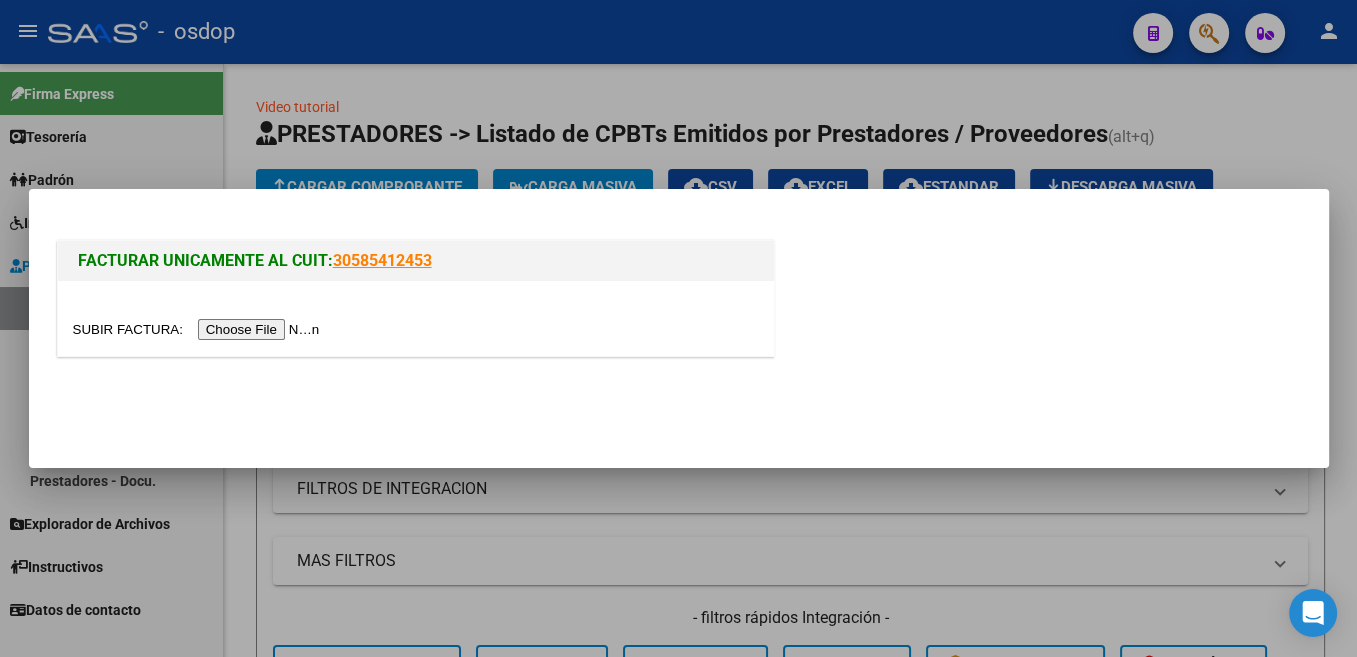 click at bounding box center (199, 329) 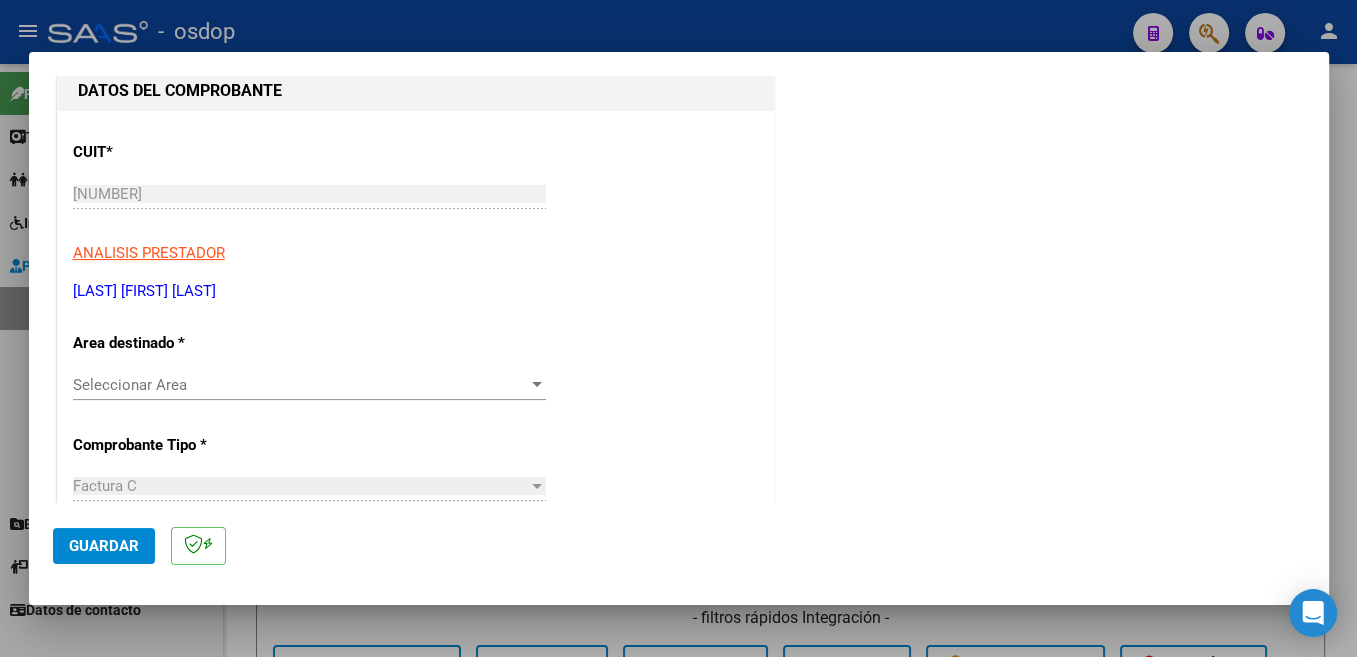 scroll, scrollTop: 318, scrollLeft: 0, axis: vertical 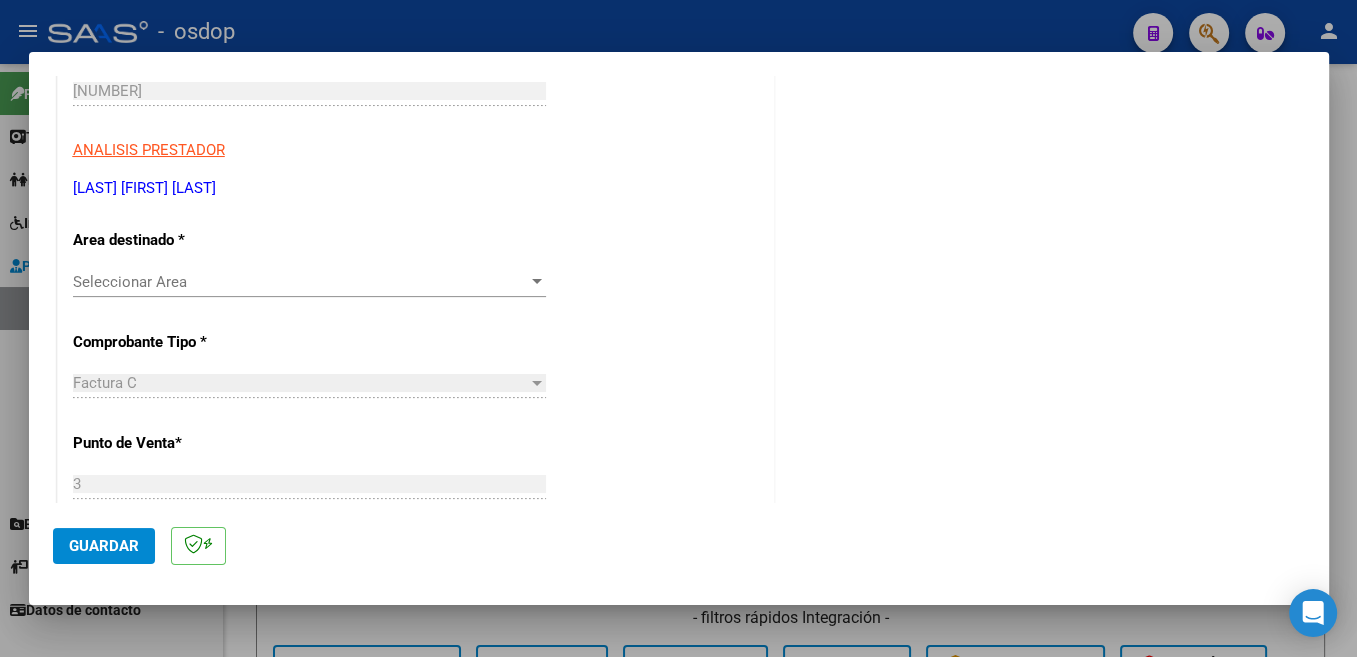 click on "Seleccionar Area" at bounding box center [300, 282] 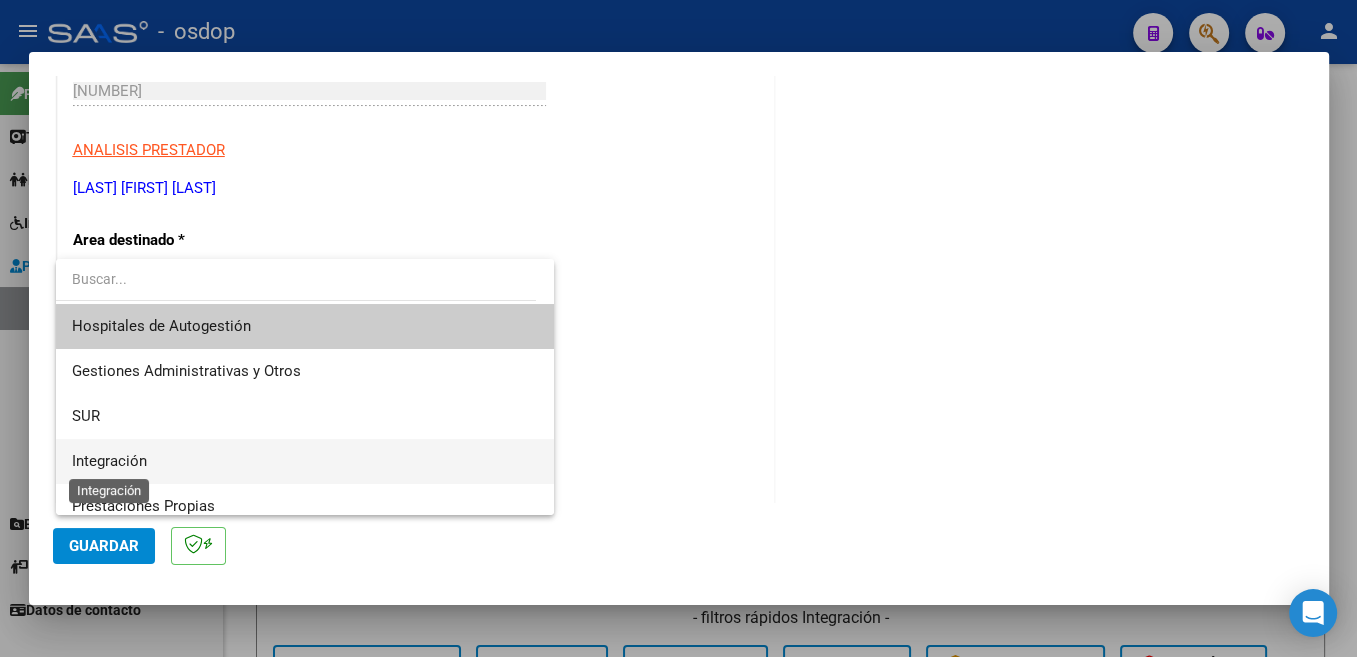 click on "Integración" at bounding box center [109, 461] 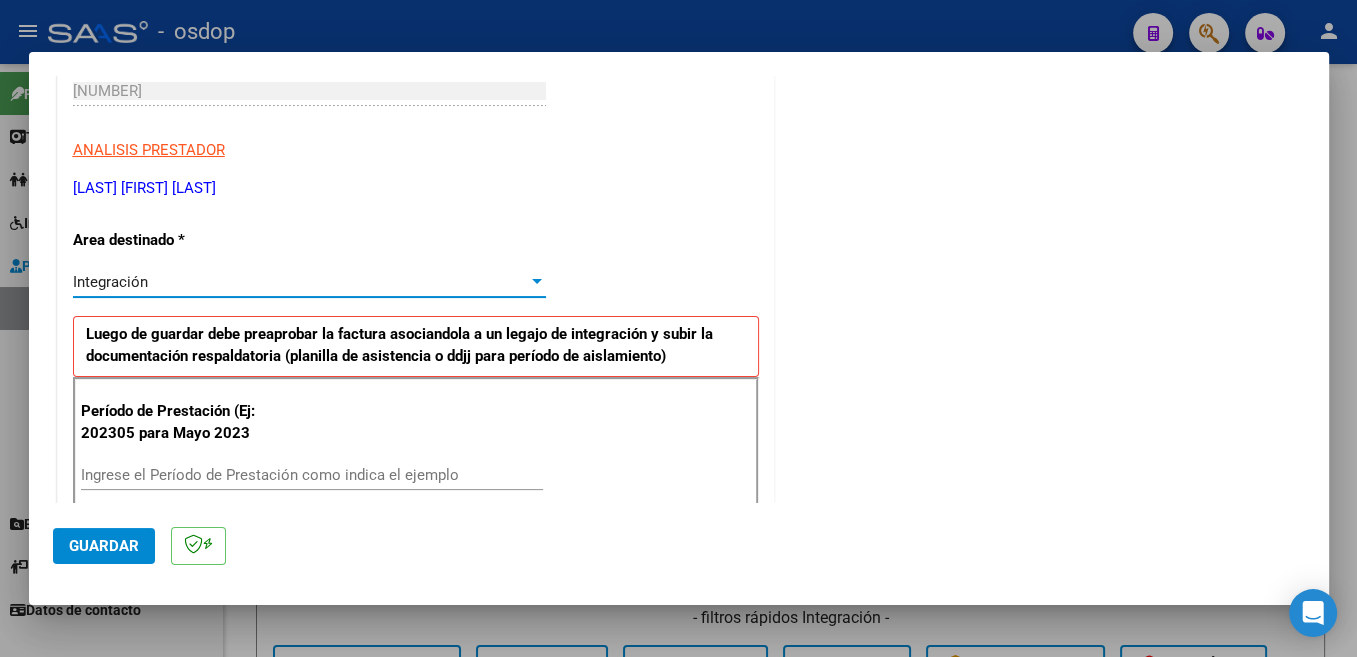 scroll, scrollTop: 424, scrollLeft: 0, axis: vertical 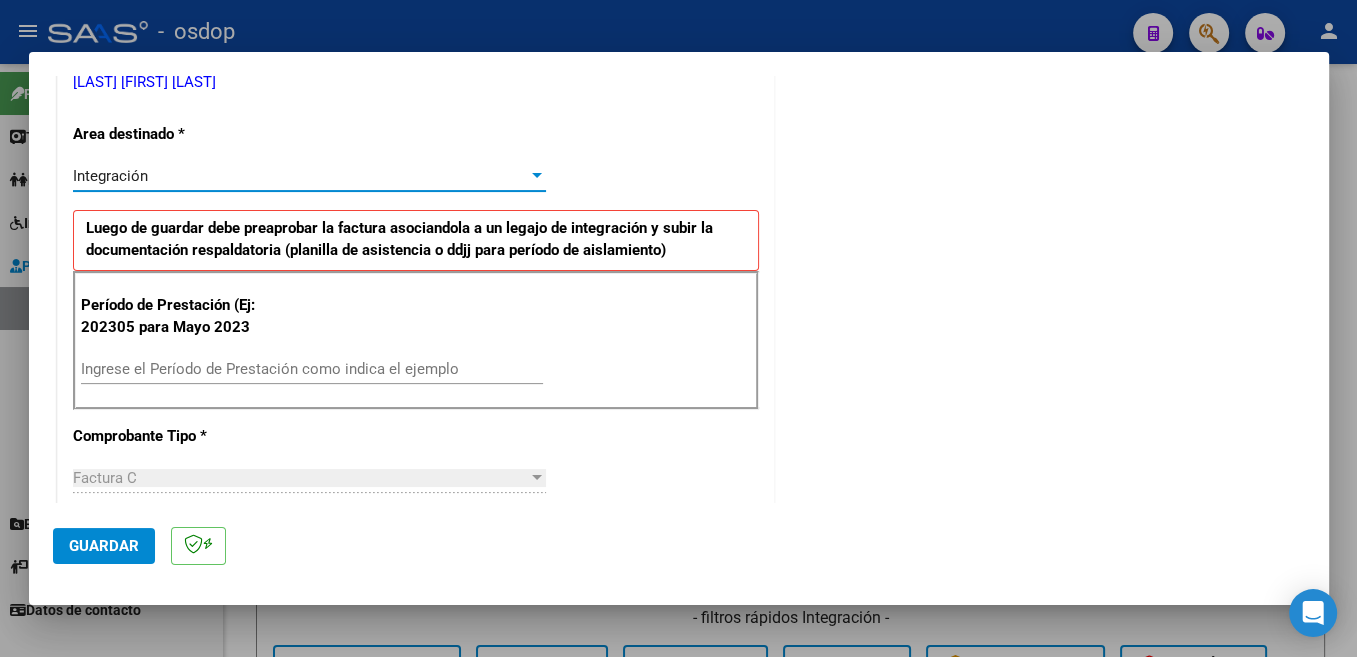 click on "Ingrese el Período de Prestación como indica el ejemplo" at bounding box center [312, 369] 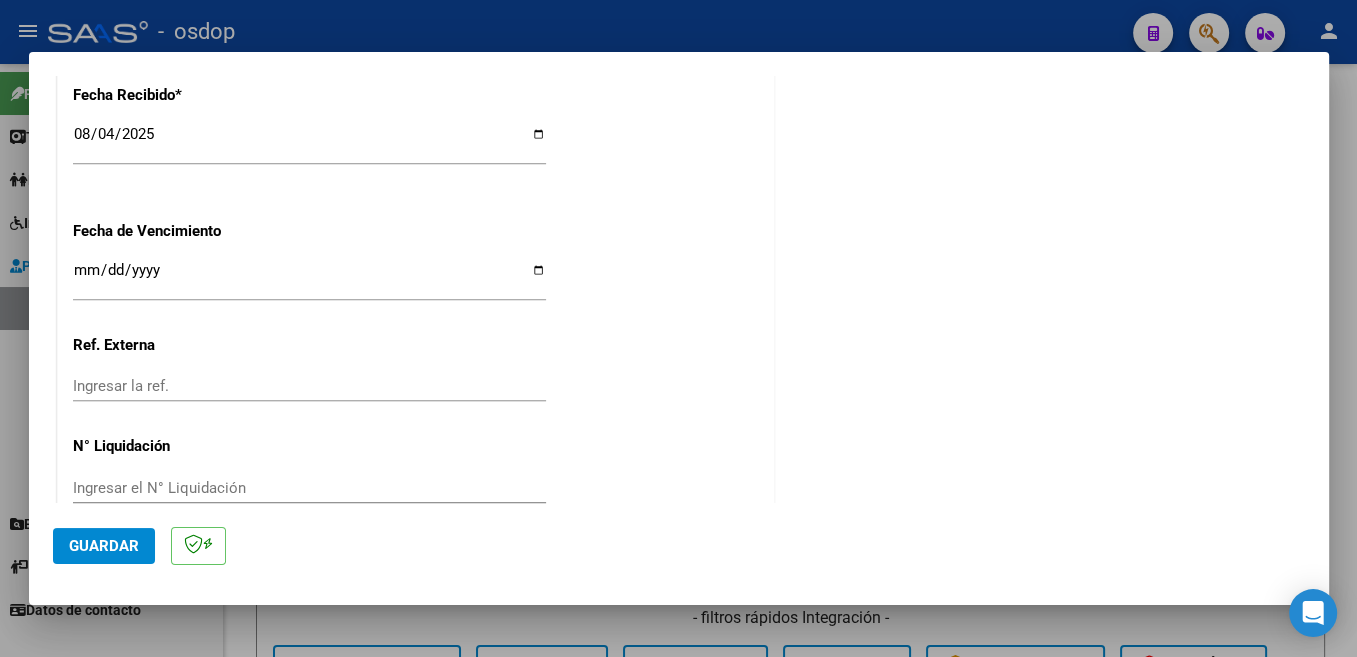 scroll, scrollTop: 1408, scrollLeft: 0, axis: vertical 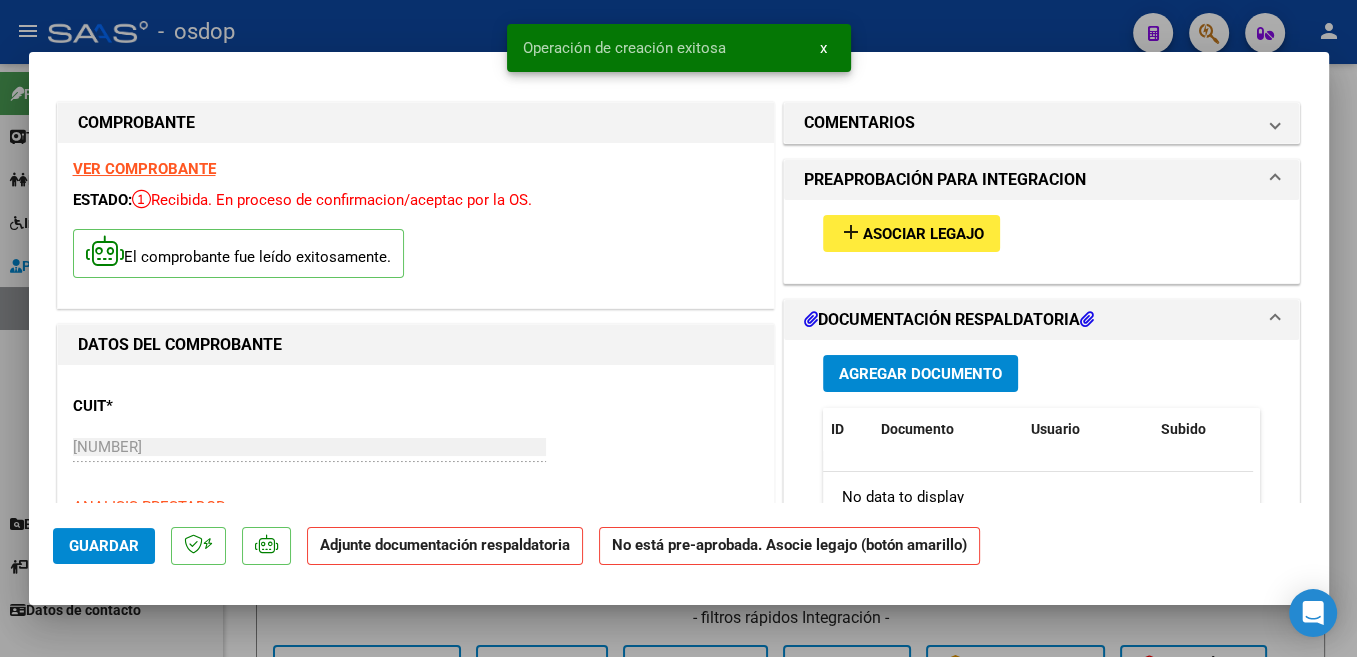 click on "Asociar Legajo" at bounding box center (923, 234) 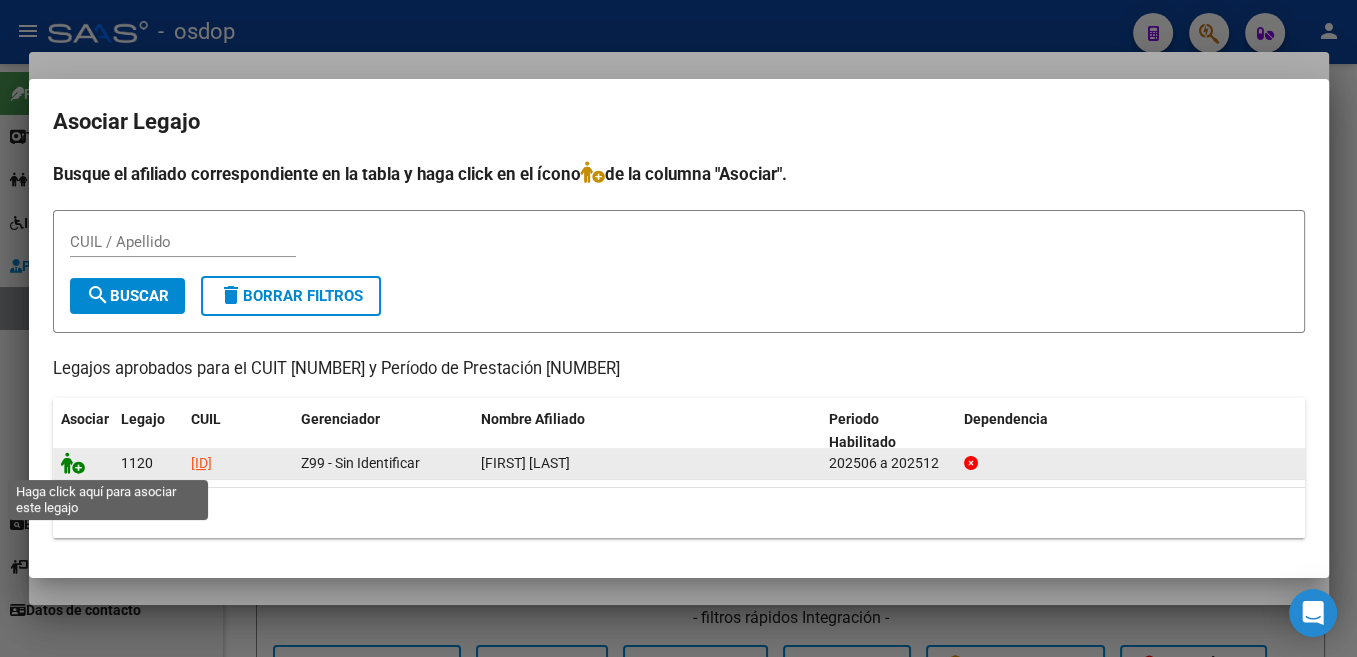 click 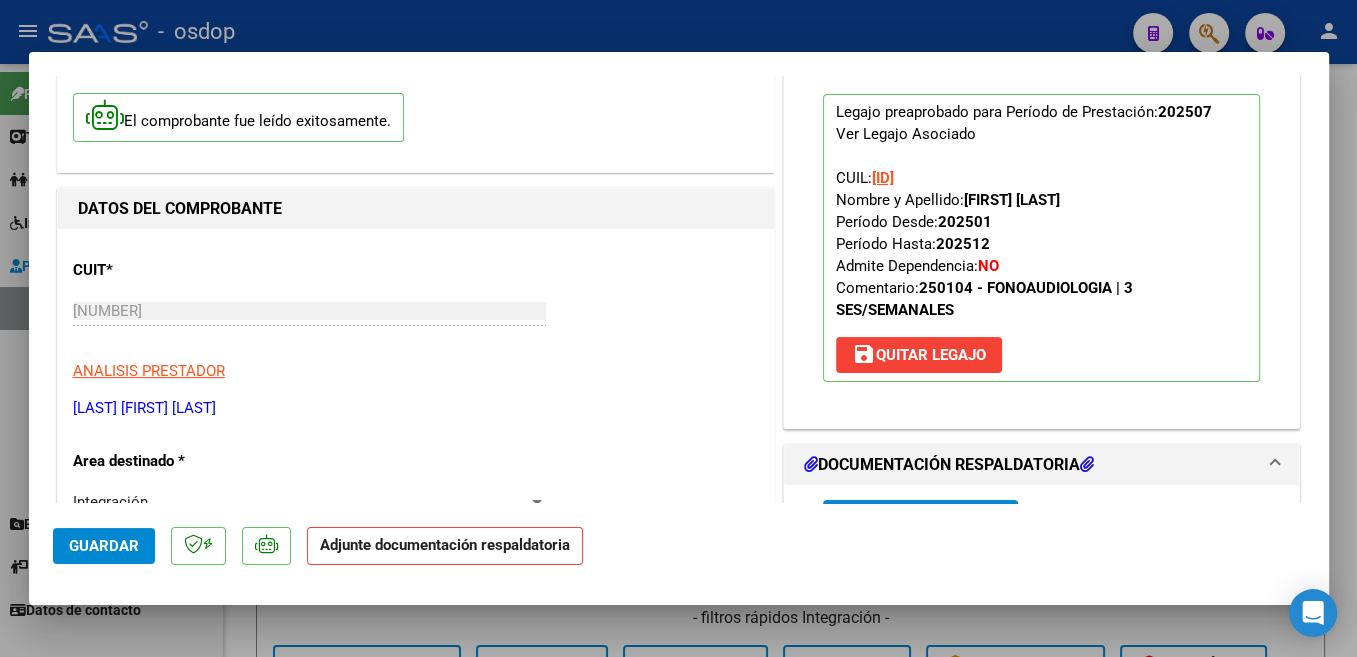 scroll, scrollTop: 212, scrollLeft: 0, axis: vertical 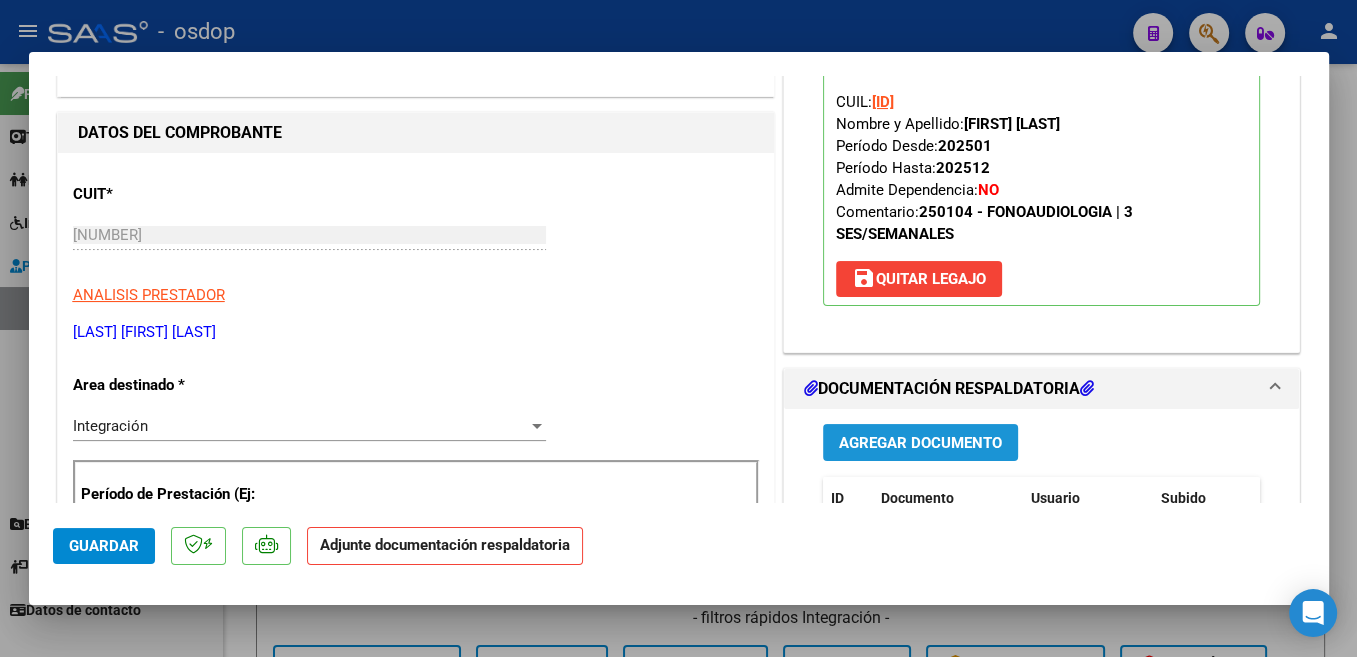click on "Agregar Documento" at bounding box center [920, 443] 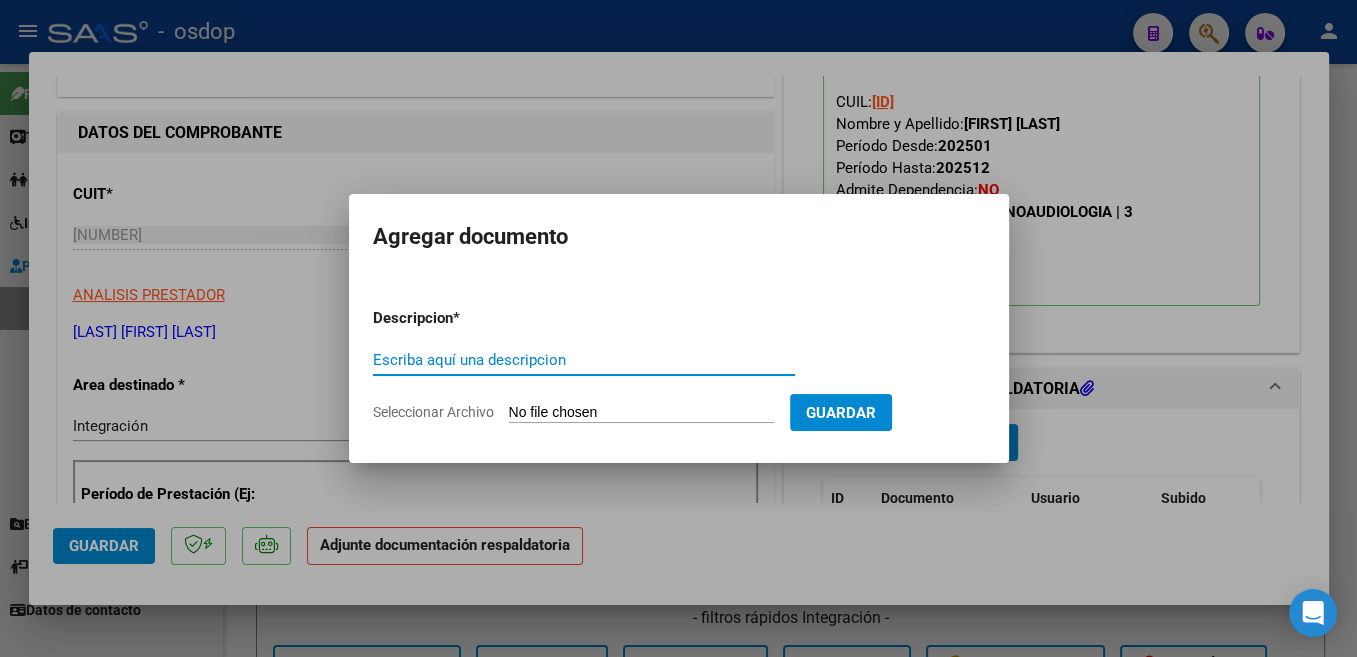 paste on "Planilla de asistencia" 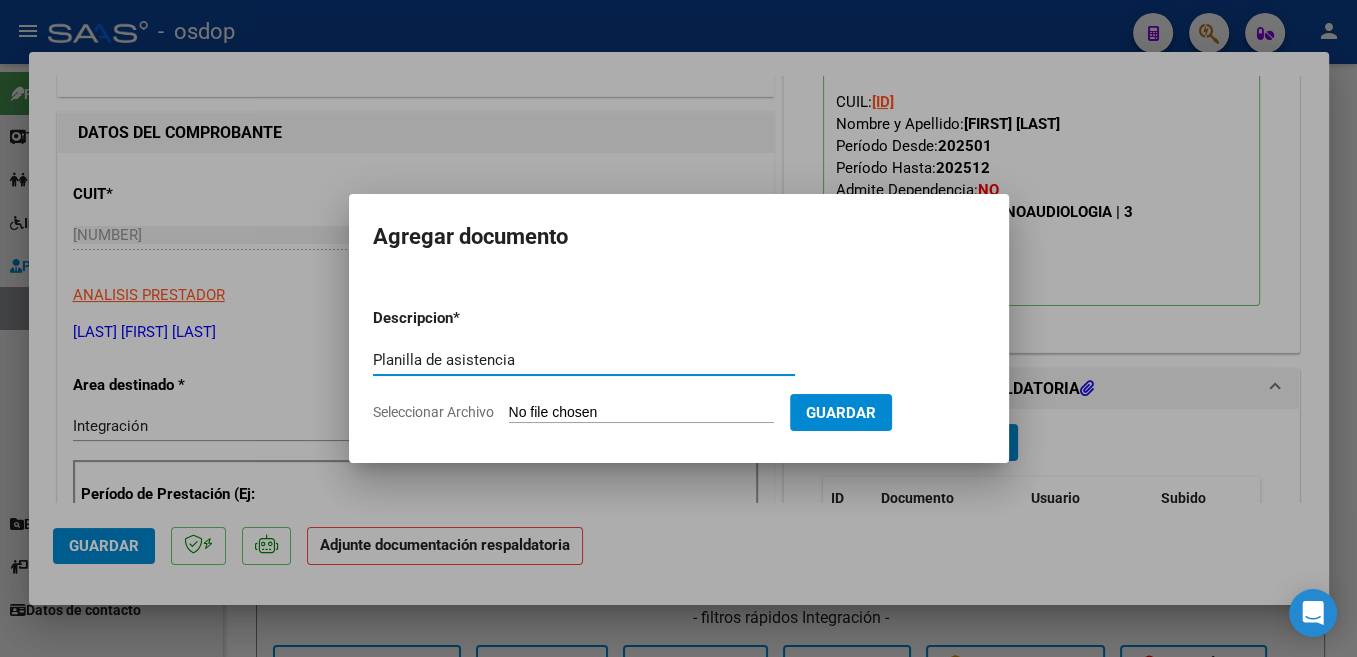 drag, startPoint x: 430, startPoint y: 354, endPoint x: 553, endPoint y: 366, distance: 123.58398 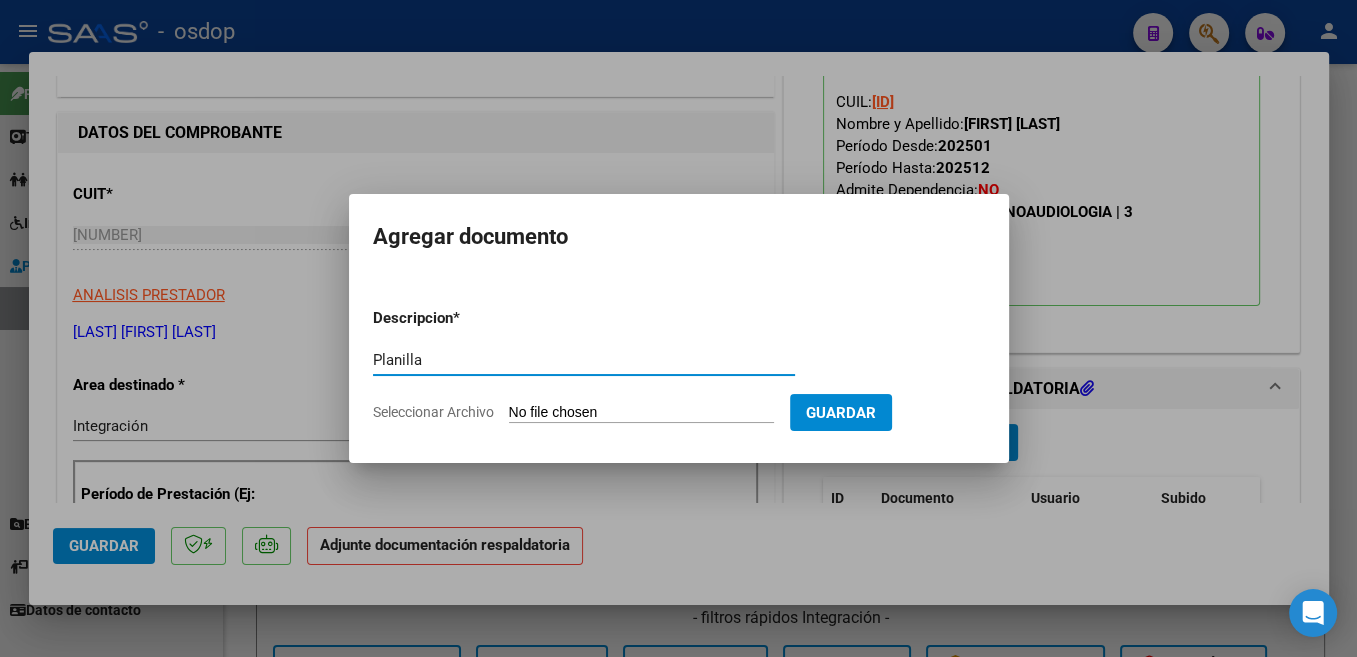 click on "Planilla" at bounding box center [584, 360] 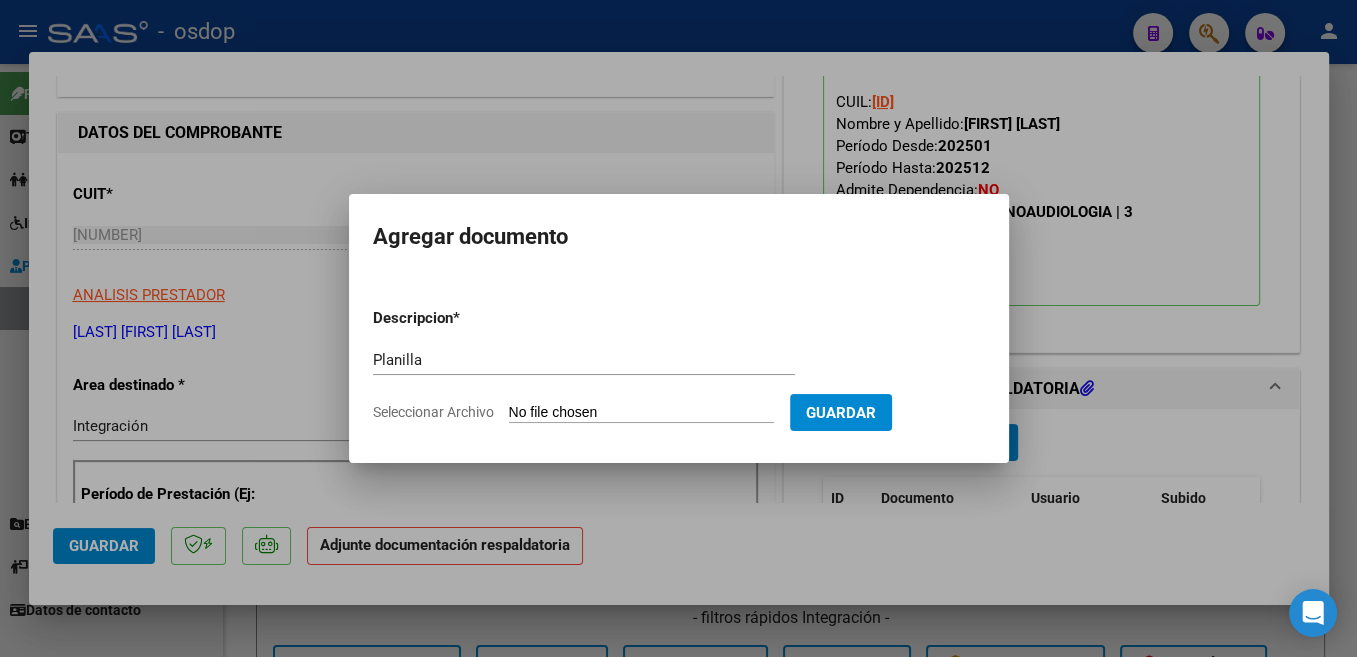 click on "Descripcion  *   Planilla Escriba aquí una descripcion  Seleccionar Archivo Guardar" at bounding box center [679, 365] 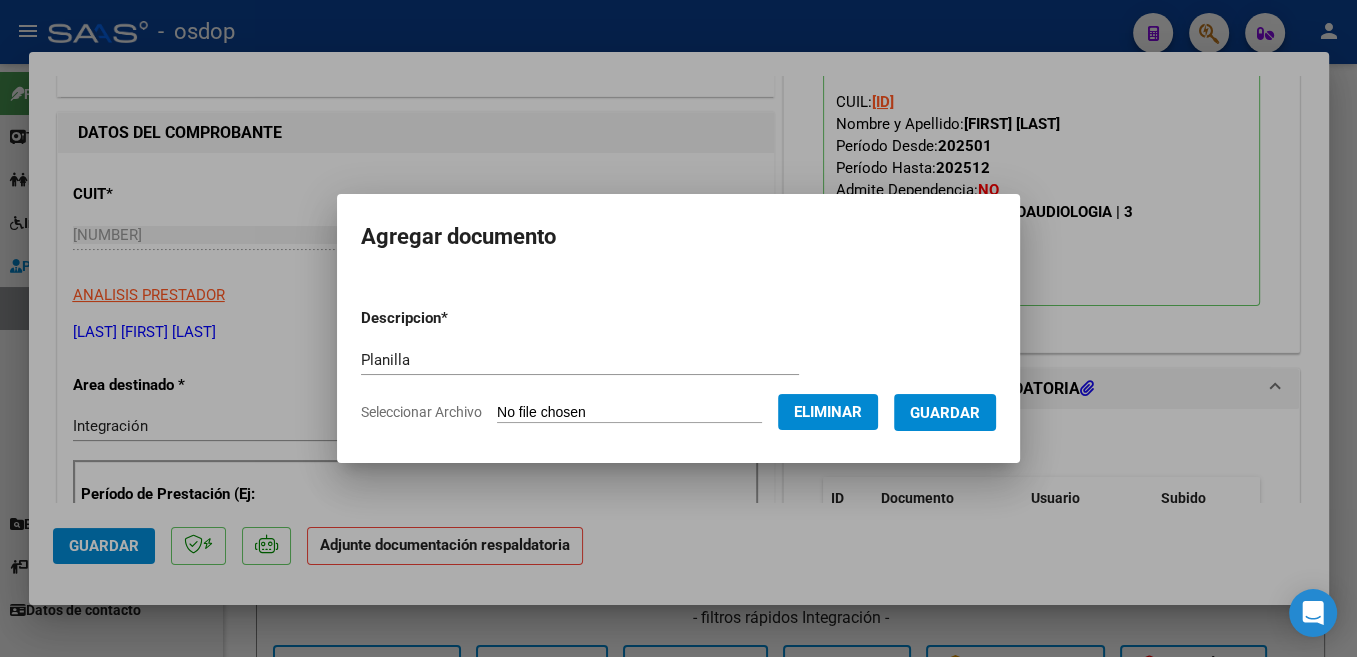 click on "Guardar" at bounding box center (945, 413) 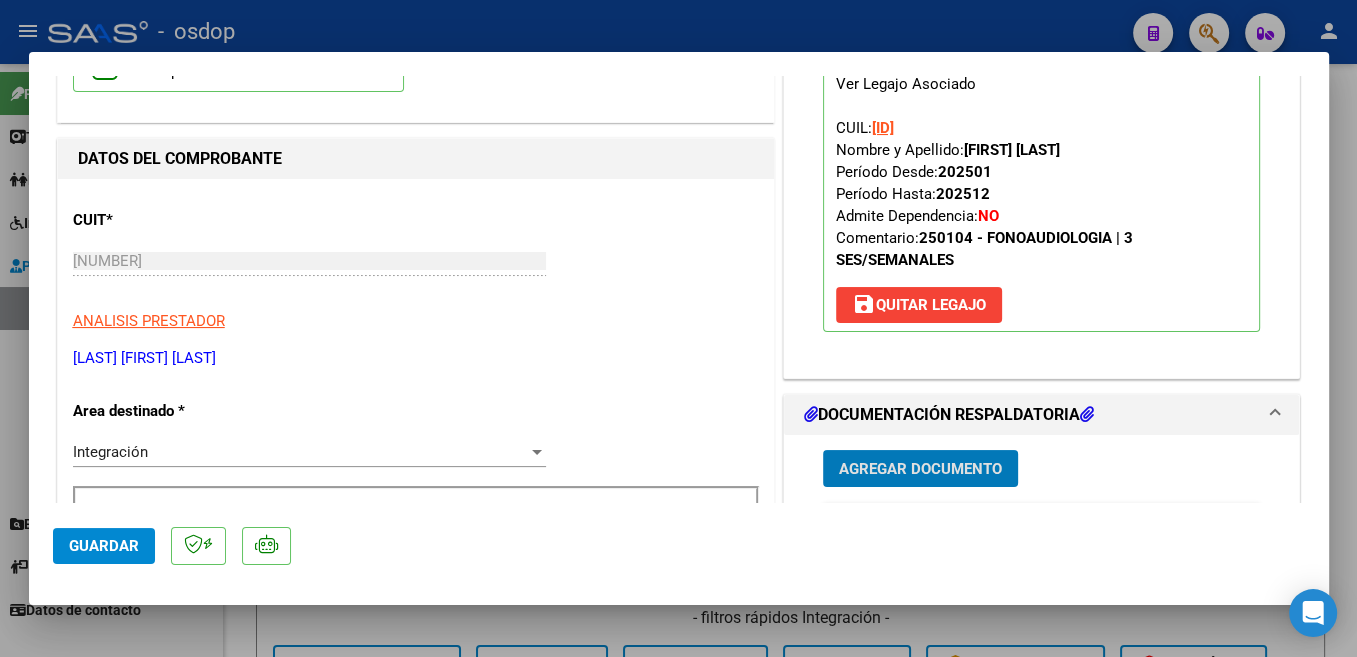 scroll, scrollTop: 106, scrollLeft: 0, axis: vertical 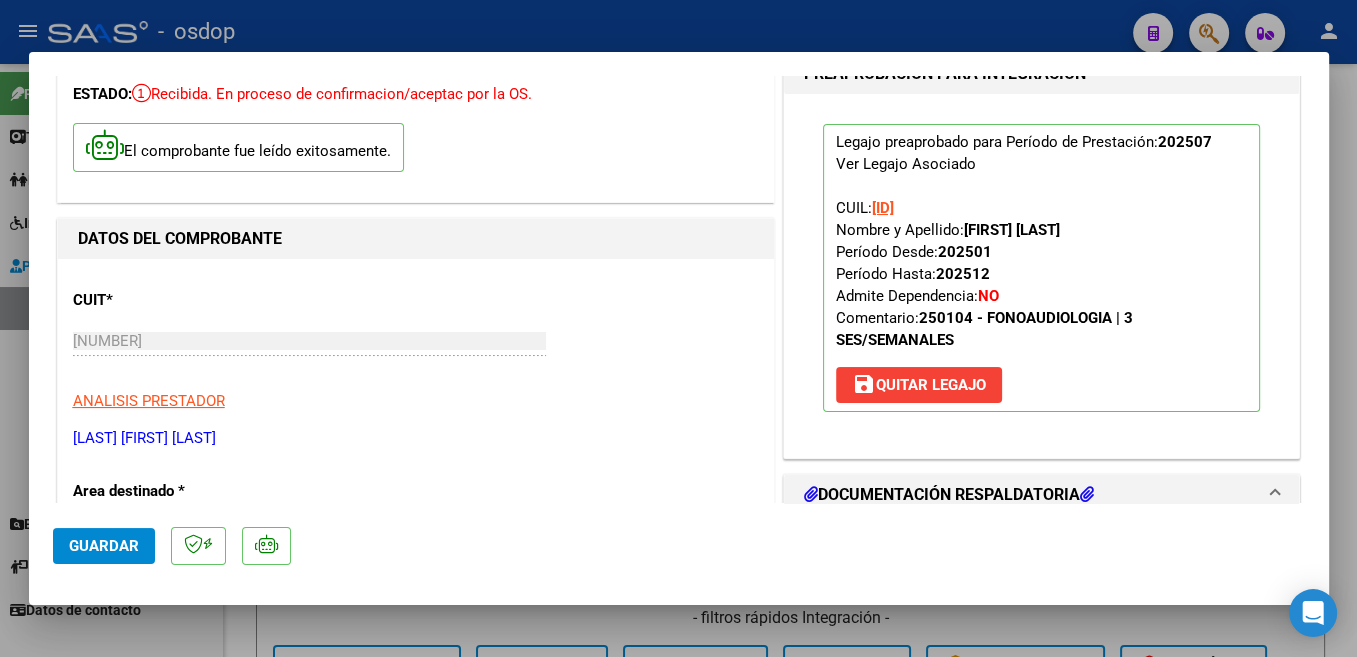type 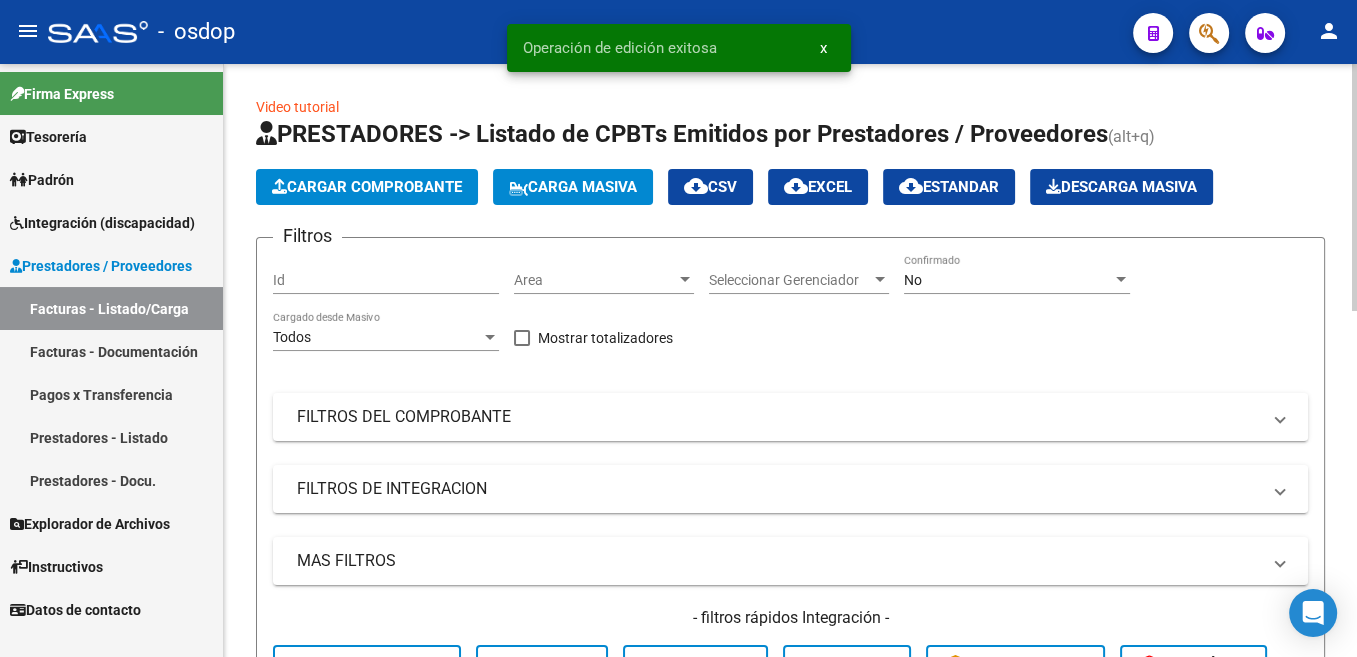 scroll, scrollTop: 0, scrollLeft: 492, axis: horizontal 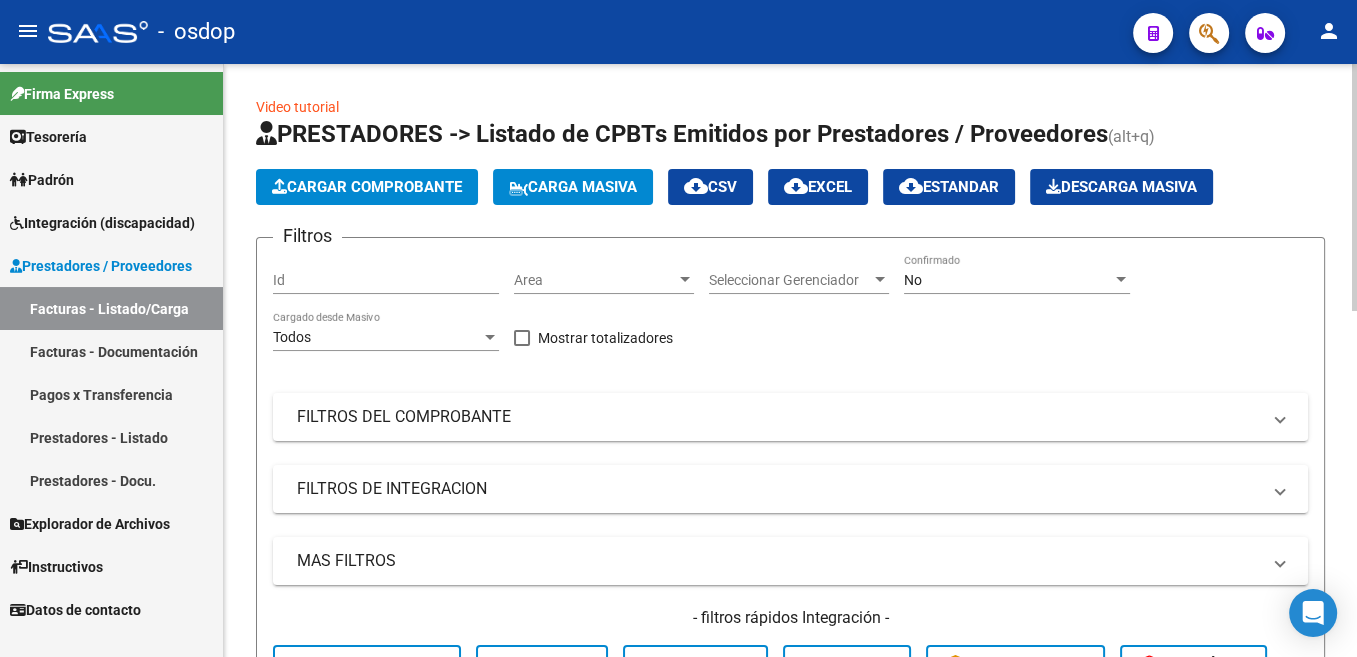 click on "Cargar Comprobante" 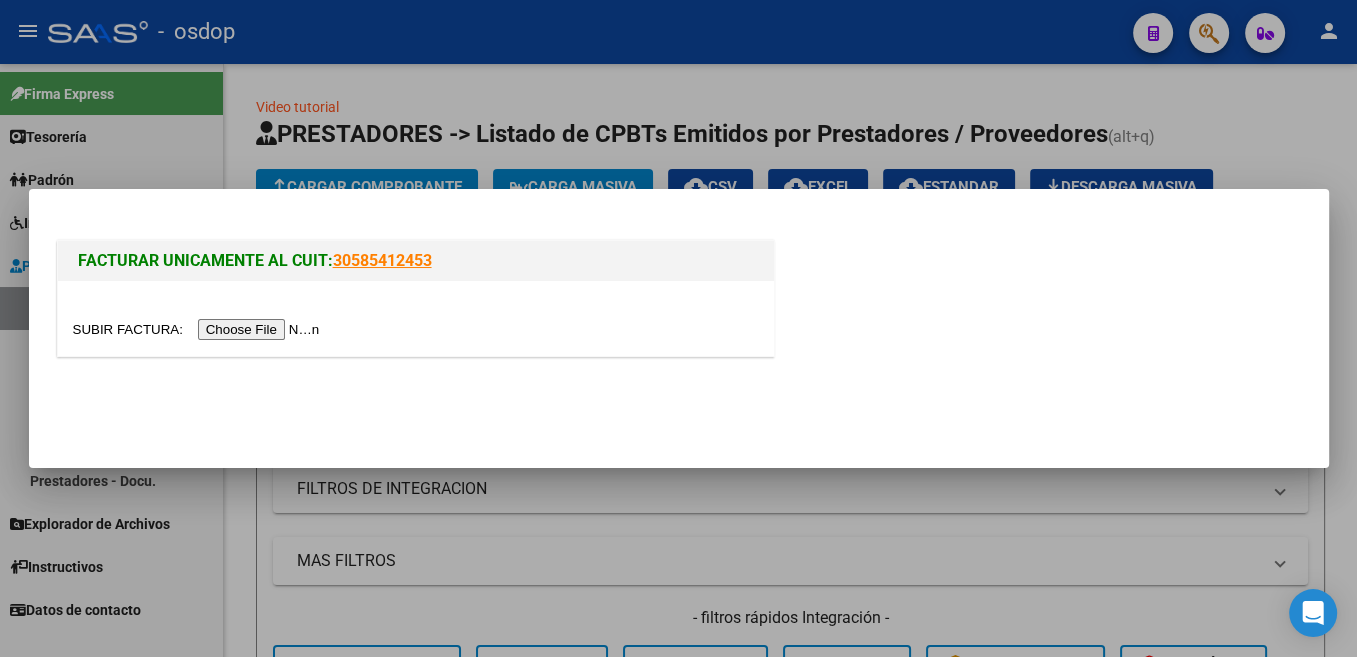 click at bounding box center (199, 329) 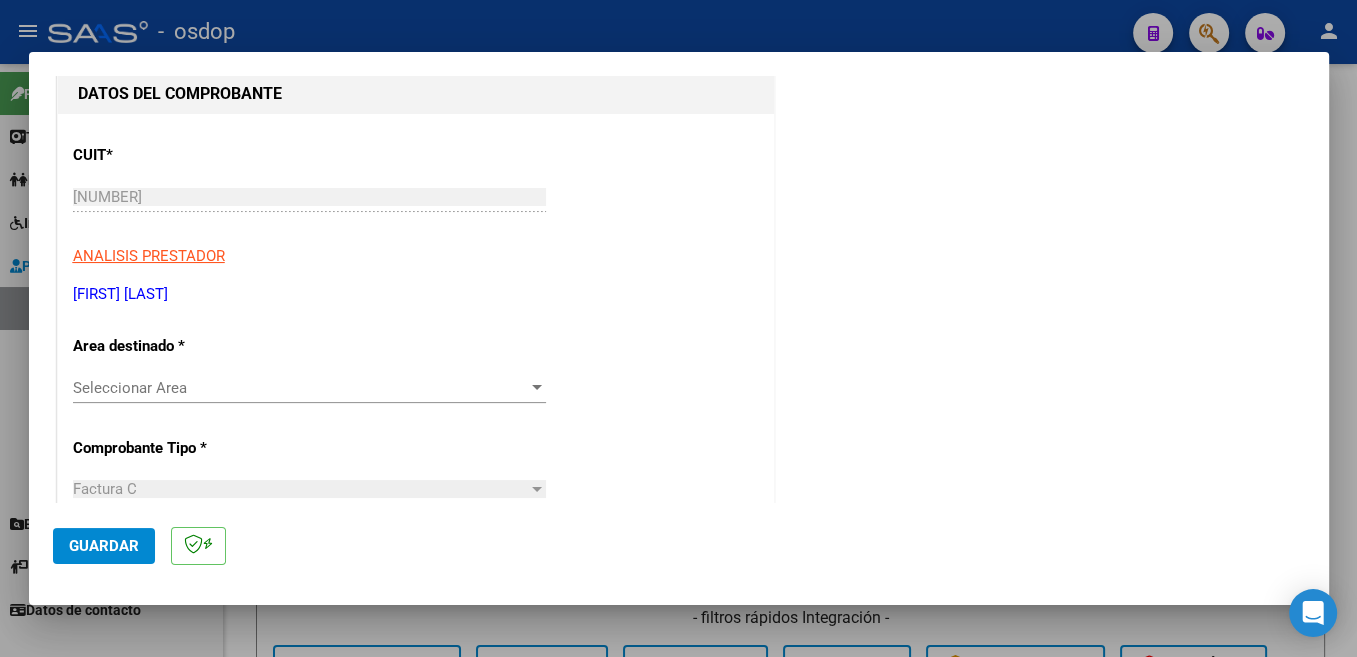 scroll, scrollTop: 424, scrollLeft: 0, axis: vertical 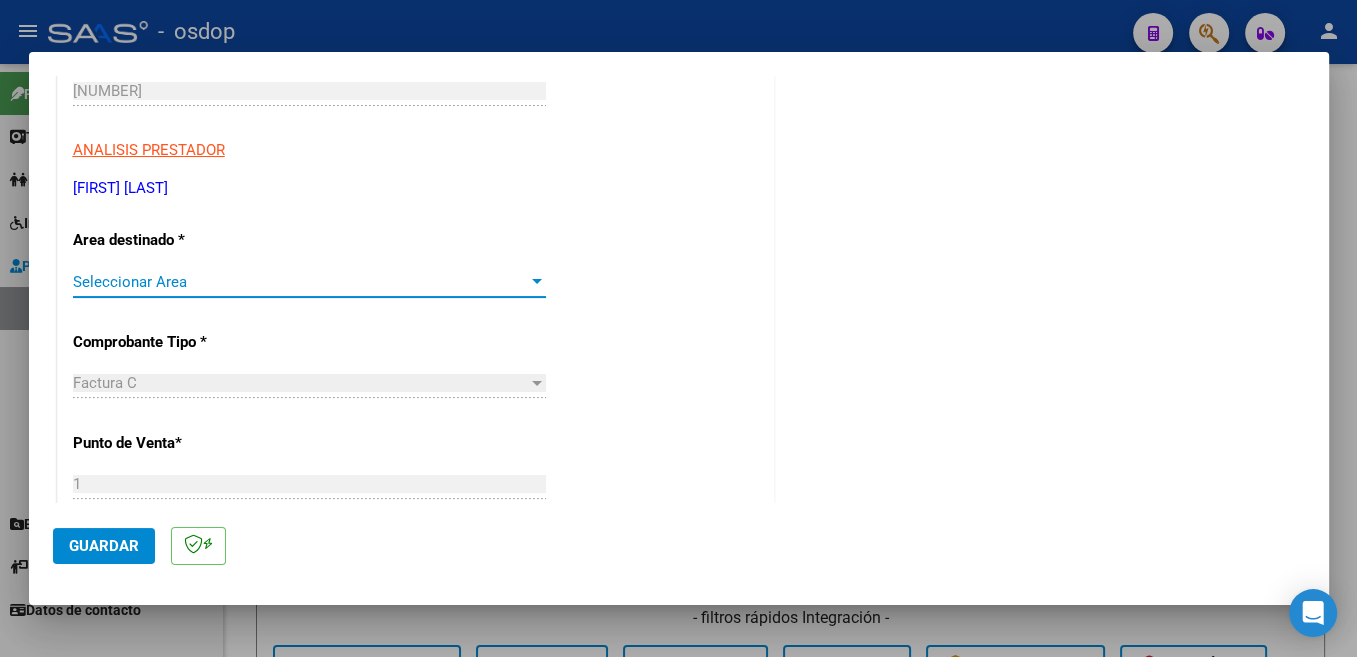 click on "Seleccionar Area" at bounding box center [300, 282] 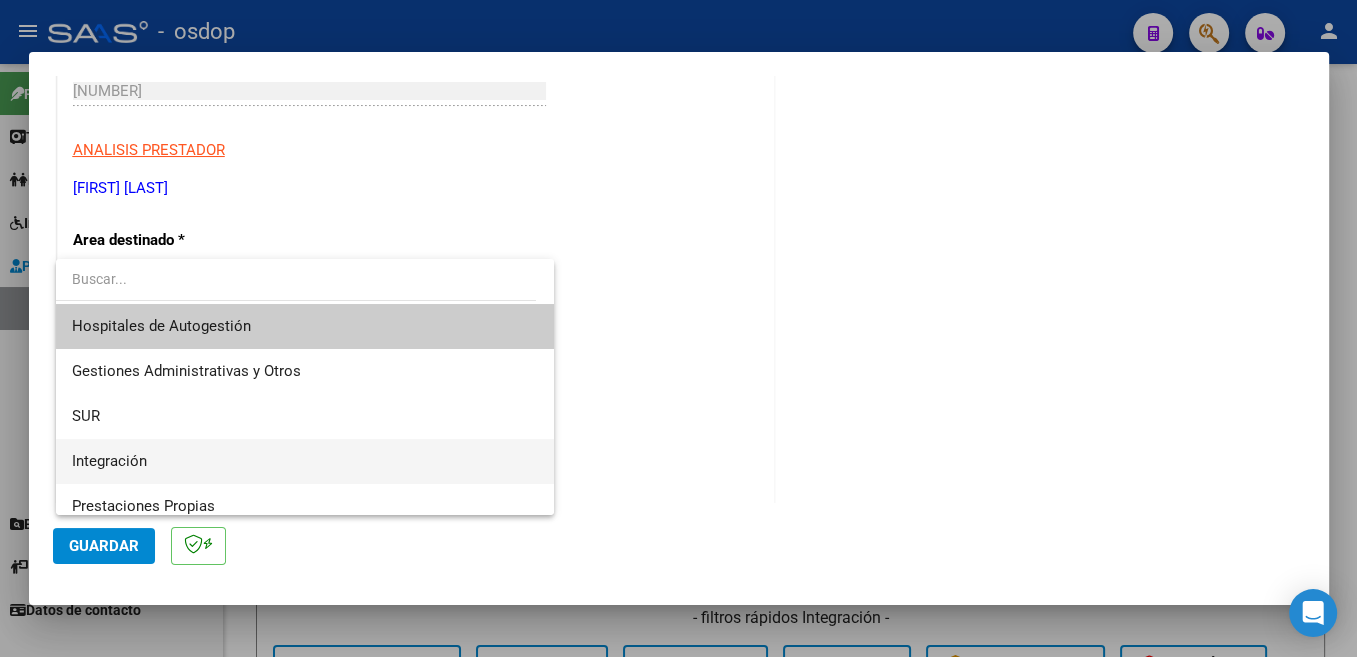 click on "Integración" at bounding box center [305, 461] 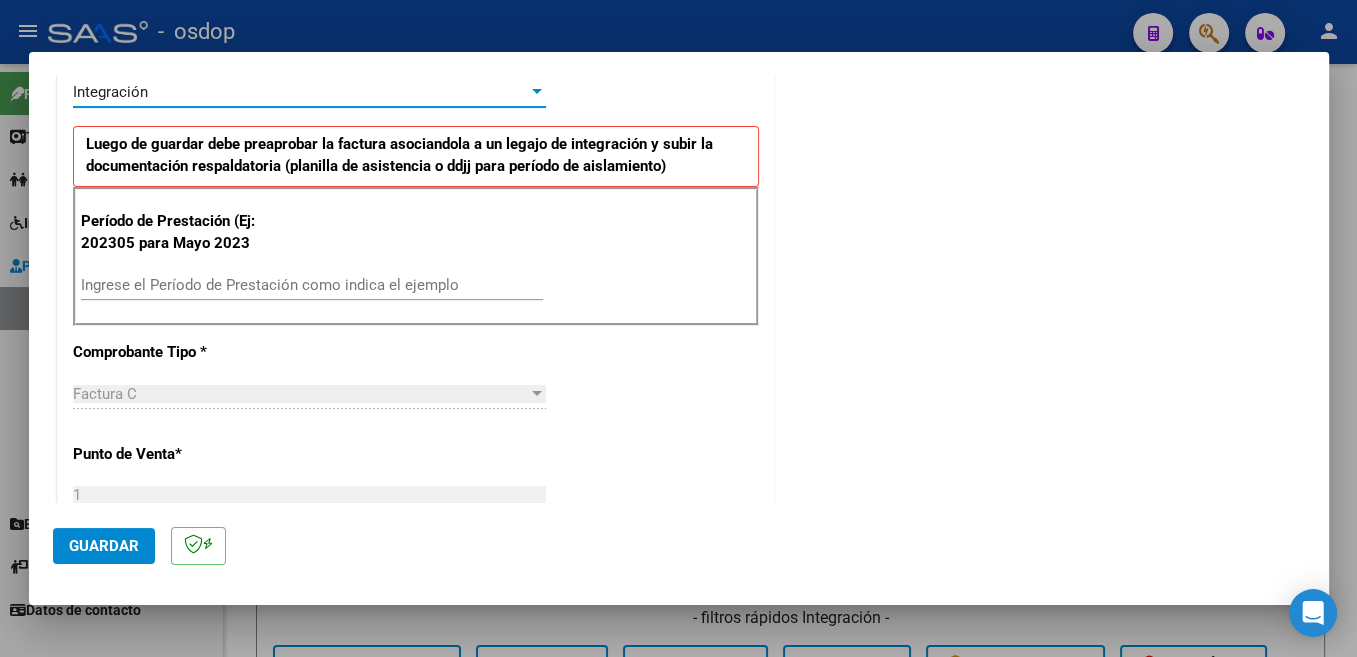 scroll, scrollTop: 530, scrollLeft: 0, axis: vertical 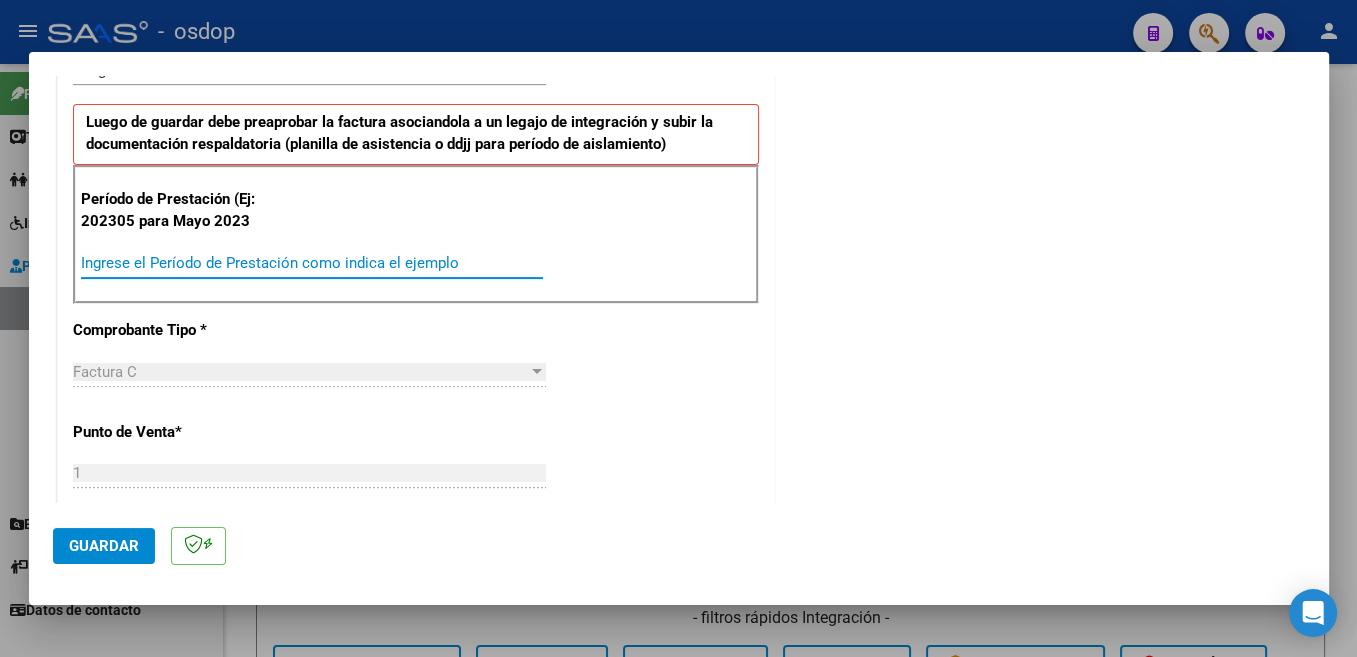 click on "Ingrese el Período de Prestación como indica el ejemplo" at bounding box center (312, 263) 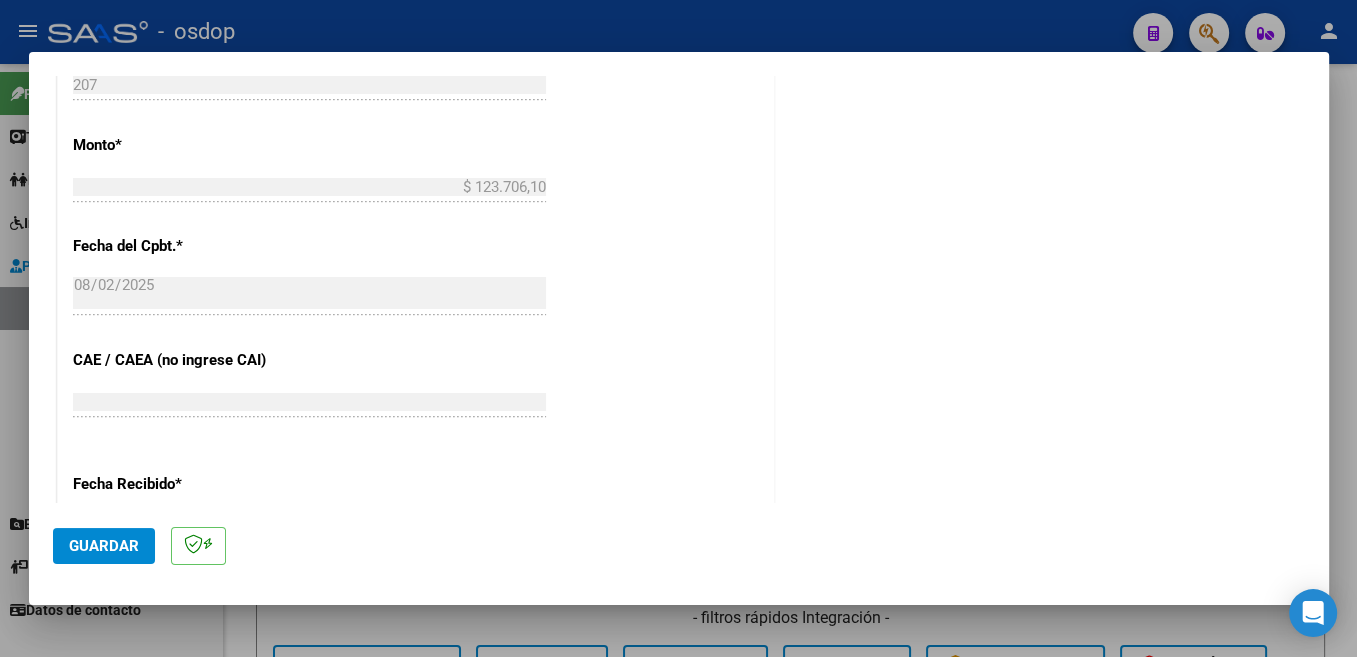 scroll, scrollTop: 1196, scrollLeft: 0, axis: vertical 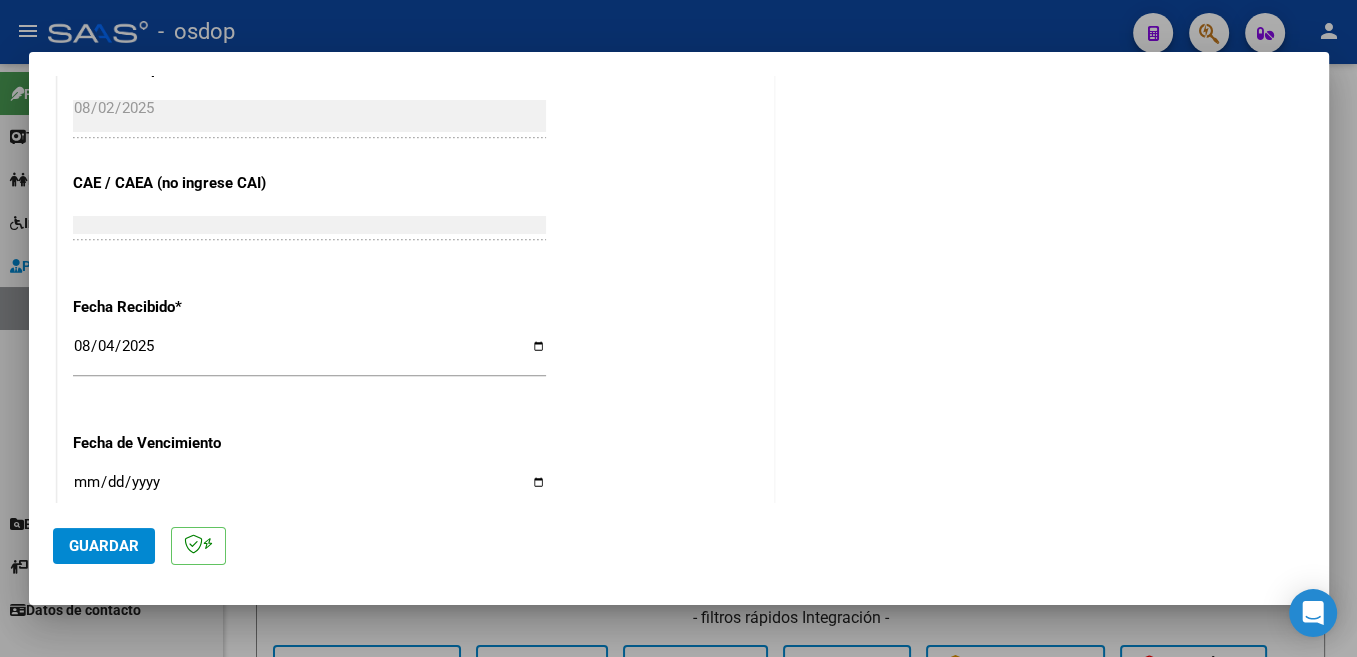 type on "202507" 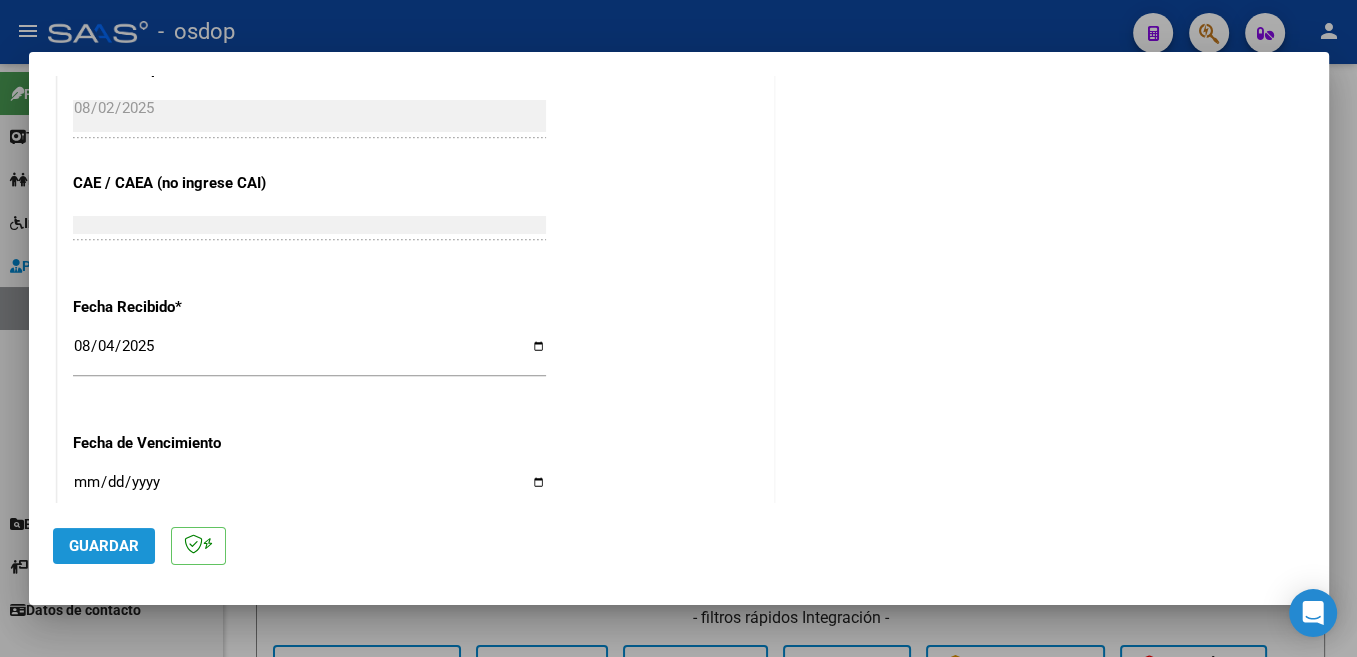 click on "Guardar" 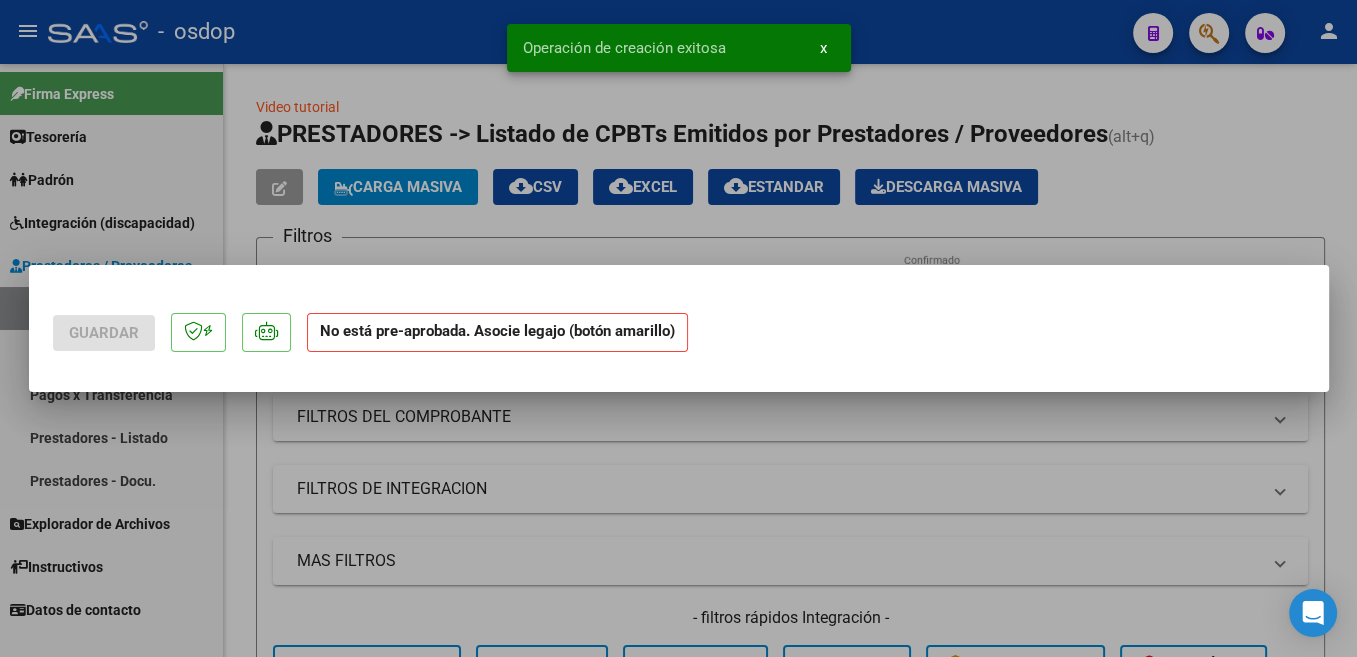 scroll, scrollTop: 0, scrollLeft: 0, axis: both 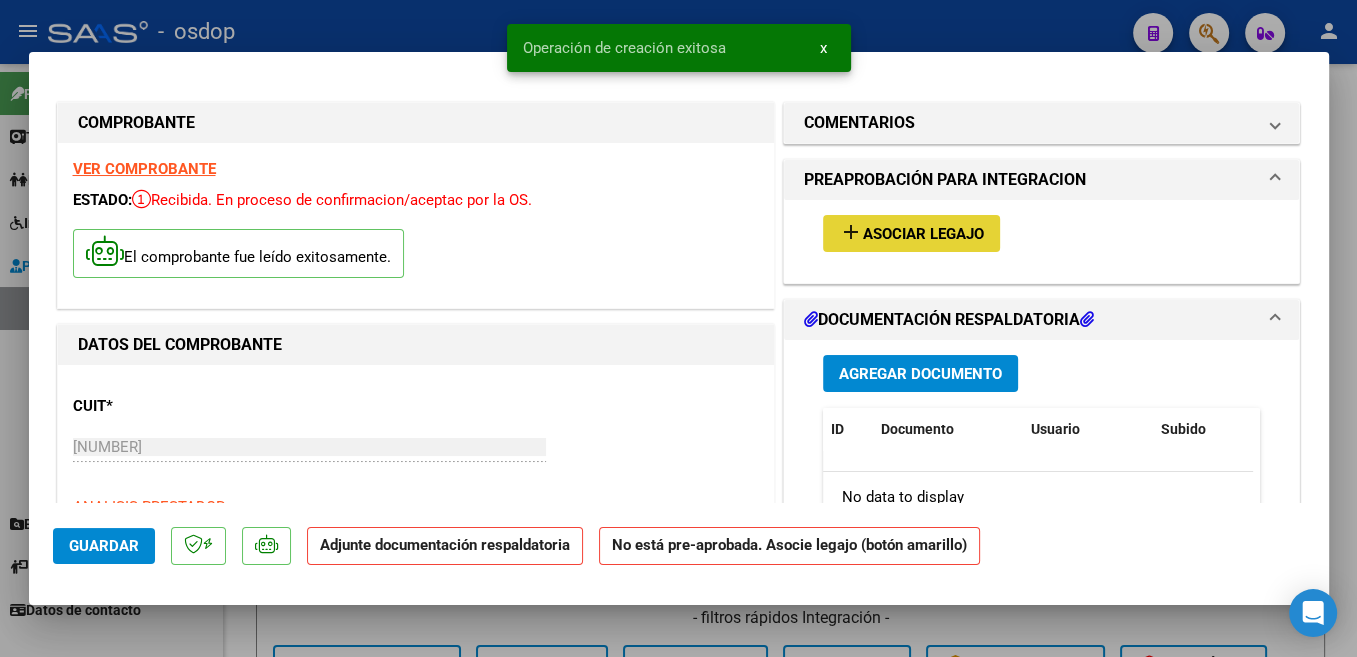 click on "Asociar Legajo" at bounding box center (923, 234) 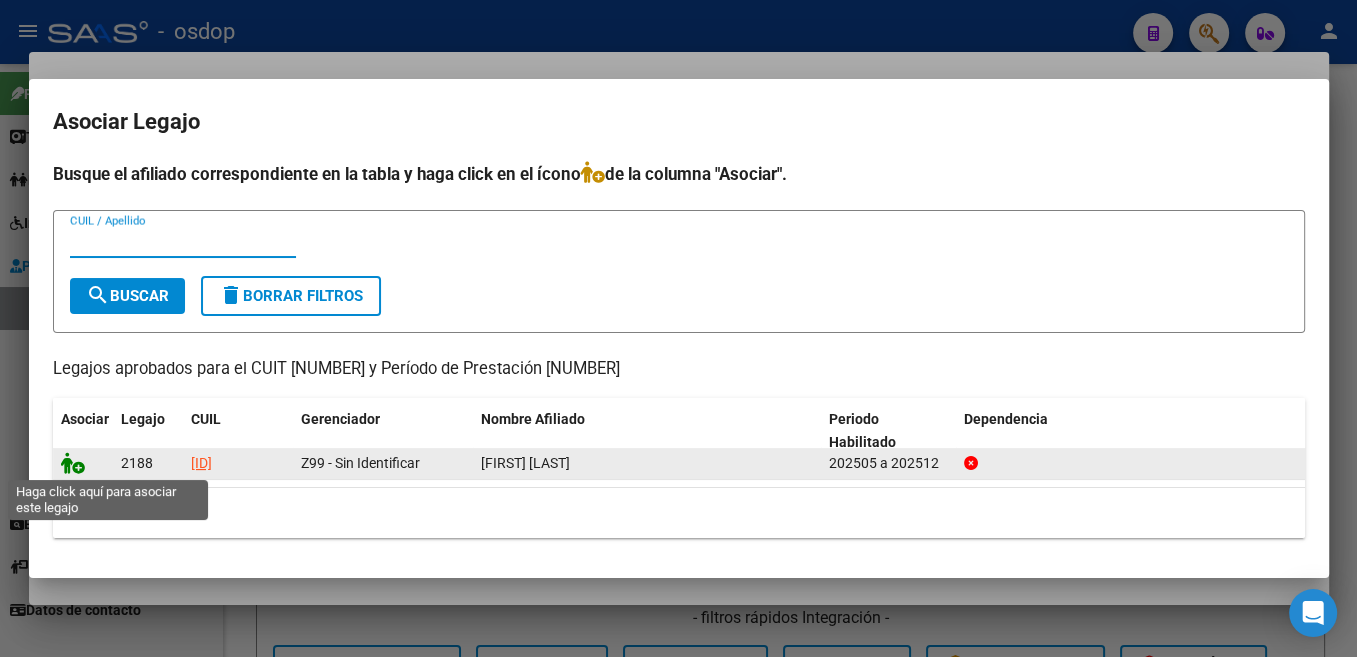 click 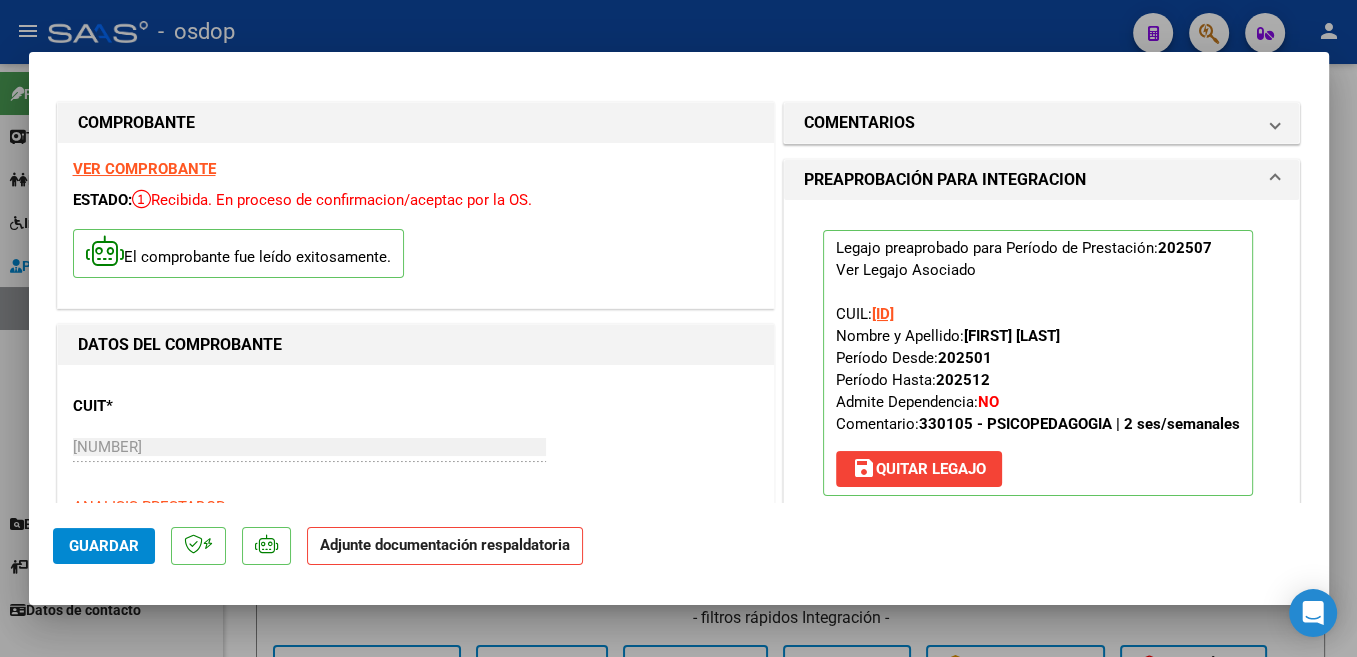 scroll, scrollTop: 212, scrollLeft: 0, axis: vertical 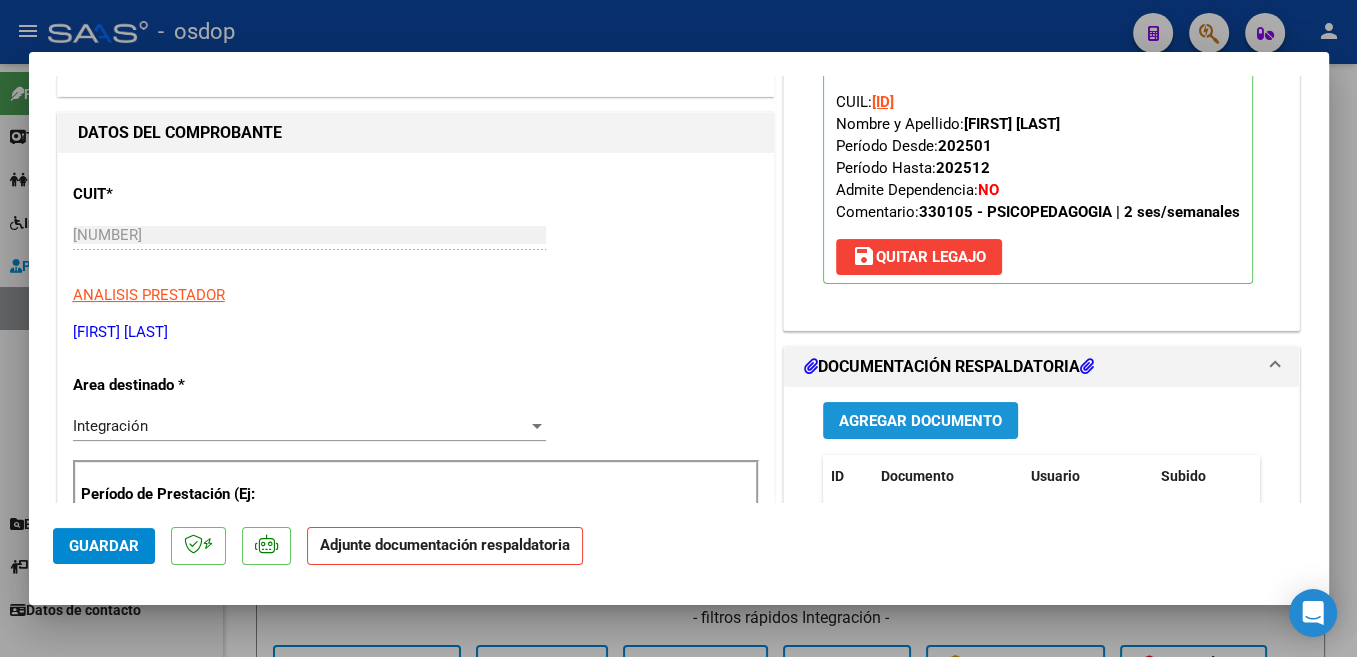 click on "Agregar Documento" at bounding box center [920, 421] 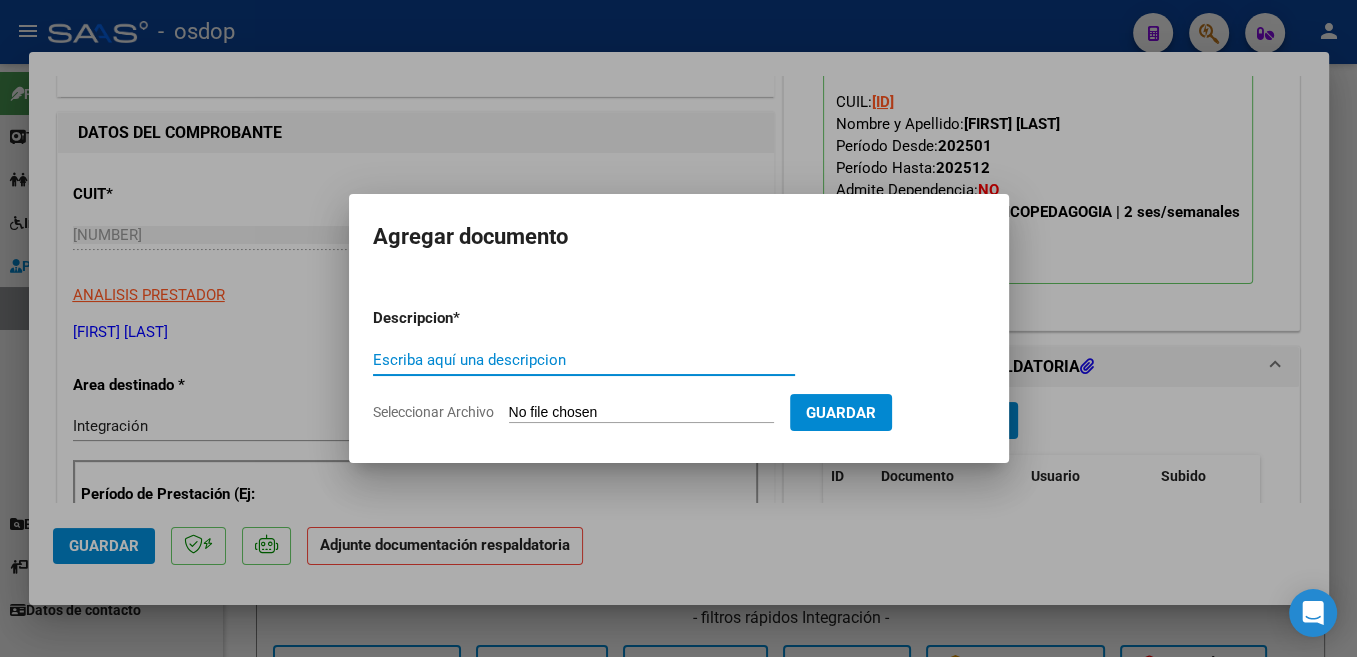 click on "Seleccionar Archivo" at bounding box center [641, 413] 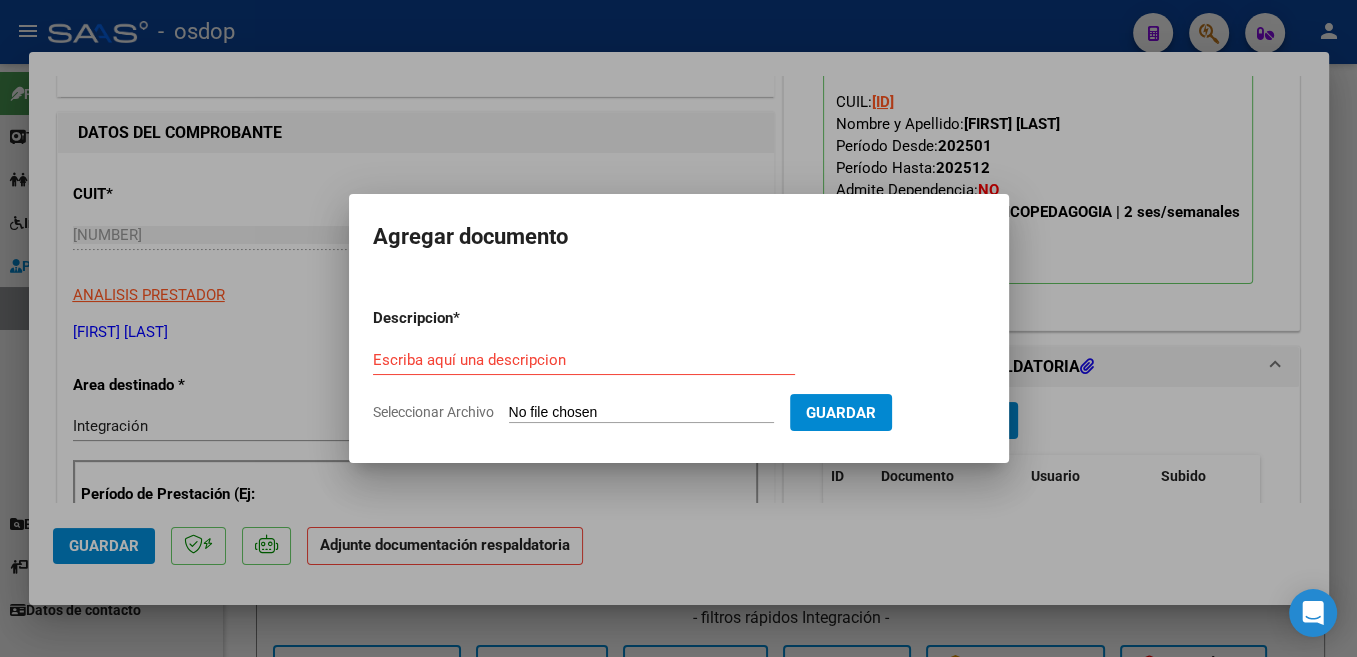 type on "C:\fakepath\CamScanner 02-08-2025 12.26.pdf" 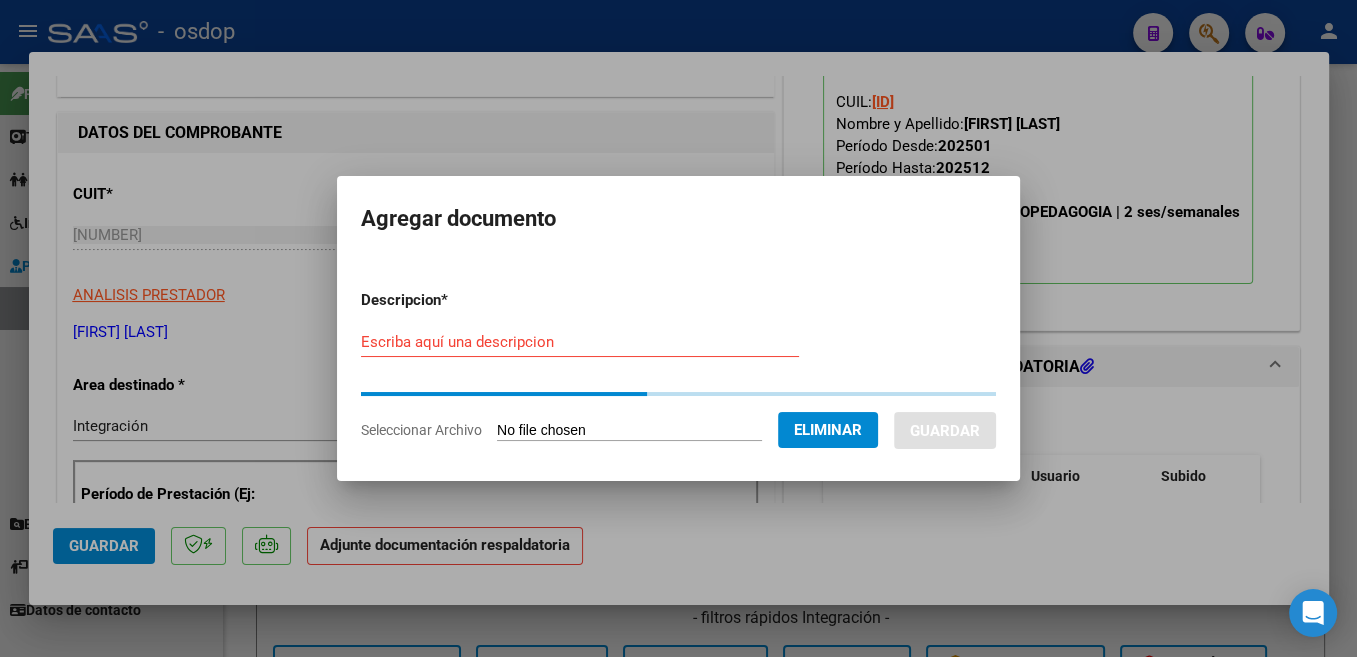 click on "Escriba aquí una descripcion" at bounding box center [580, 342] 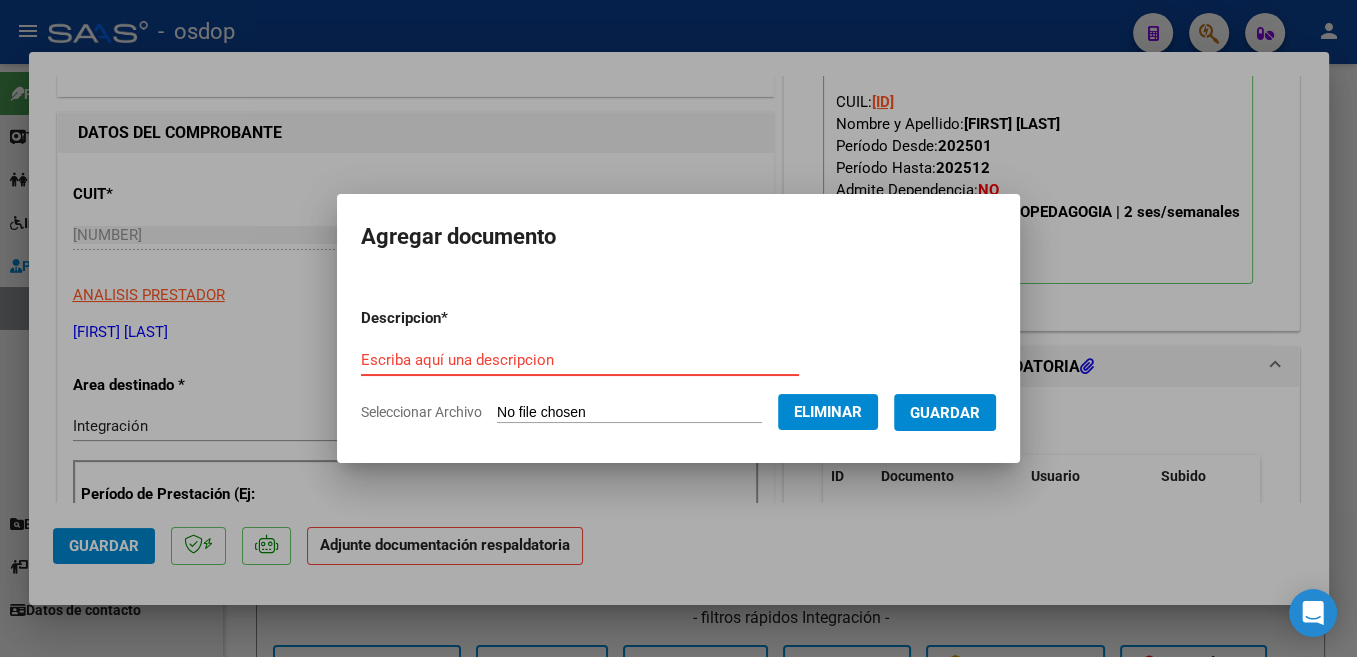 paste on "Planilla" 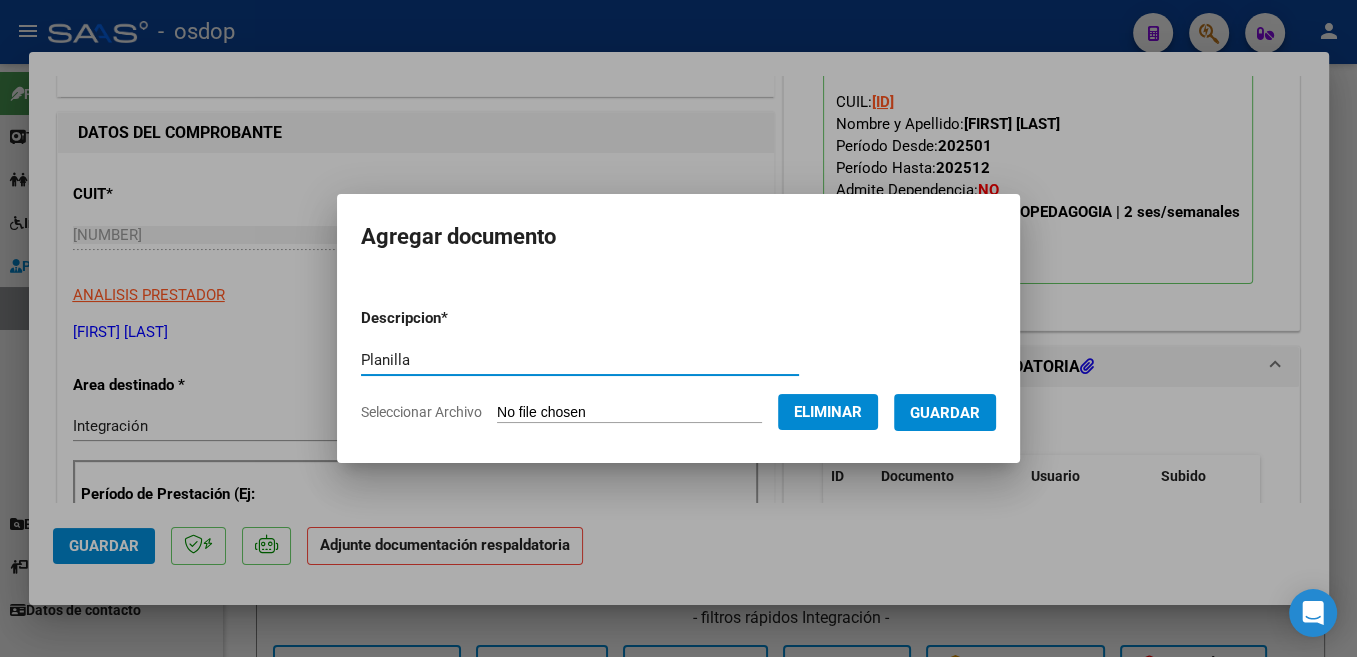 type on "Planilla" 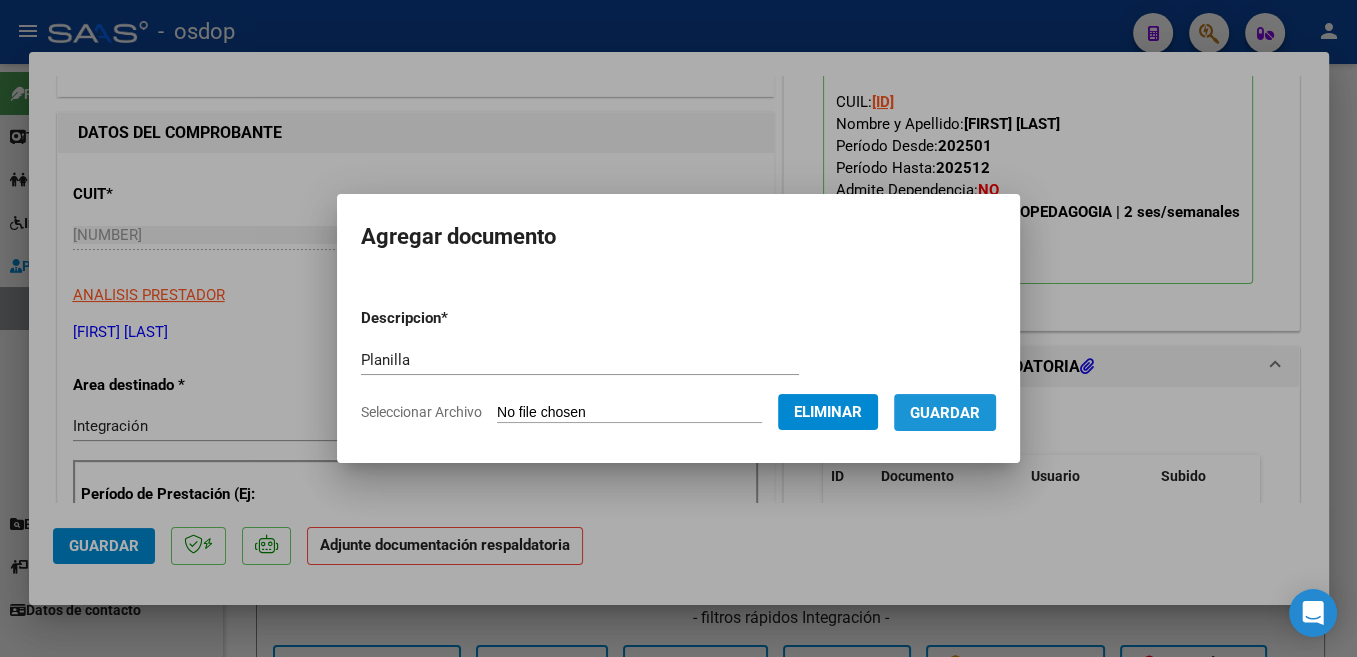 click on "Guardar" at bounding box center [945, 413] 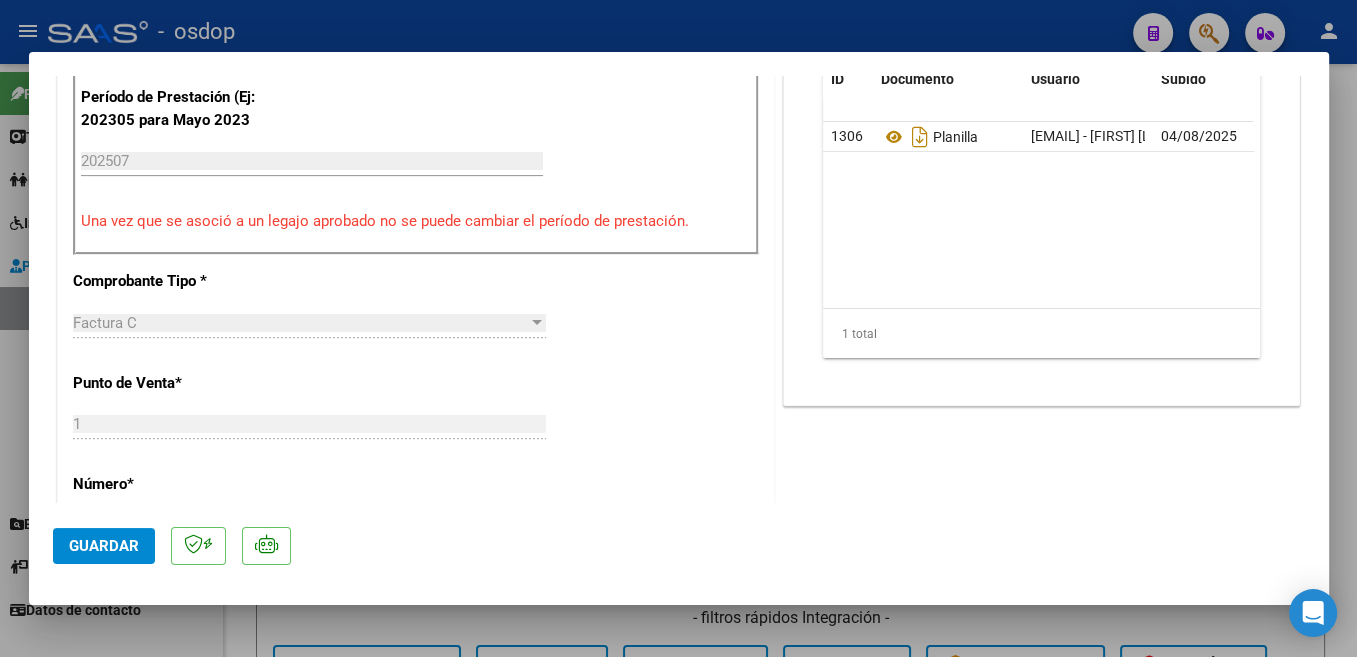 scroll, scrollTop: 636, scrollLeft: 0, axis: vertical 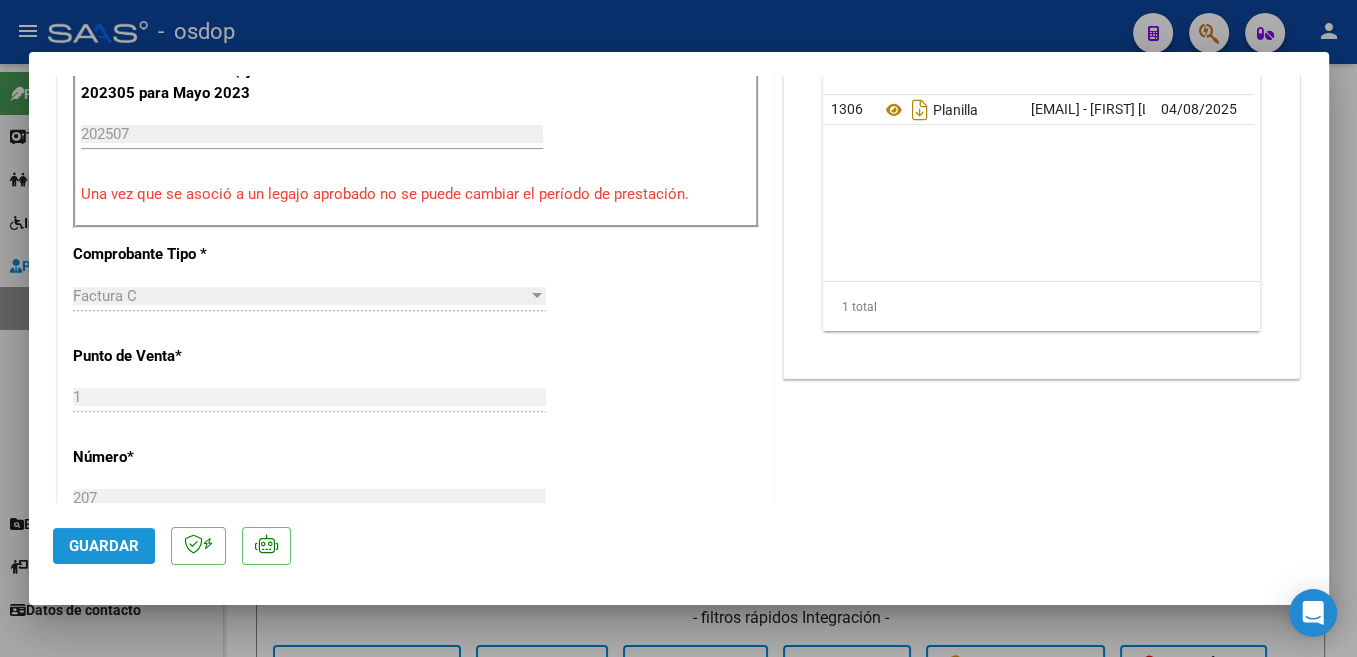 click on "Guardar" 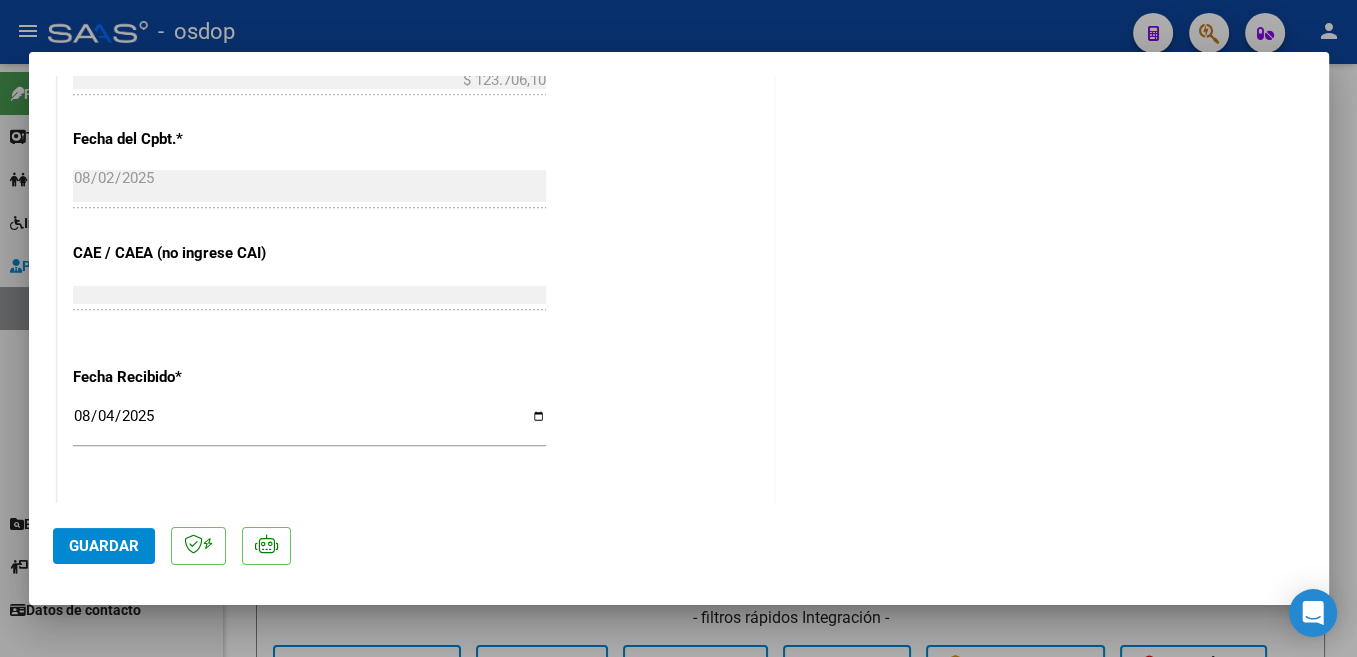 scroll, scrollTop: 1166, scrollLeft: 0, axis: vertical 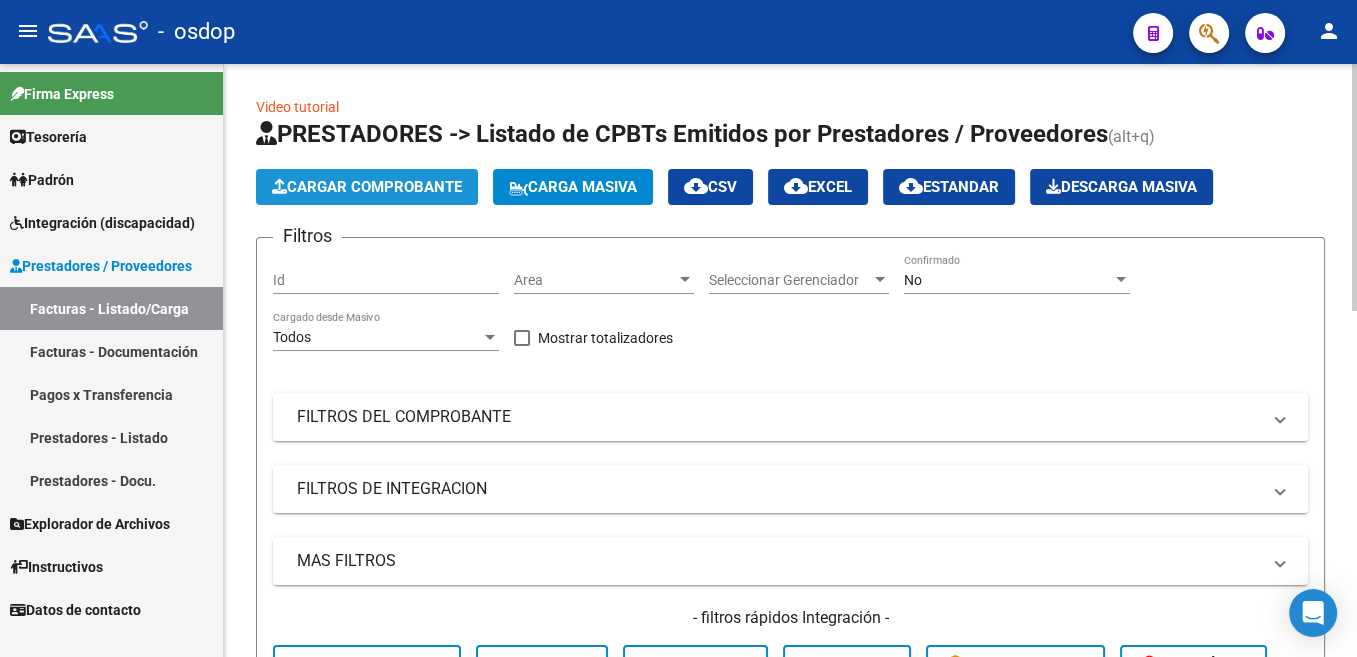 click on "Cargar Comprobante" 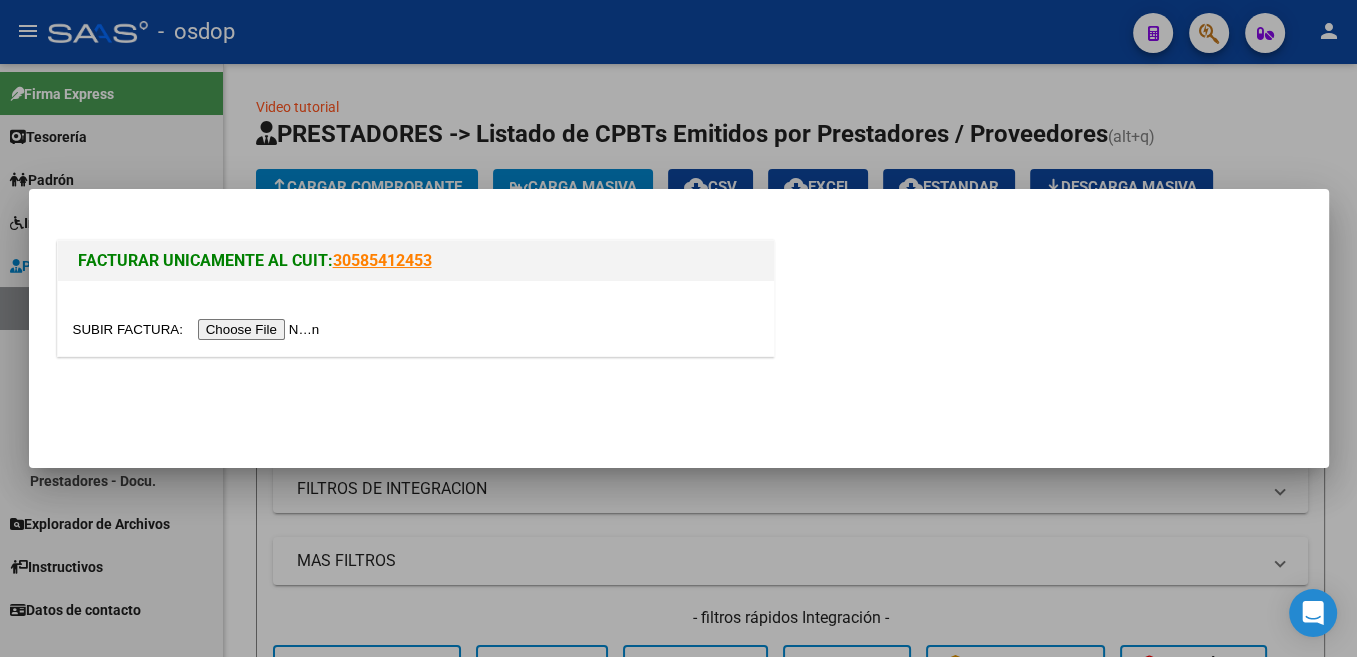 click at bounding box center [199, 329] 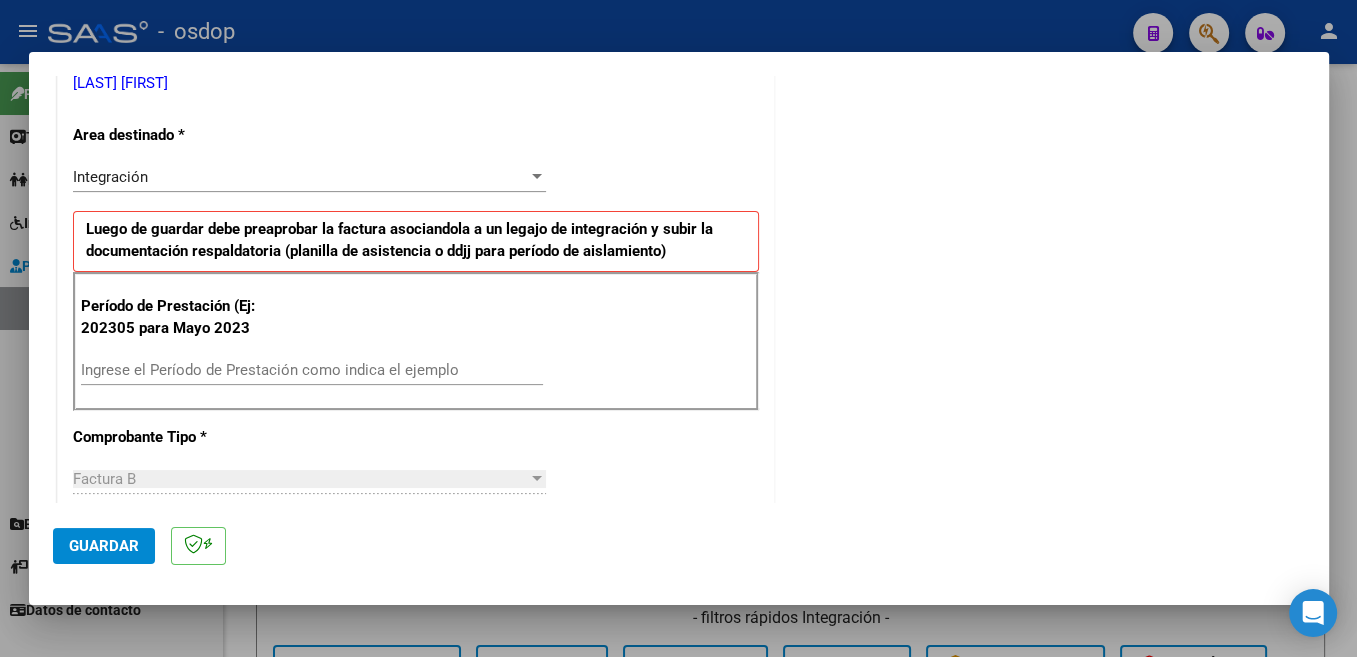 scroll, scrollTop: 424, scrollLeft: 0, axis: vertical 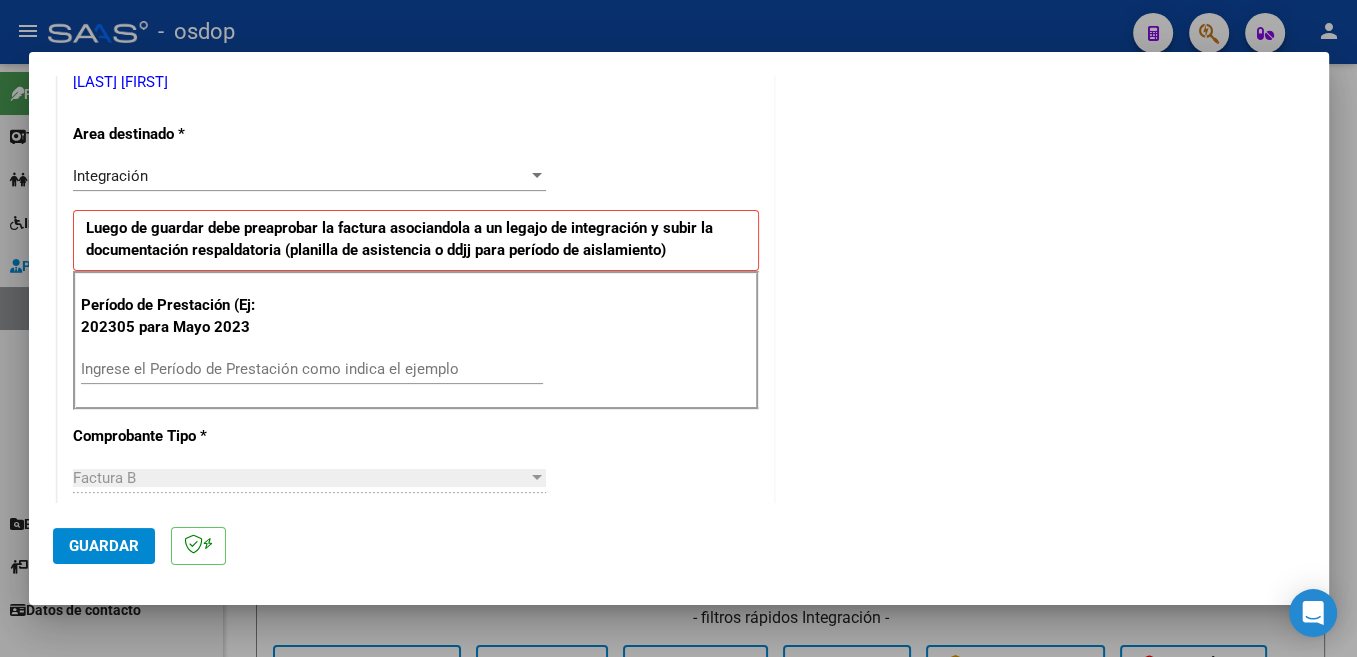 click on "Ingrese el Período de Prestación como indica el ejemplo" at bounding box center [312, 369] 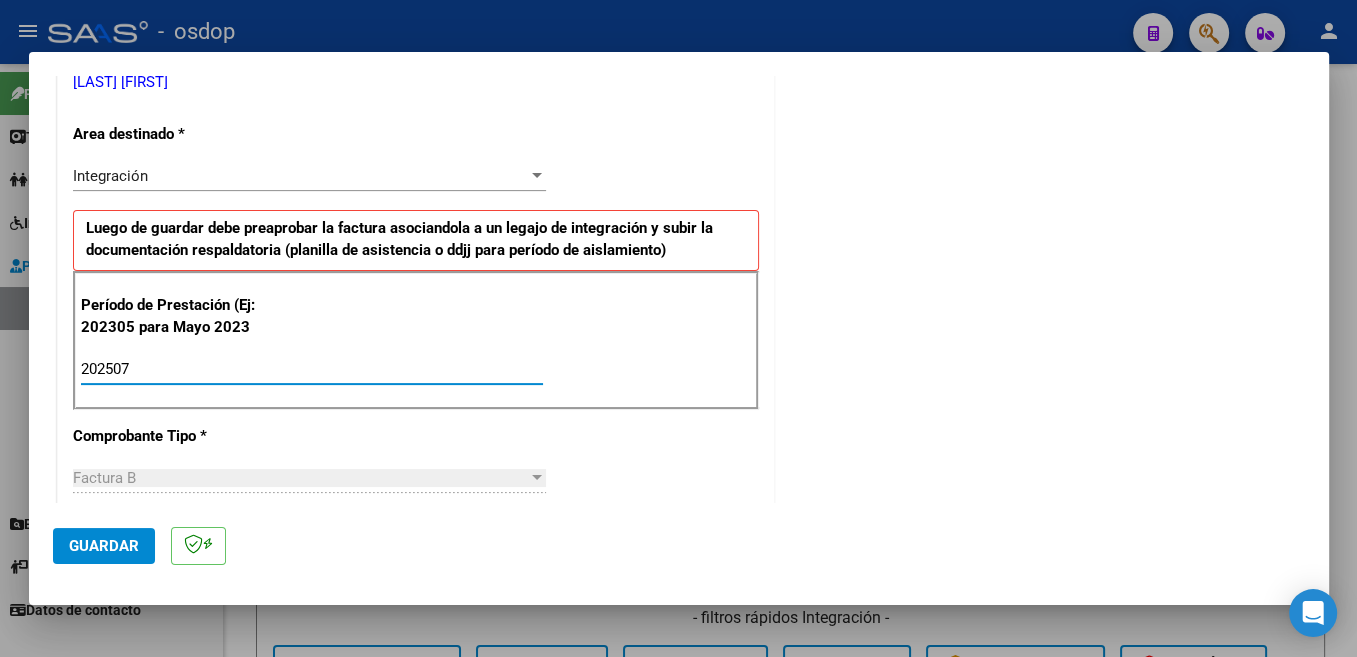 type on "202507" 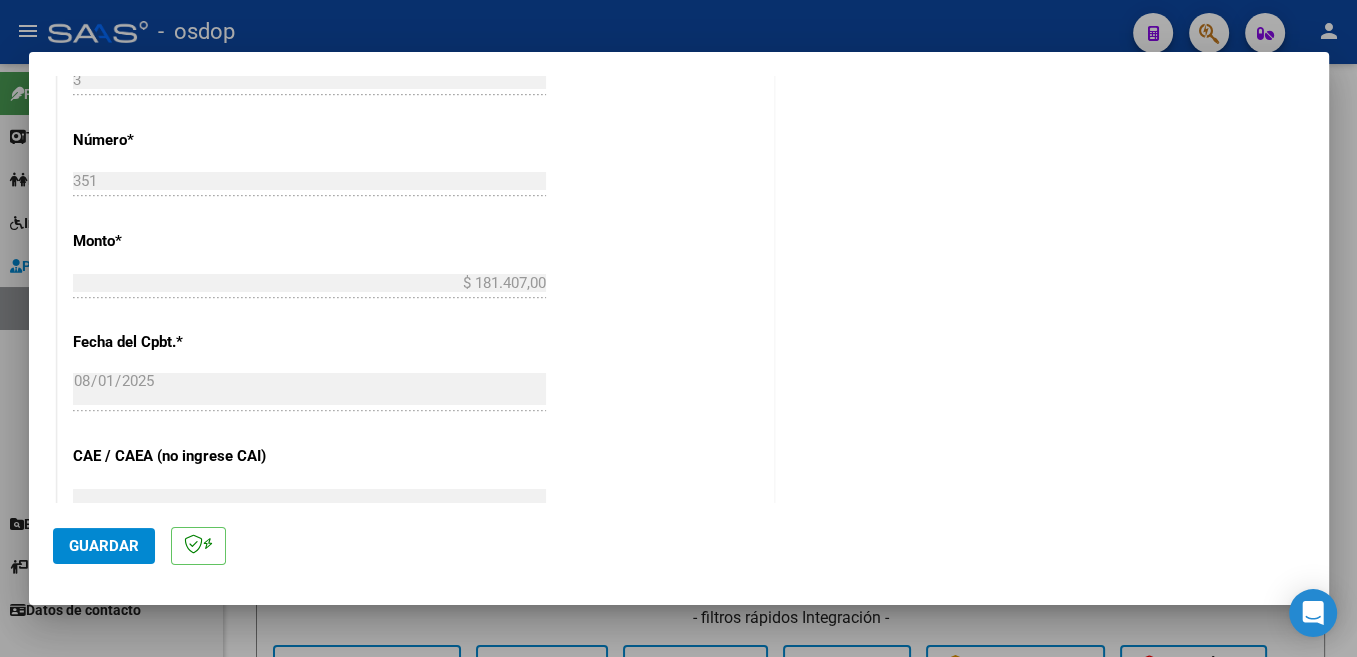 scroll, scrollTop: 954, scrollLeft: 0, axis: vertical 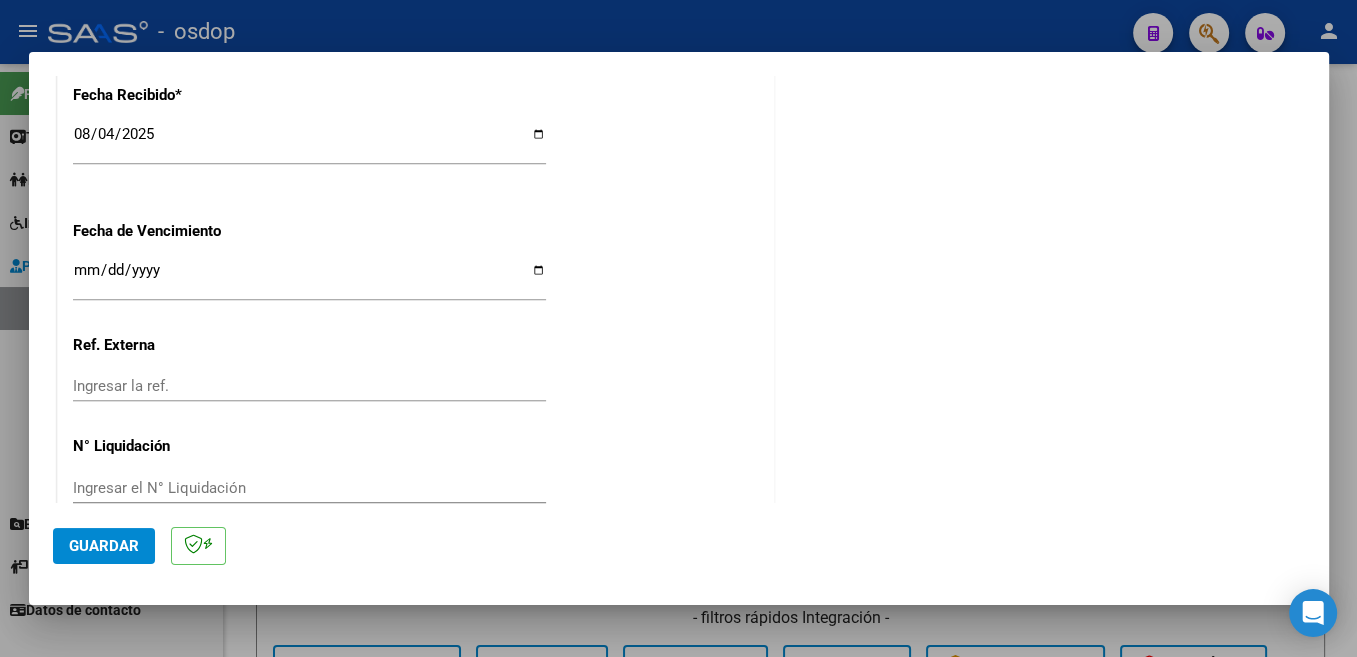 click on "Guardar" 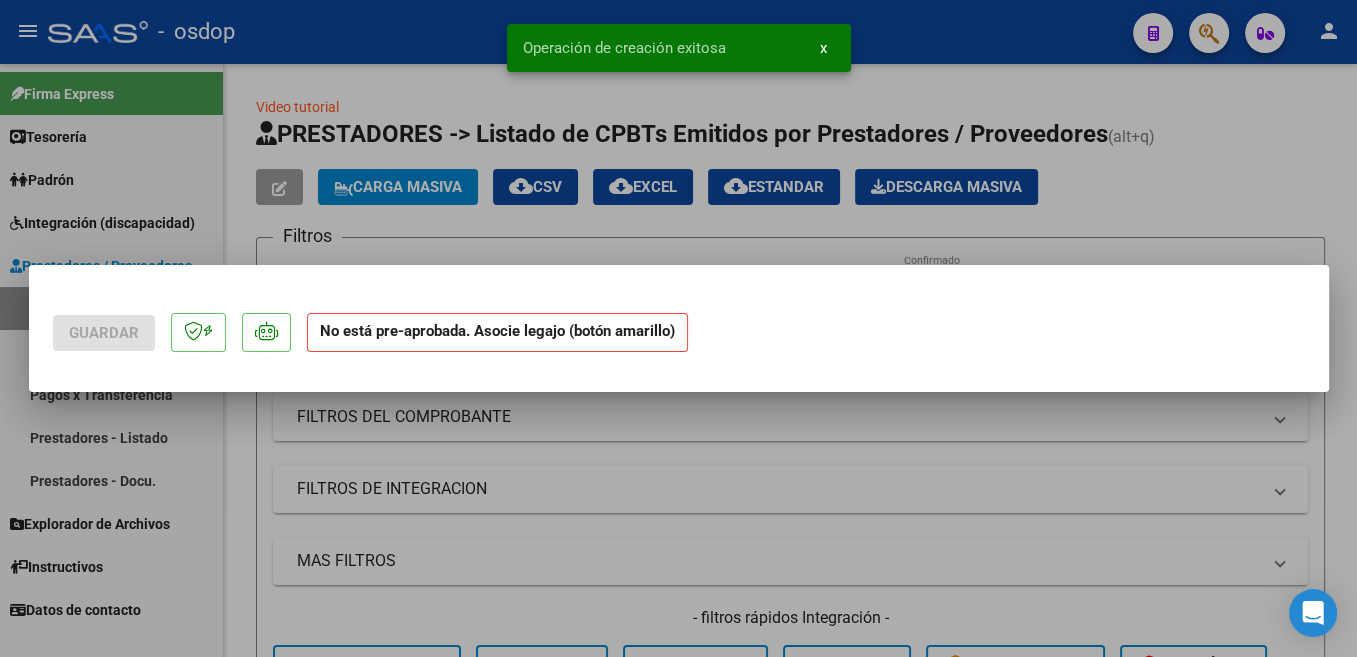 scroll, scrollTop: 0, scrollLeft: 0, axis: both 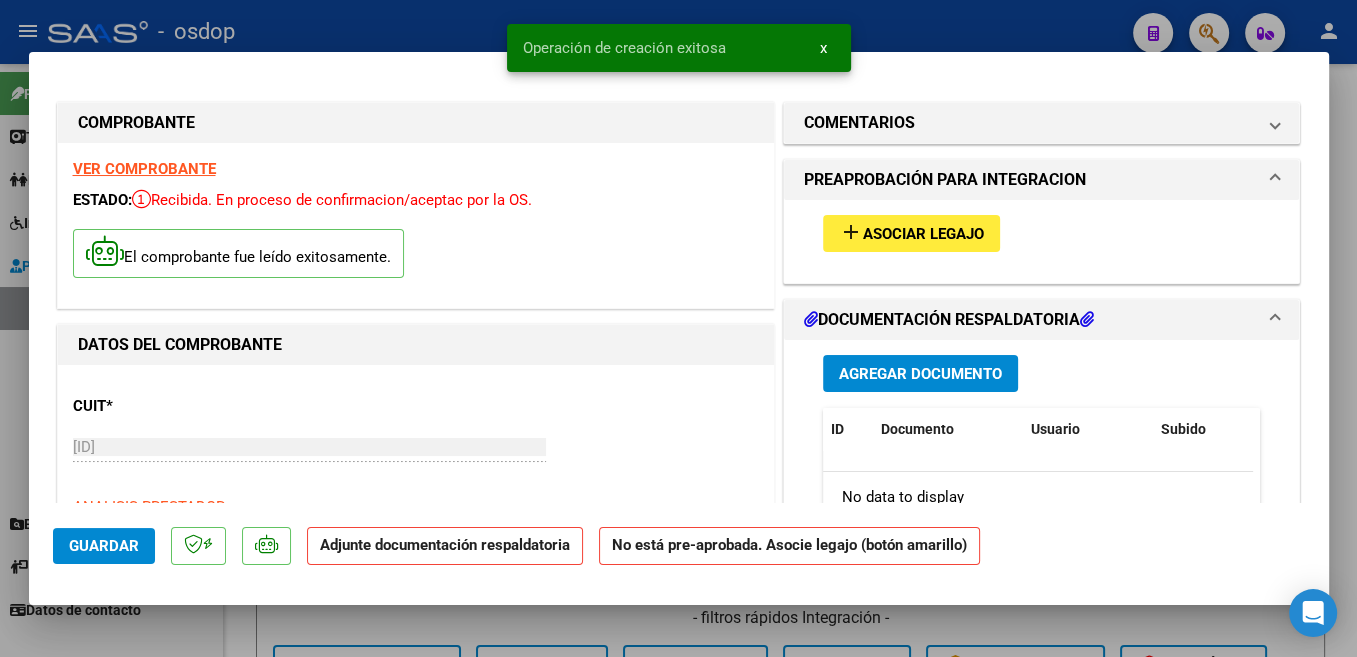 click on "Asociar Legajo" at bounding box center [923, 234] 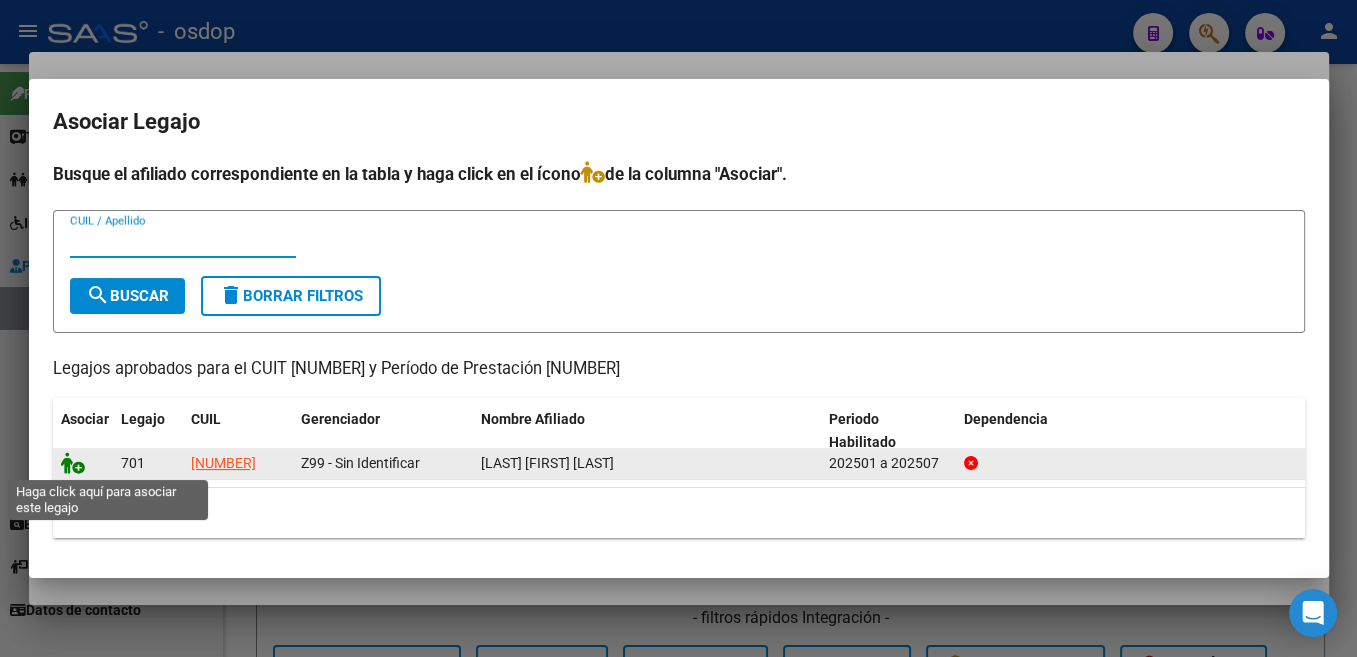 click 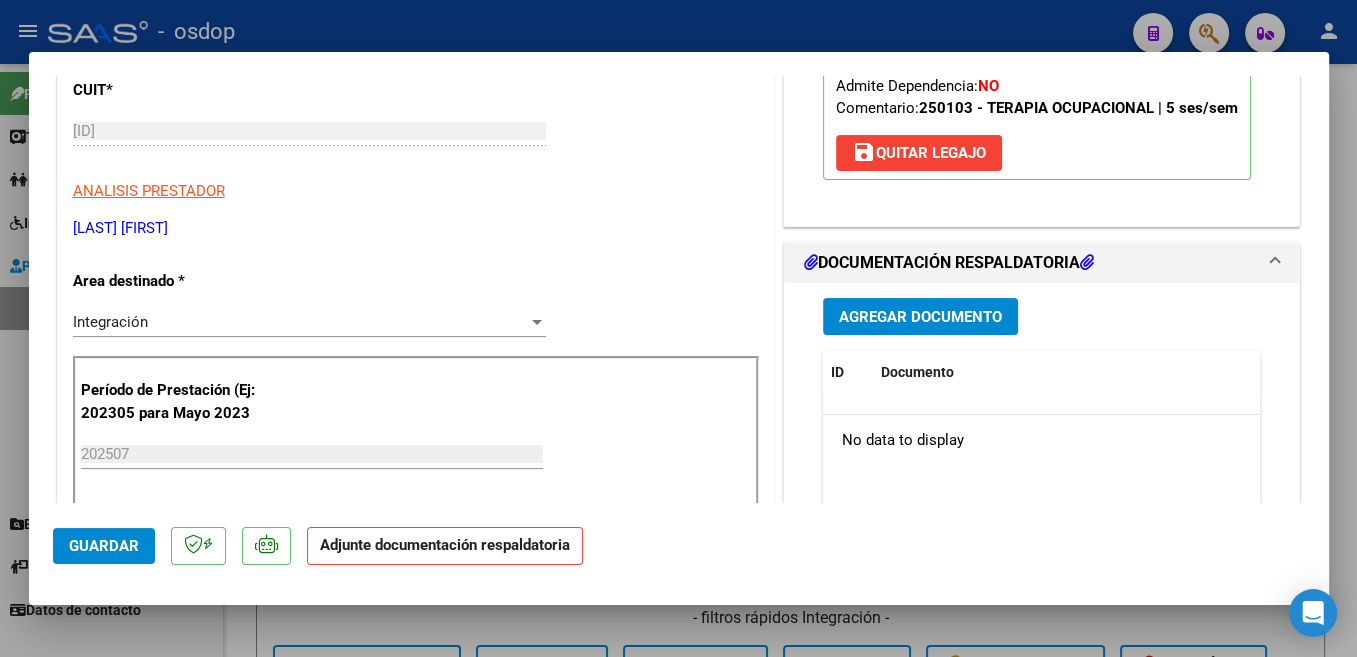 scroll, scrollTop: 424, scrollLeft: 0, axis: vertical 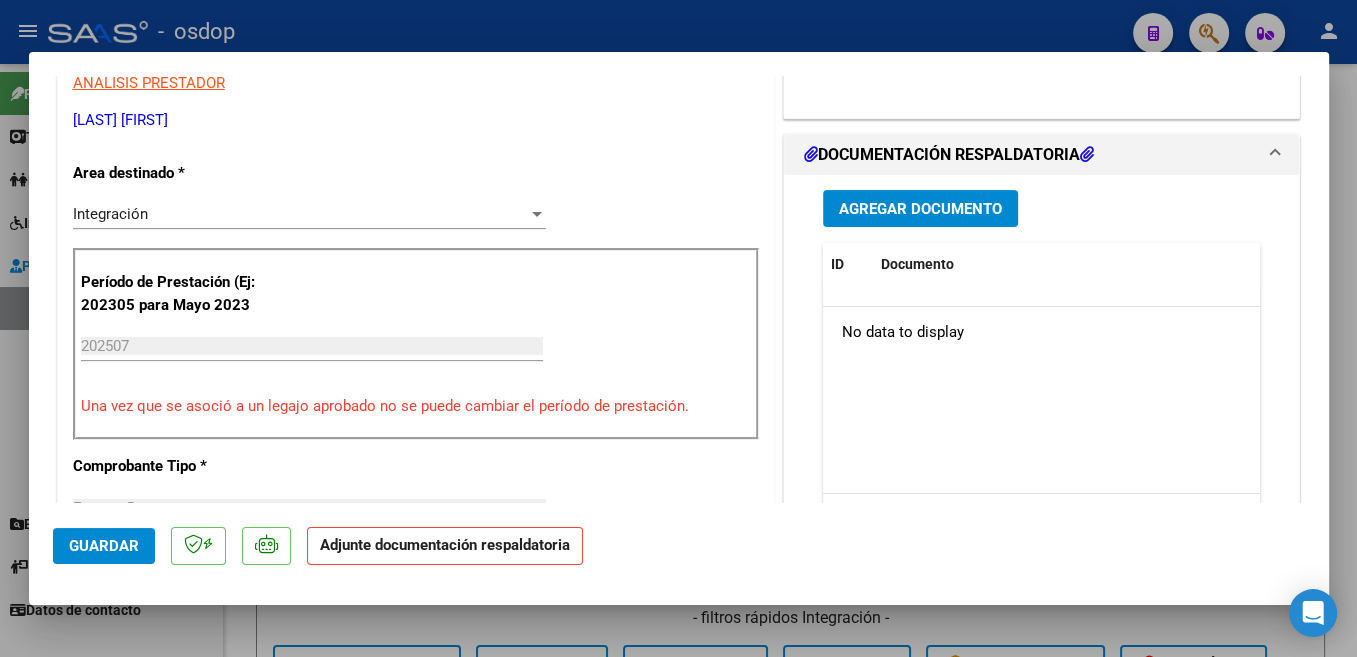 click on "Agregar Documento" at bounding box center (920, 208) 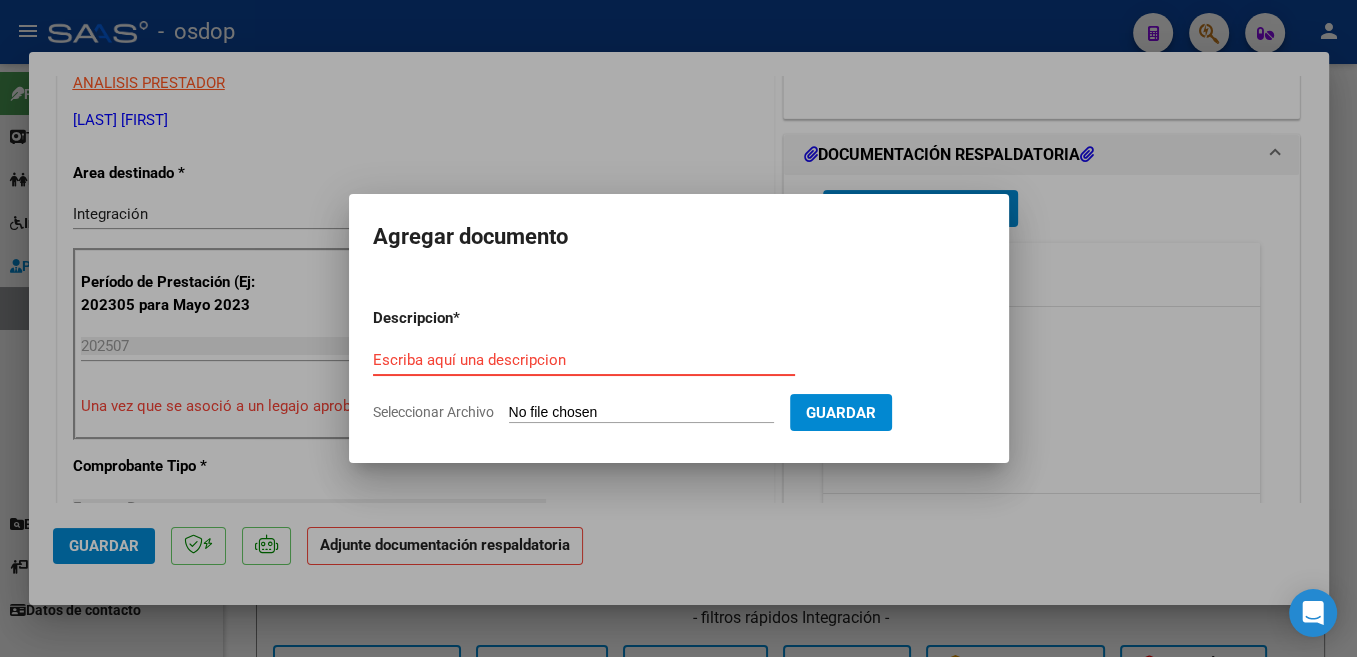 paste on "Planilla" 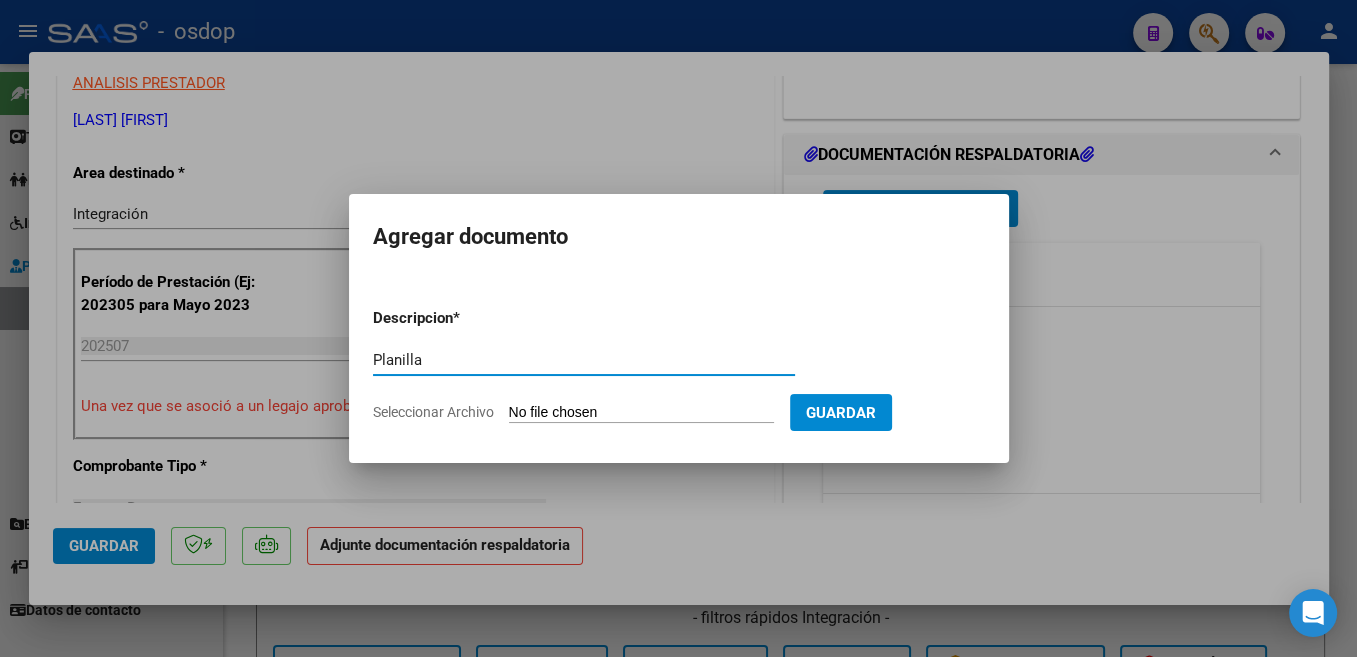 type on "Planilla" 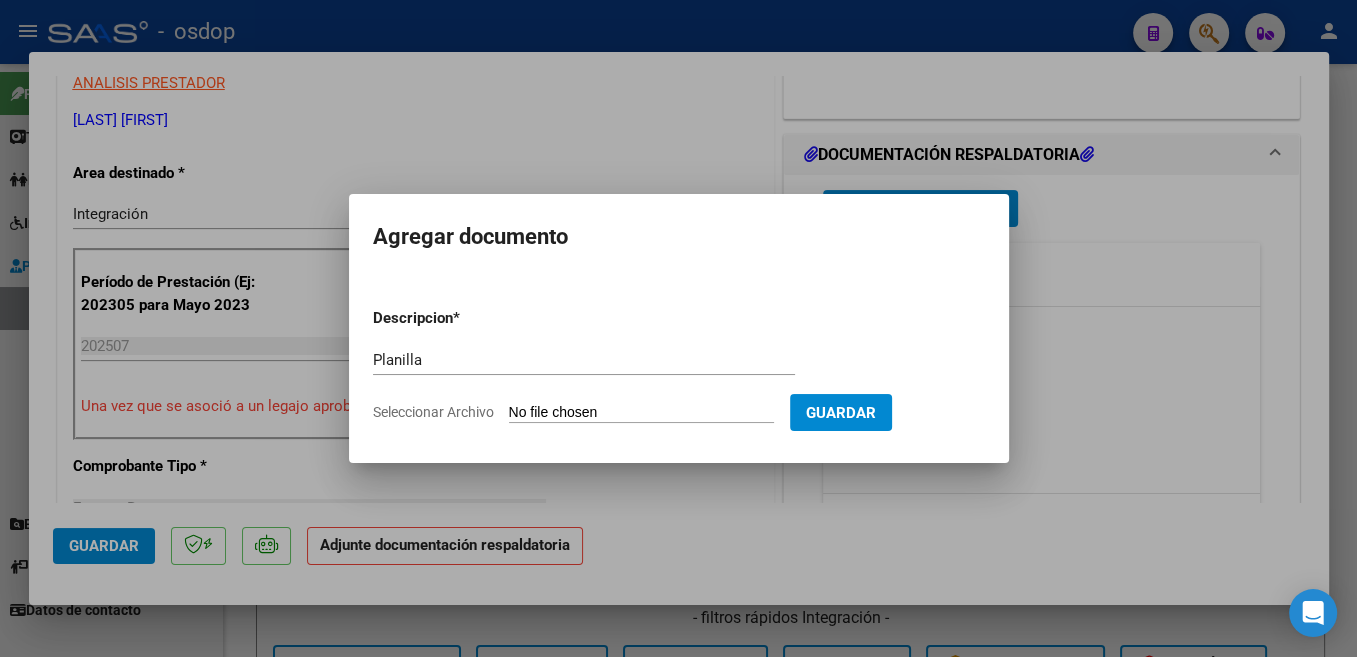click on "Seleccionar Archivo" at bounding box center [641, 413] 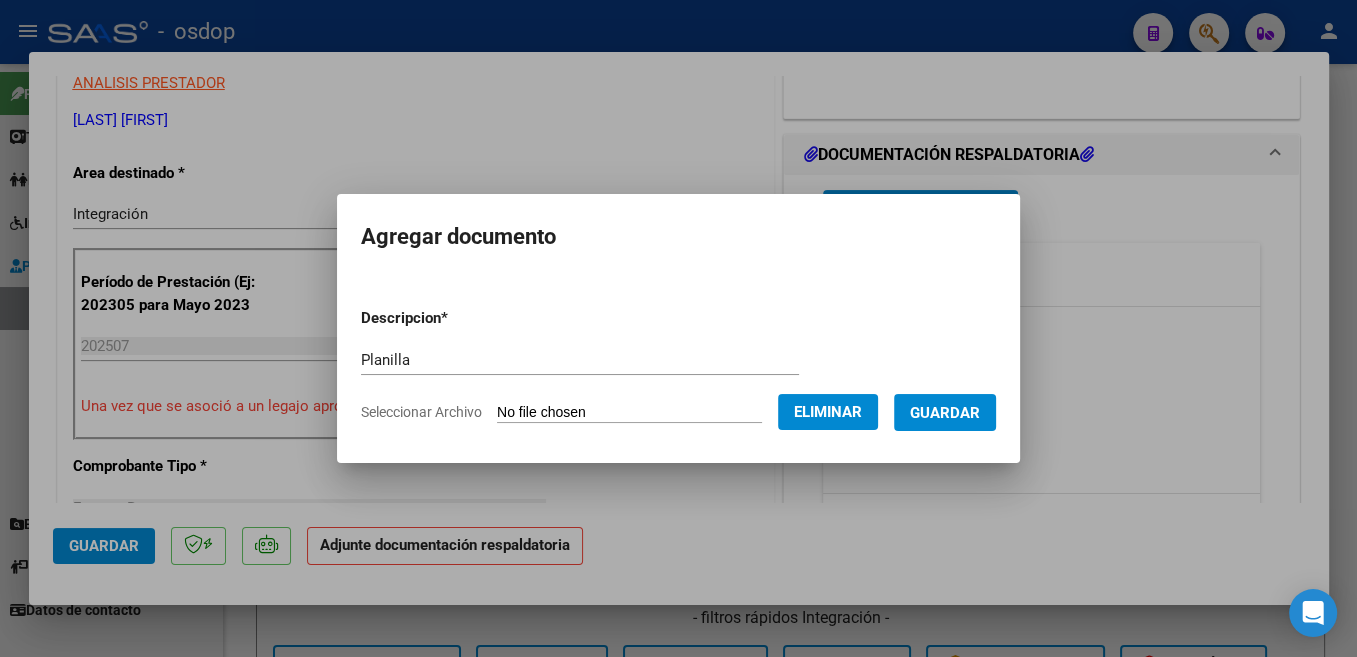 click on "Guardar" at bounding box center [945, 412] 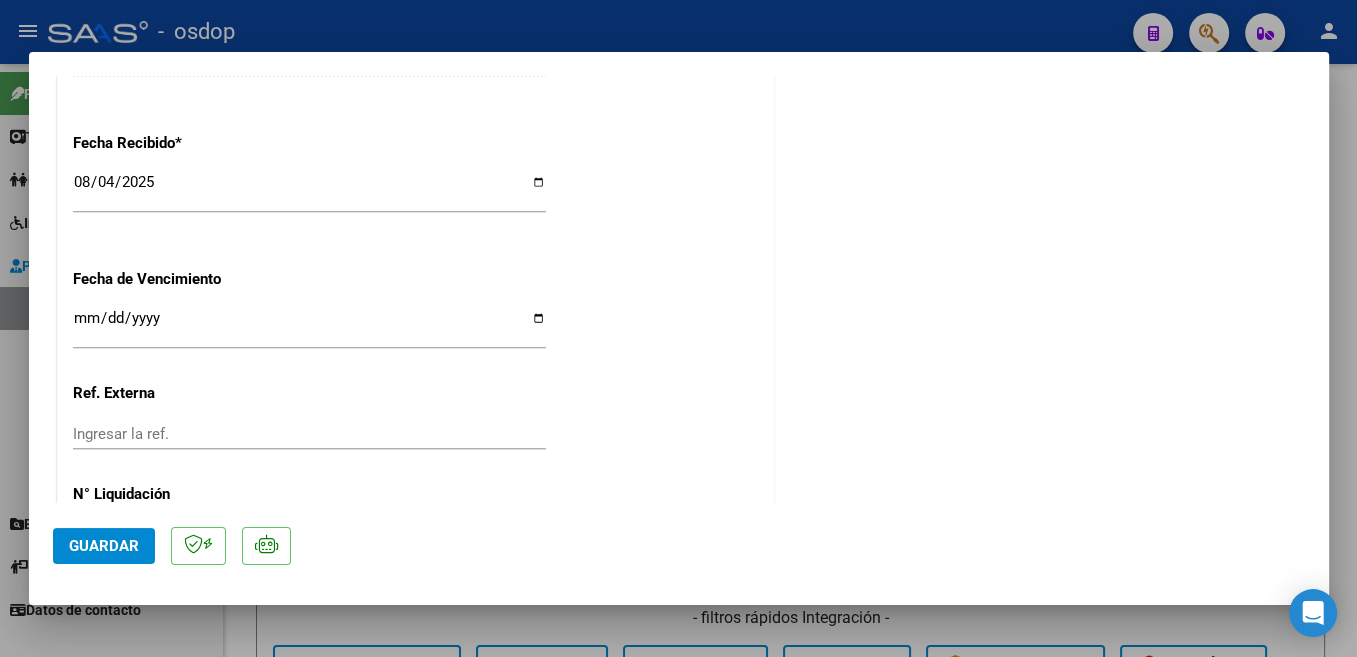 scroll, scrollTop: 1438, scrollLeft: 0, axis: vertical 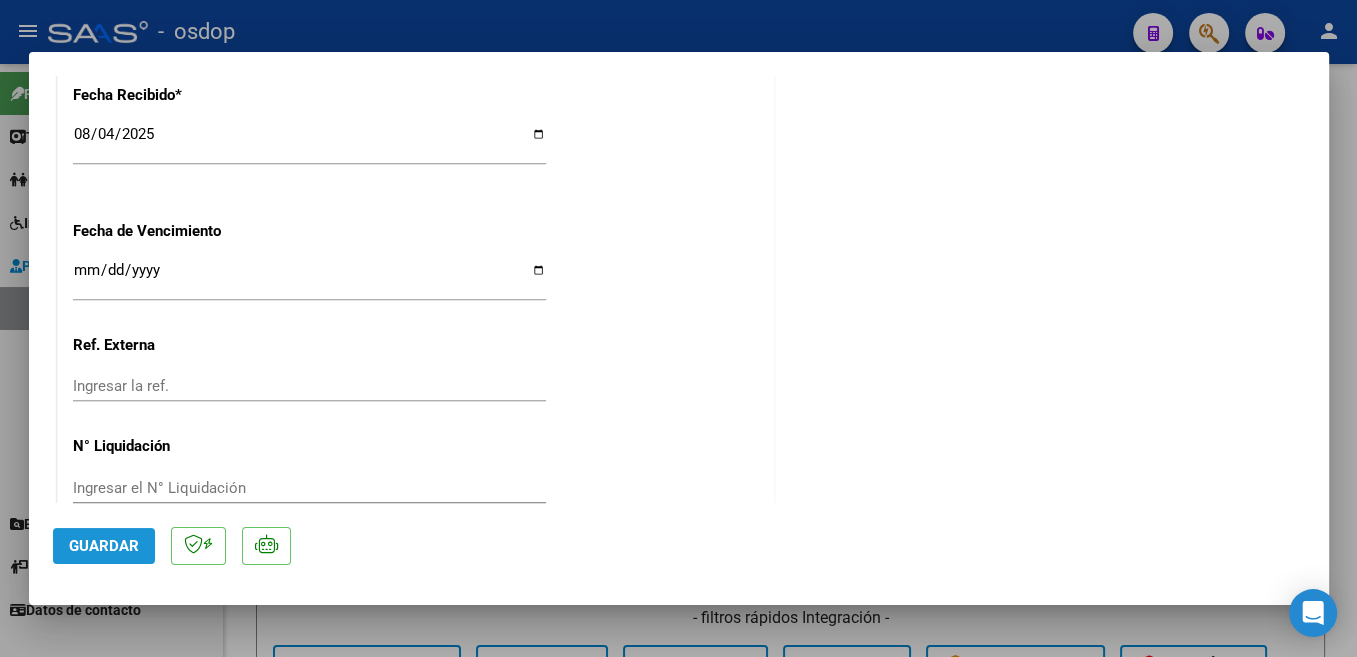 click on "Guardar" 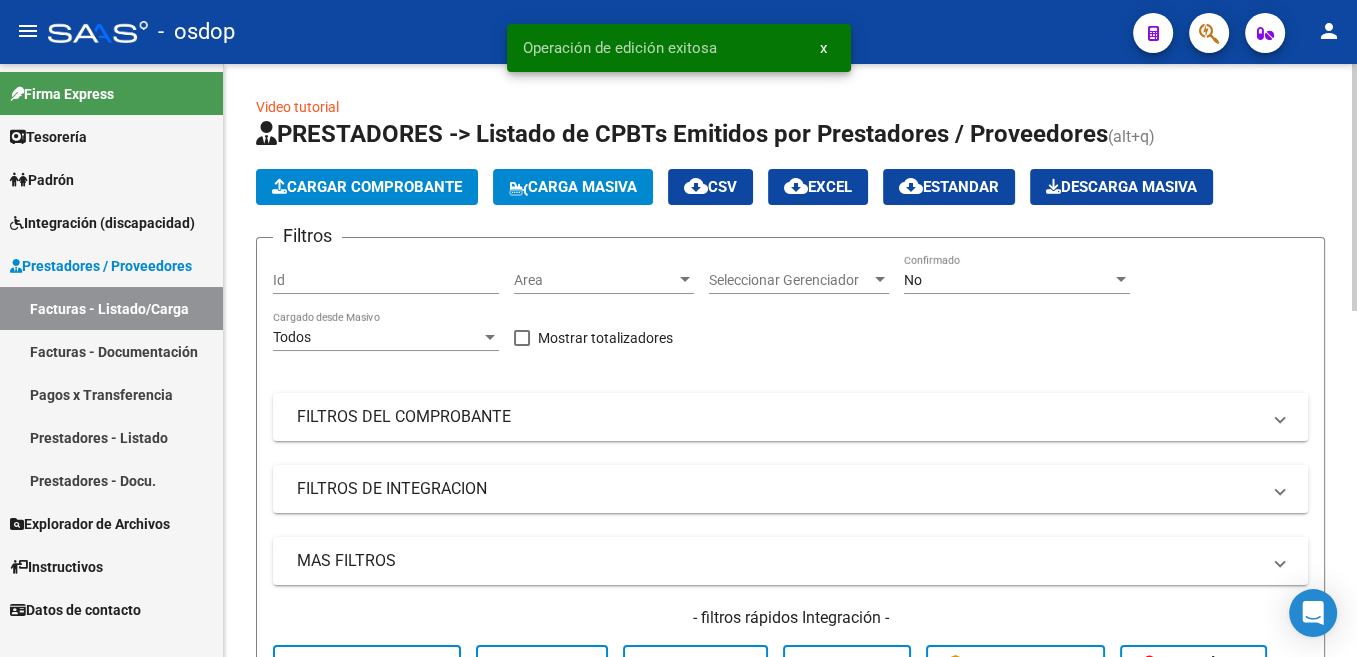 scroll, scrollTop: 402, scrollLeft: 0, axis: vertical 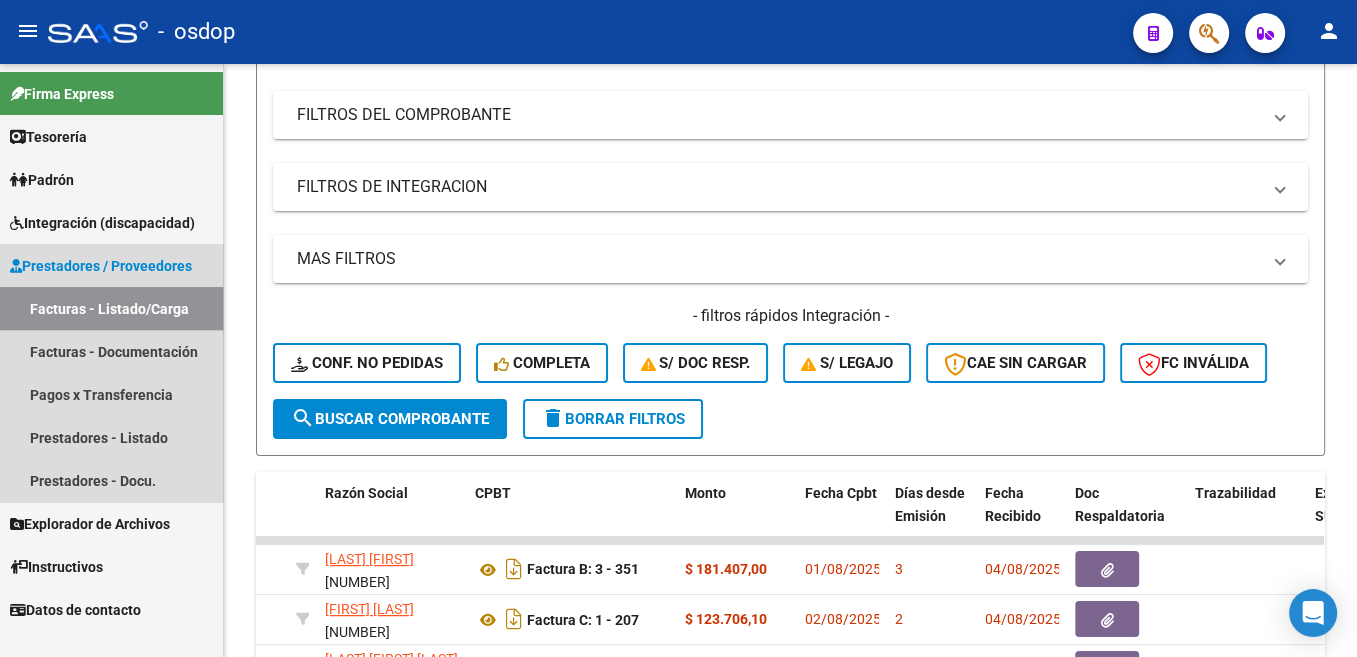click on "Facturas - Listado/Carga" at bounding box center (111, 308) 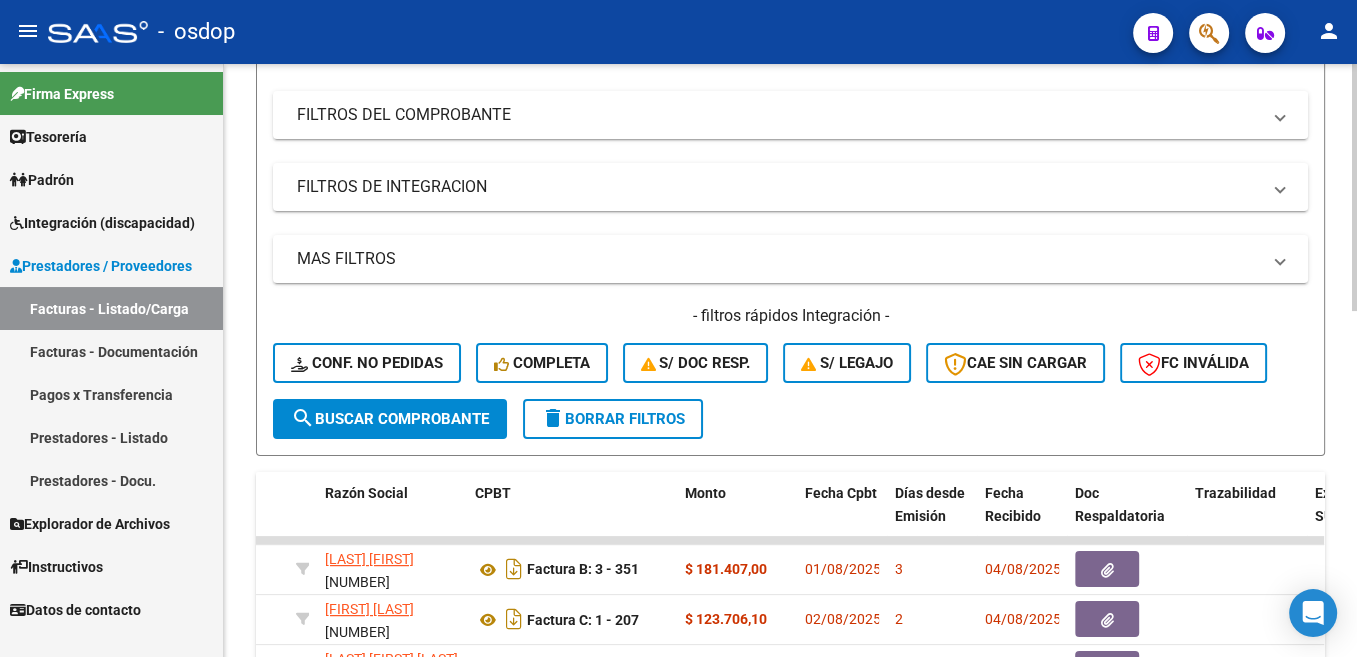 scroll, scrollTop: 0, scrollLeft: 0, axis: both 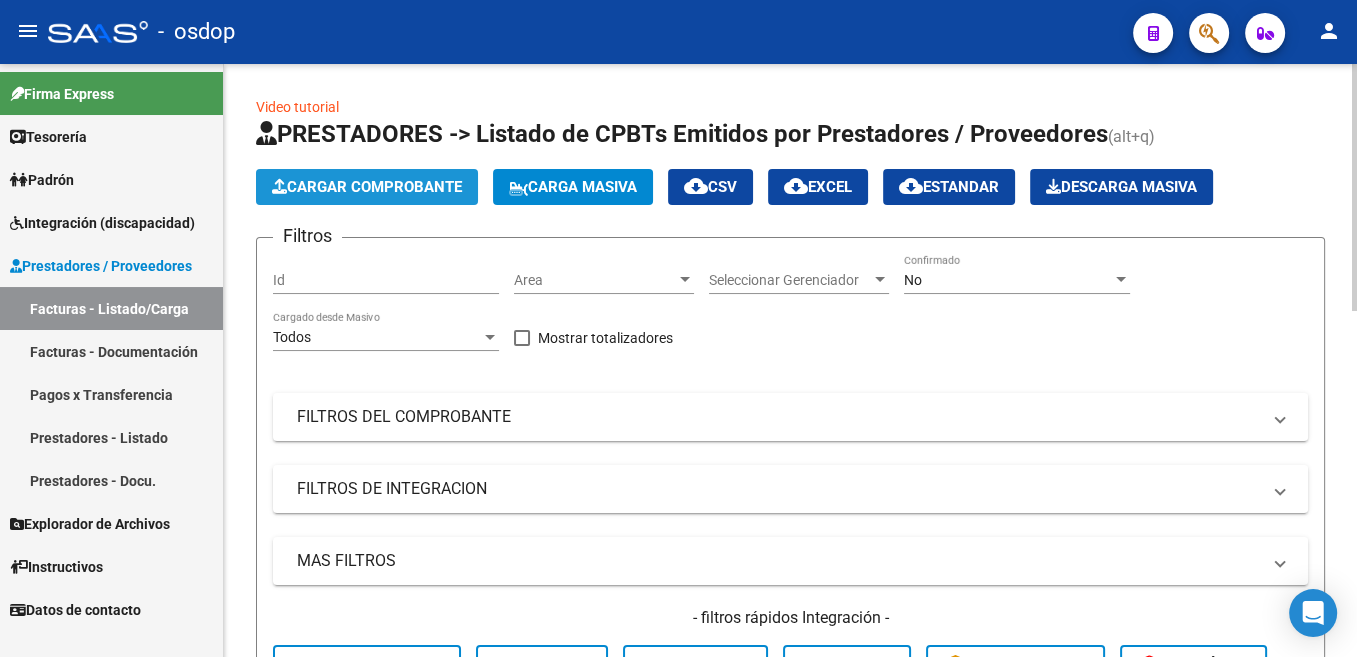 click on "Cargar Comprobante" 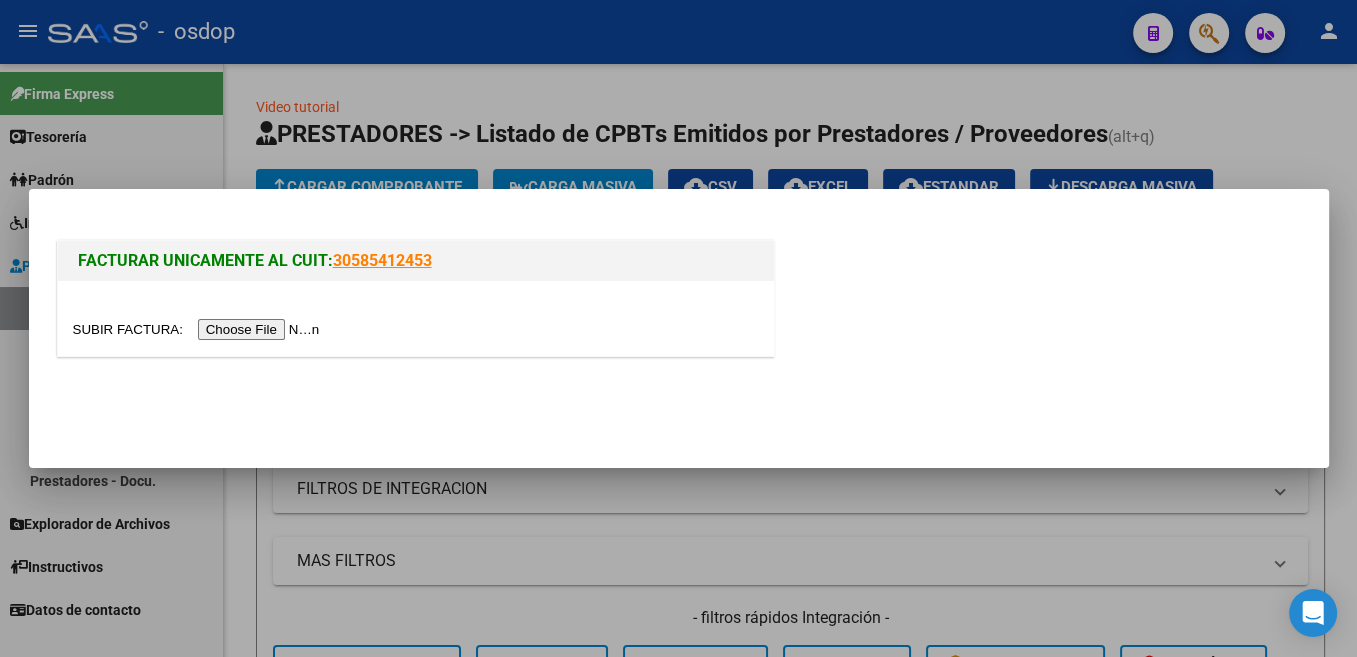 click at bounding box center [199, 329] 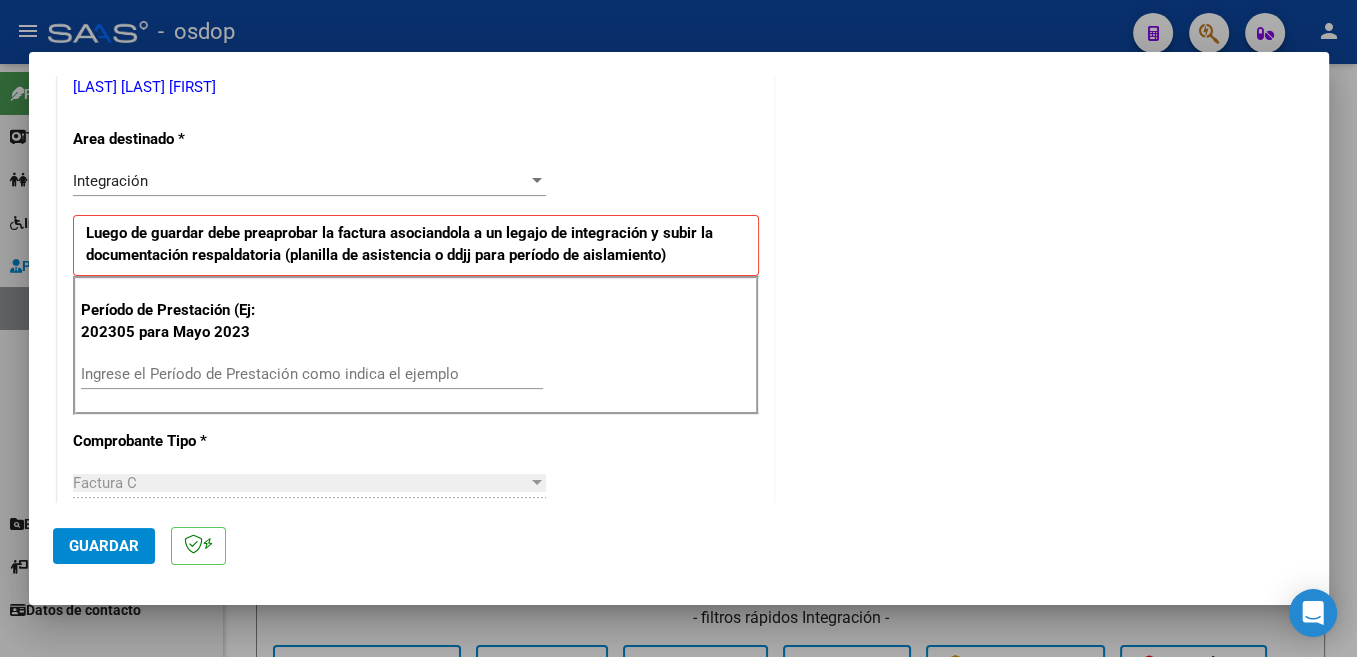 scroll, scrollTop: 424, scrollLeft: 0, axis: vertical 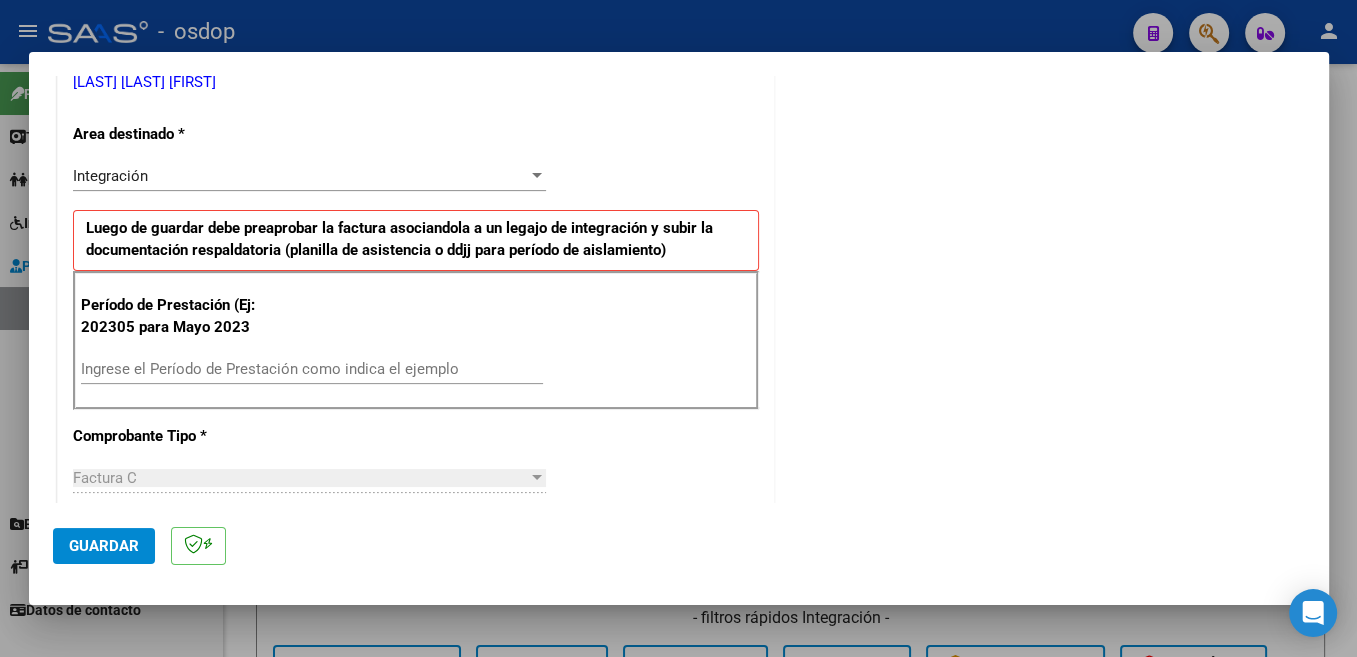 click on "Ingrese el Período de Prestación como indica el ejemplo" at bounding box center [312, 369] 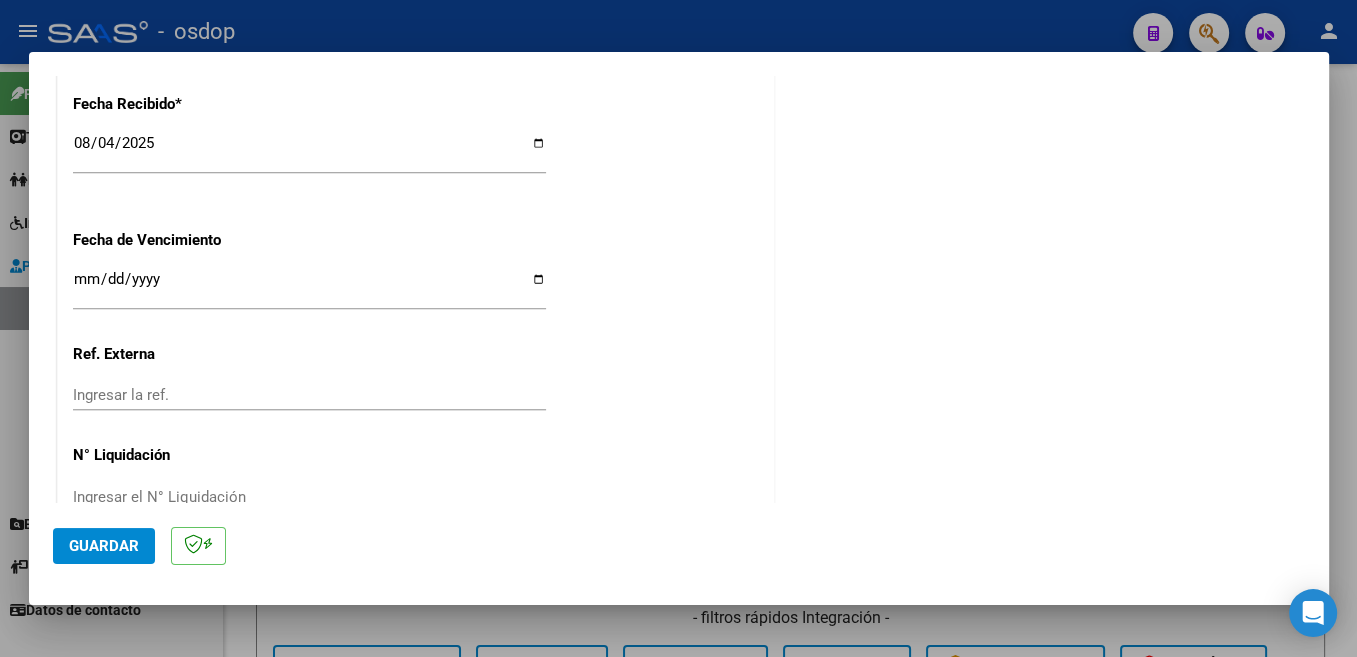 scroll, scrollTop: 1408, scrollLeft: 0, axis: vertical 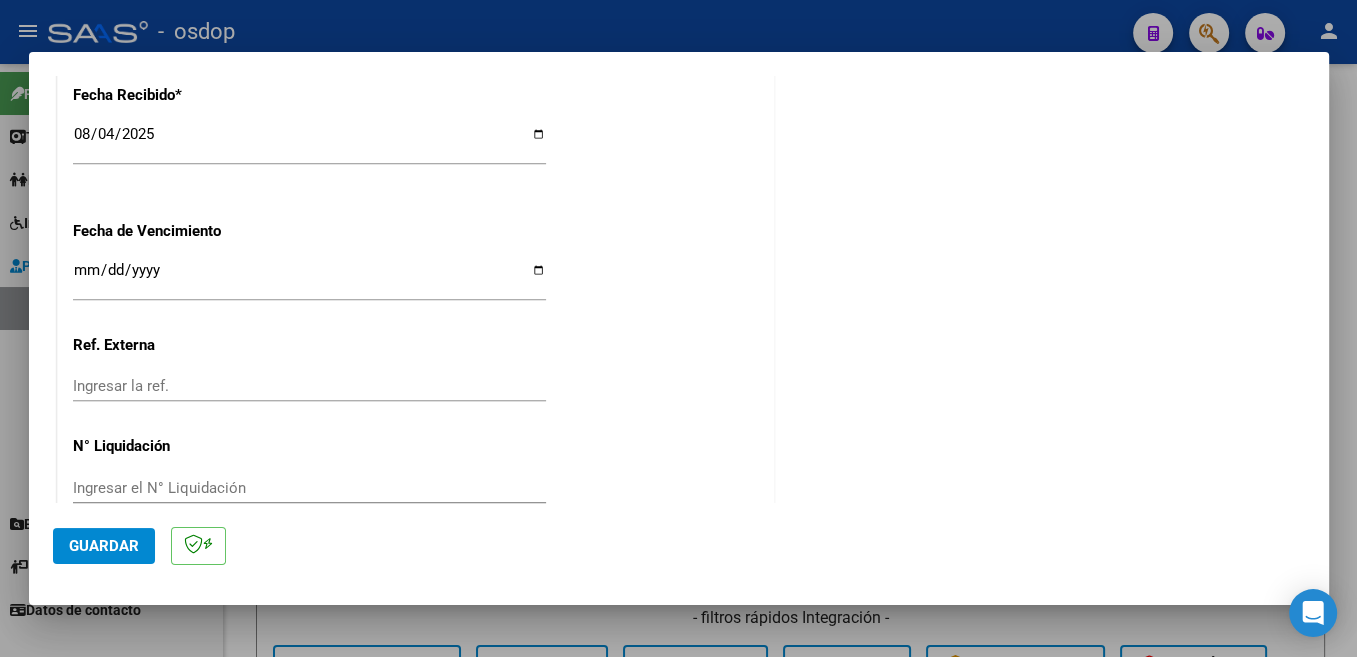 type on "202507" 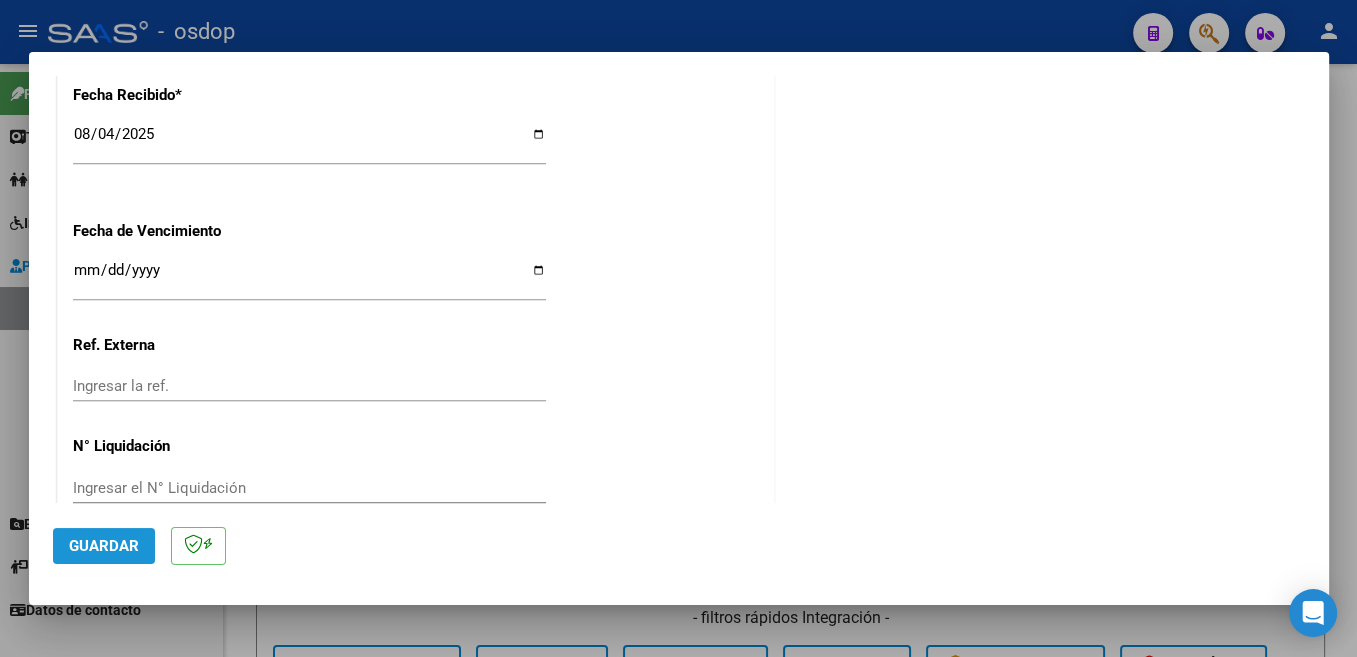 click on "Guardar" 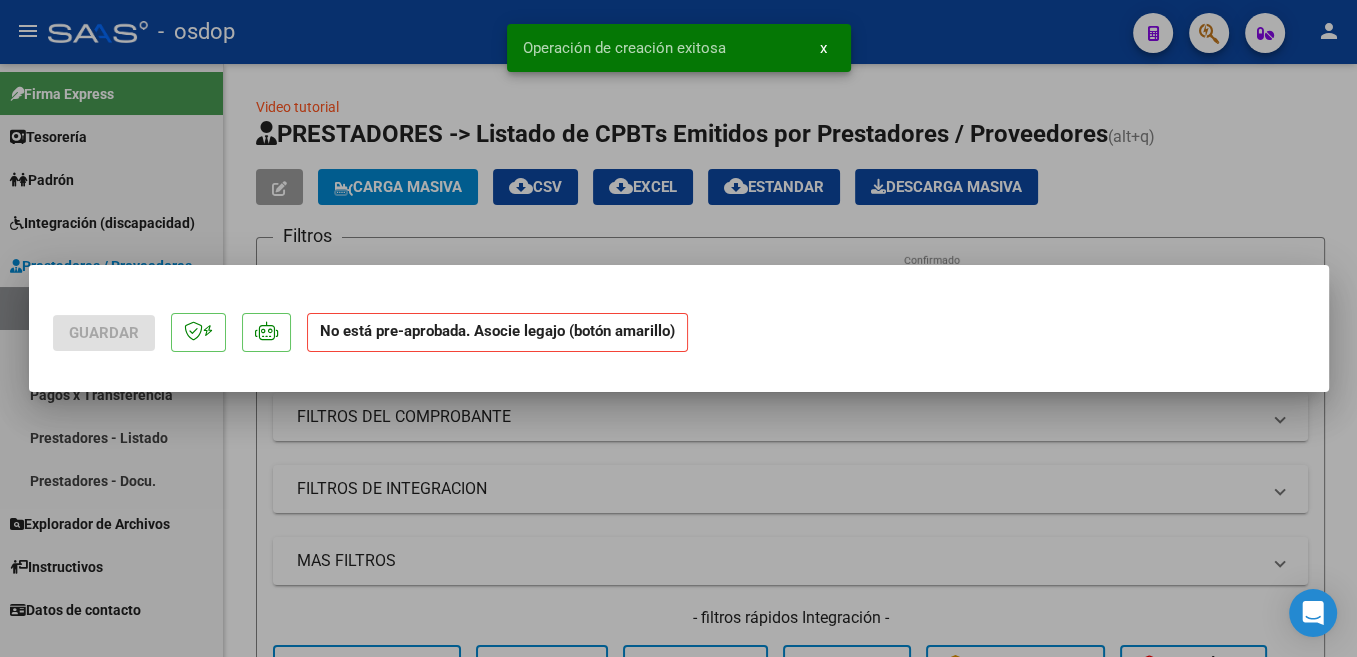 scroll, scrollTop: 0, scrollLeft: 0, axis: both 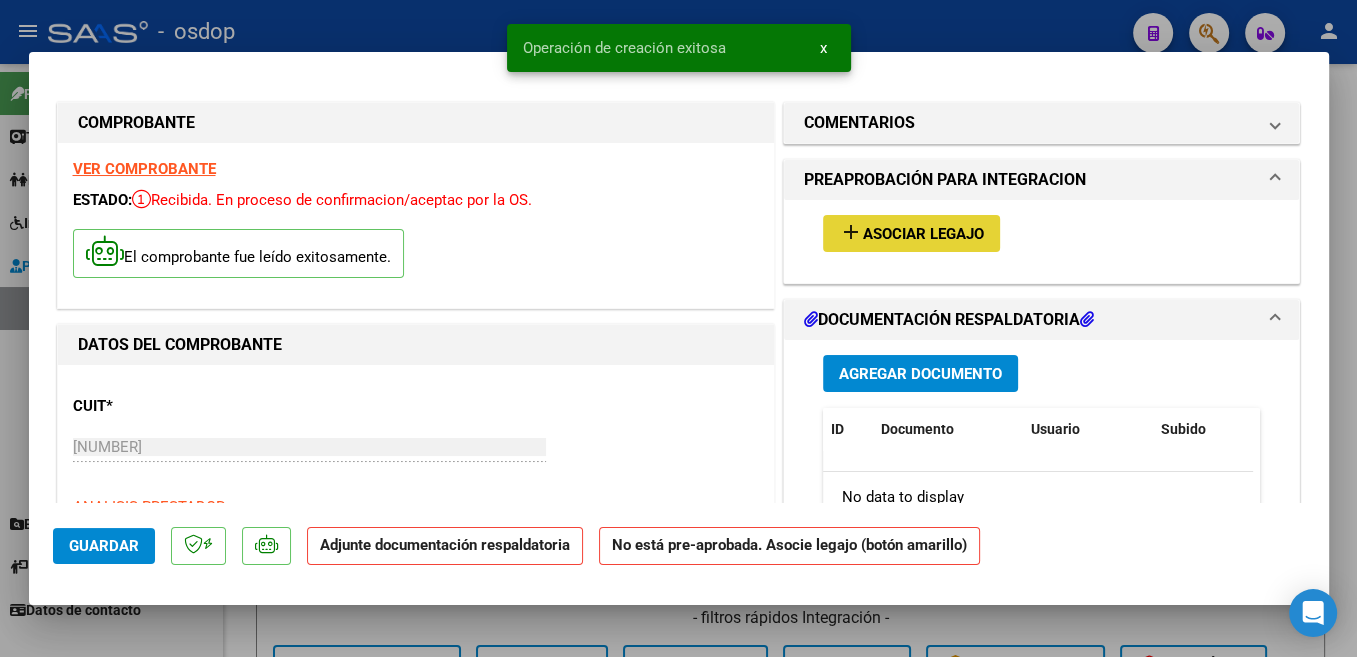 click on "Asociar Legajo" at bounding box center [923, 234] 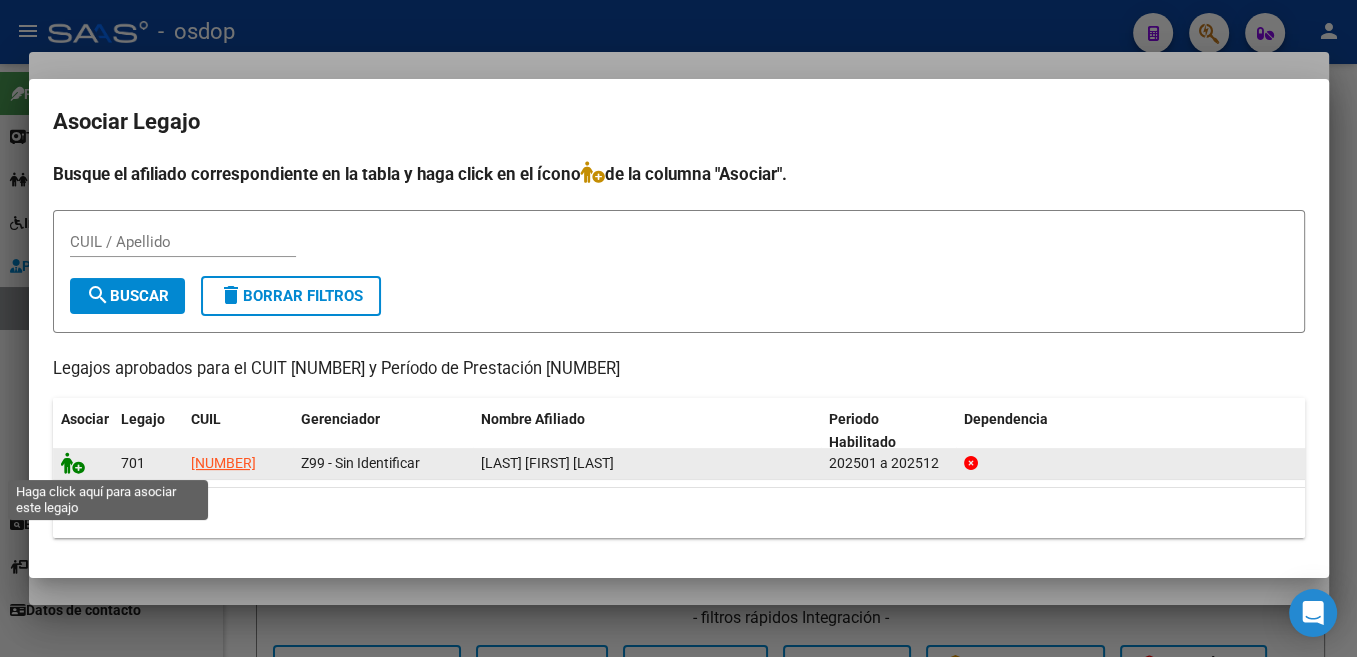 click 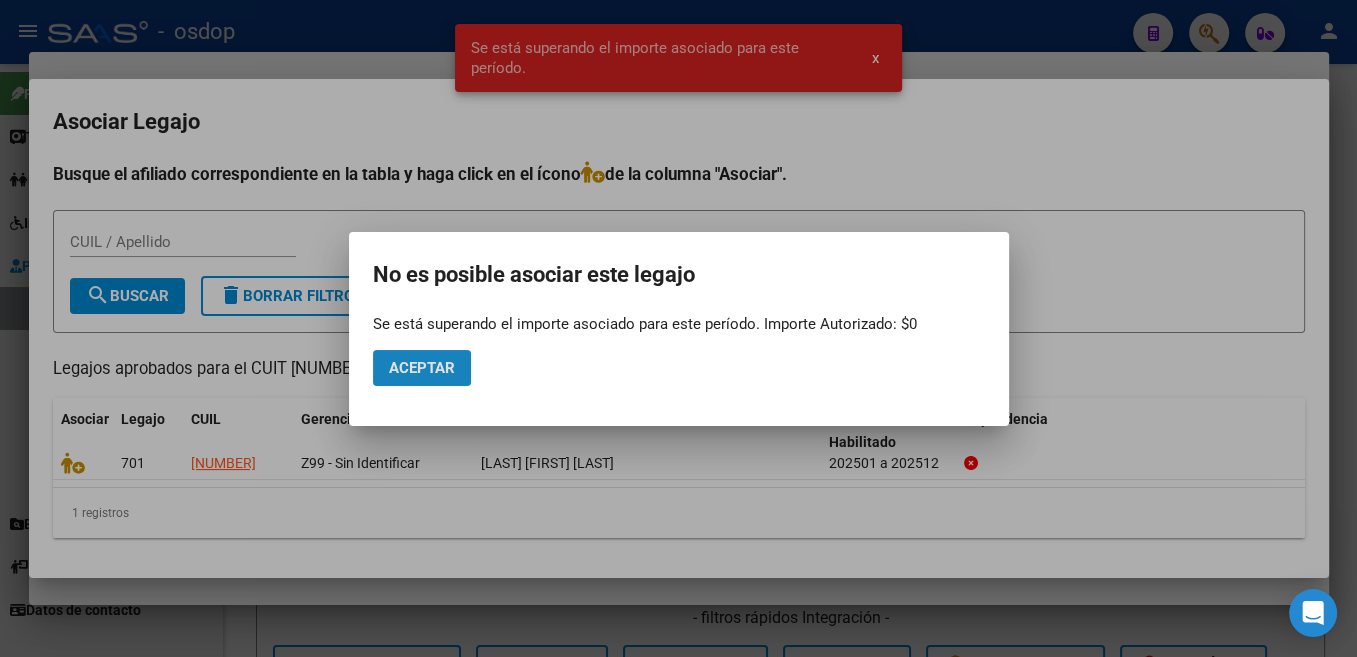 click on "Aceptar" 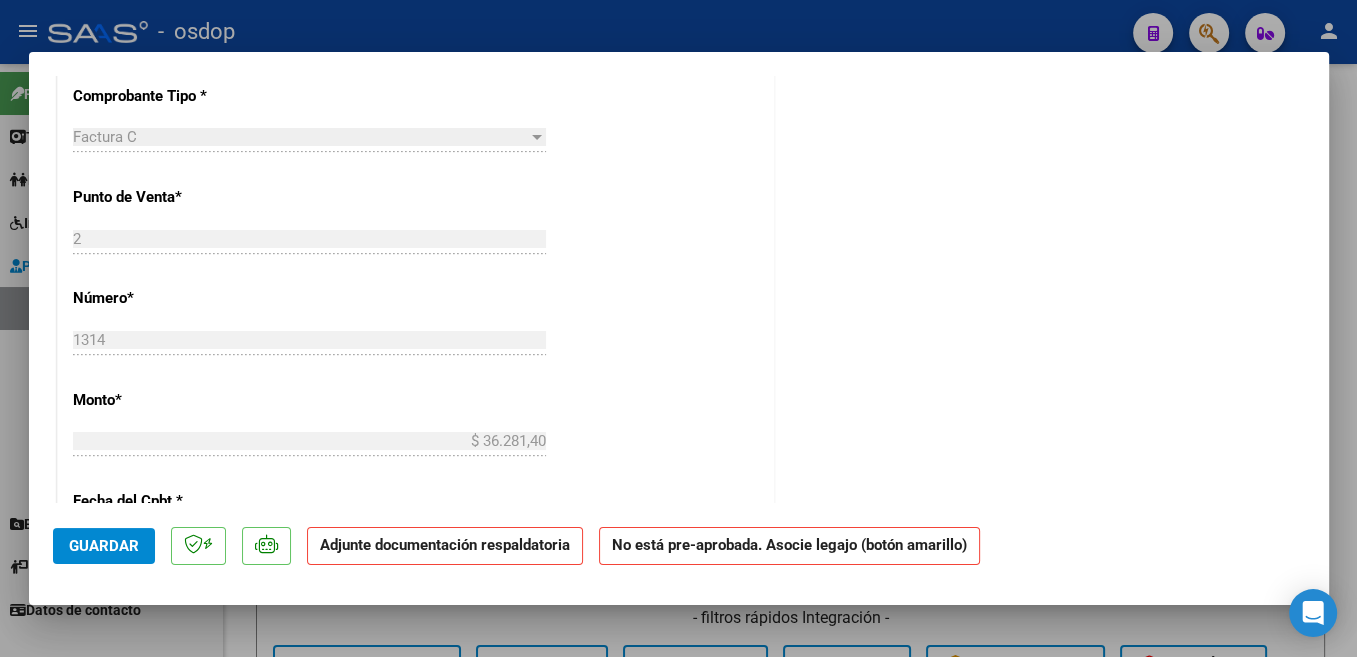 scroll, scrollTop: 848, scrollLeft: 0, axis: vertical 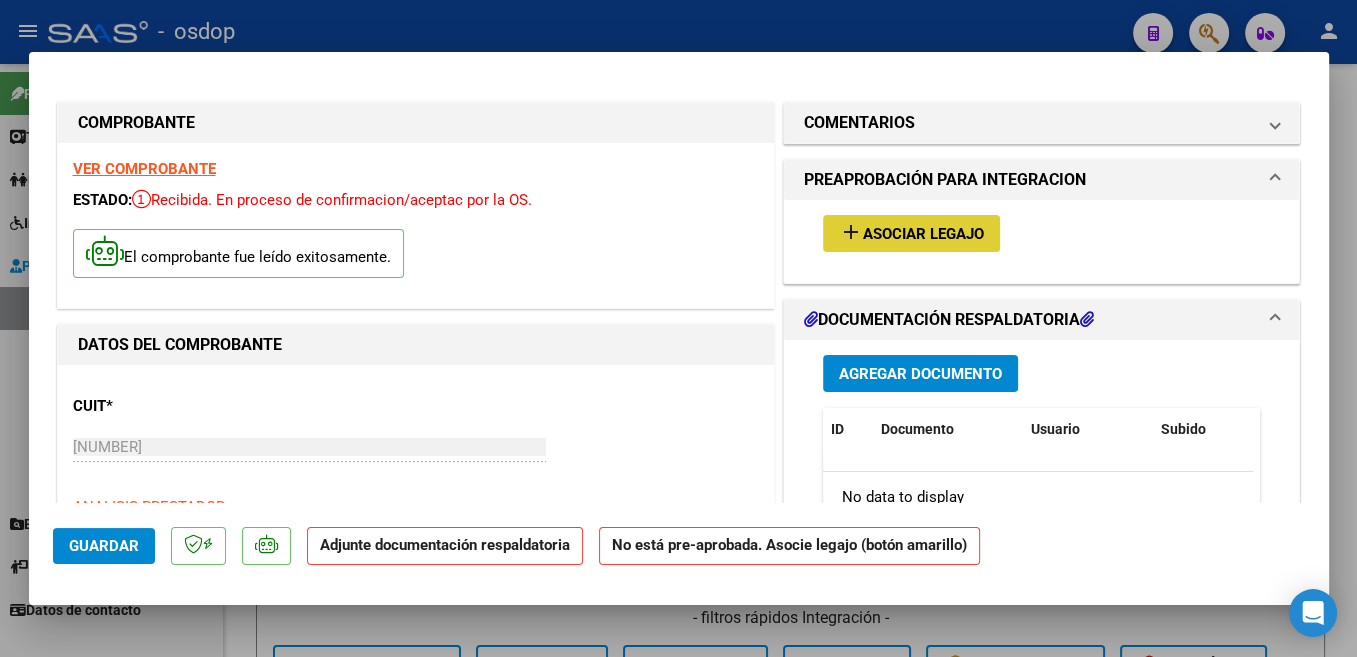 click on "add Asociar Legajo" at bounding box center (911, 233) 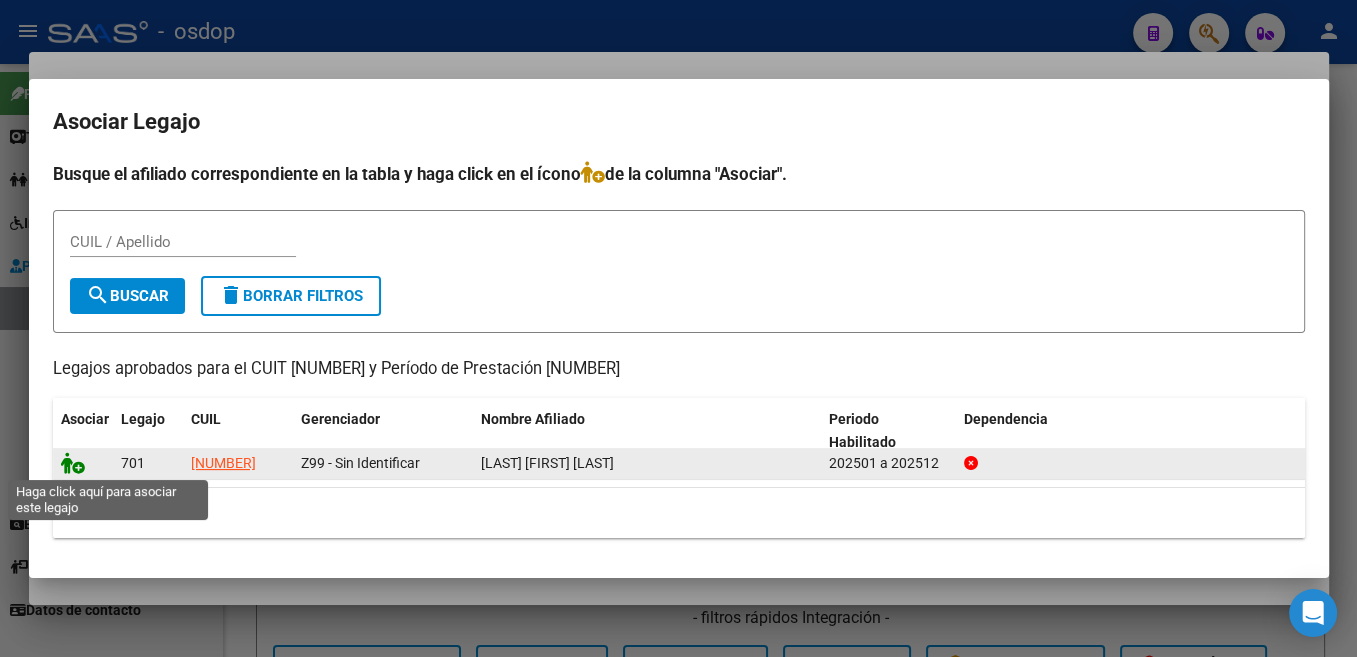 click 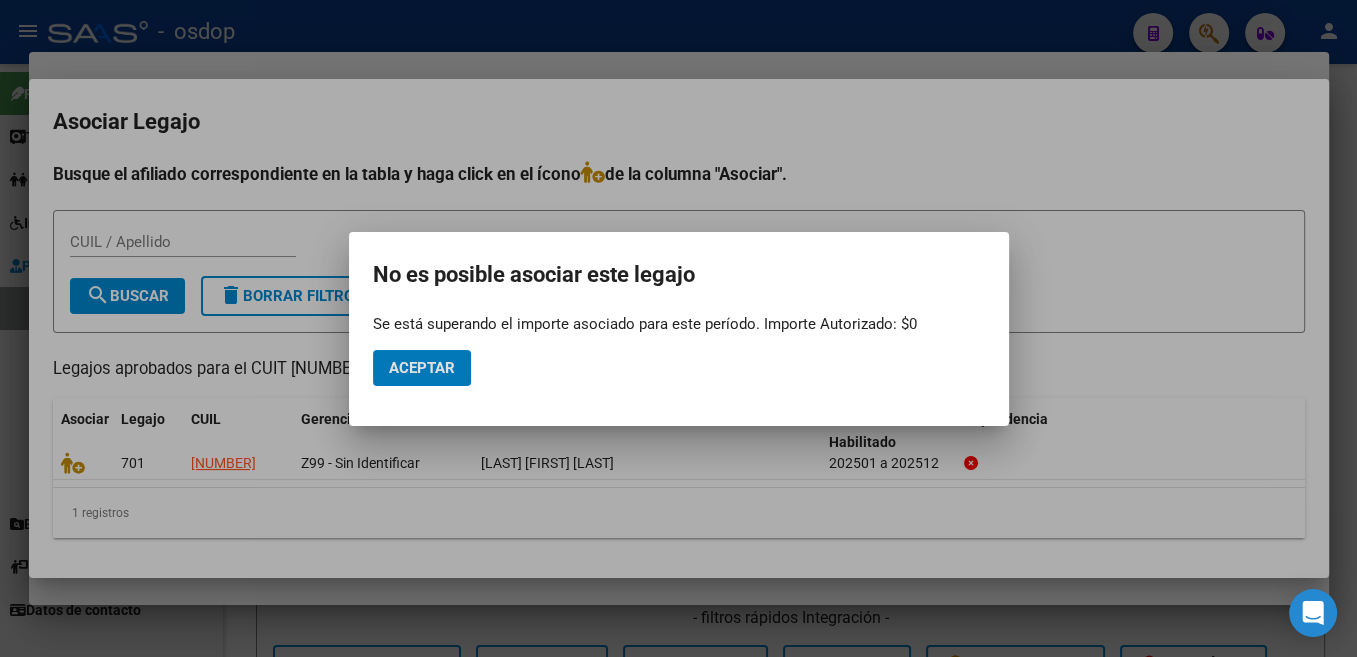 click on "Aceptar" 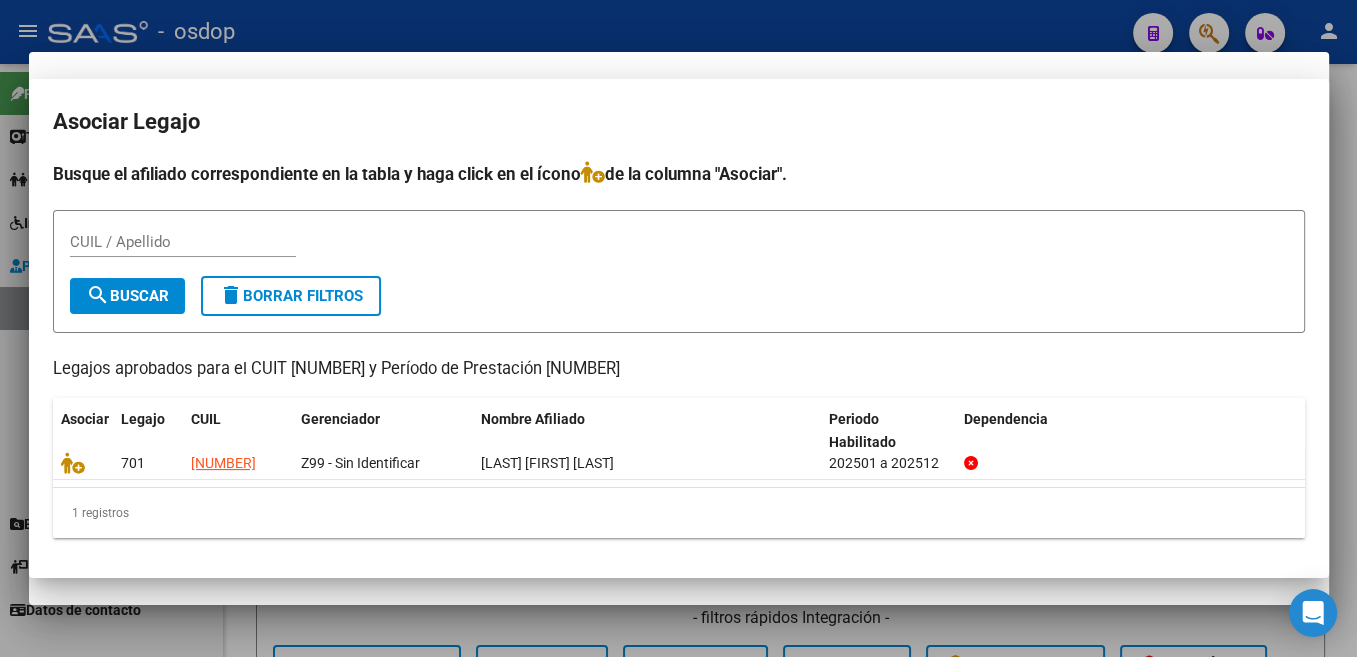 type 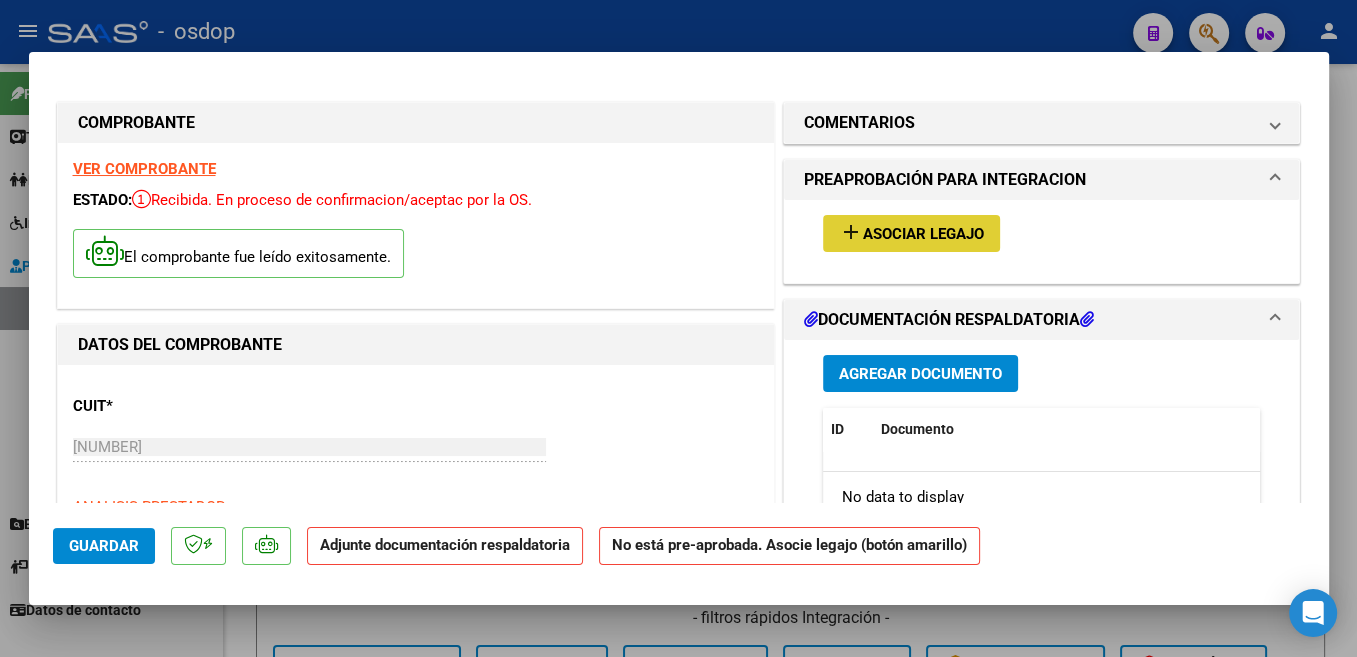 scroll, scrollTop: 106, scrollLeft: 0, axis: vertical 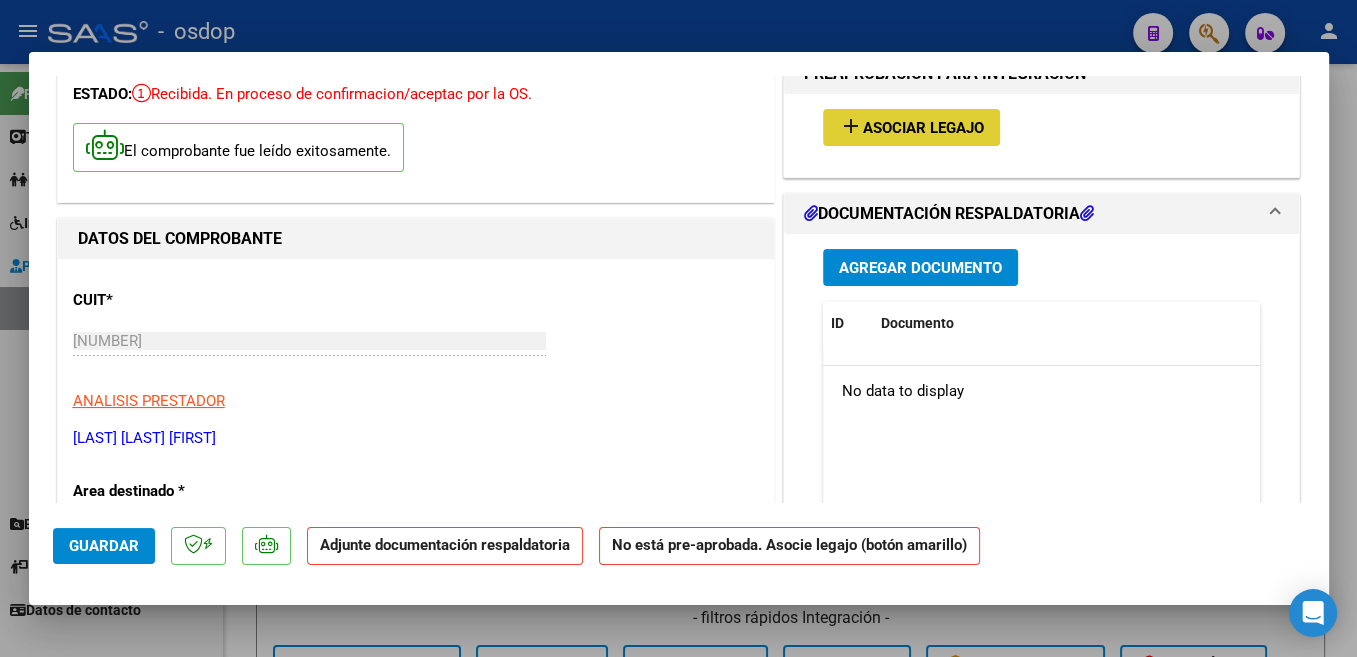 click on "Agregar Documento" at bounding box center [920, 267] 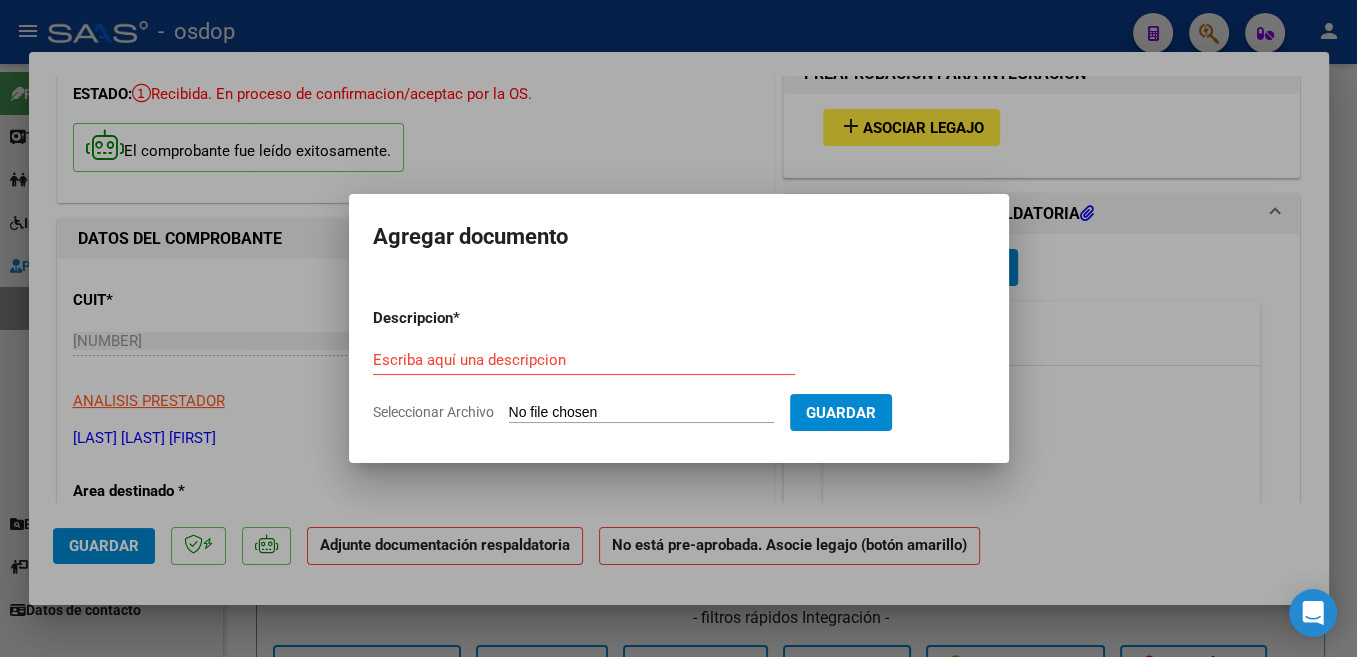 click on "Seleccionar Archivo" at bounding box center (641, 413) 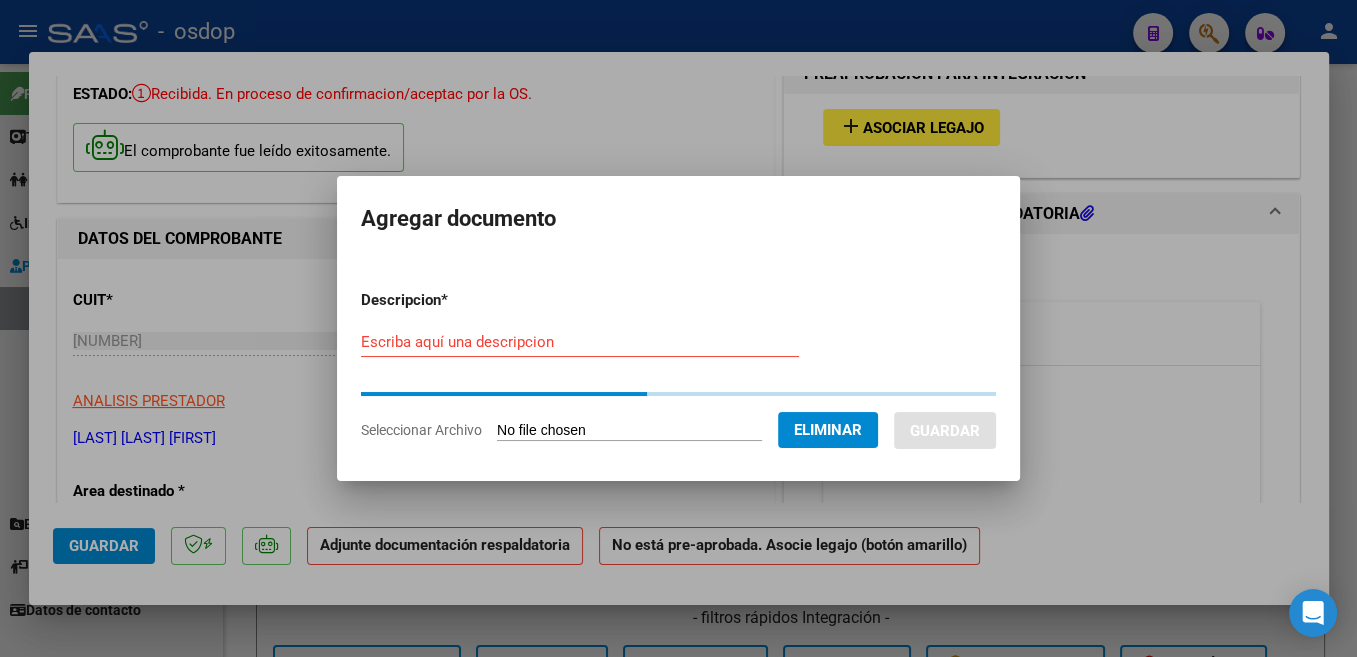 click on "Escriba aquí una descripcion" at bounding box center [580, 342] 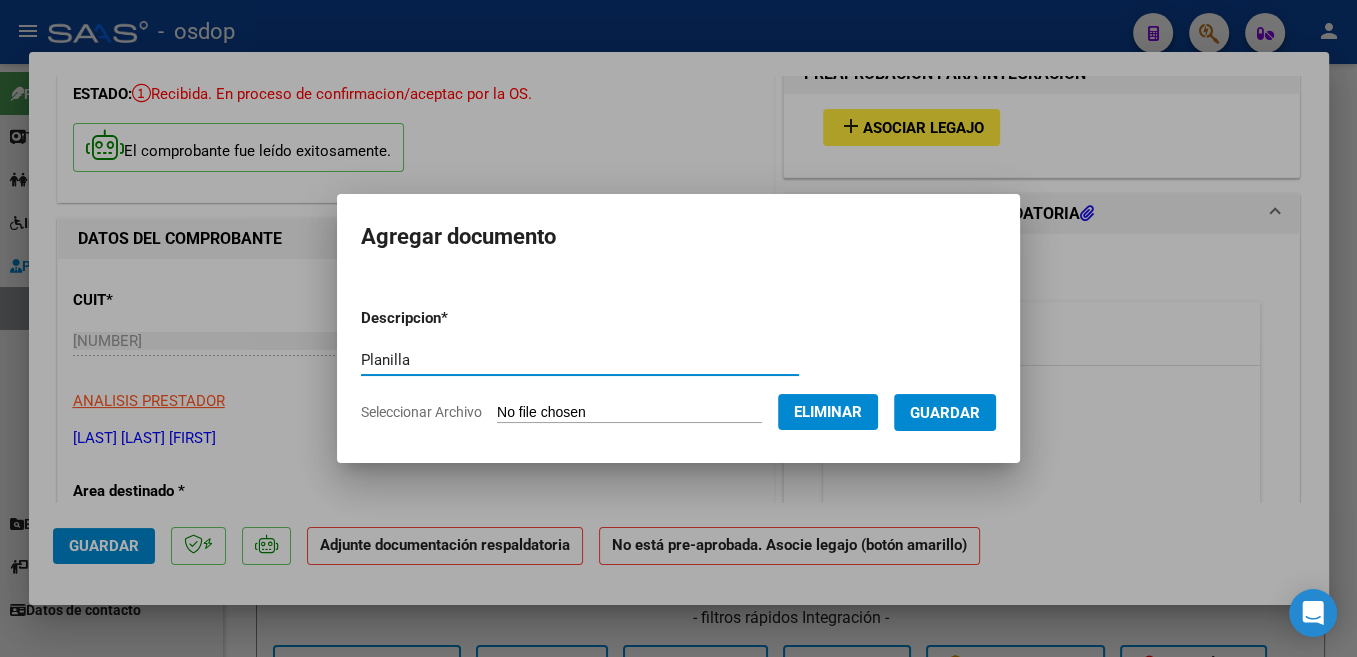 type on "Planilla" 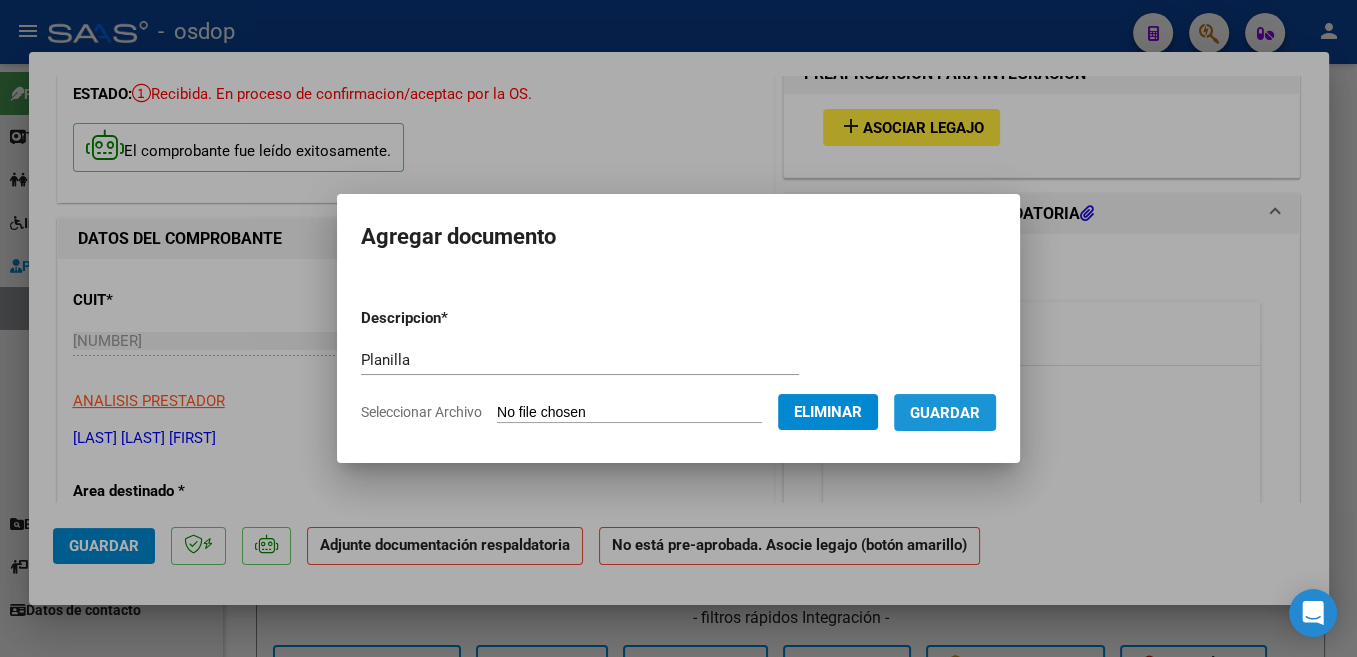 click on "Guardar" at bounding box center (945, 413) 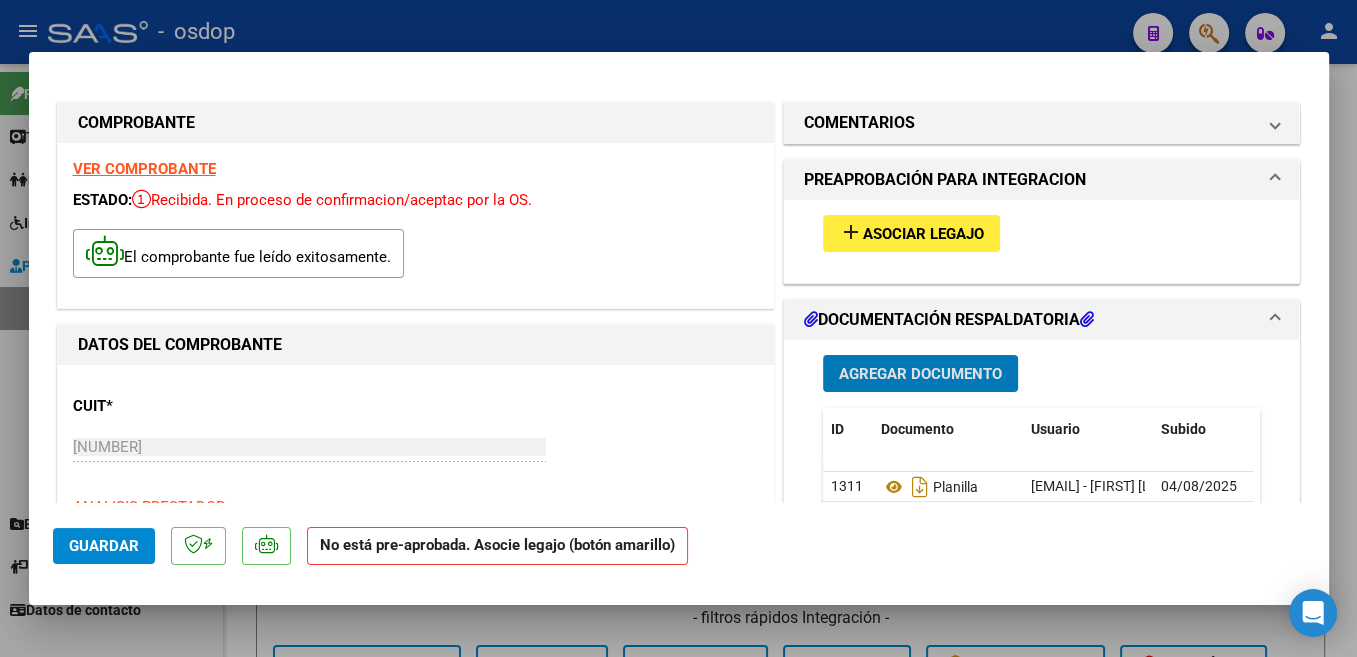 scroll, scrollTop: 0, scrollLeft: 0, axis: both 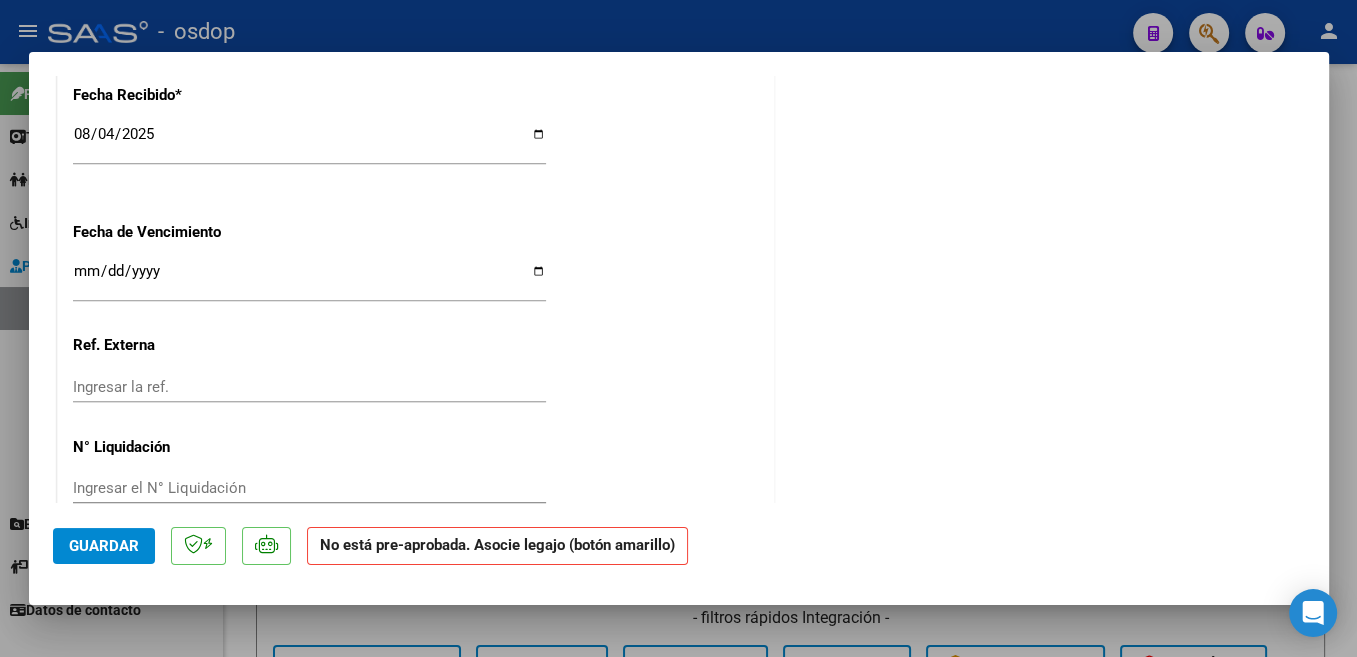 click on "Guardar" 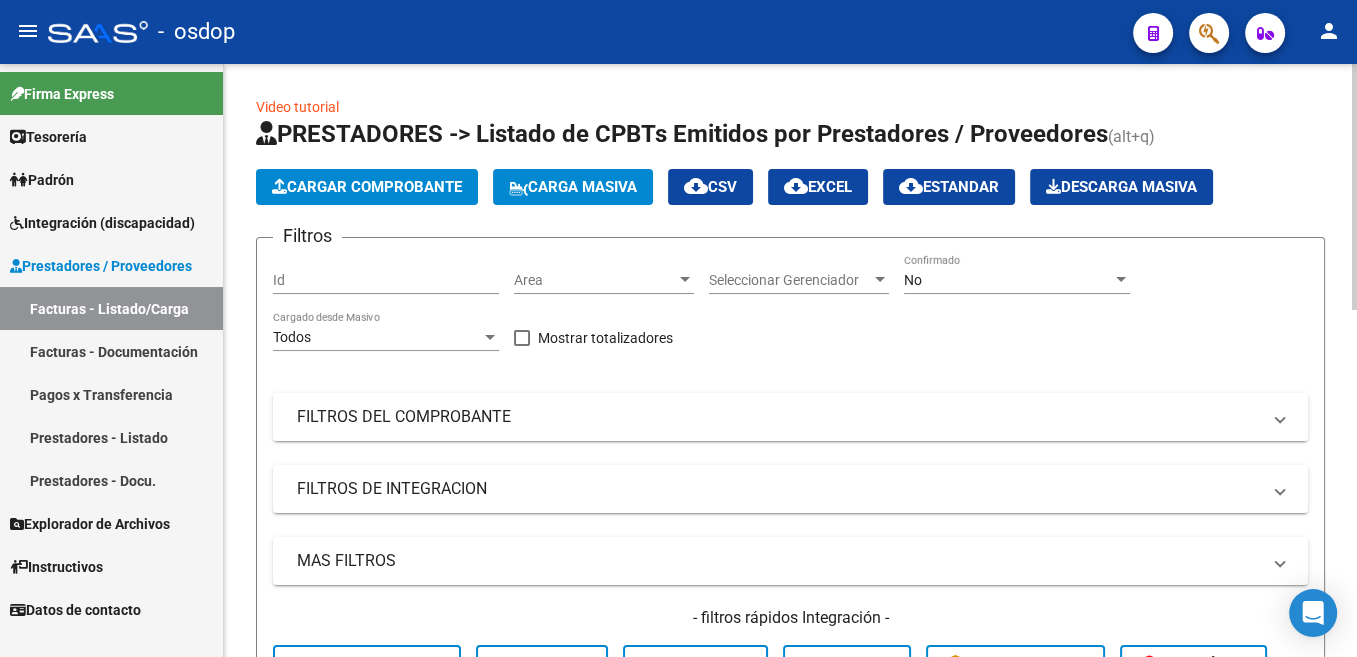 scroll, scrollTop: 402, scrollLeft: 0, axis: vertical 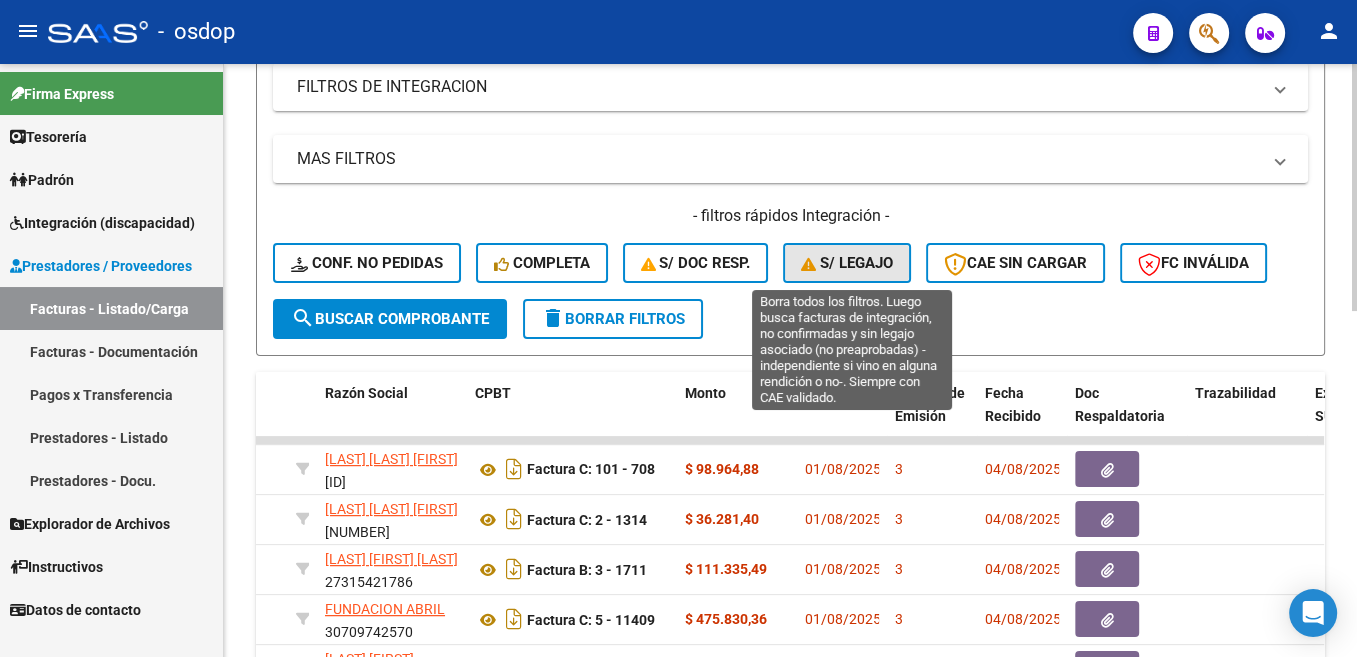 click on "S/ legajo" 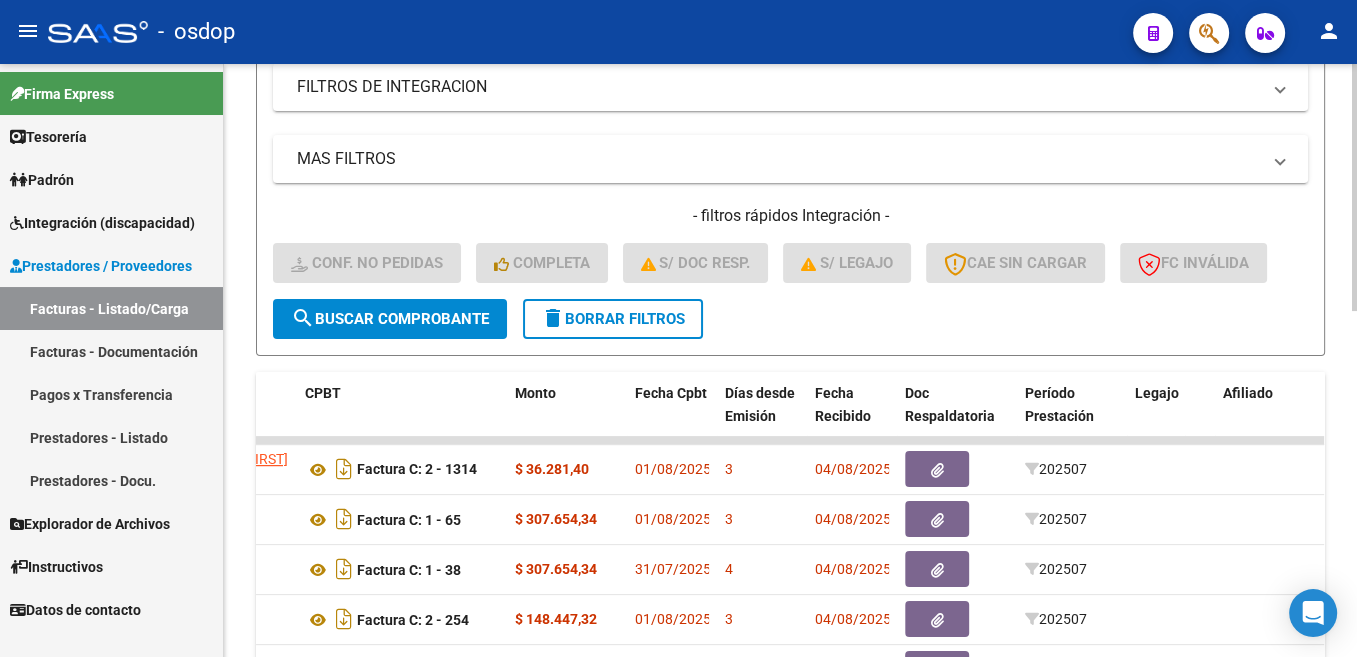 scroll, scrollTop: 0, scrollLeft: 492, axis: horizontal 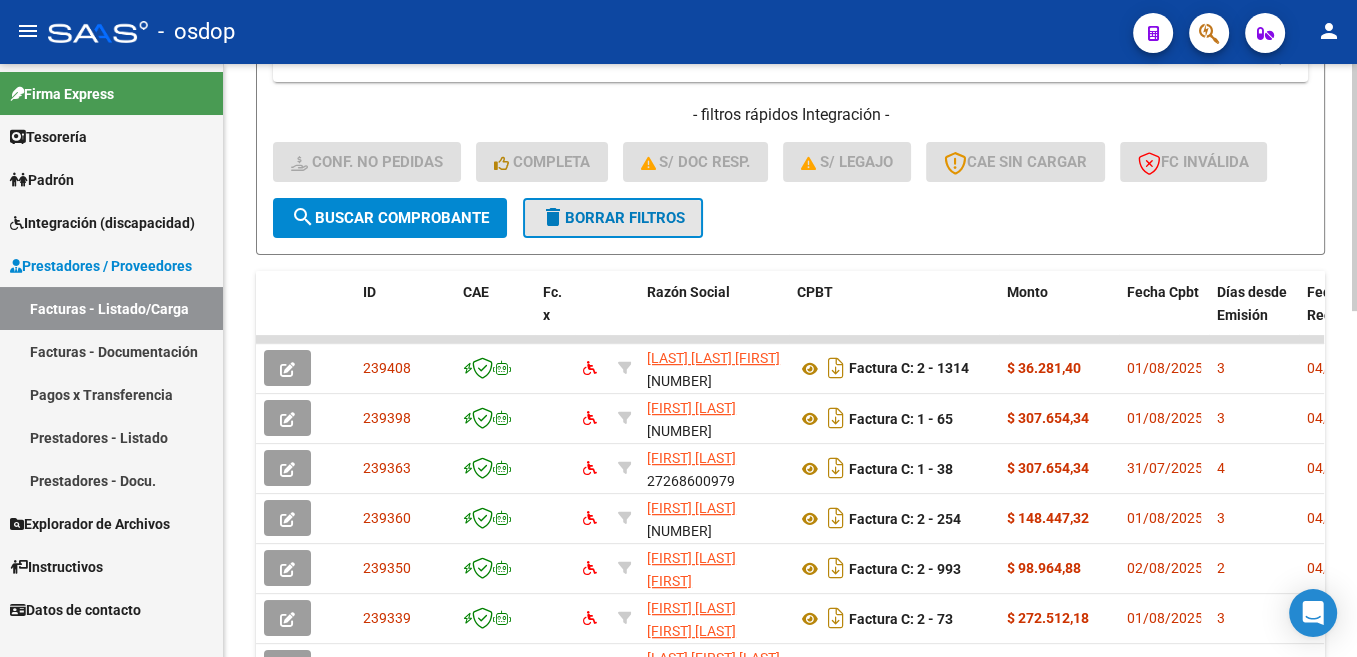 click on "delete  Borrar Filtros" 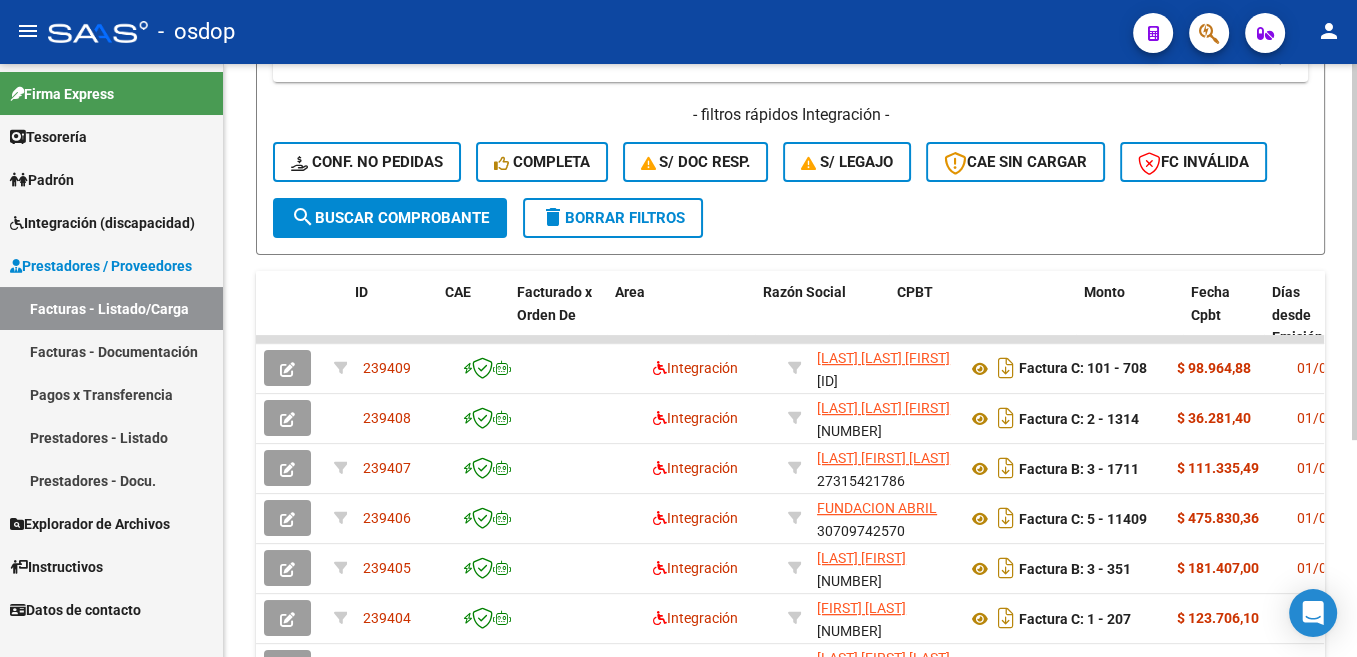 scroll, scrollTop: 340, scrollLeft: 0, axis: vertical 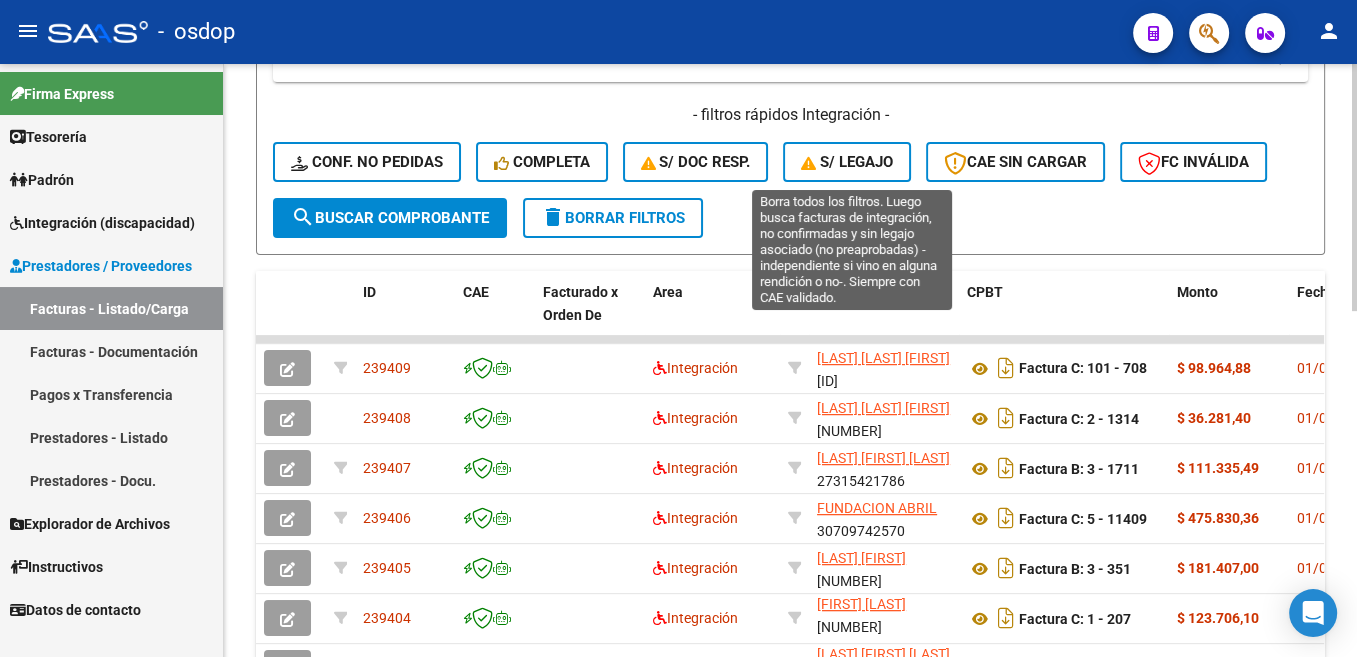 click on "S/ legajo" 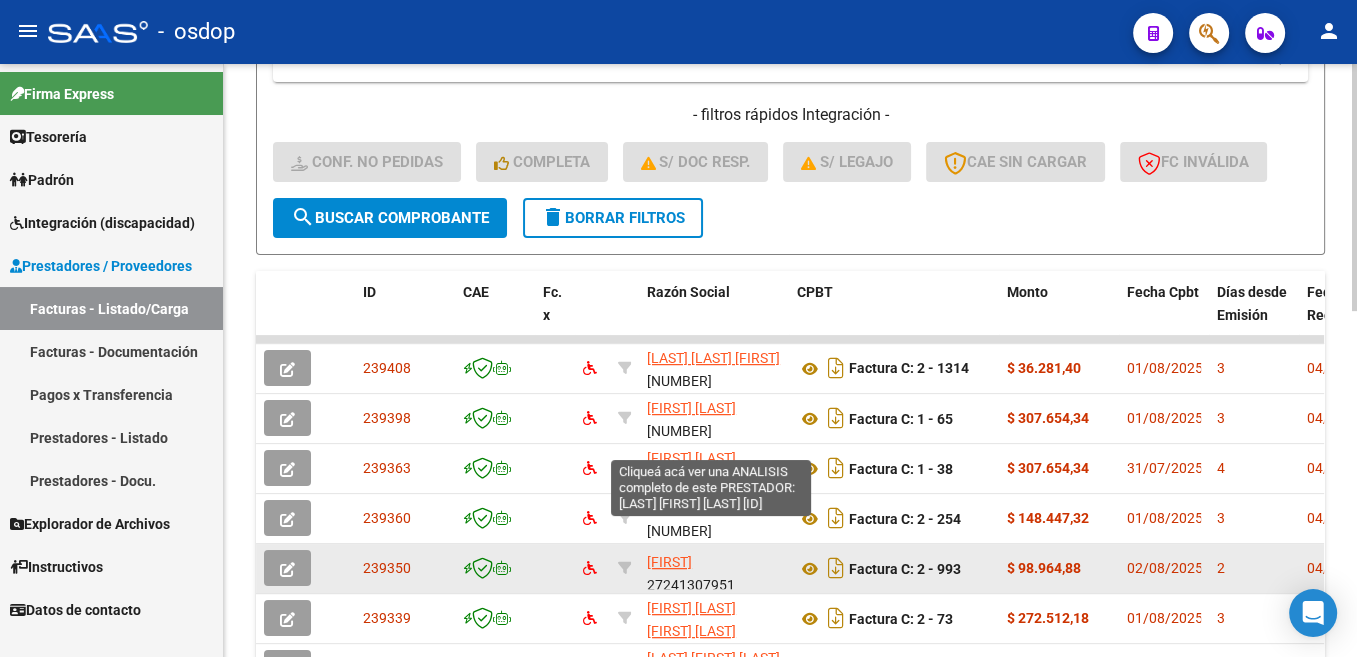 scroll, scrollTop: 25, scrollLeft: 0, axis: vertical 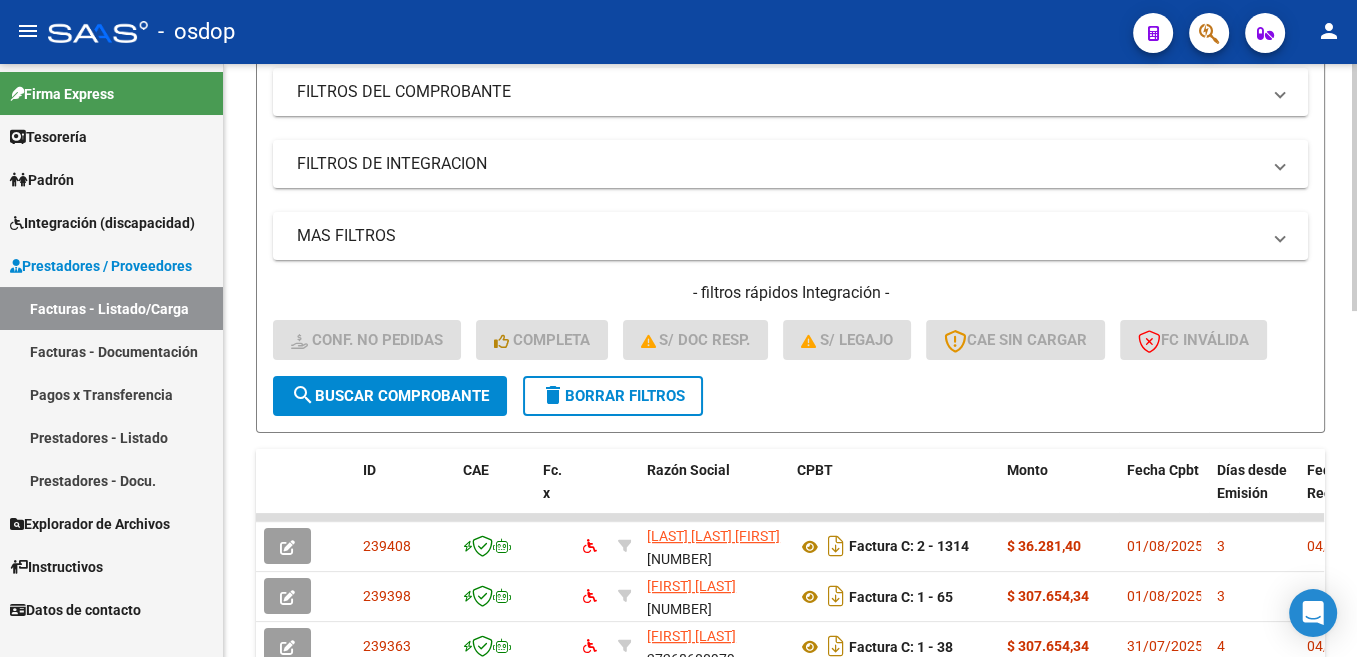 click on "delete  Borrar Filtros" 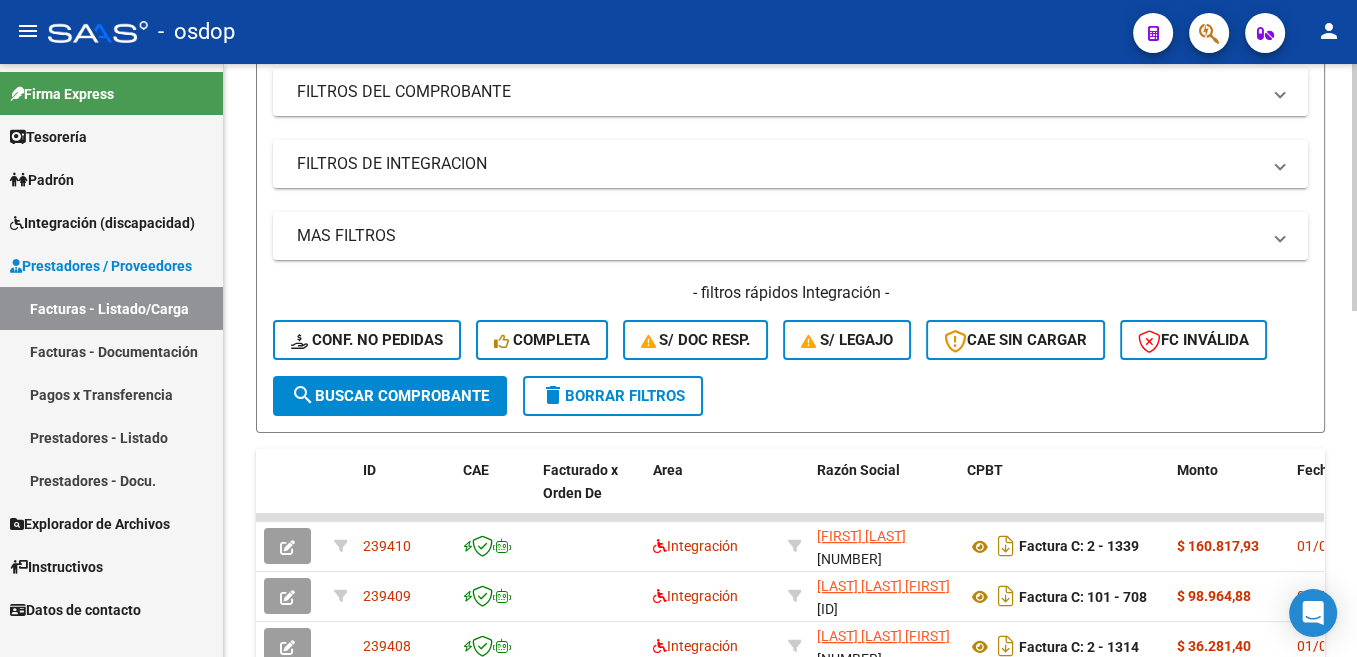 scroll, scrollTop: 0, scrollLeft: 0, axis: both 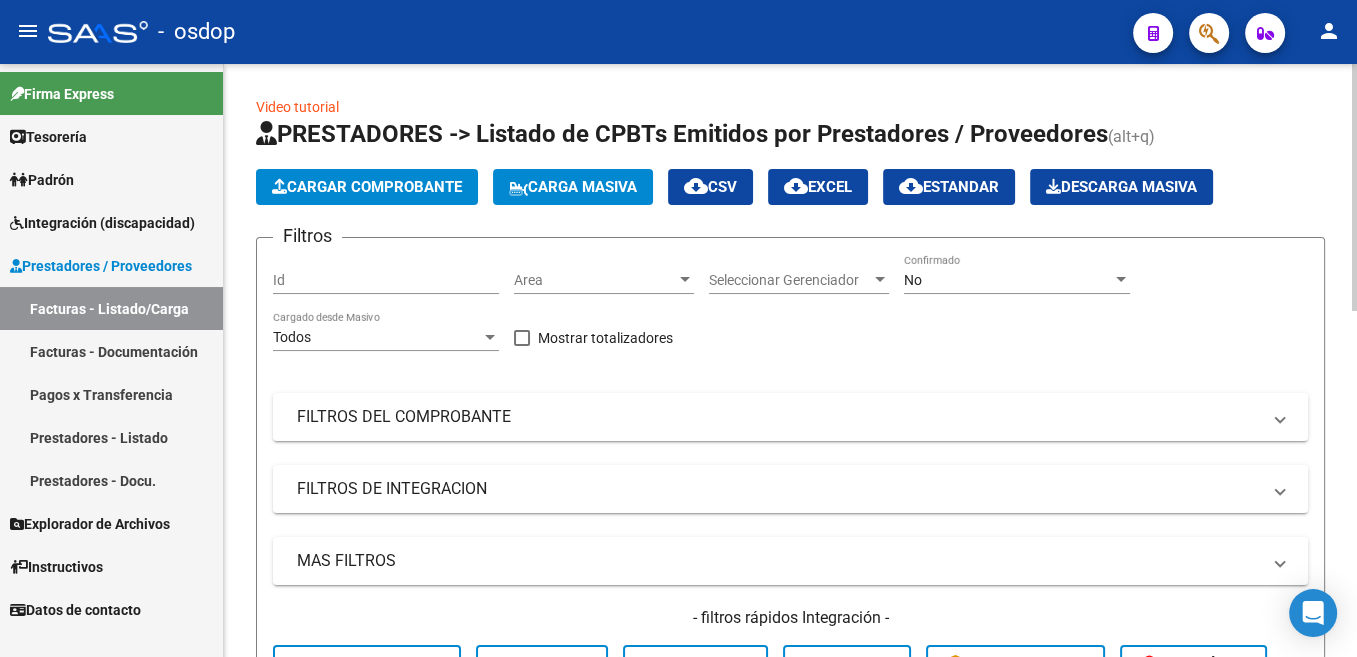 click on "Cargar Comprobante" 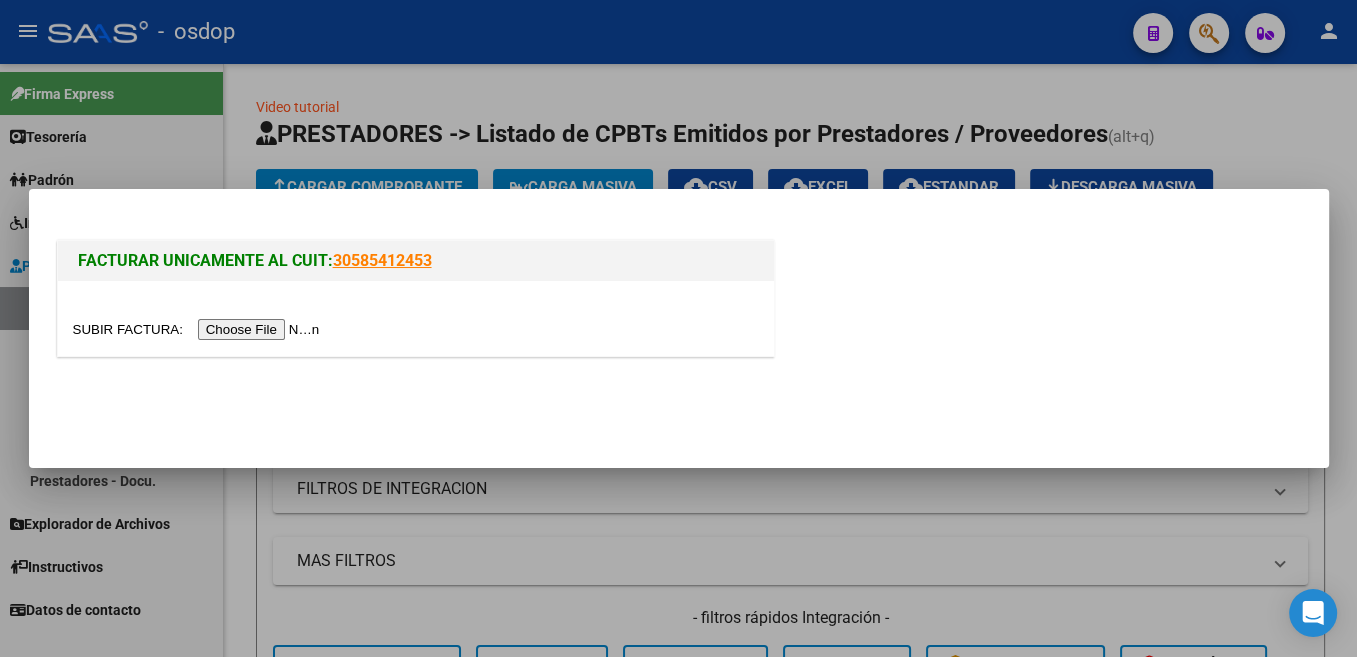 click at bounding box center (199, 329) 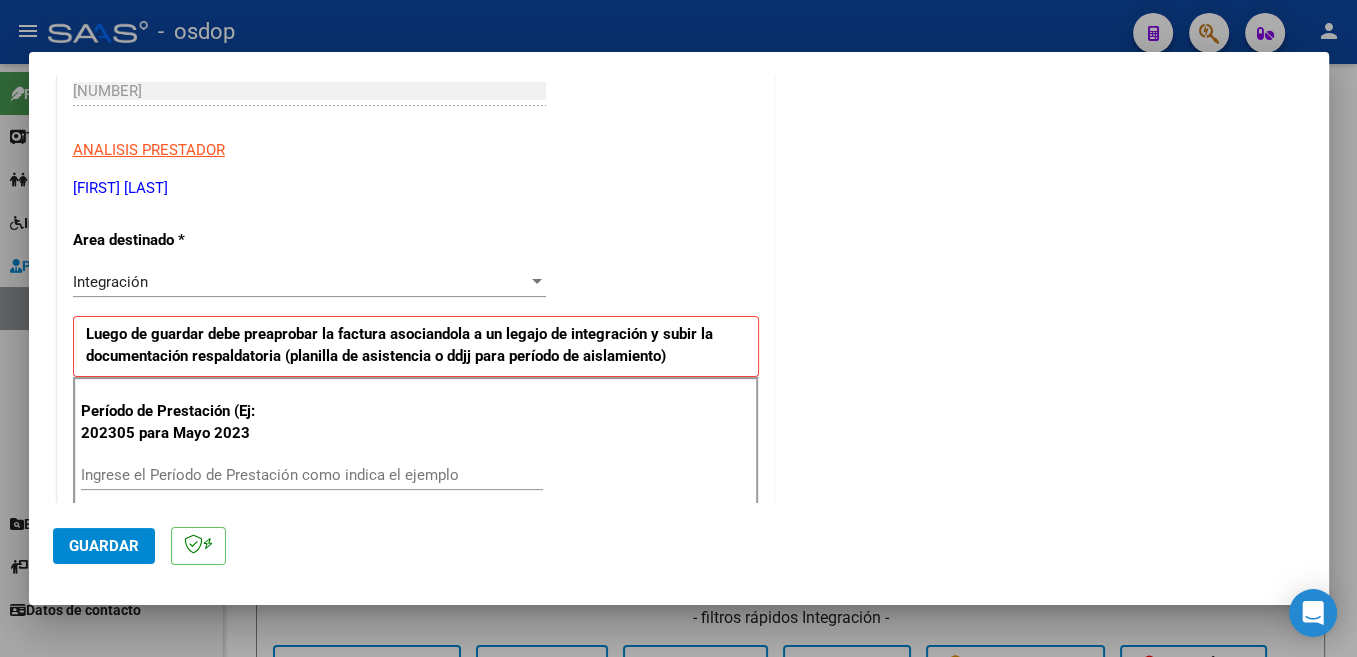 scroll, scrollTop: 424, scrollLeft: 0, axis: vertical 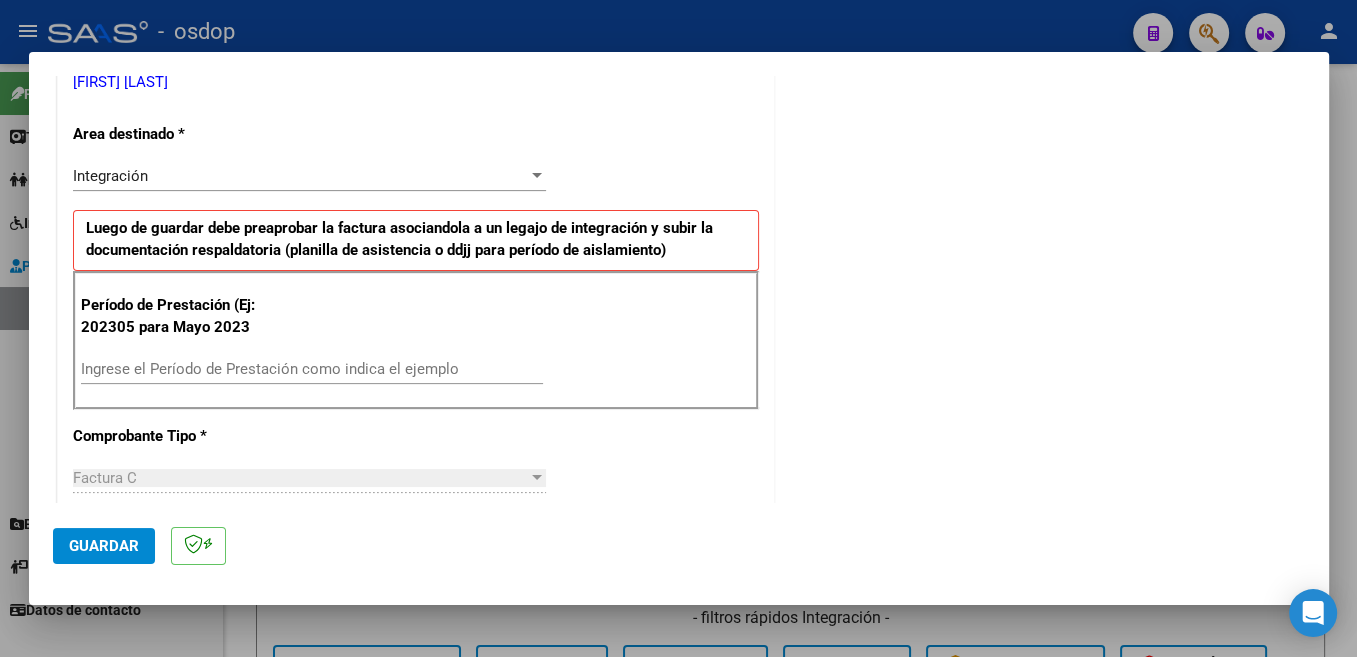click on "Ingrese el Período de Prestación como indica el ejemplo" at bounding box center (312, 369) 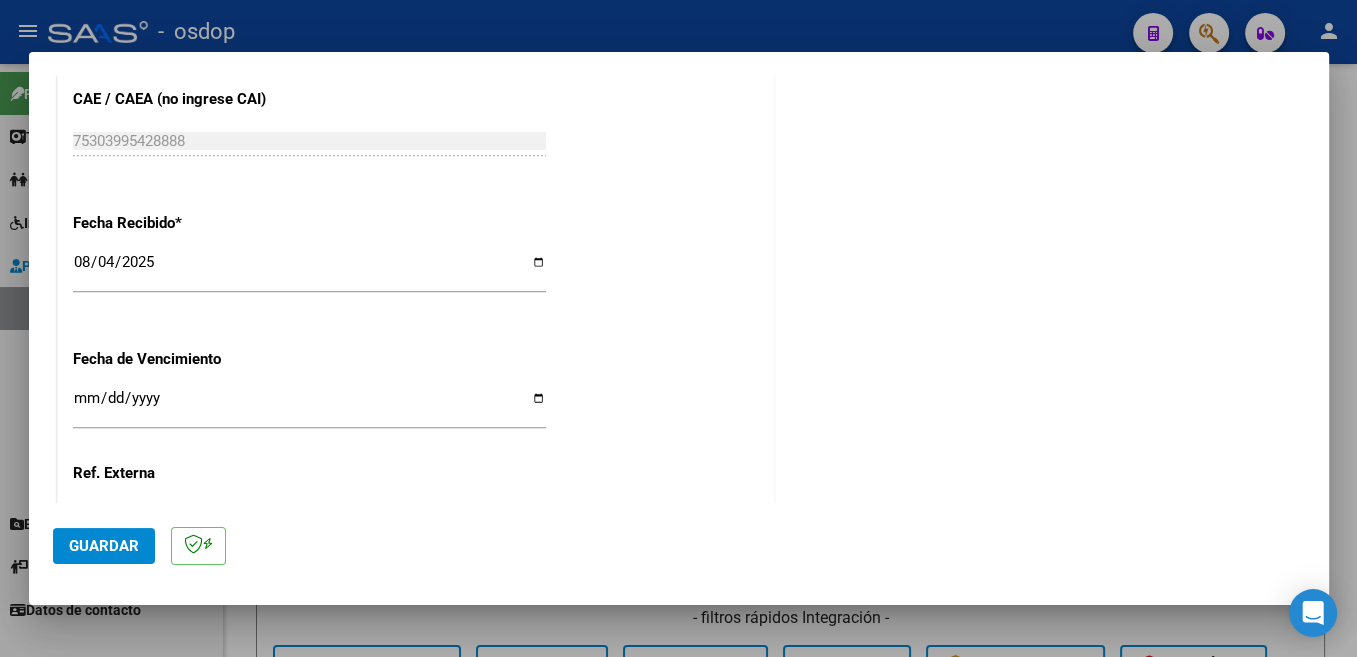scroll, scrollTop: 1408, scrollLeft: 0, axis: vertical 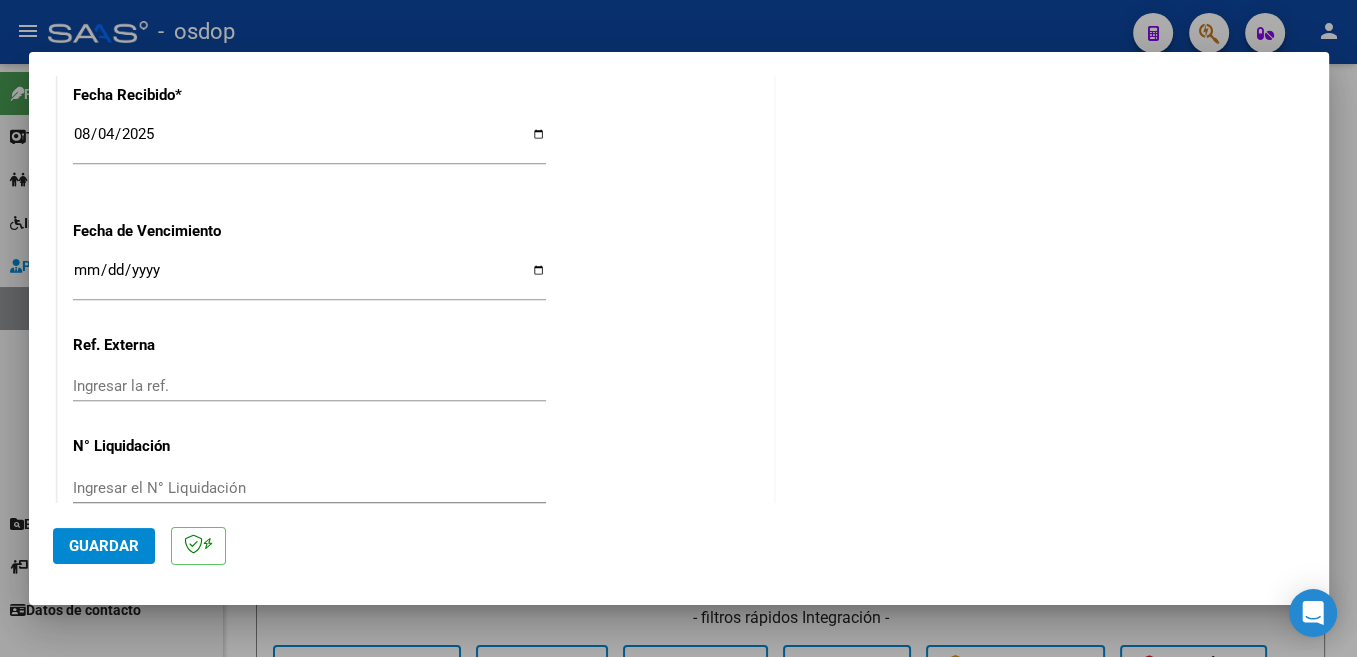 type on "202507" 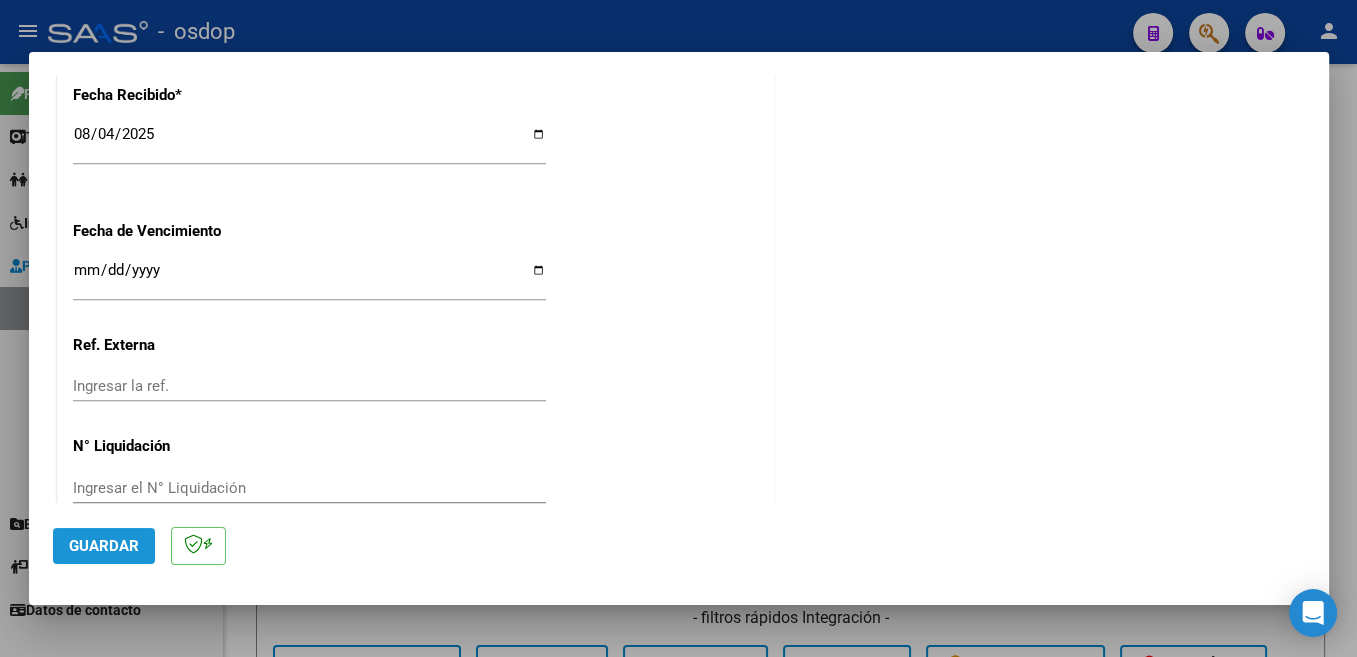 click on "Guardar" 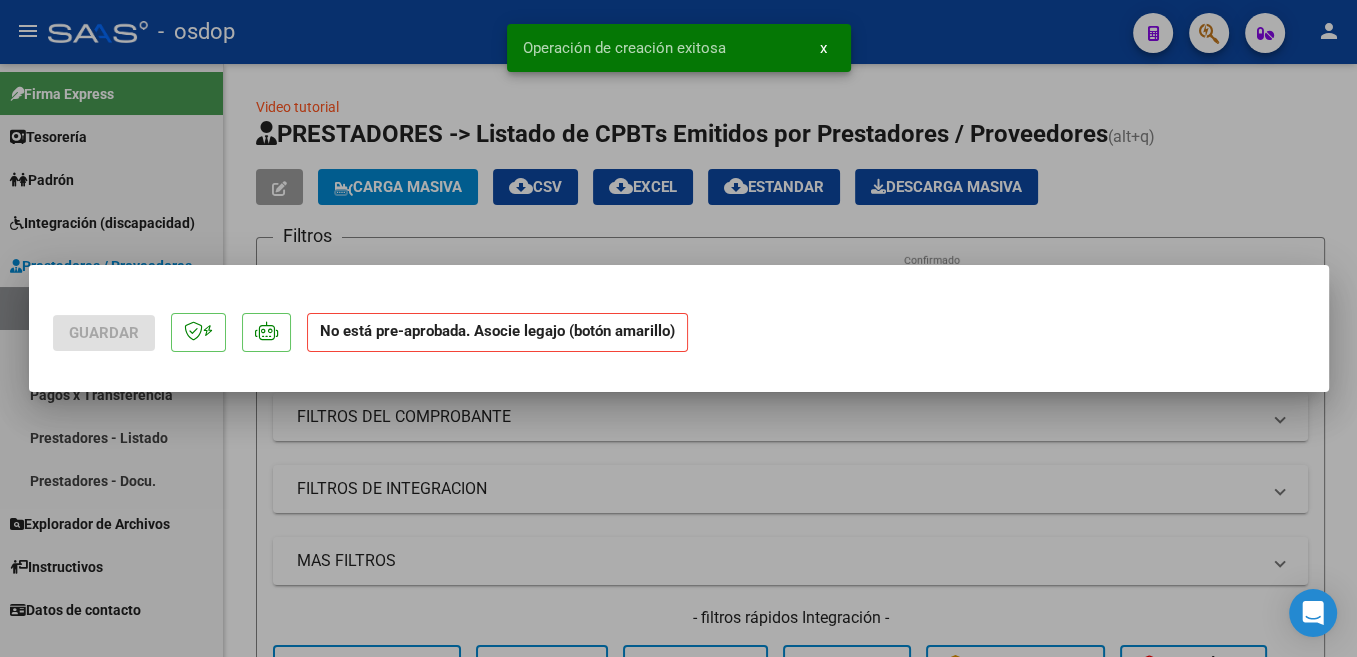 scroll, scrollTop: 0, scrollLeft: 0, axis: both 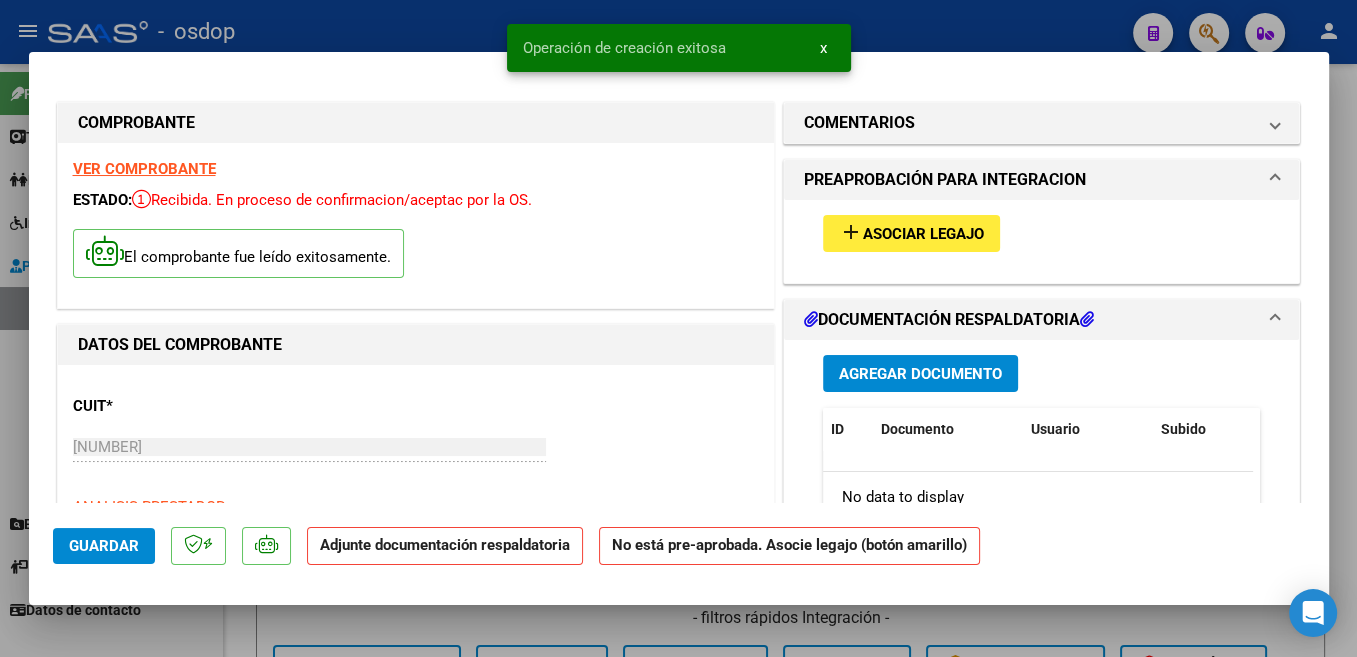 click on "Asociar Legajo" at bounding box center [923, 234] 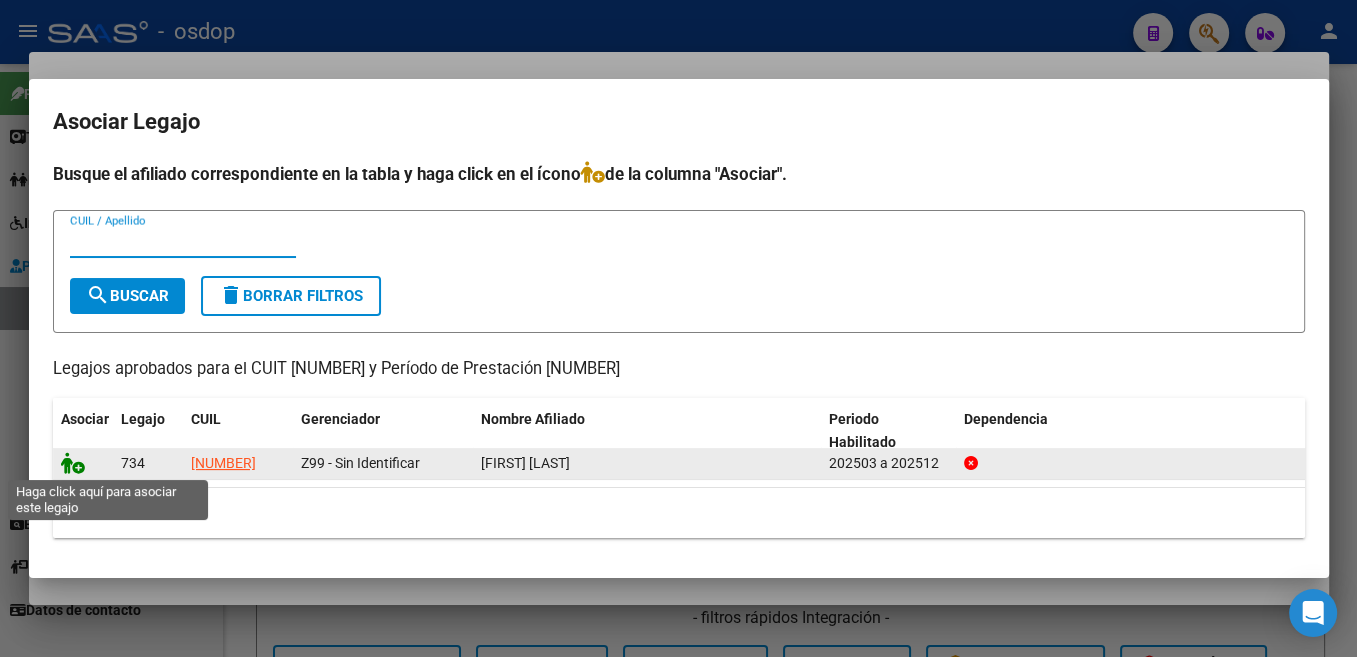 click 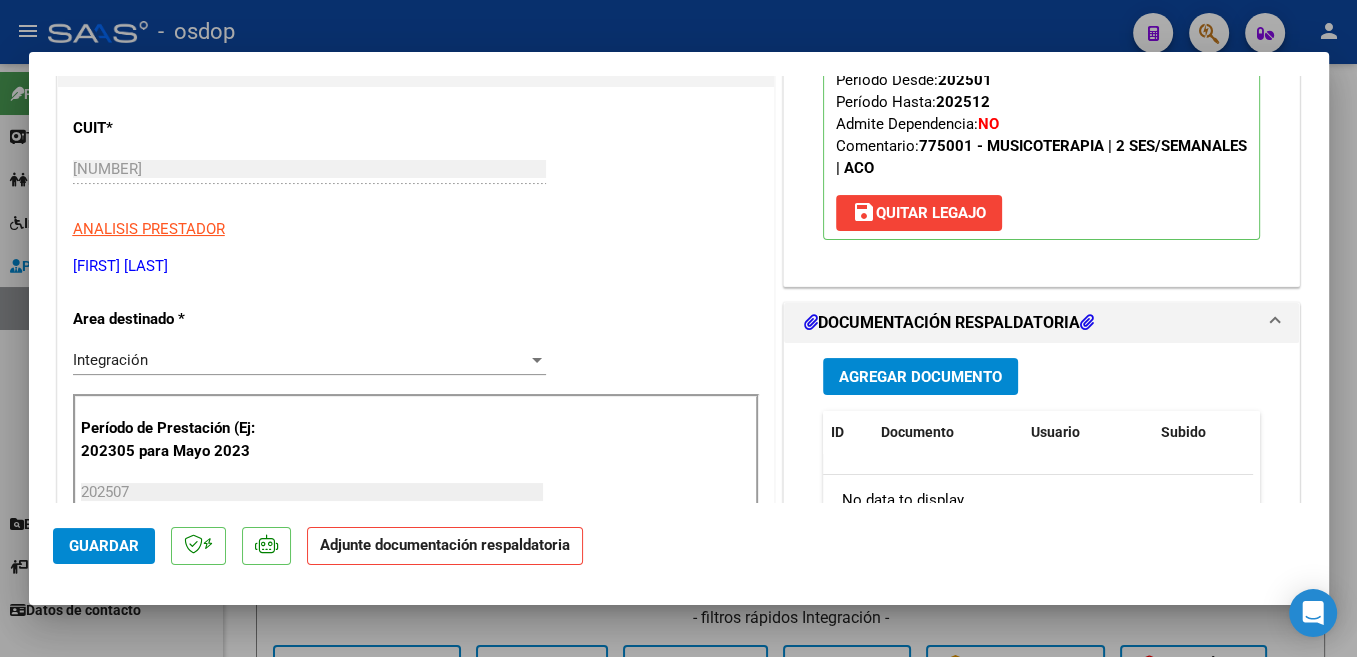 scroll, scrollTop: 530, scrollLeft: 0, axis: vertical 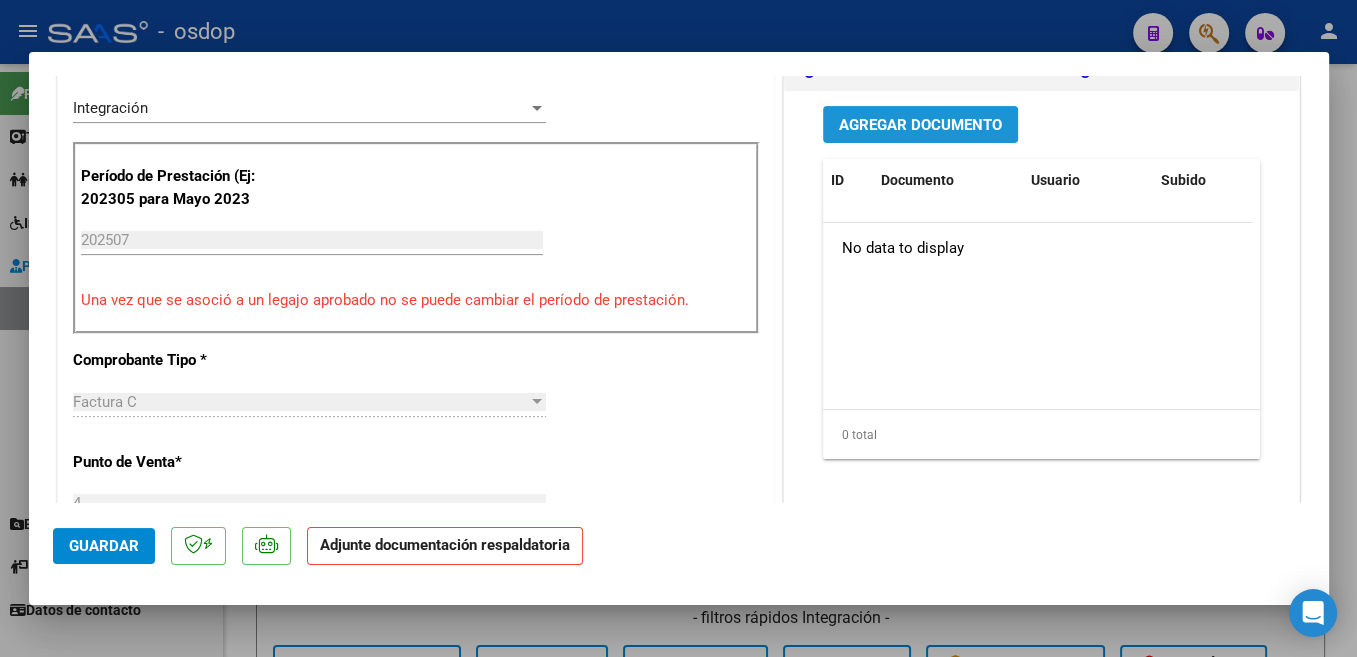 click on "Agregar Documento" at bounding box center (920, 125) 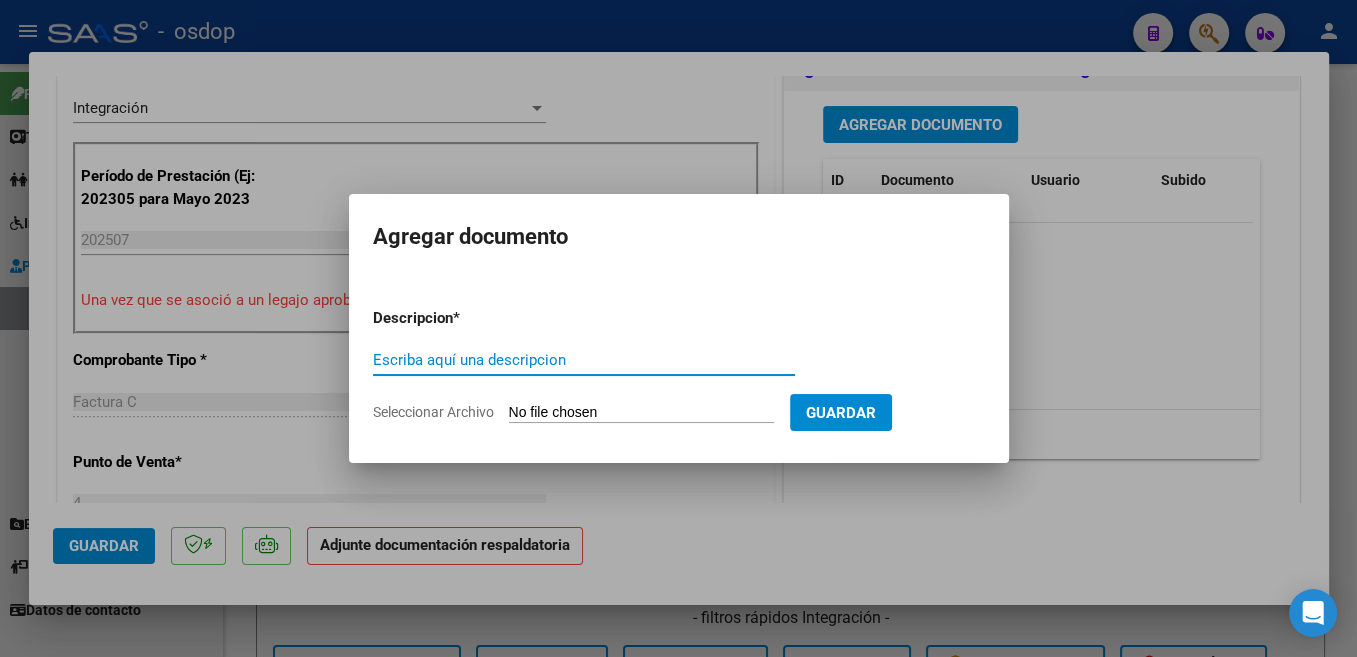 click on "Seleccionar Archivo" at bounding box center (641, 413) 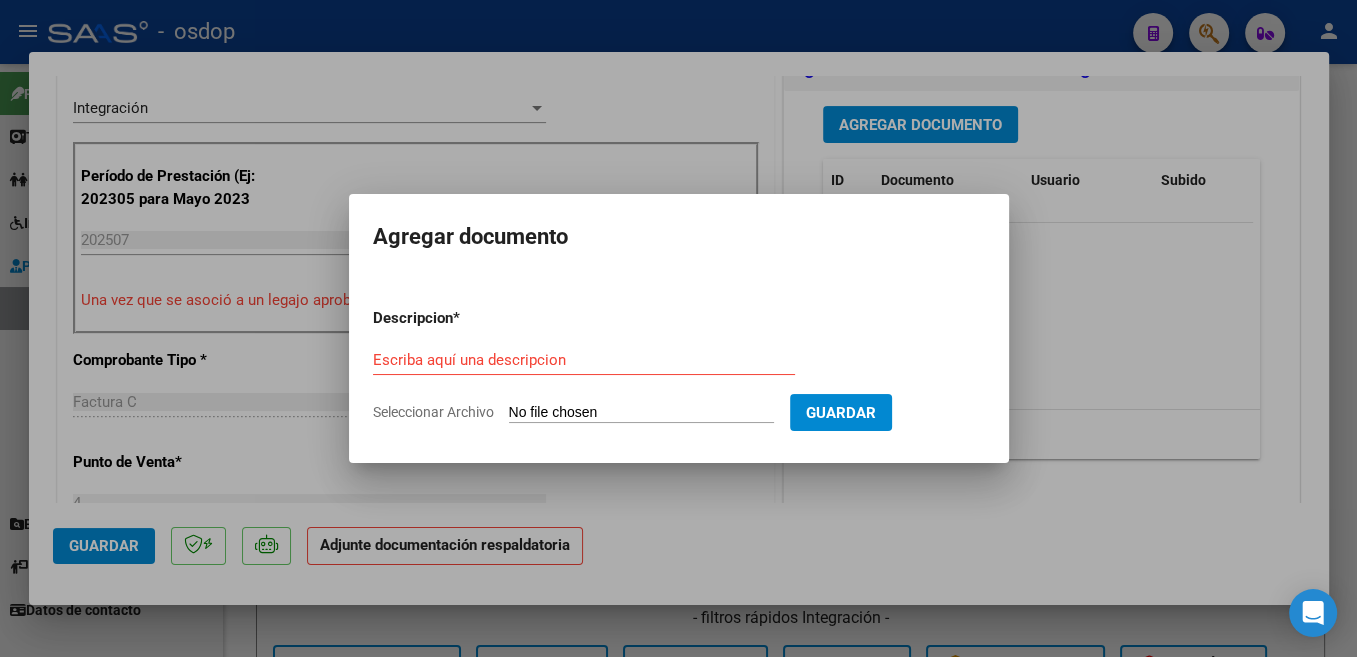 type on "C:\fakepath\Asist. [INITIALS].pdf" 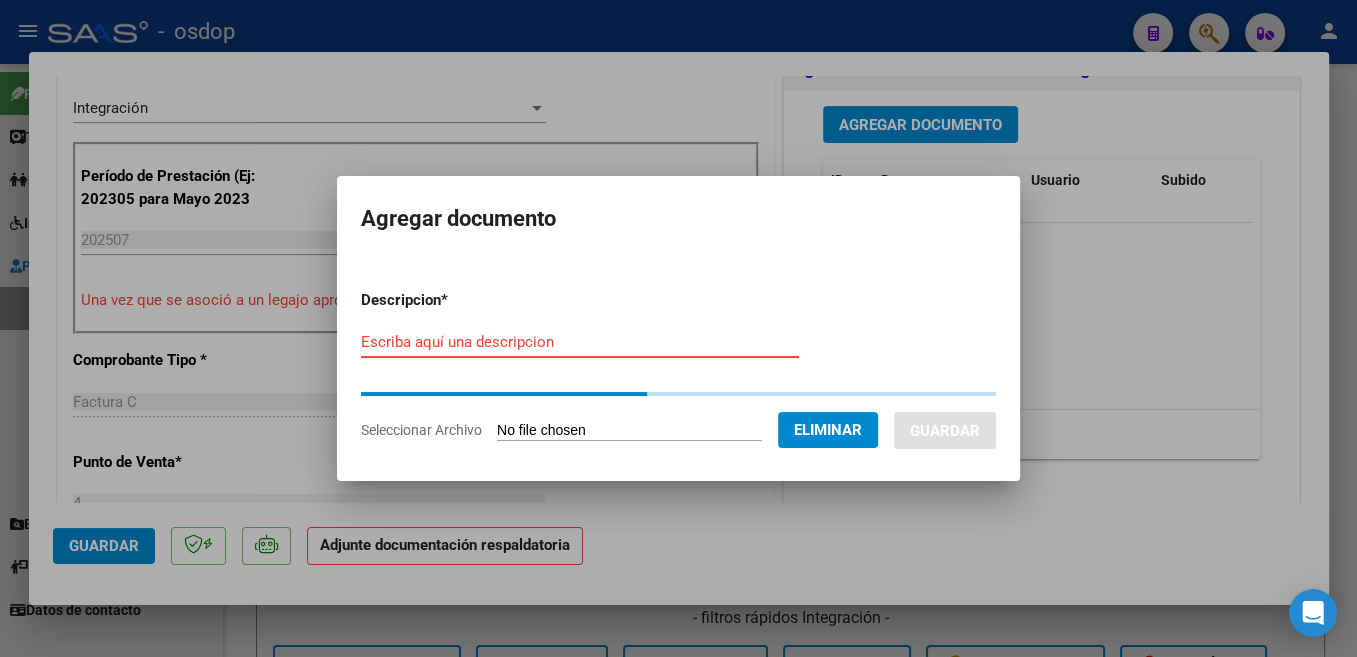 click on "Escriba aquí una descripcion" at bounding box center (580, 342) 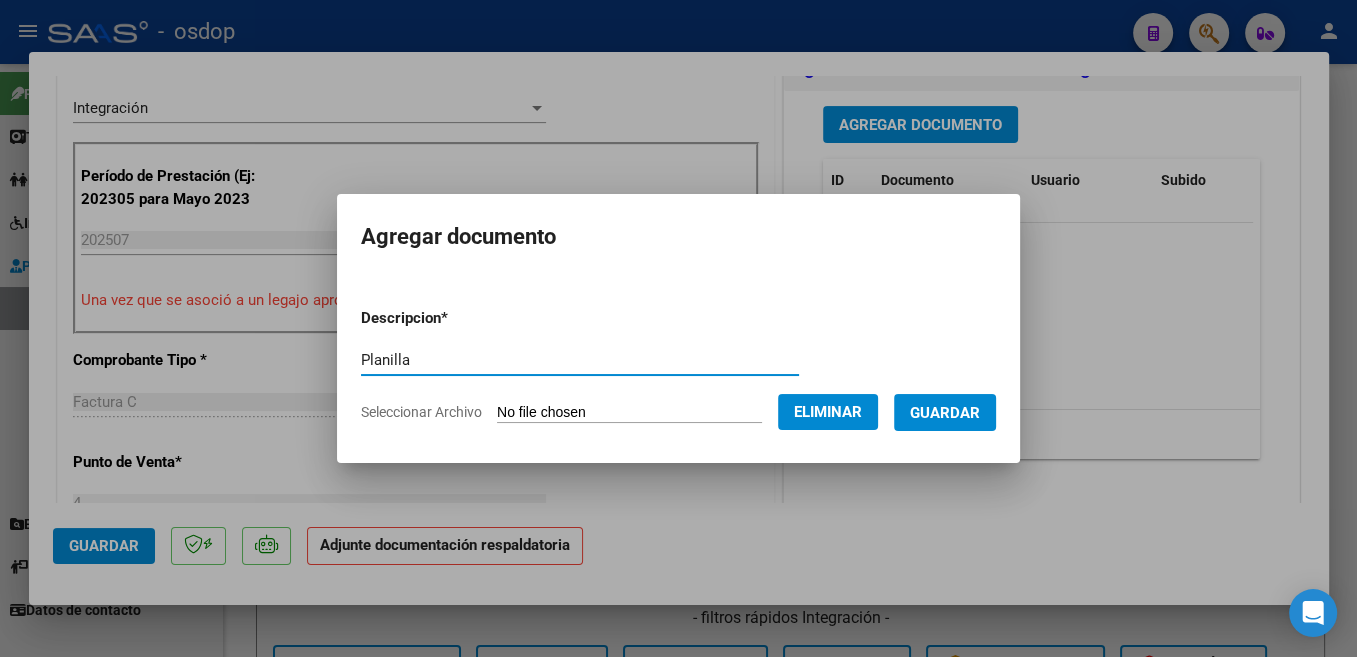 type on "Planilla" 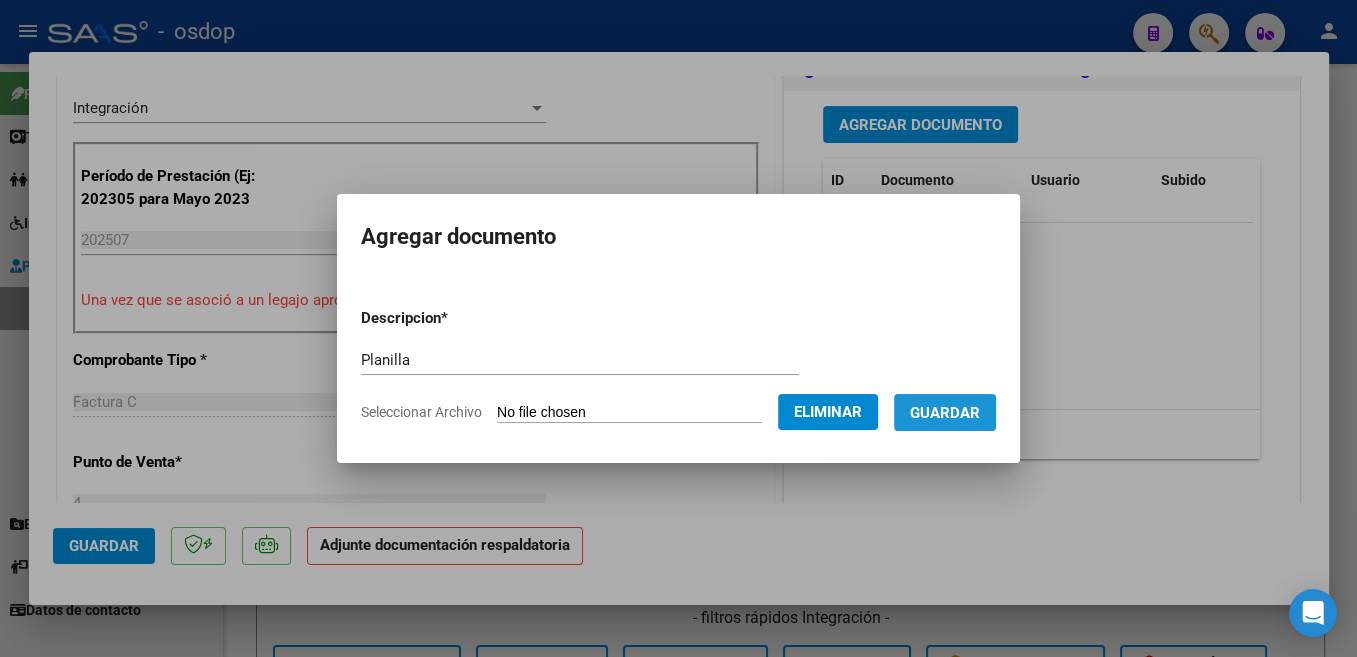 click on "Guardar" at bounding box center [945, 413] 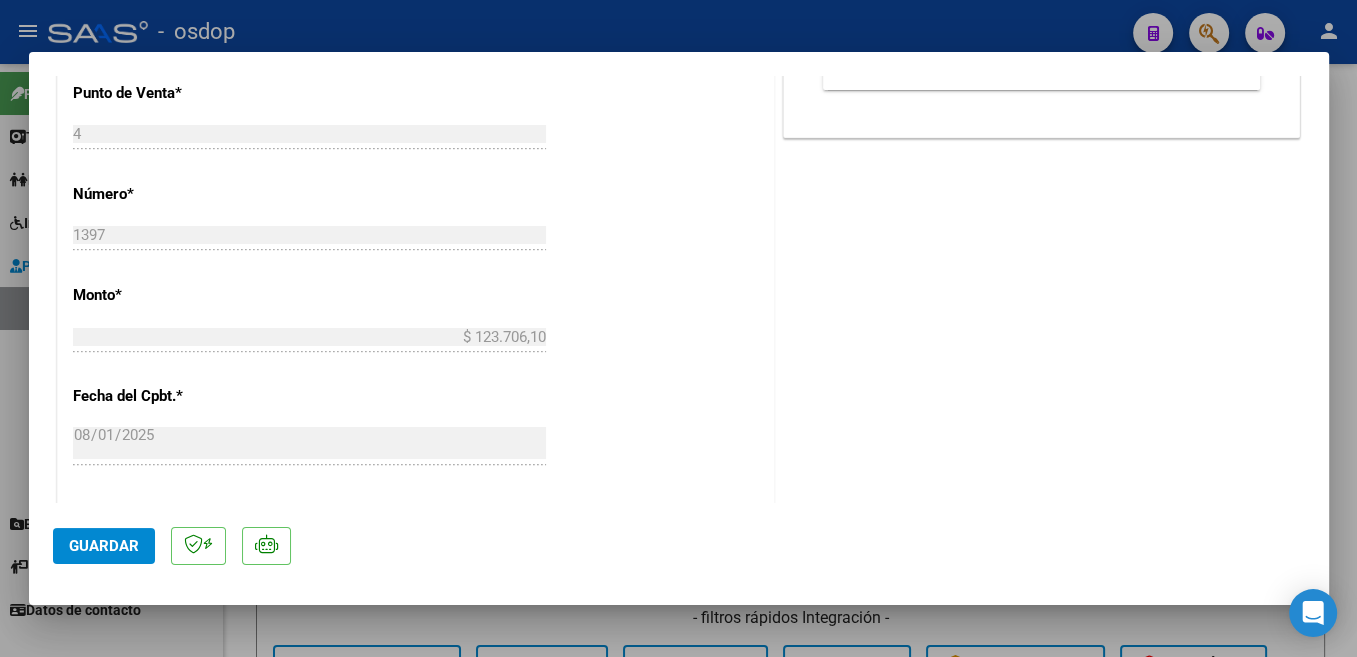 scroll, scrollTop: 954, scrollLeft: 0, axis: vertical 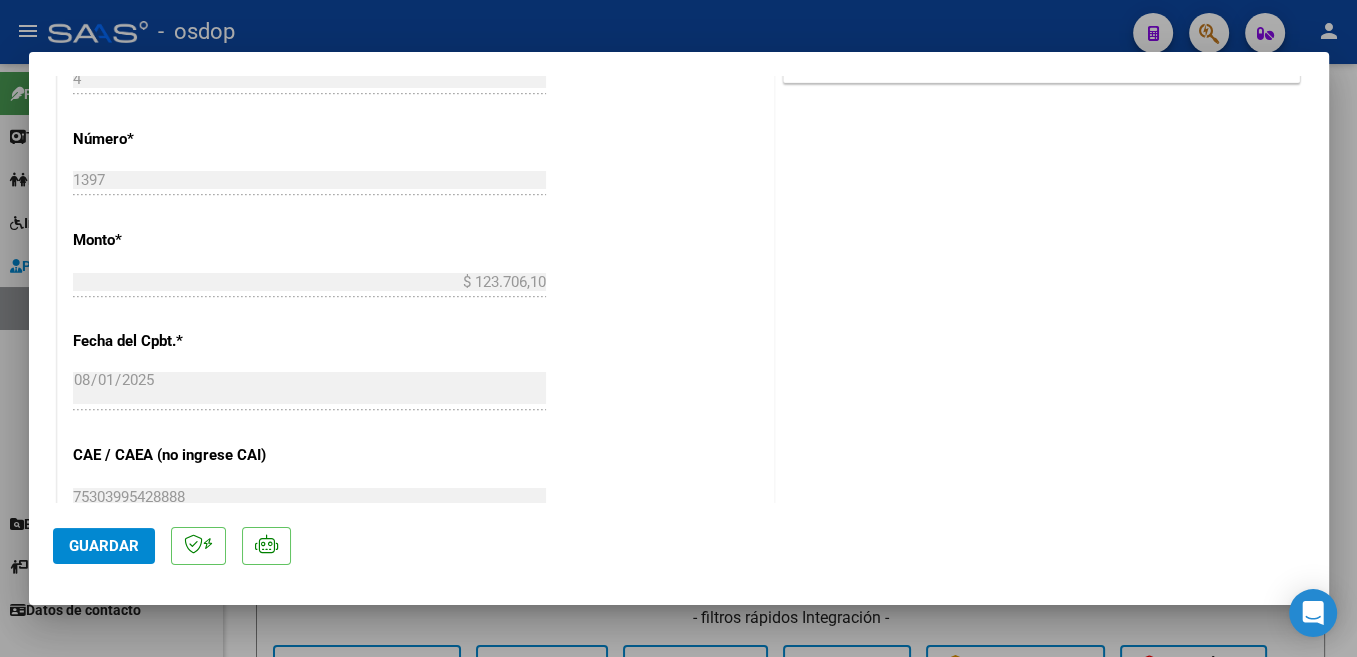 type 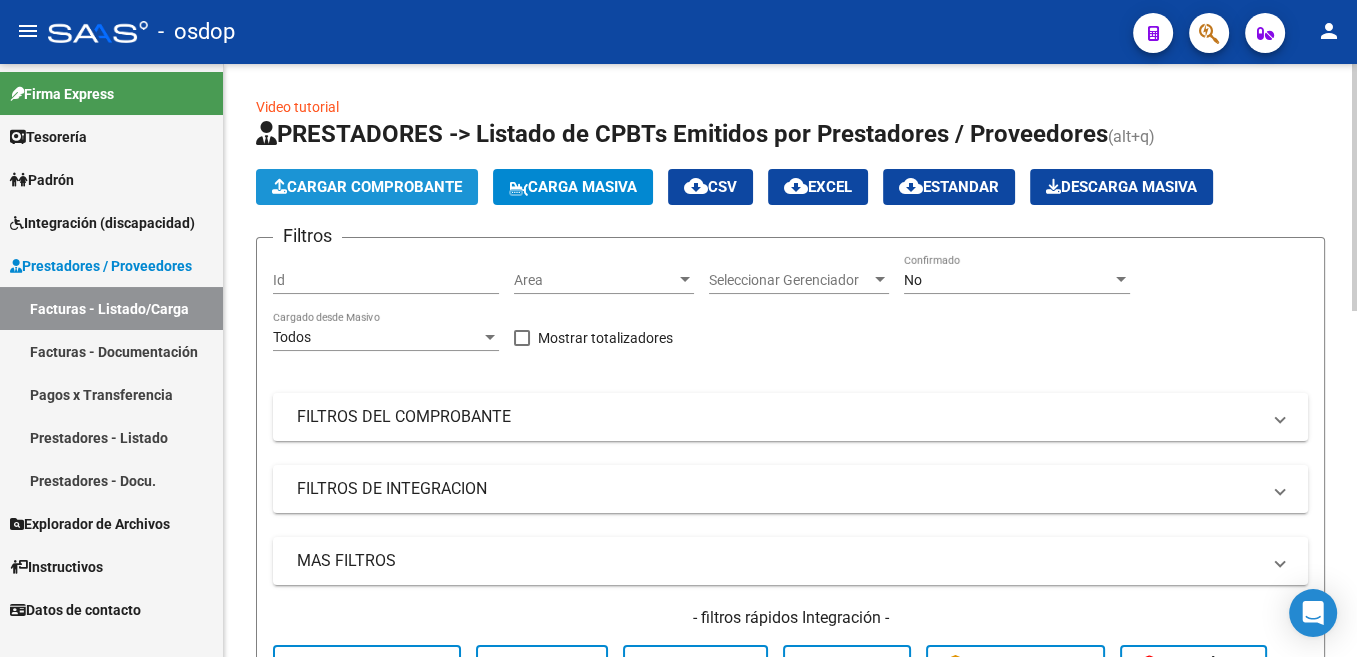 click on "Cargar Comprobante" 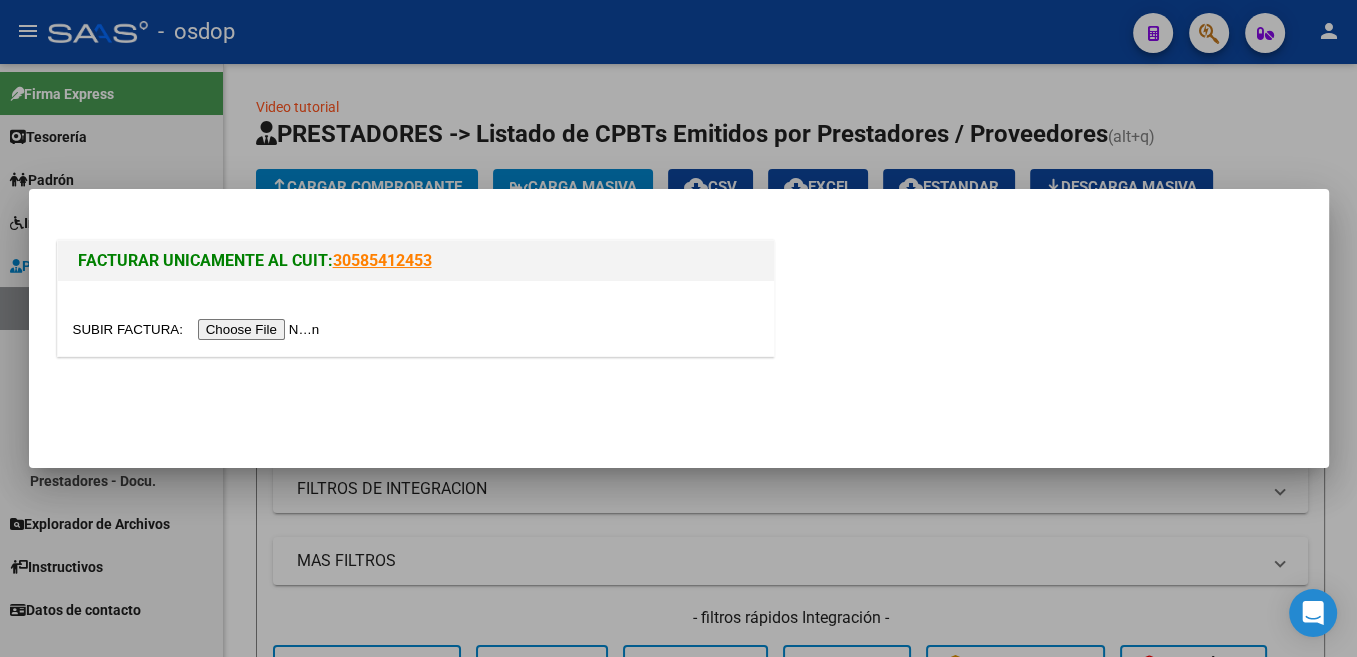 click at bounding box center [199, 329] 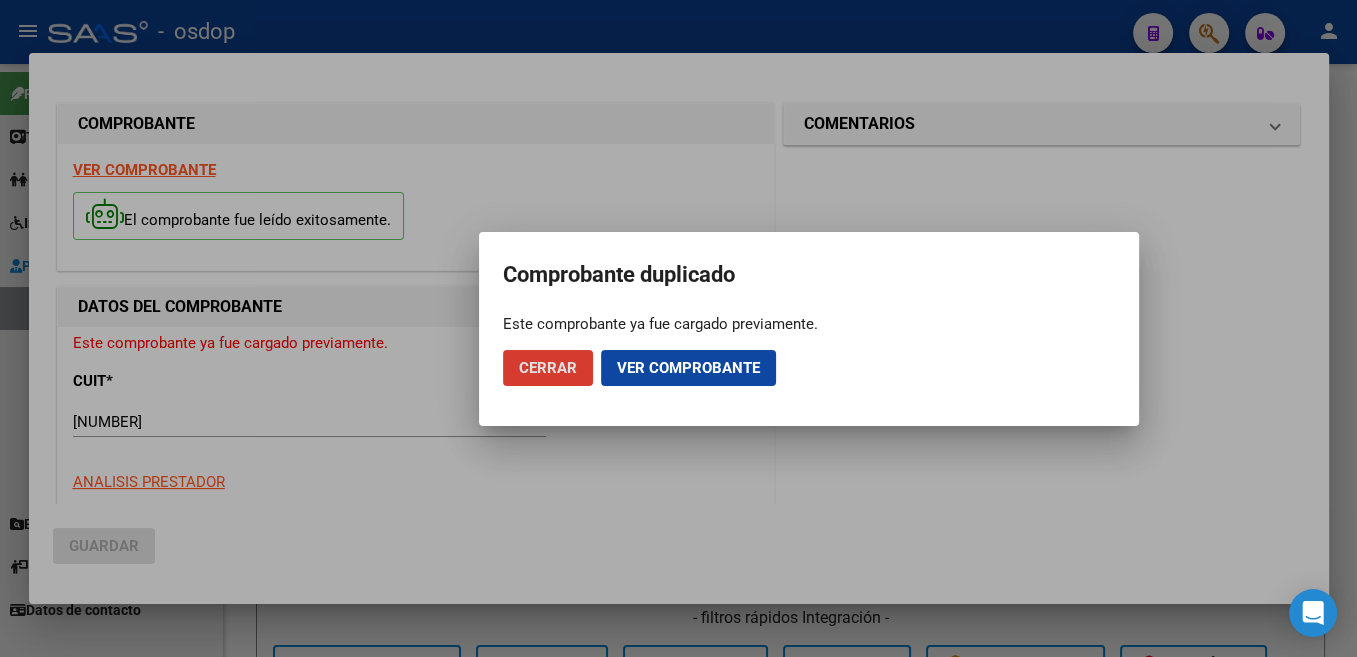 click on "Cerrar" 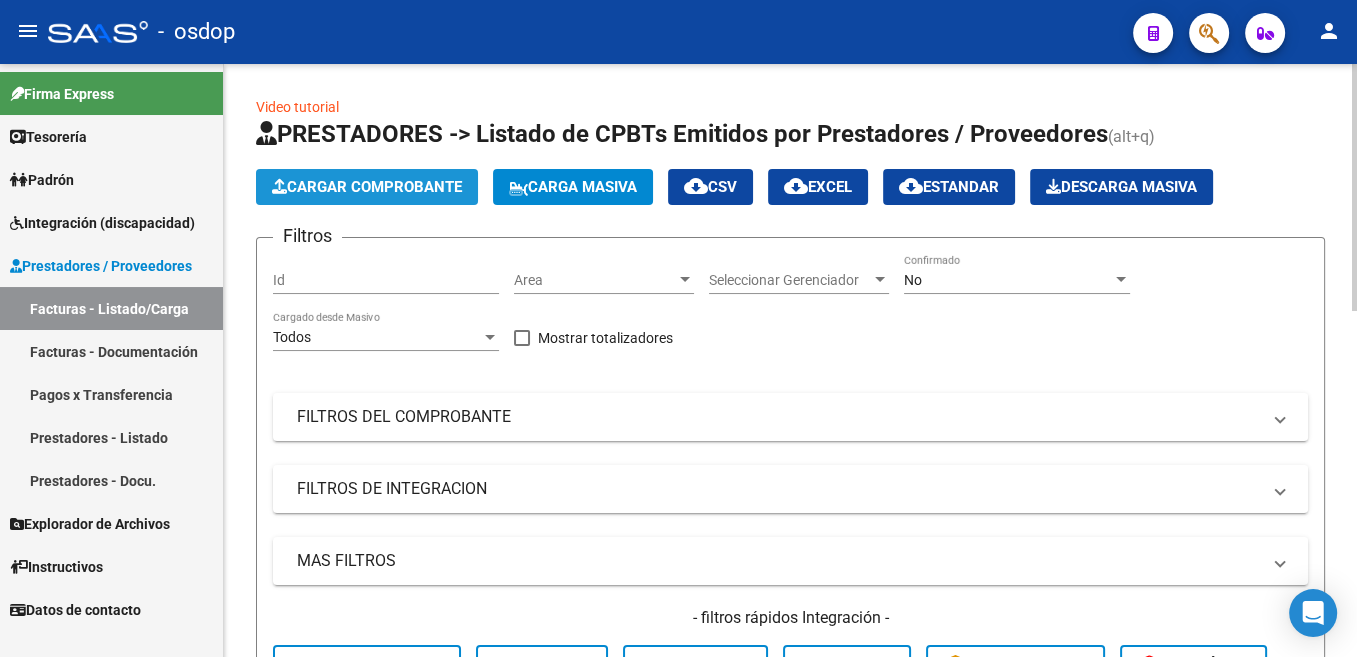 click on "Cargar Comprobante" 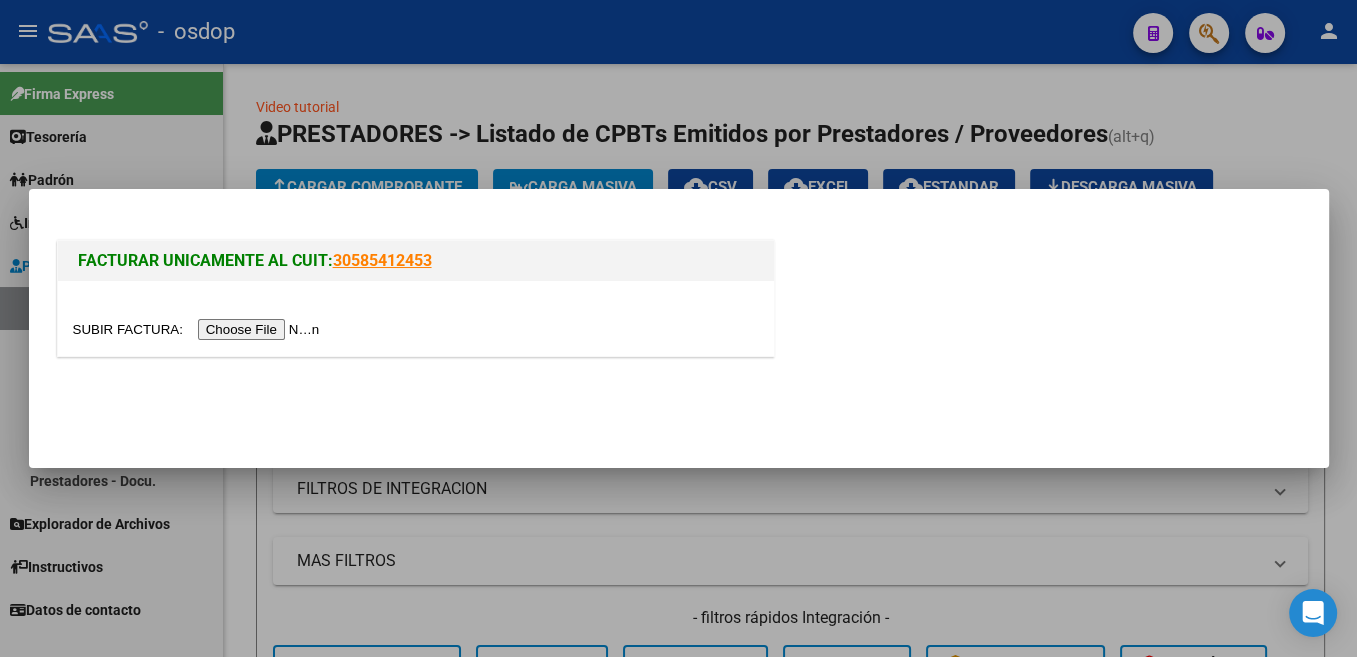 click at bounding box center [199, 329] 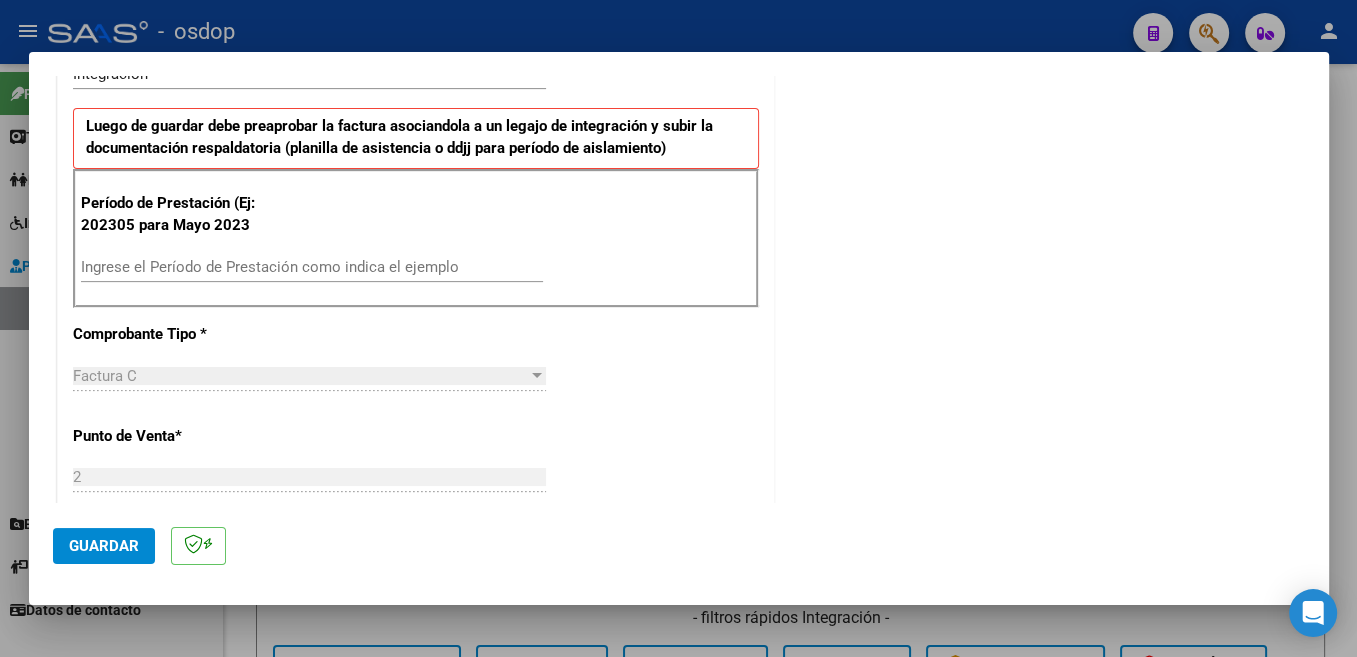 scroll, scrollTop: 530, scrollLeft: 0, axis: vertical 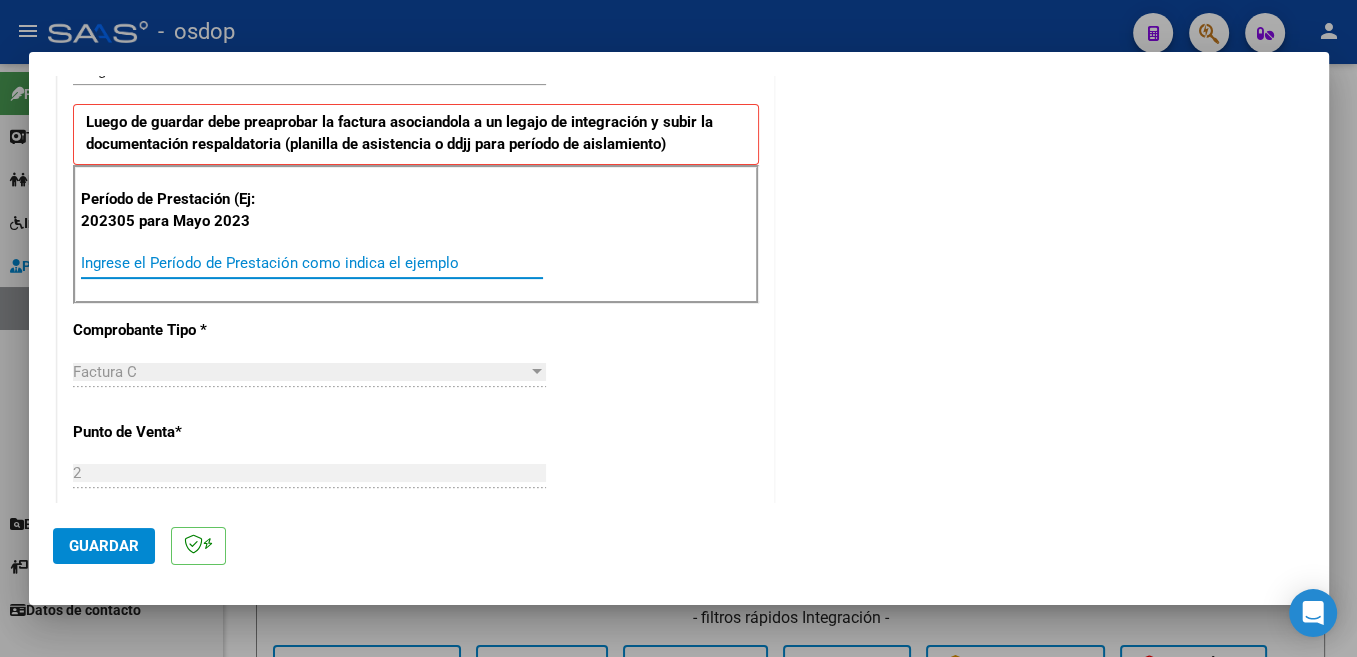 click on "Ingrese el Período de Prestación como indica el ejemplo" at bounding box center (312, 263) 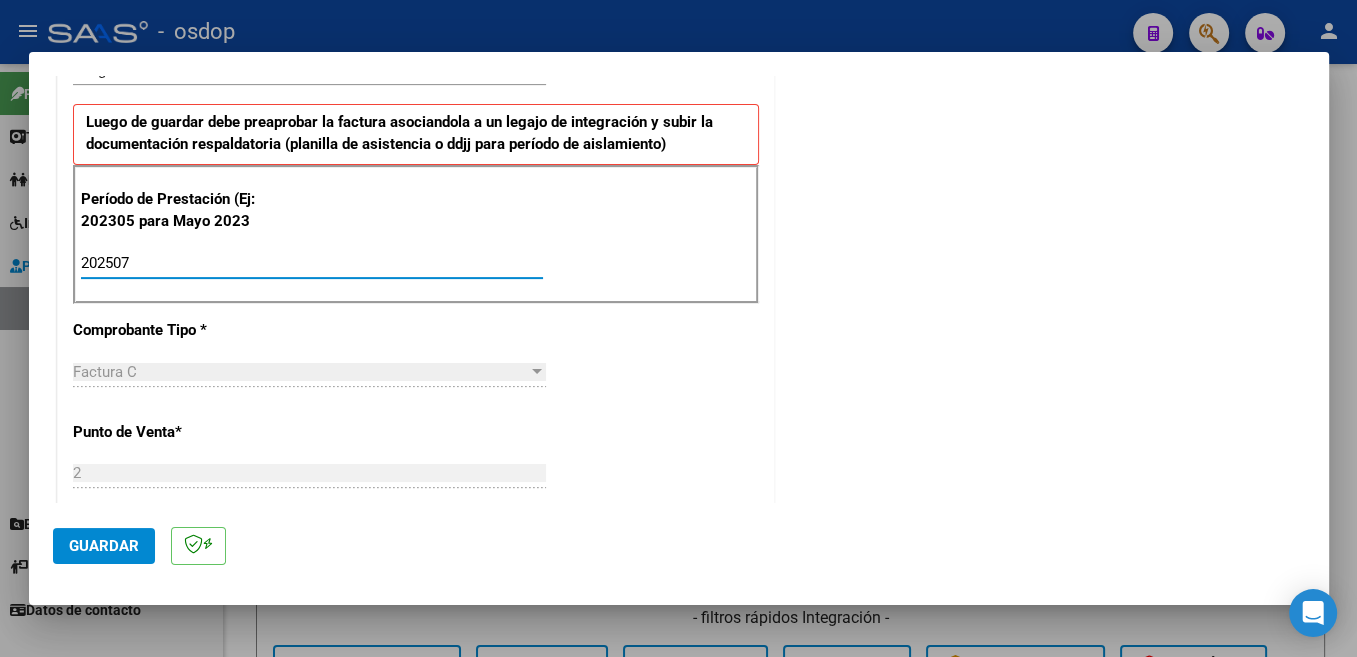 type on "202507" 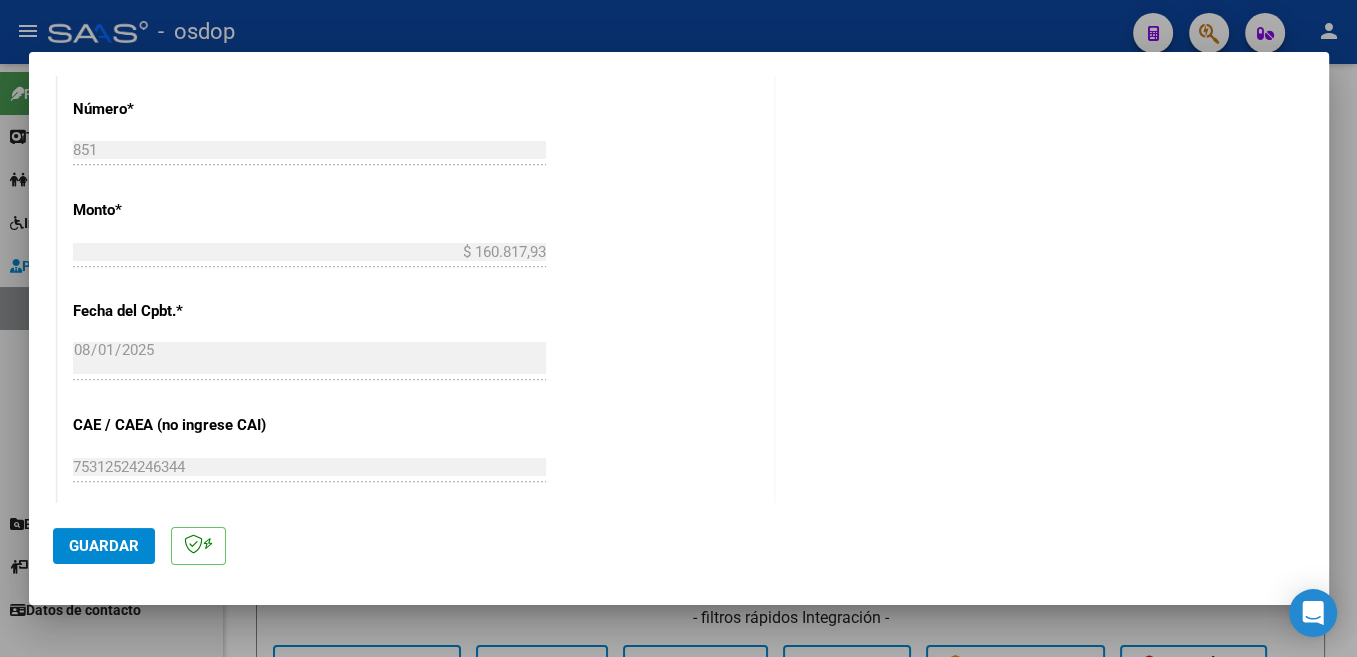 scroll, scrollTop: 848, scrollLeft: 0, axis: vertical 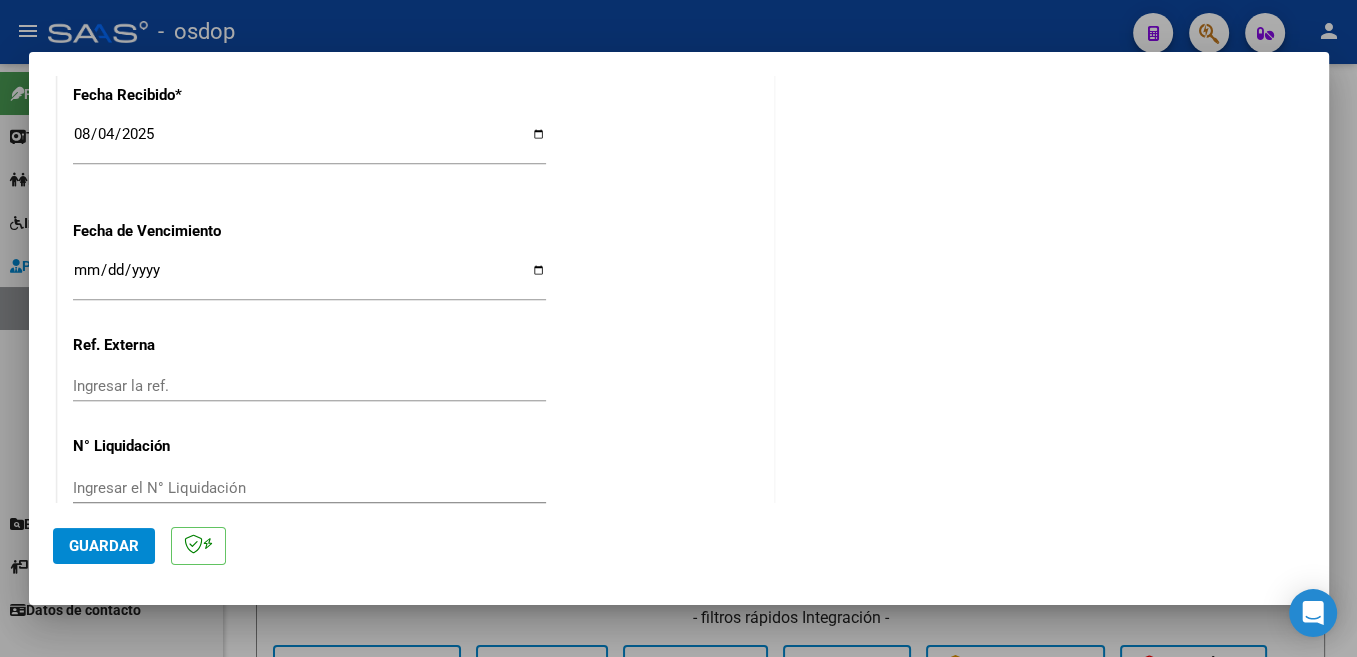 click on "Guardar" 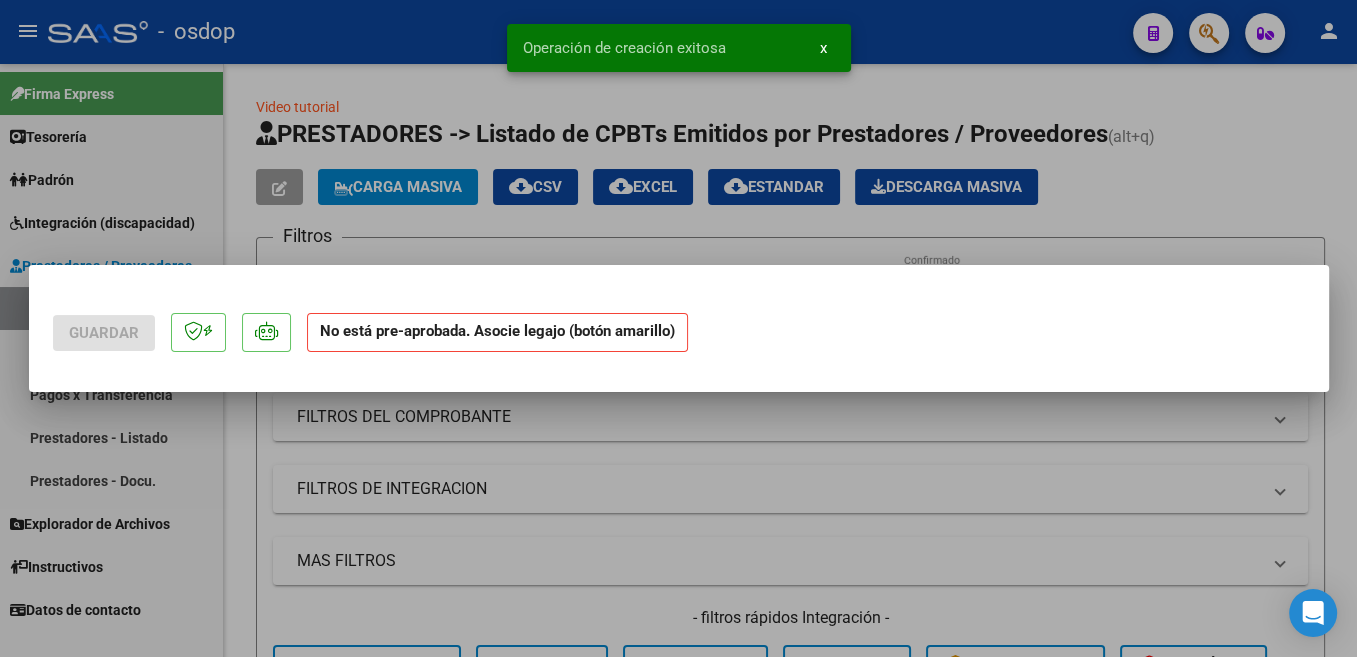 scroll, scrollTop: 0, scrollLeft: 0, axis: both 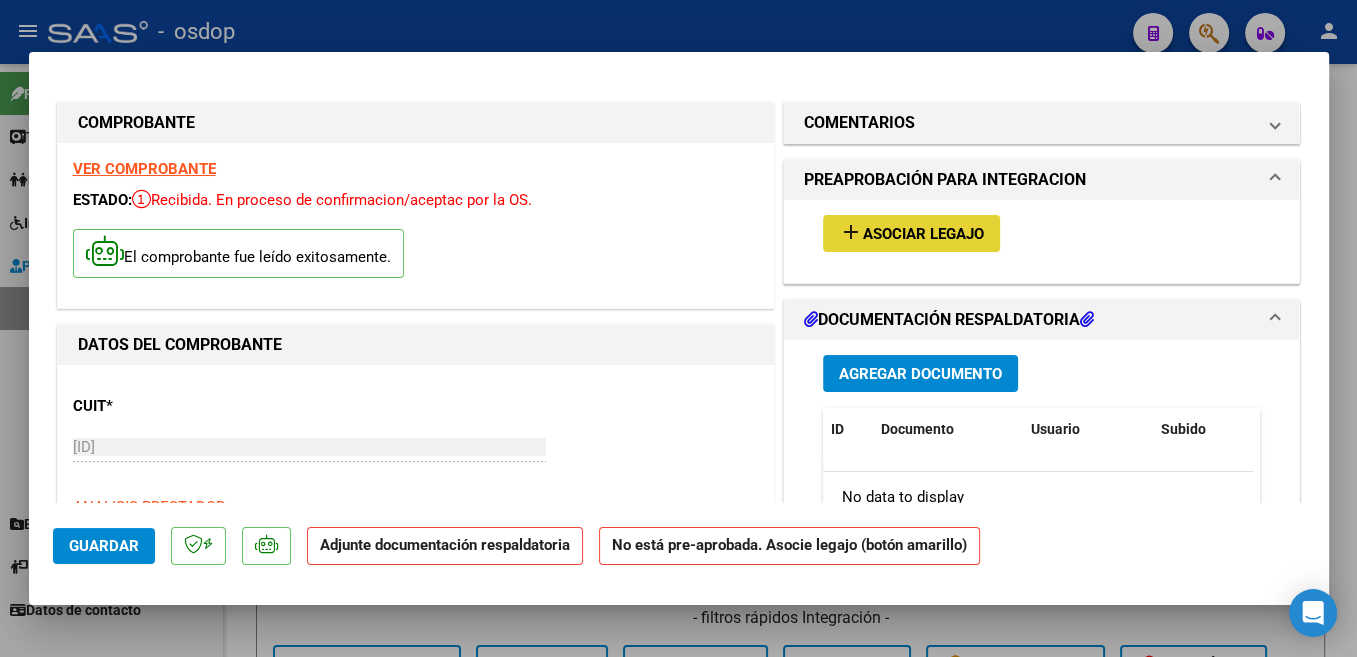 click on "Asociar Legajo" at bounding box center (923, 234) 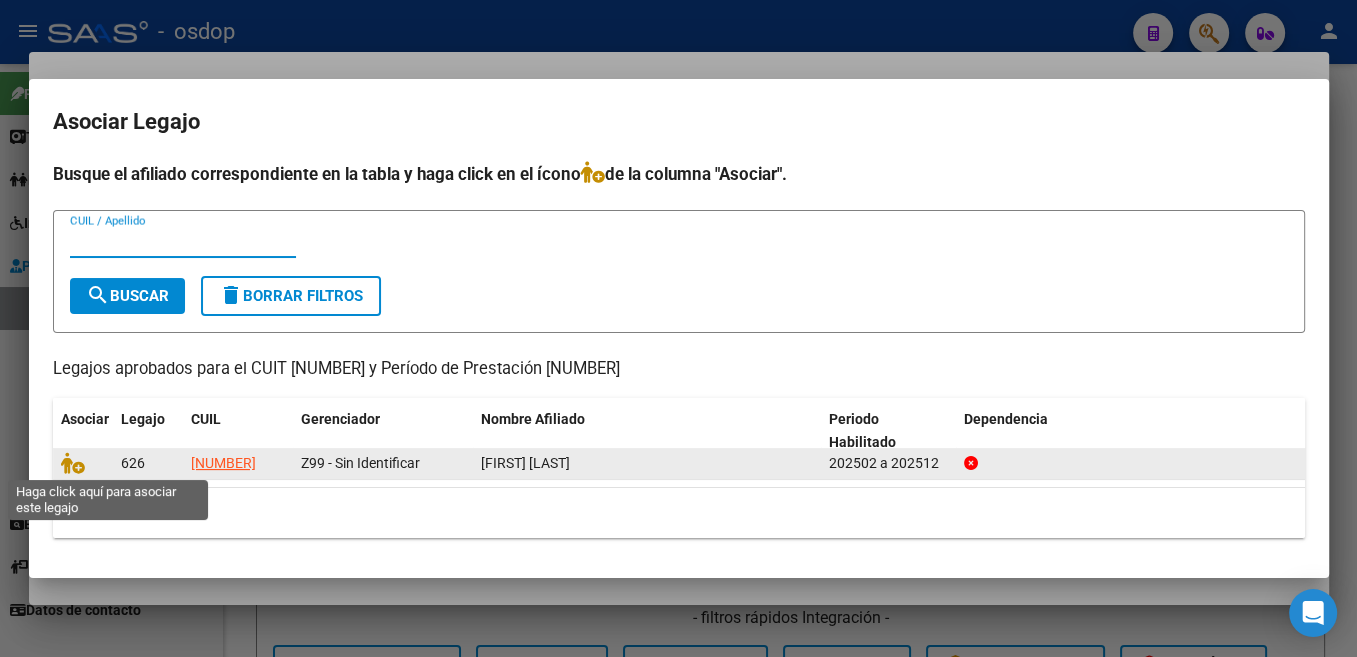 click 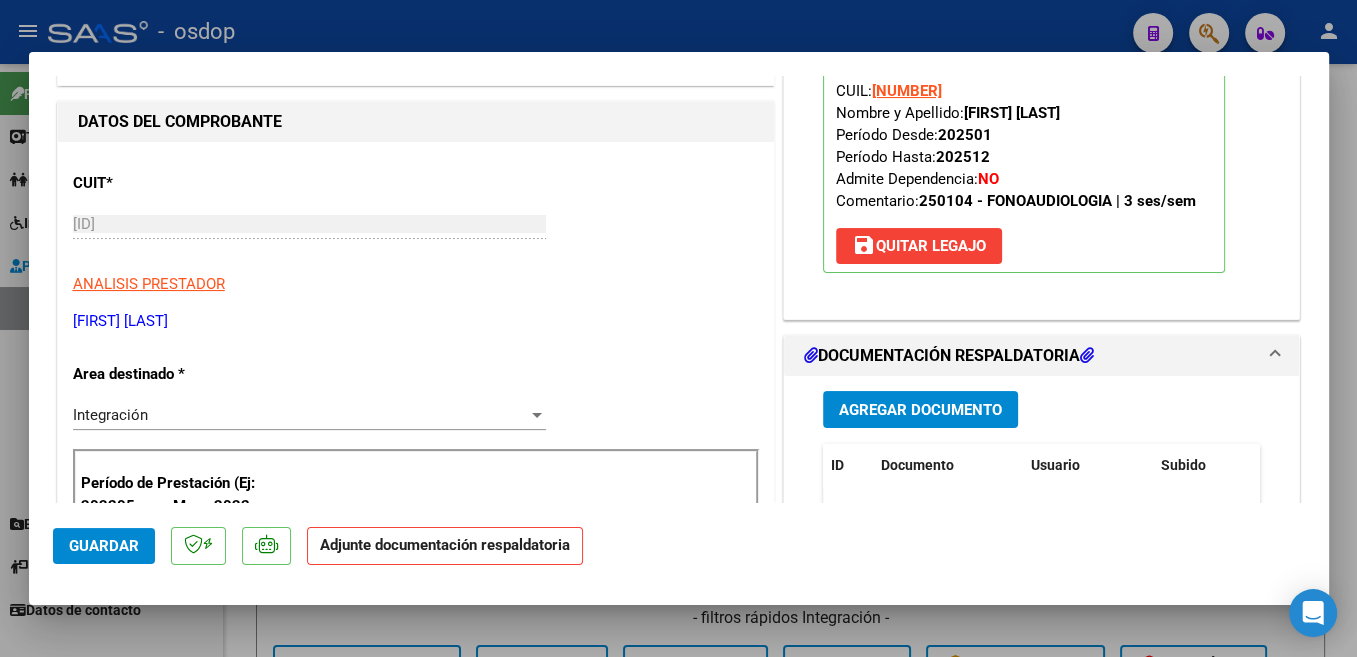 scroll, scrollTop: 318, scrollLeft: 0, axis: vertical 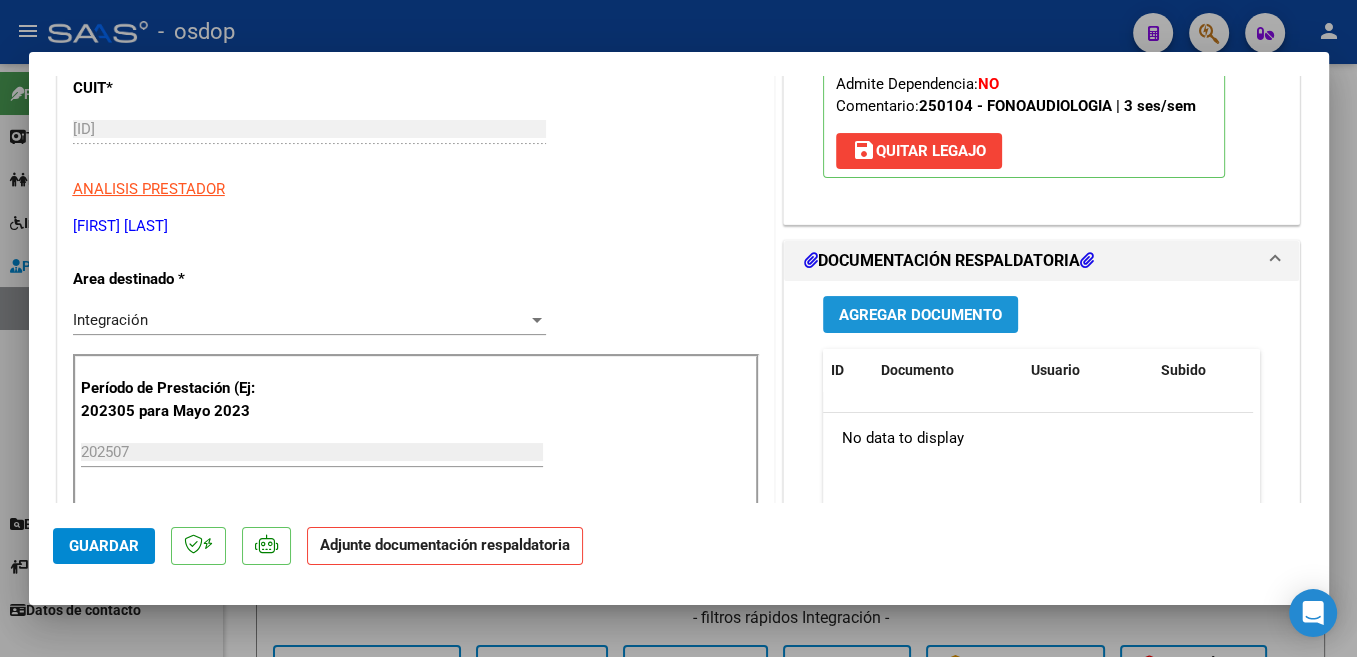 click on "Agregar Documento" at bounding box center [920, 315] 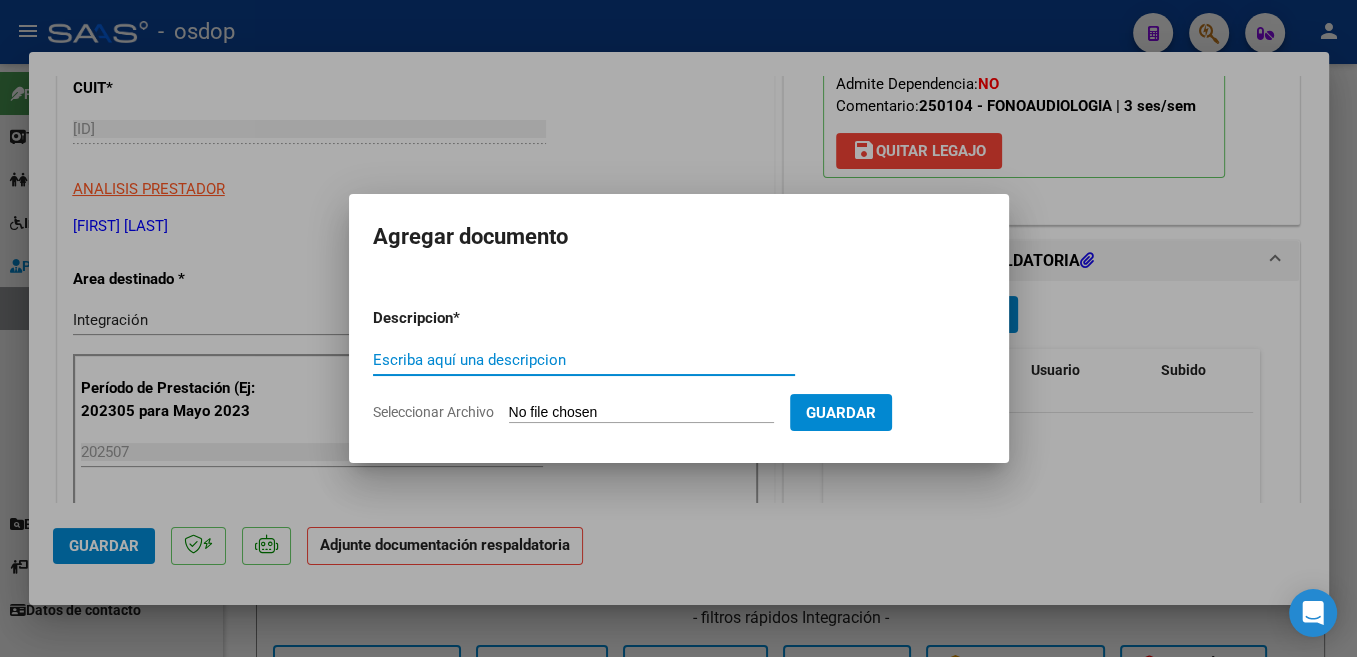 paste on "Buenos días. recibí el mail con la nueva plataforma para la carga de facturación,  la facturación de julio, ya debemos cargarla a esa plataforma?" 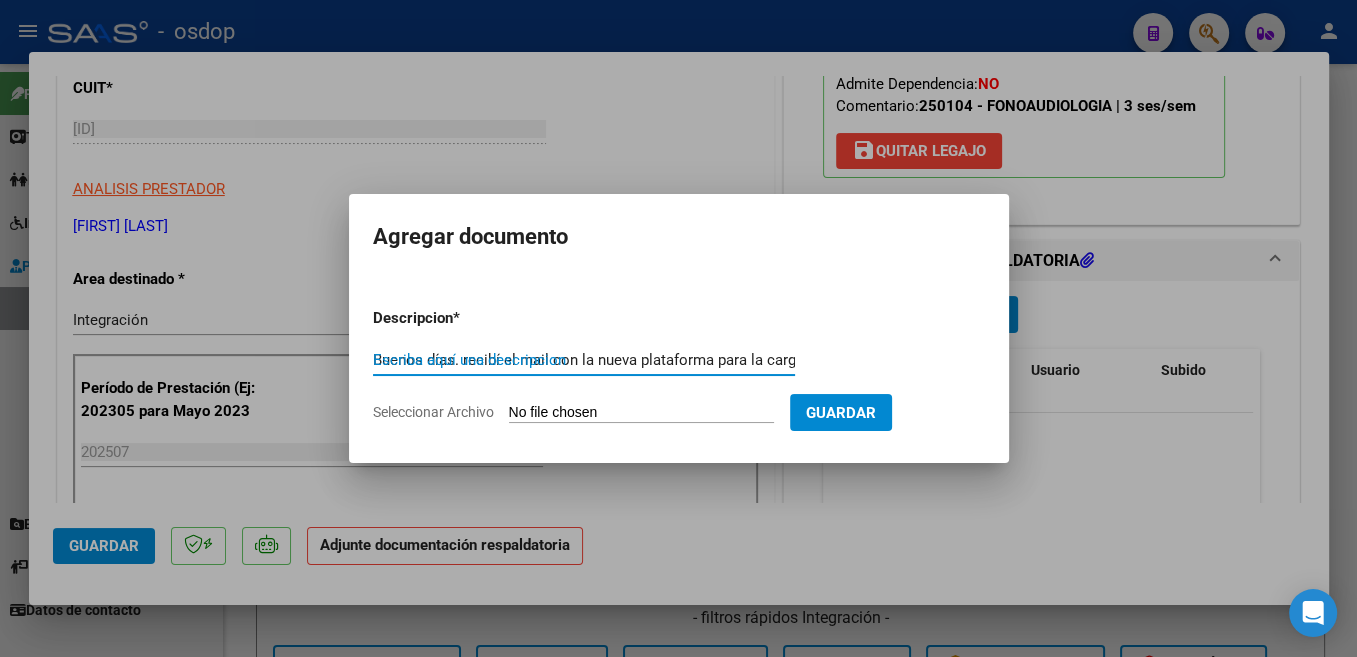 scroll, scrollTop: 0, scrollLeft: 528, axis: horizontal 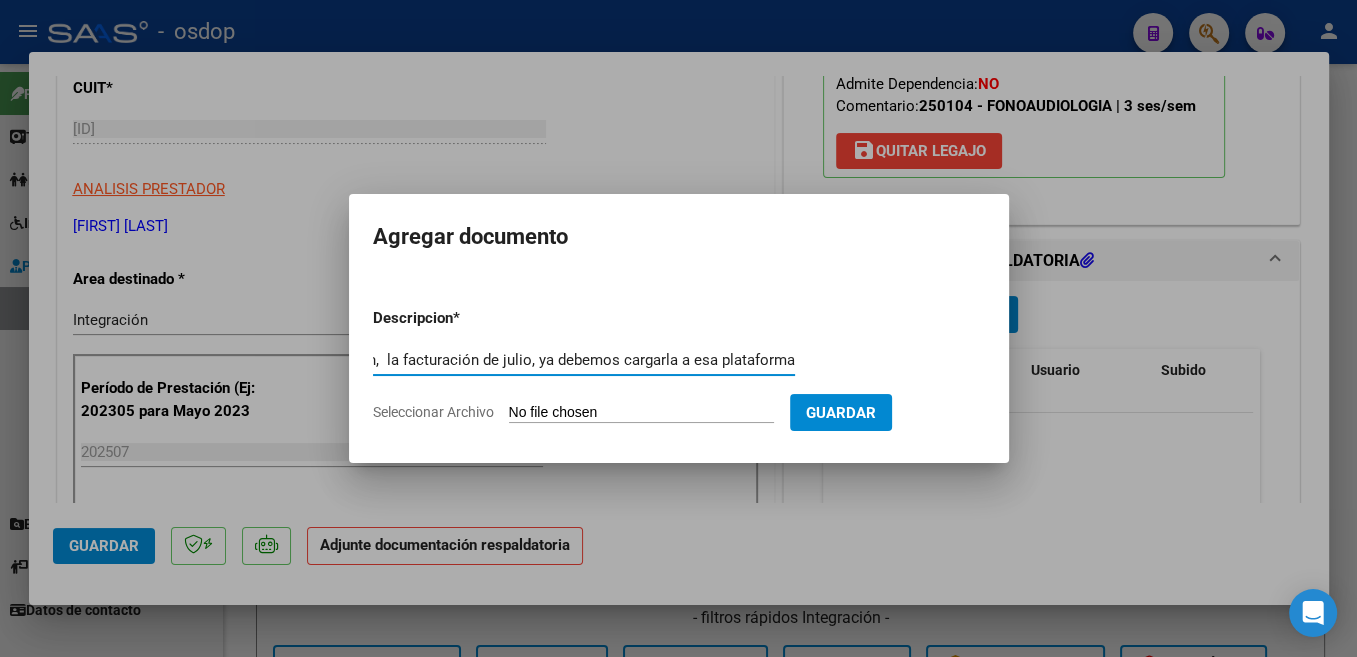 click on "Buenos días. recibí el mail con la nueva plataforma para la carga de facturación,  la facturación de julio, ya debemos cargarla a esa plataforma?" at bounding box center [584, 360] 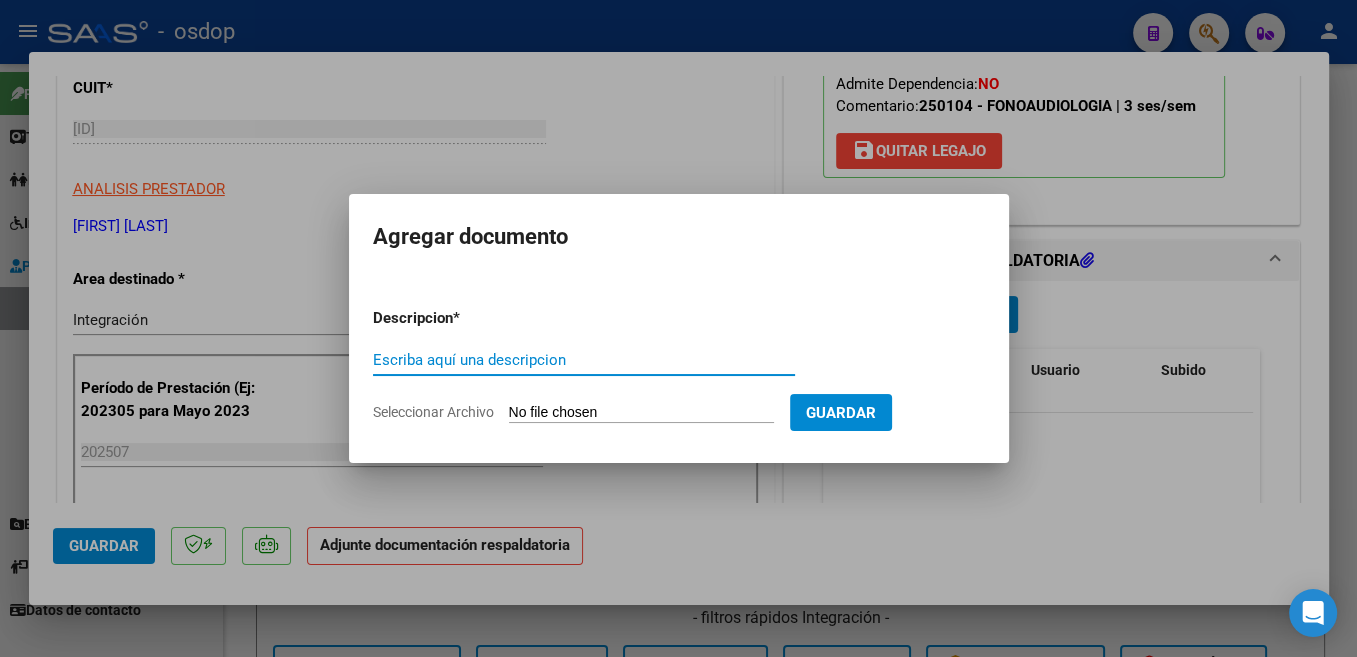 scroll, scrollTop: 0, scrollLeft: 0, axis: both 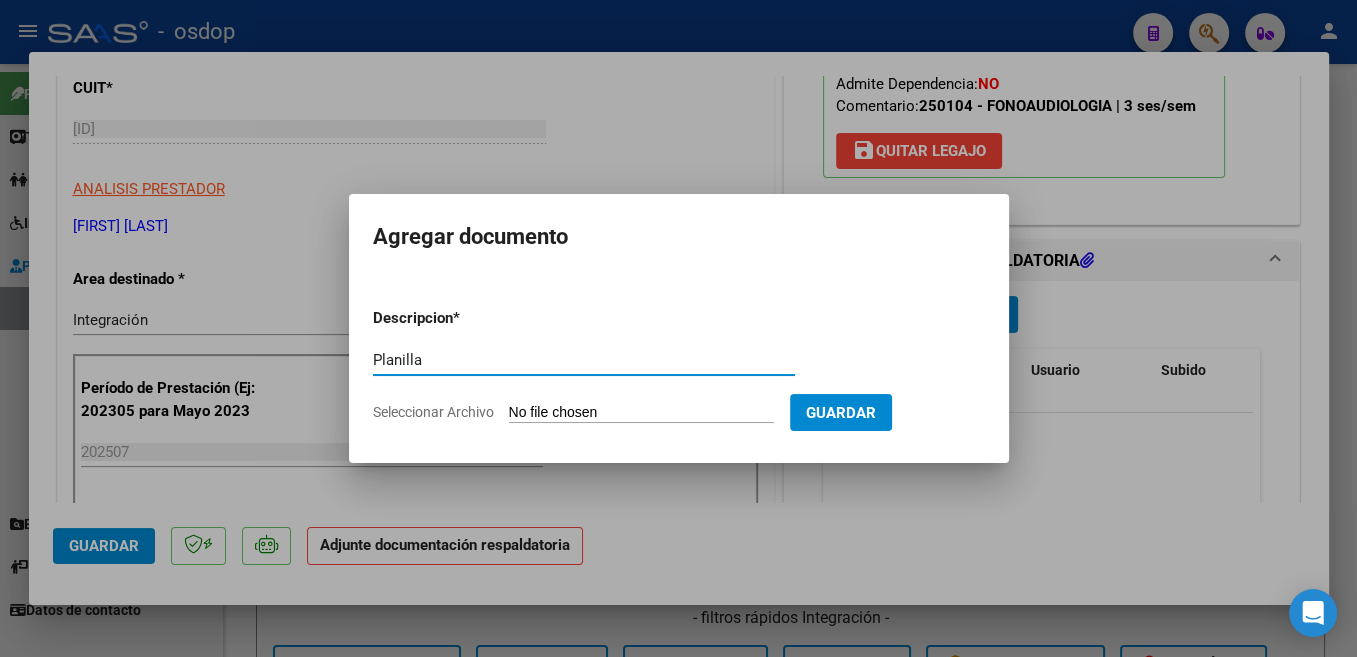 type on "Planilla" 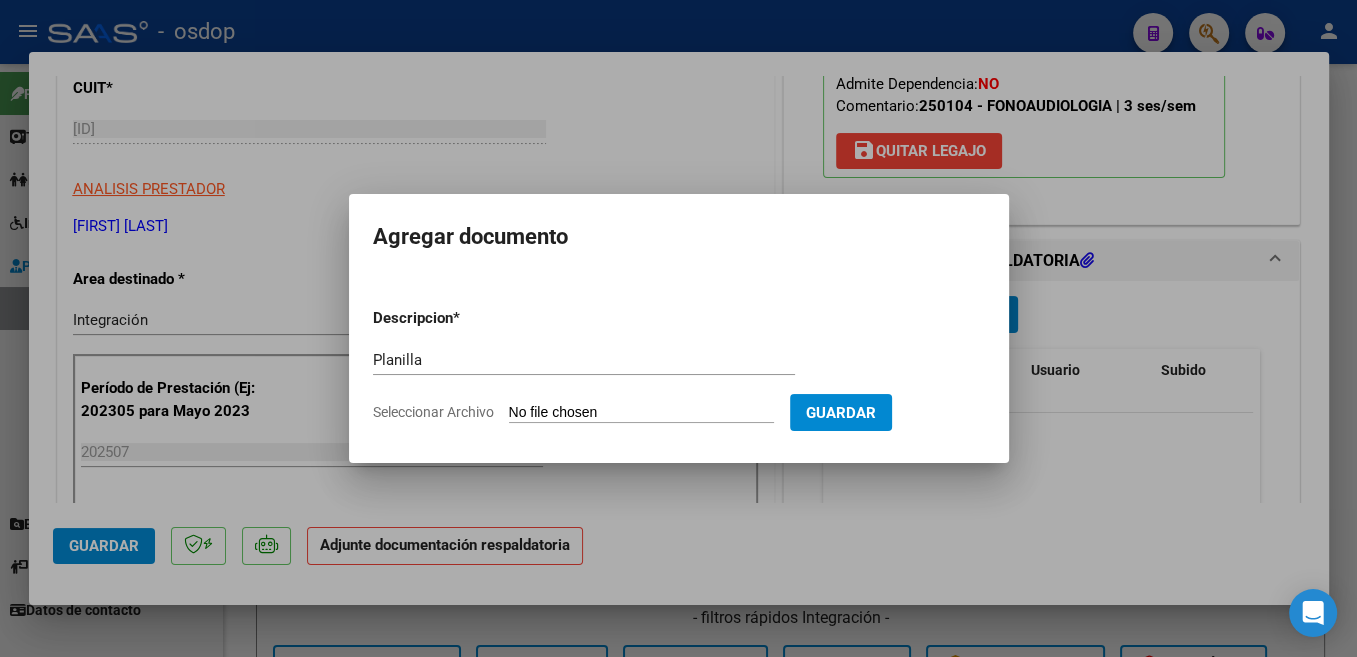 click on "Seleccionar Archivo" at bounding box center (641, 413) 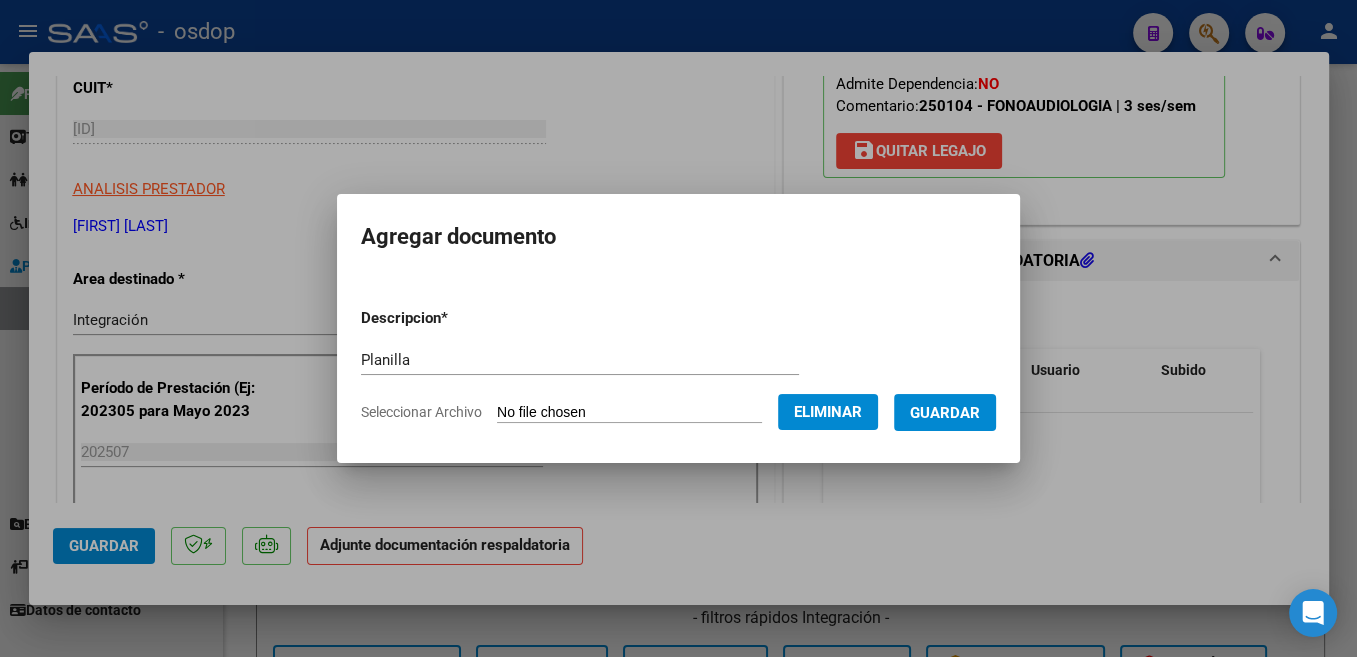 click on "Guardar" at bounding box center [945, 413] 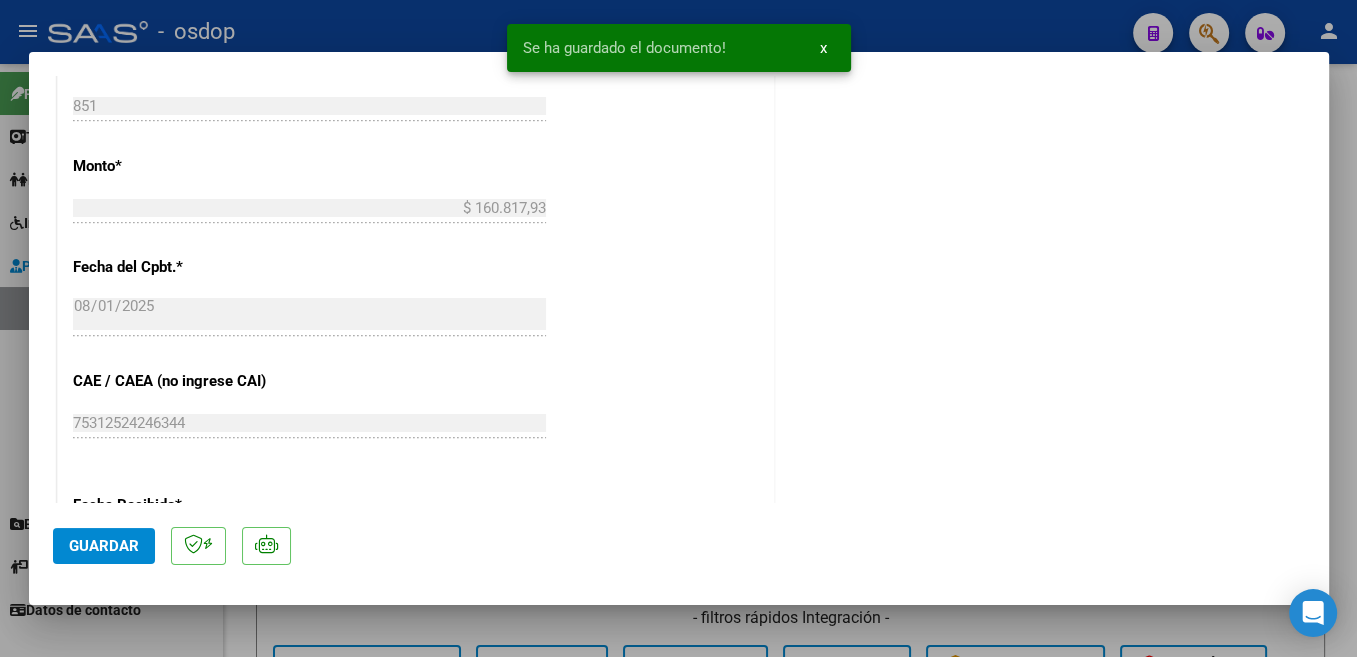 scroll, scrollTop: 1060, scrollLeft: 0, axis: vertical 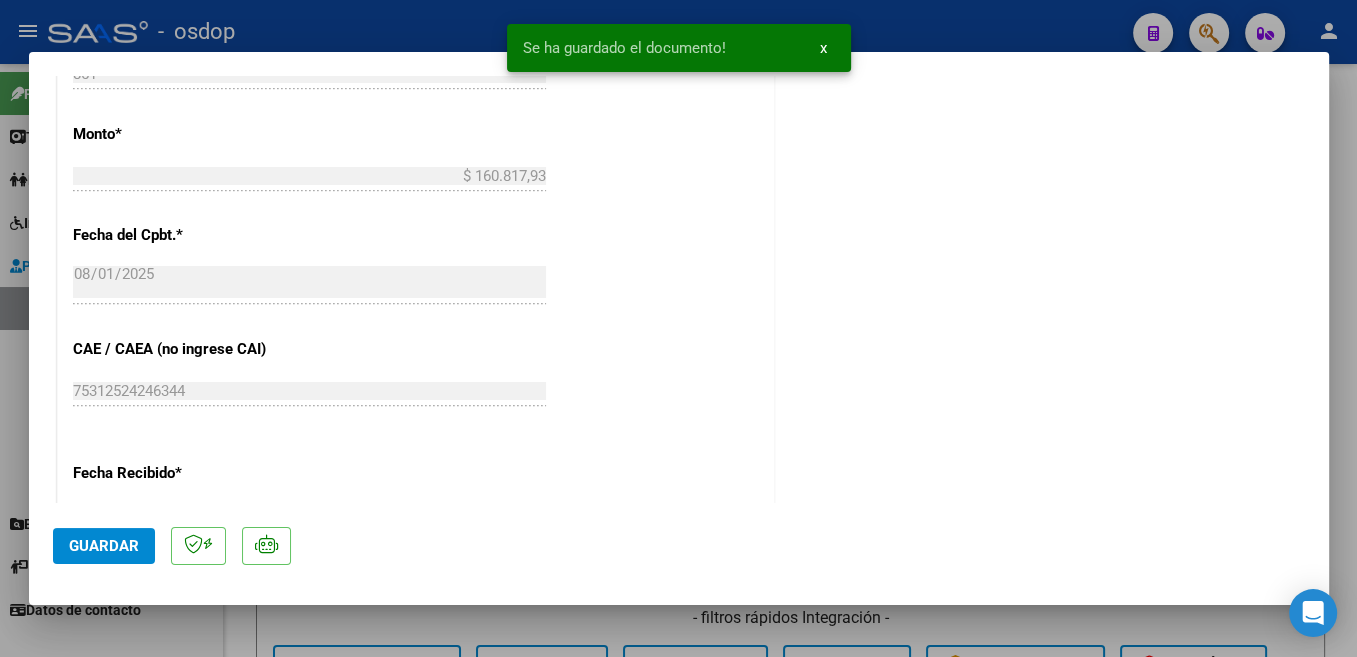 click on "Guardar" 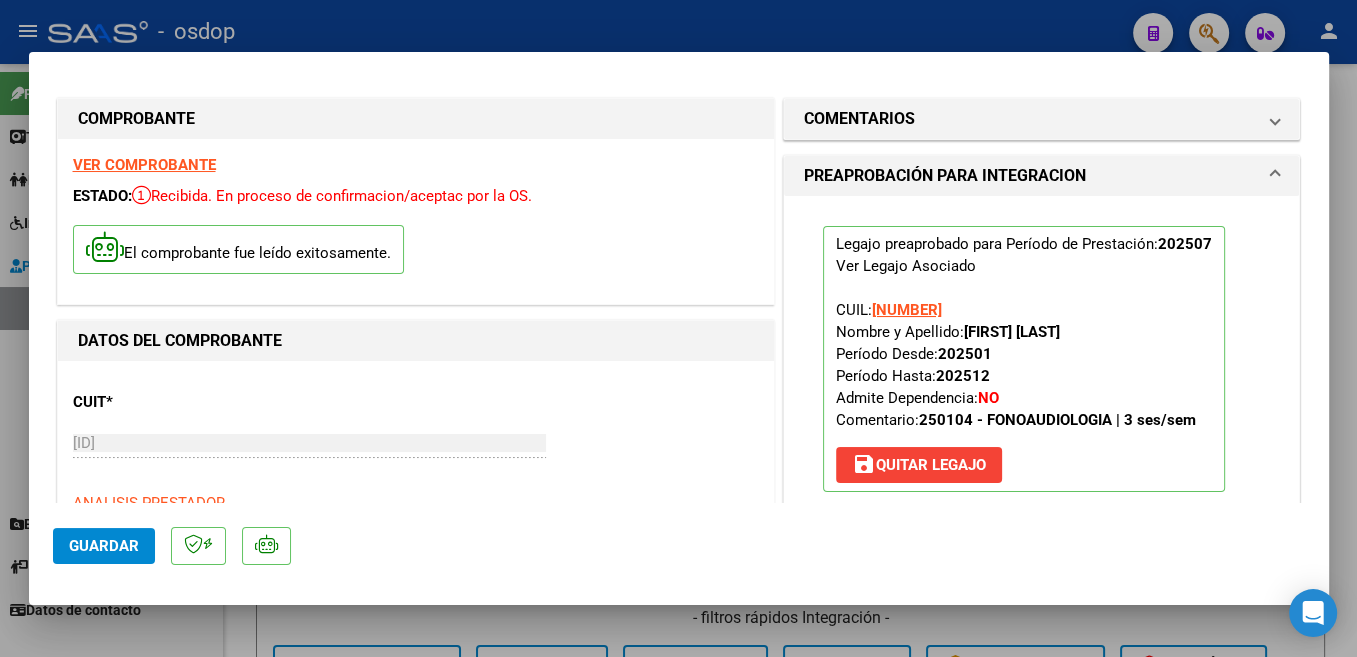 scroll, scrollTop: 0, scrollLeft: 0, axis: both 